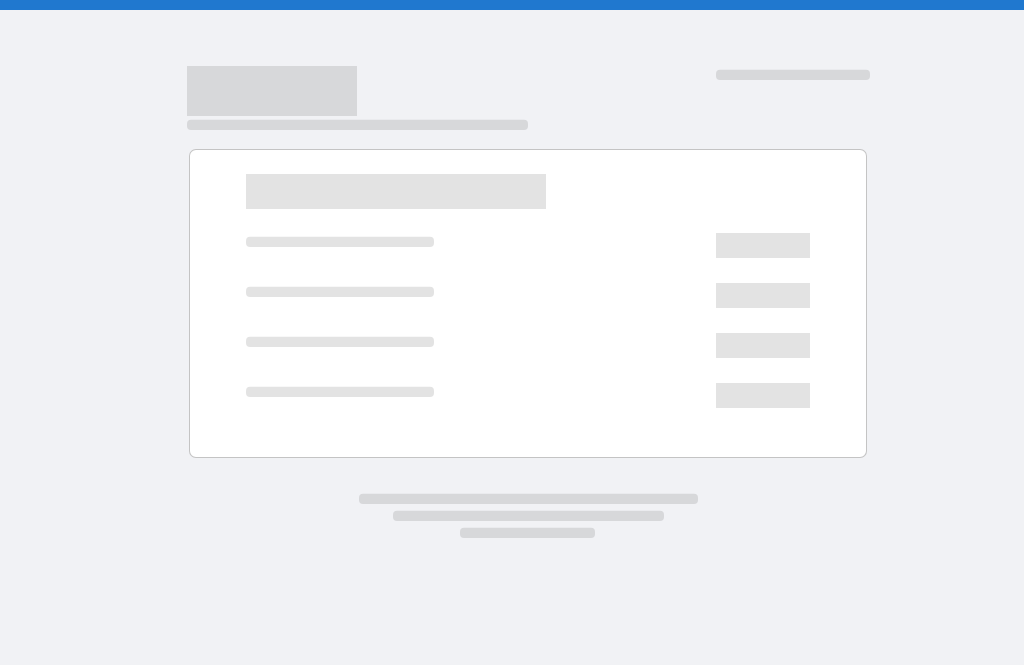 scroll, scrollTop: 0, scrollLeft: 0, axis: both 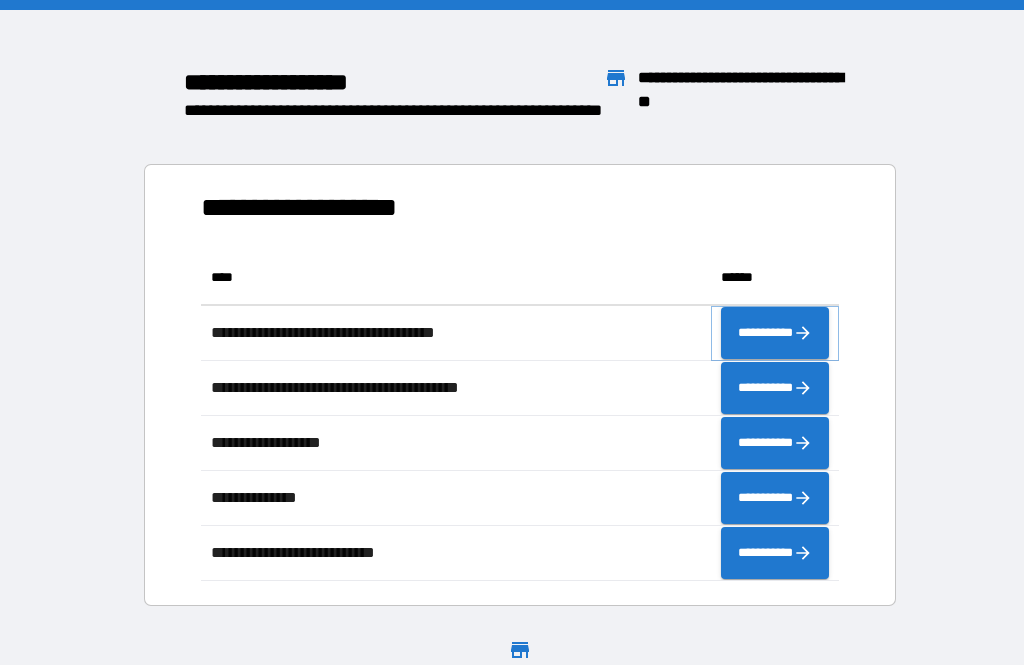 click on "**********" at bounding box center [775, 333] 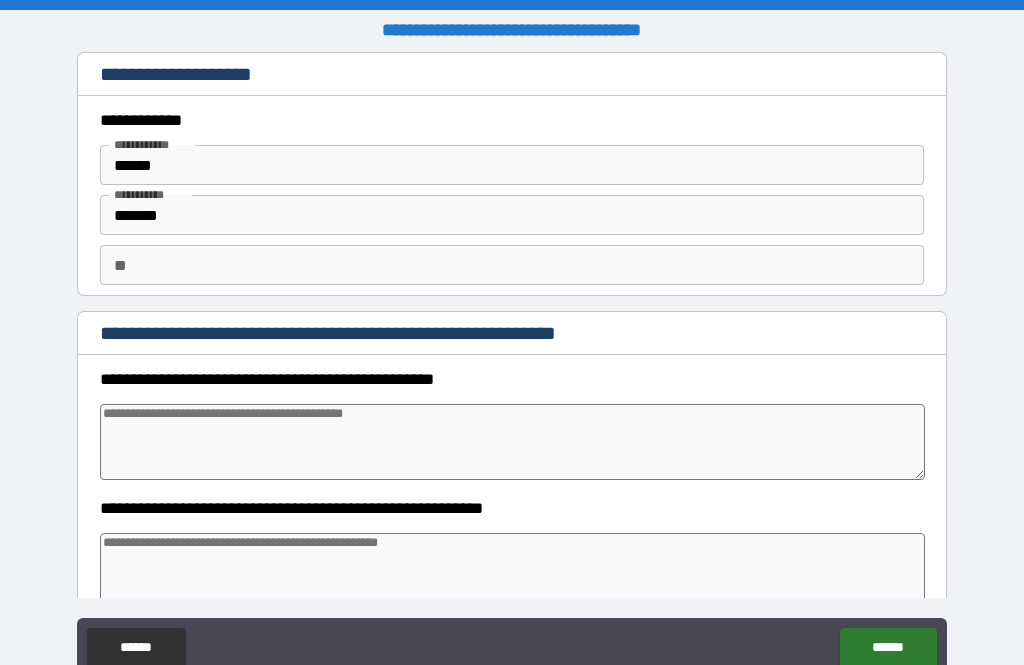 type on "*" 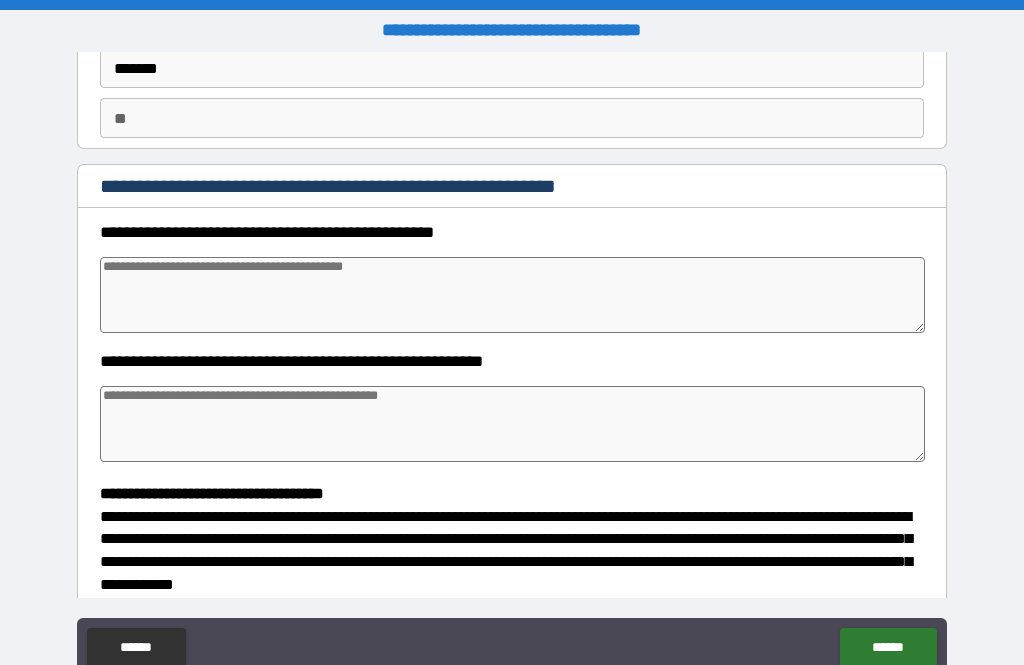 scroll, scrollTop: 179, scrollLeft: 0, axis: vertical 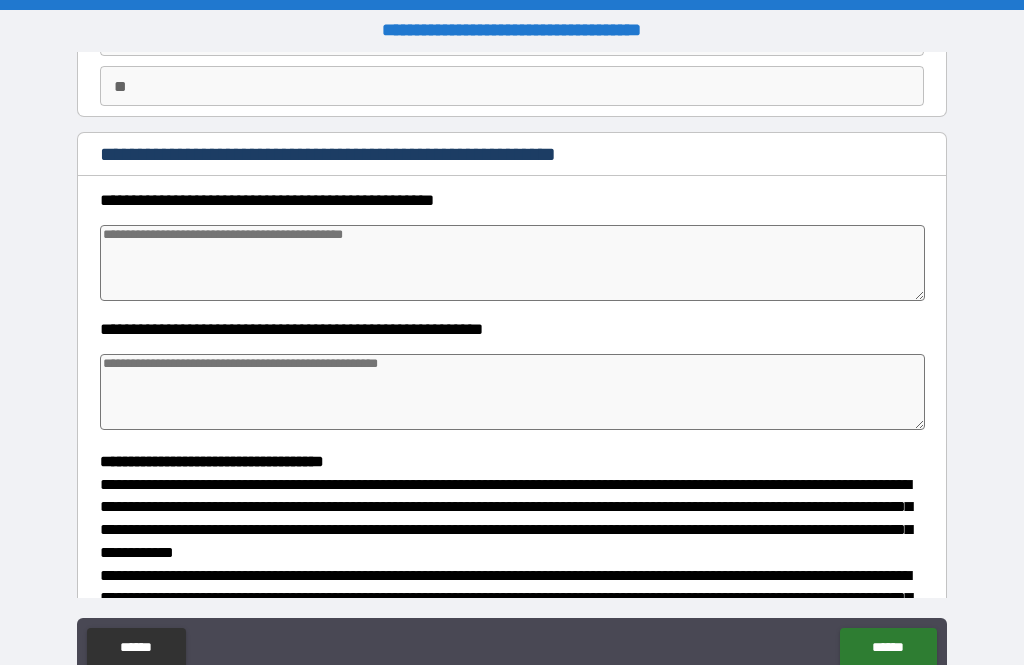 click at bounding box center (513, 263) 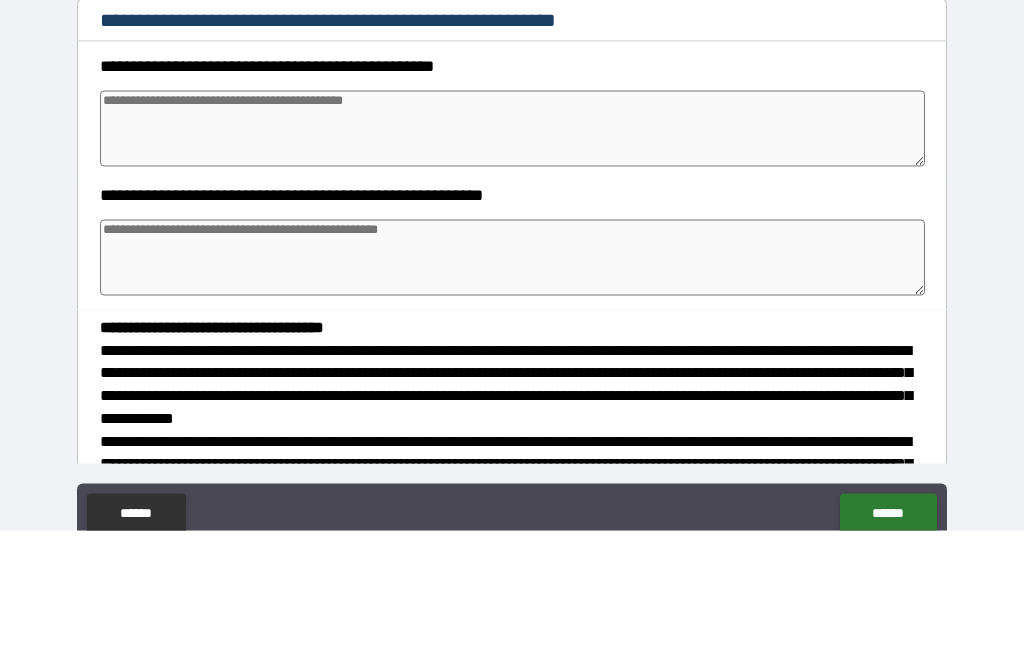 type on "*" 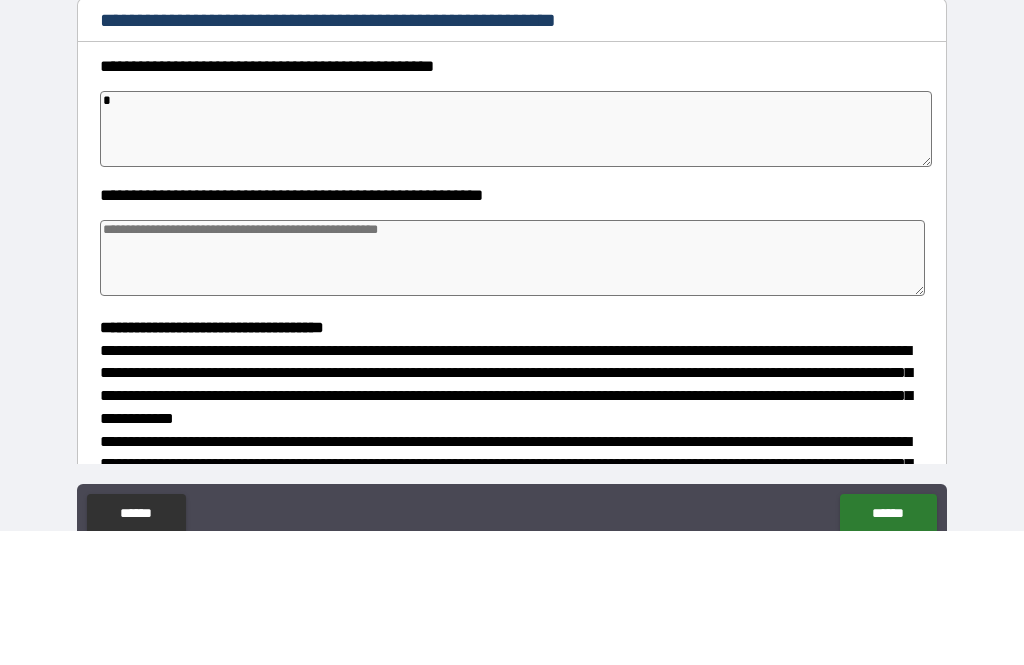 type on "*" 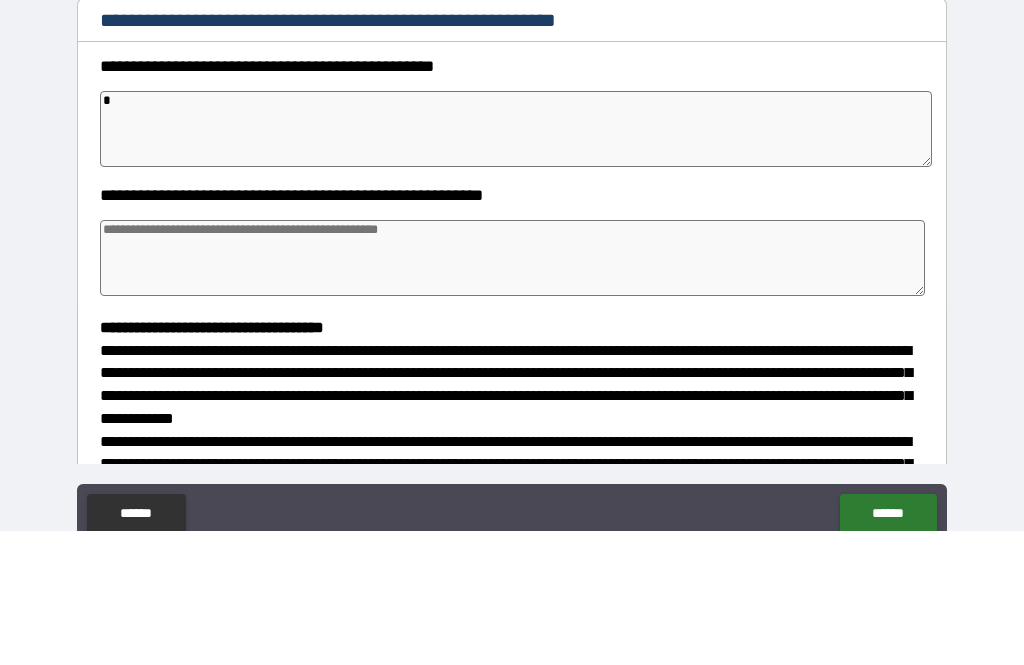 type on "*" 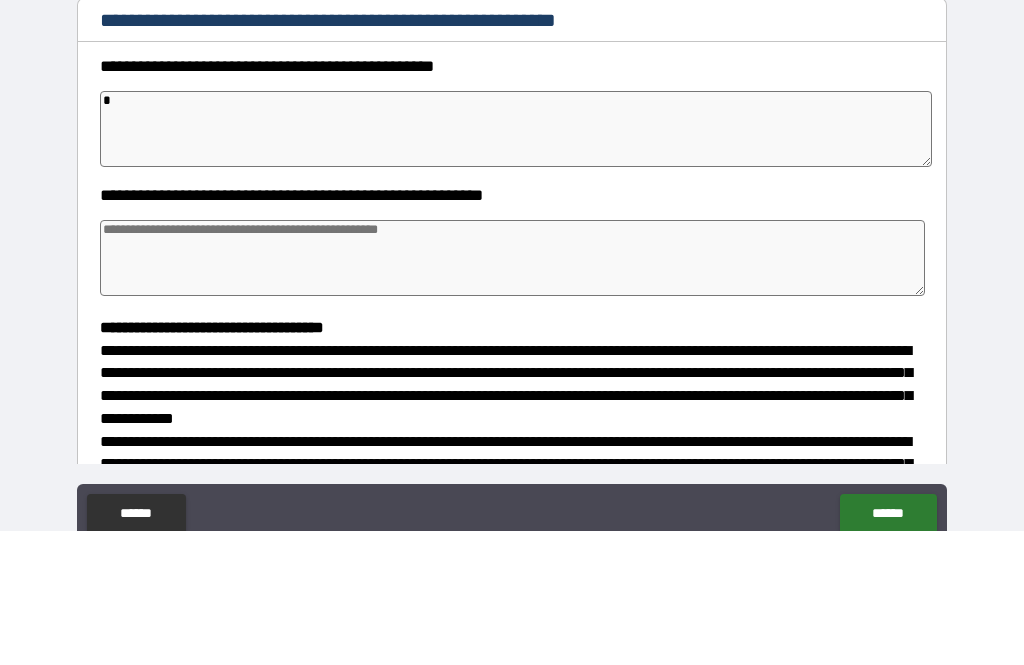 type on "**" 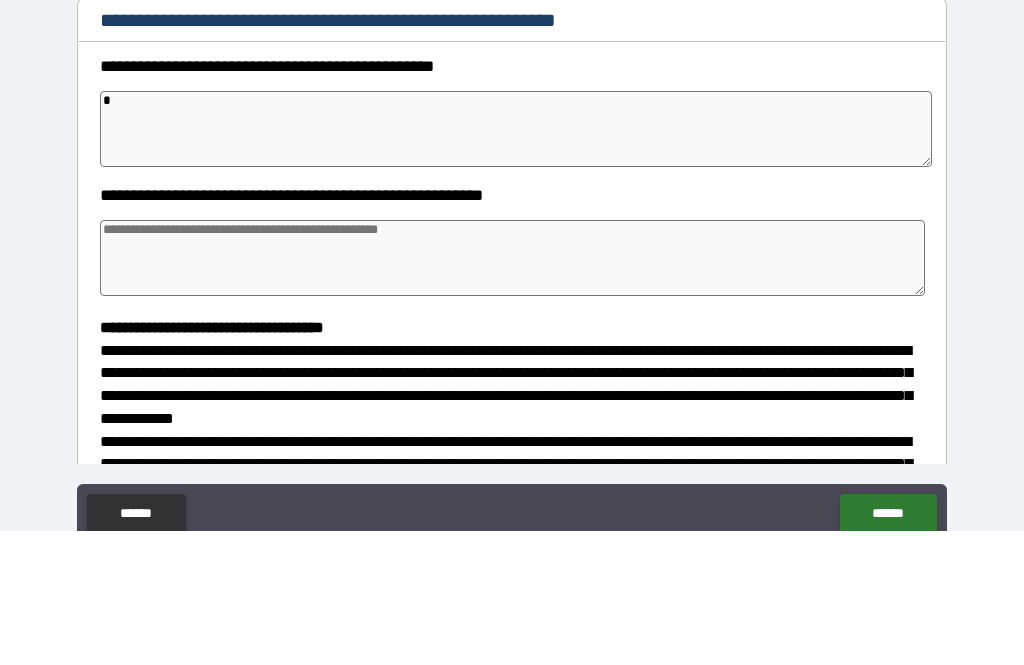 type on "*" 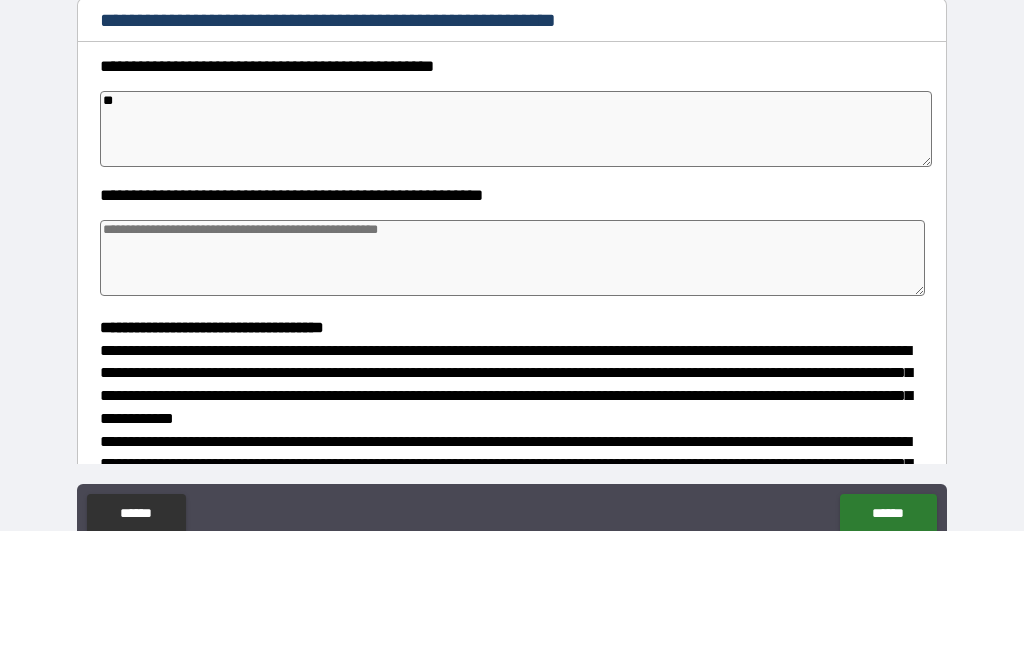 type on "*" 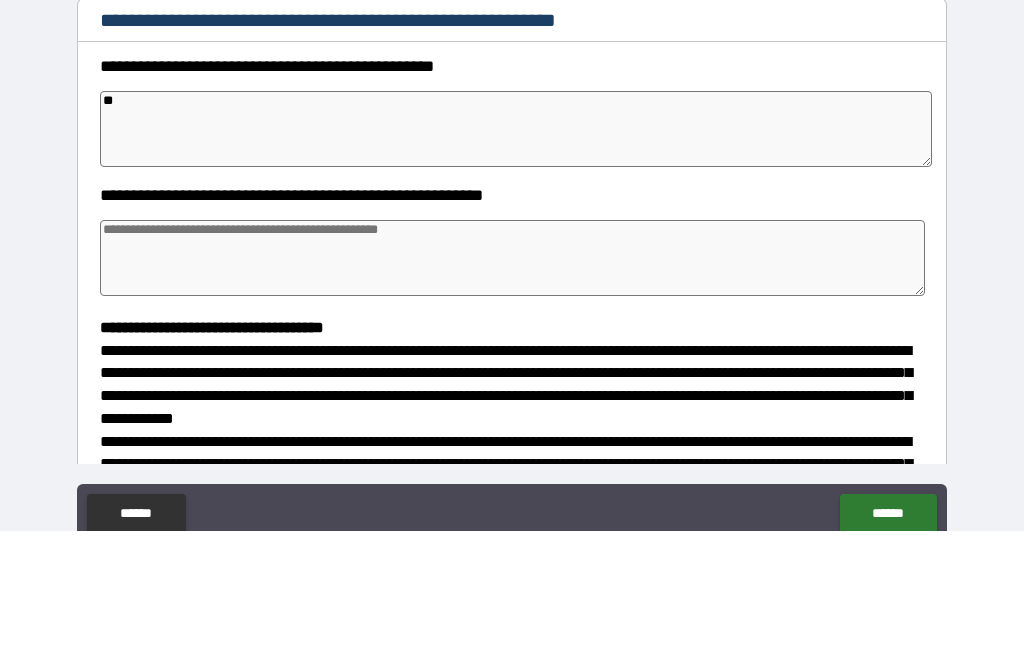 type on "*" 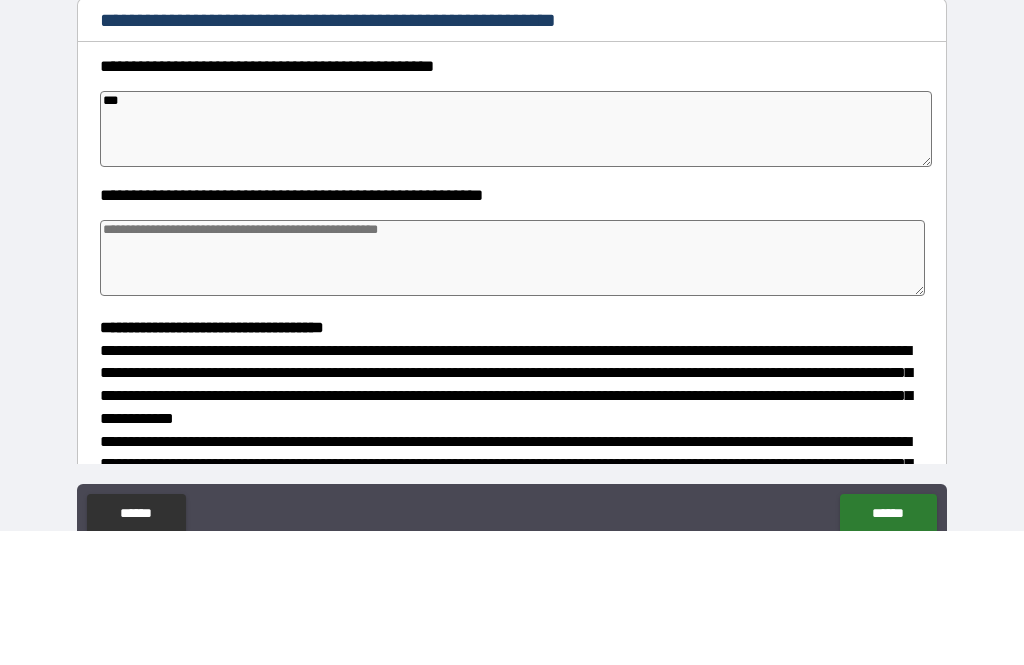 type on "*" 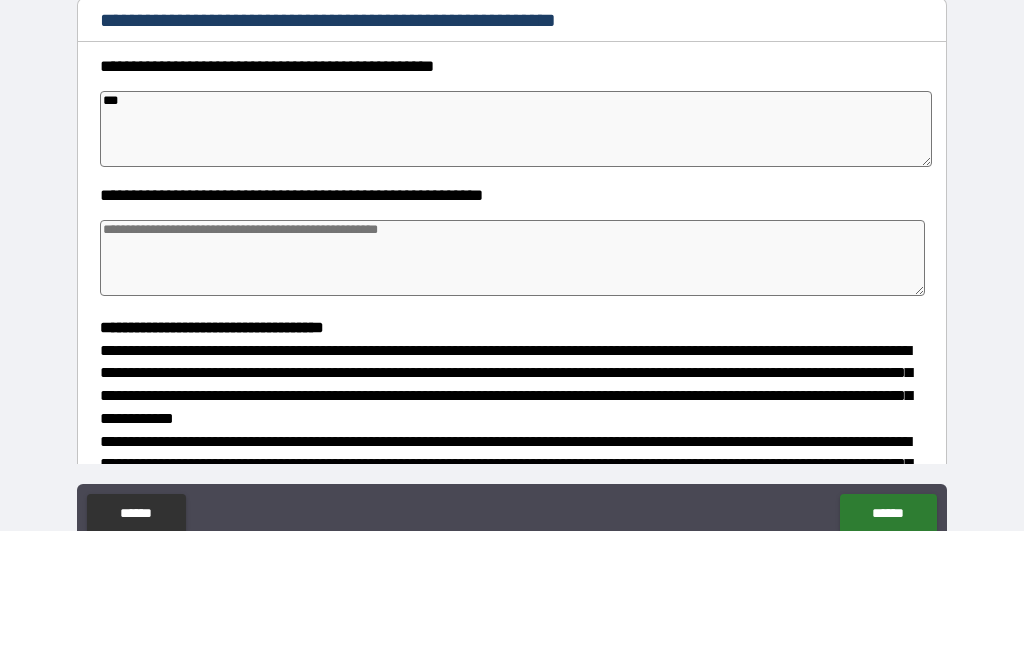 type on "*" 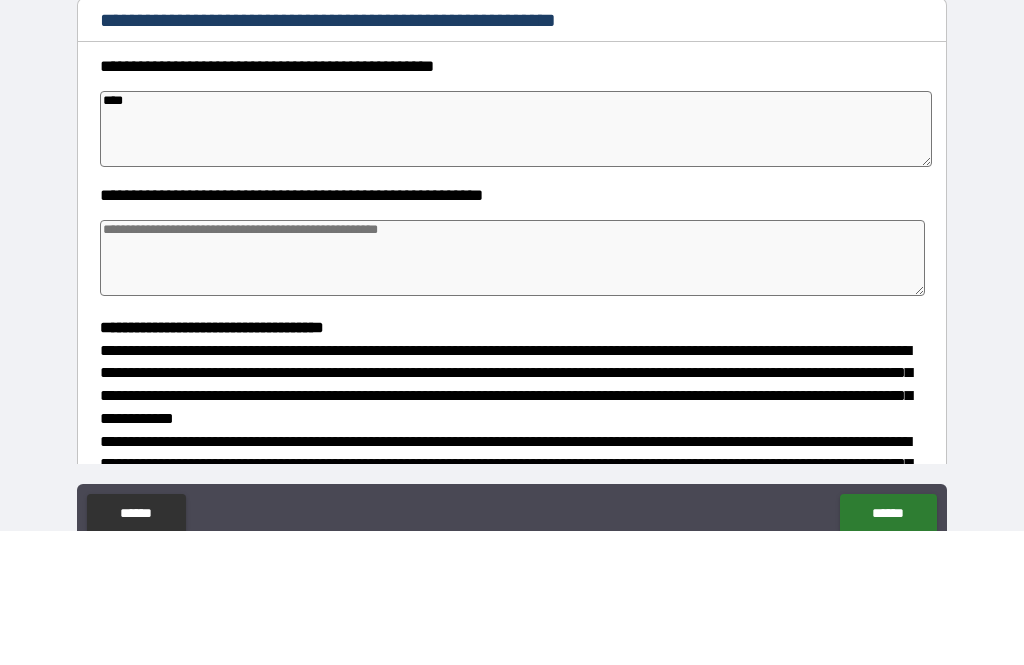 type on "*" 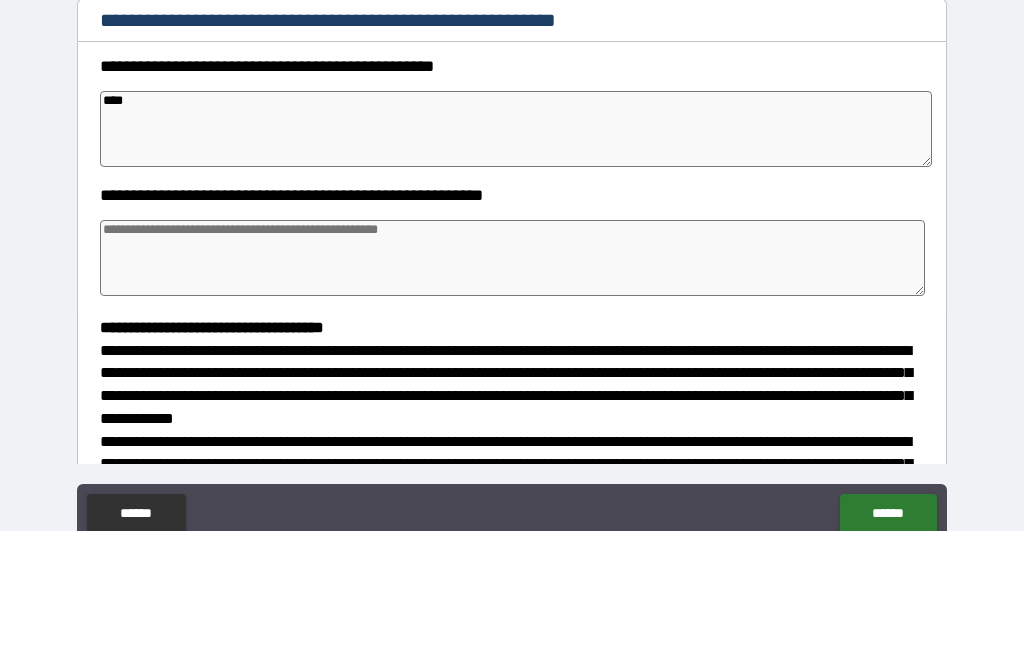 type on "*" 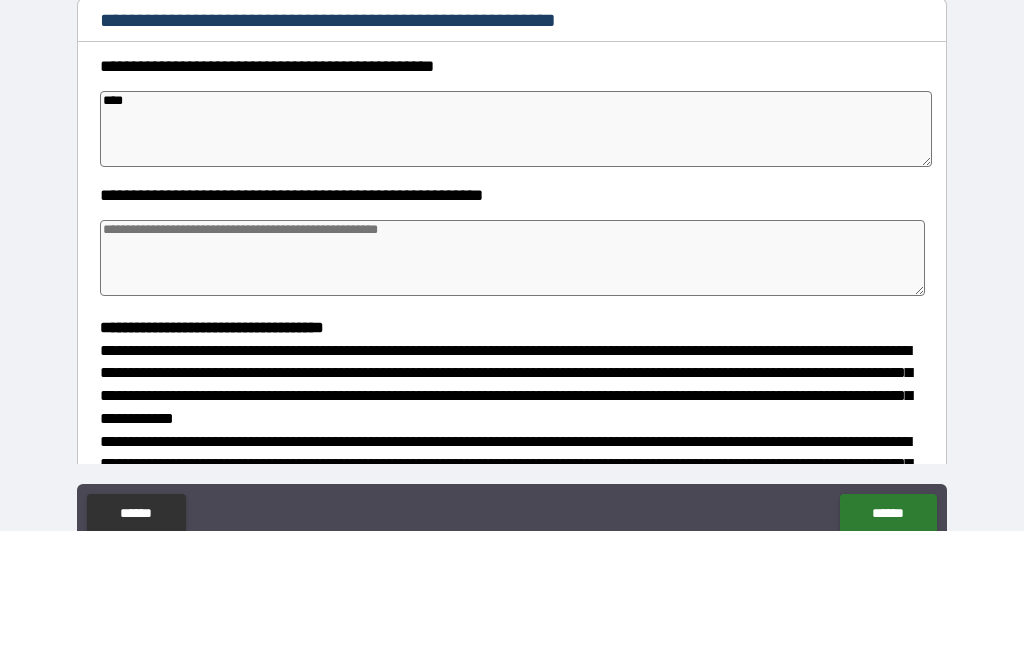 type on "*" 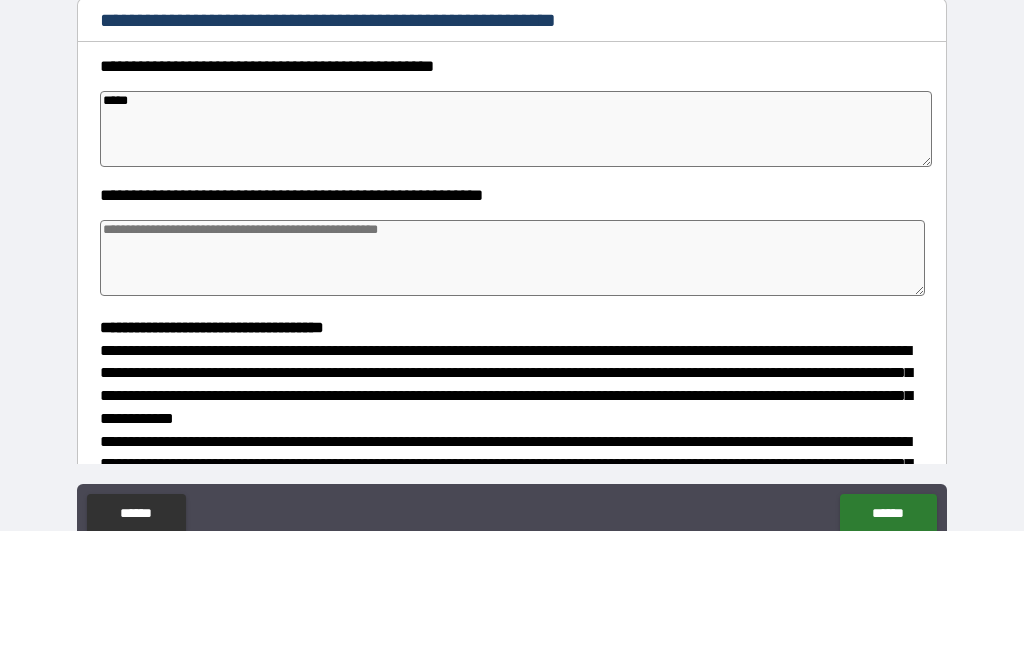 type on "*" 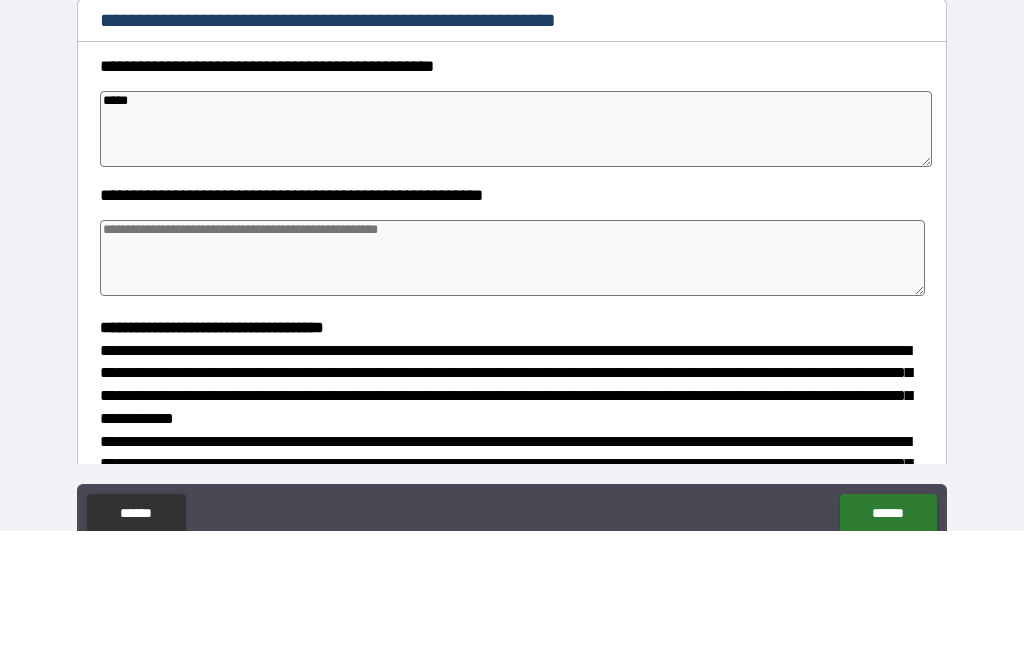 type on "*" 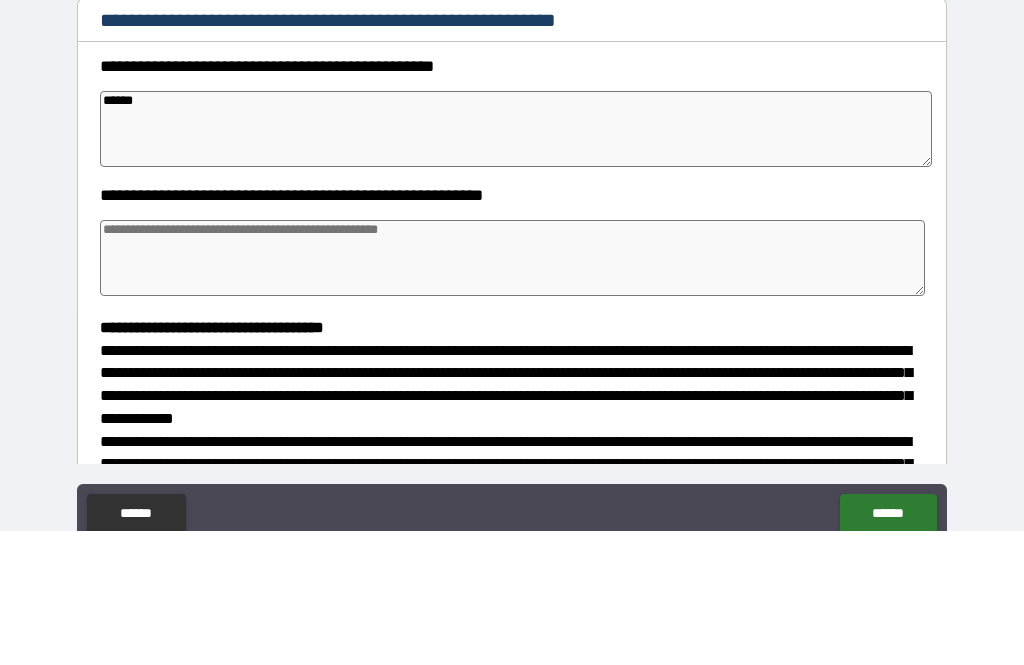 type on "*" 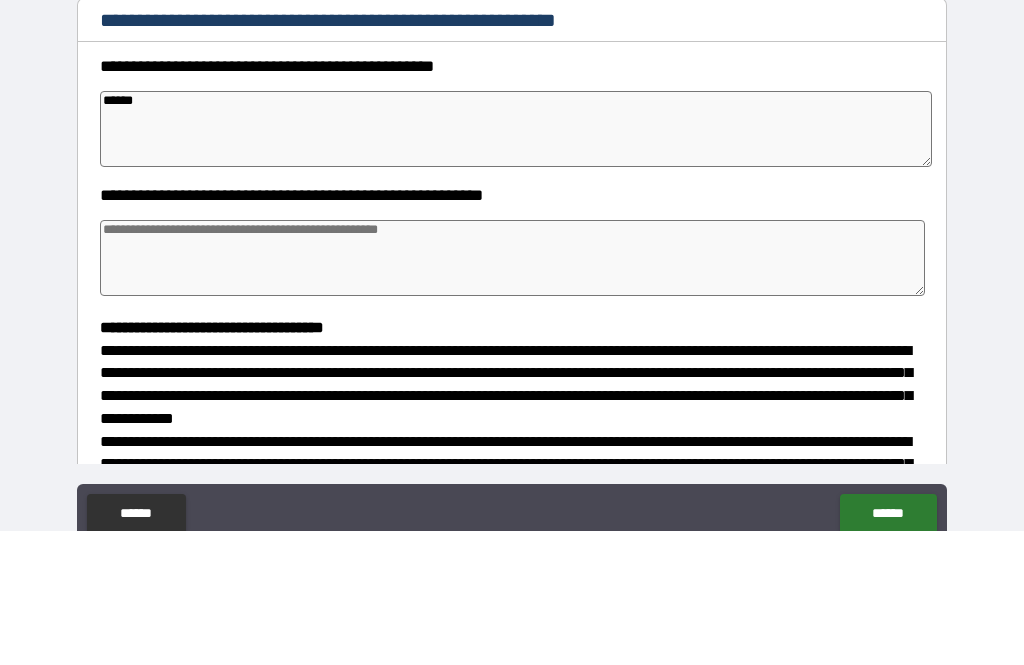 type on "*" 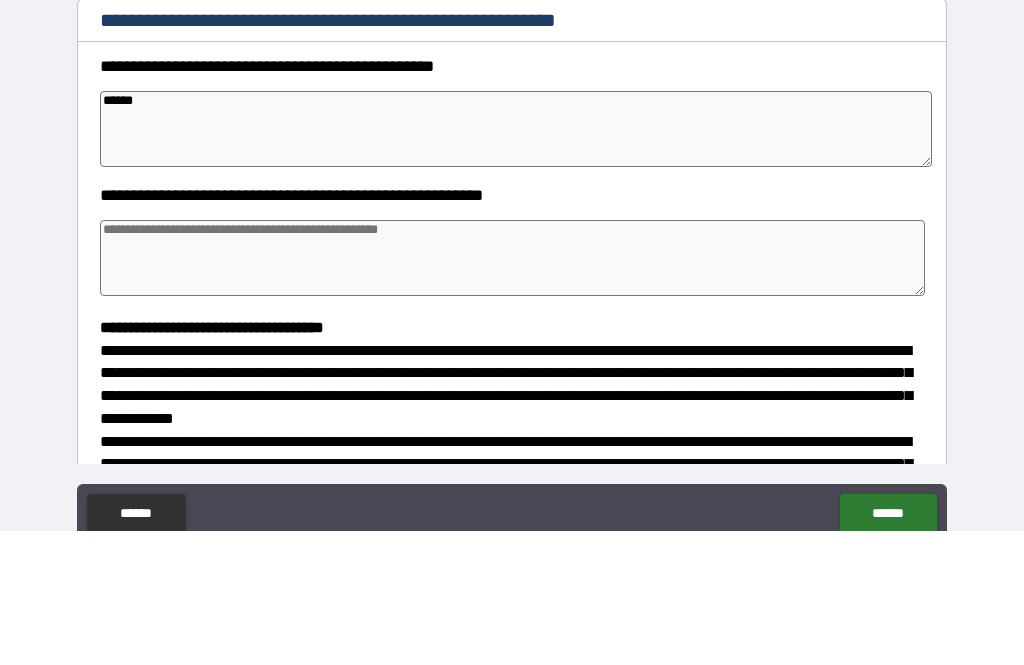 type on "*" 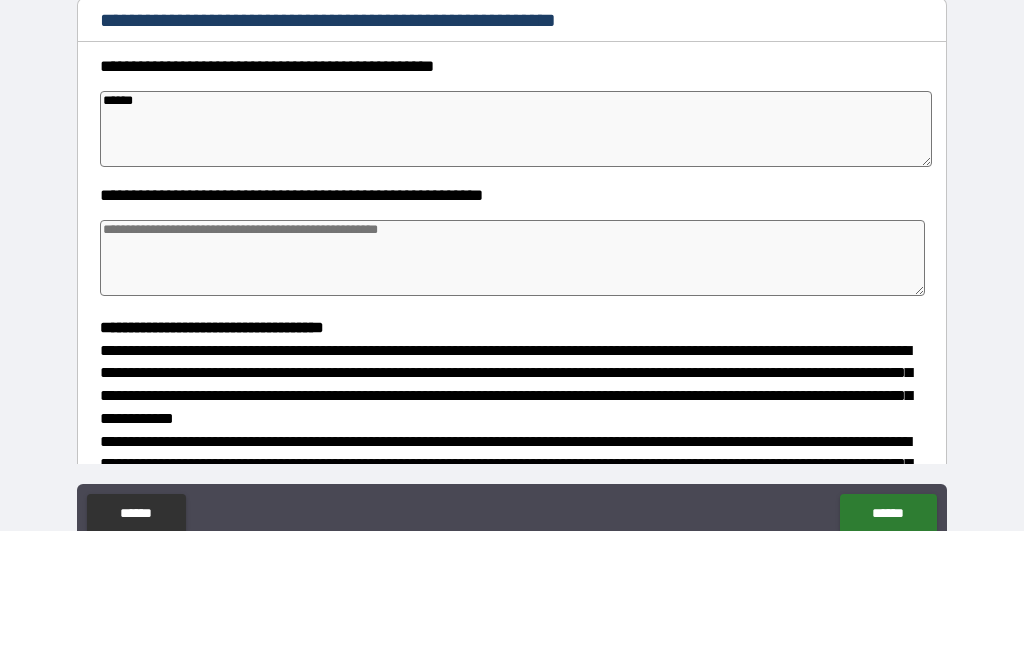 type on "******" 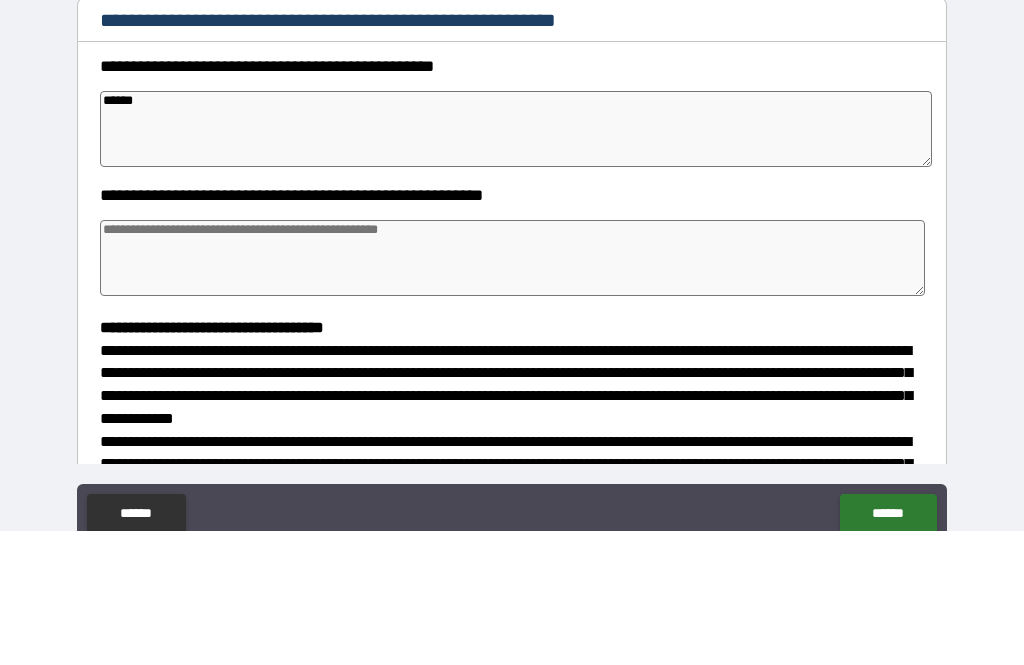 type on "*" 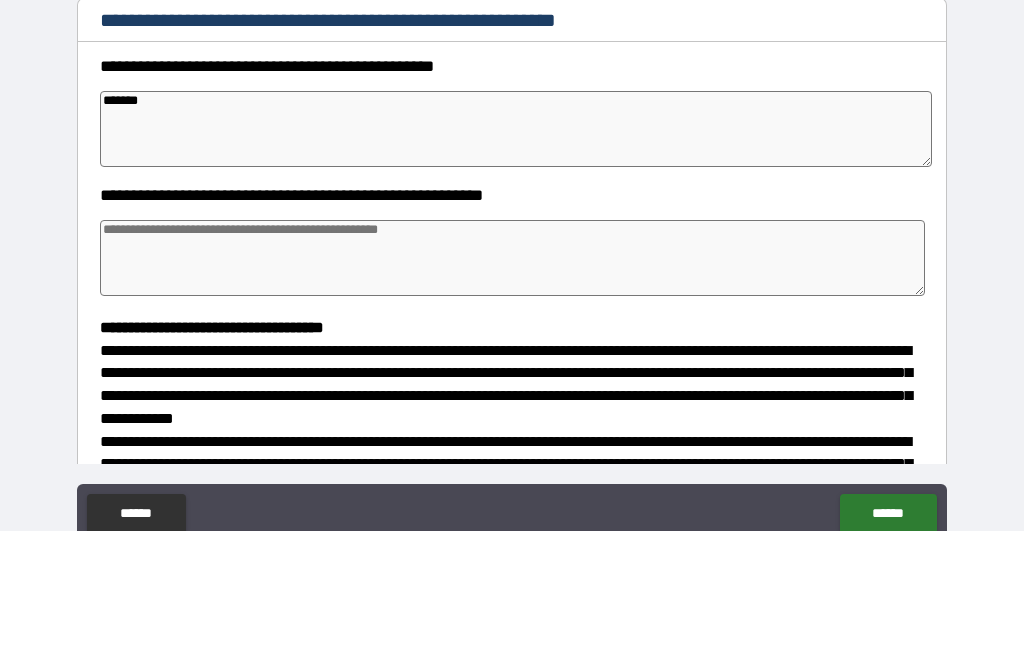 type on "*" 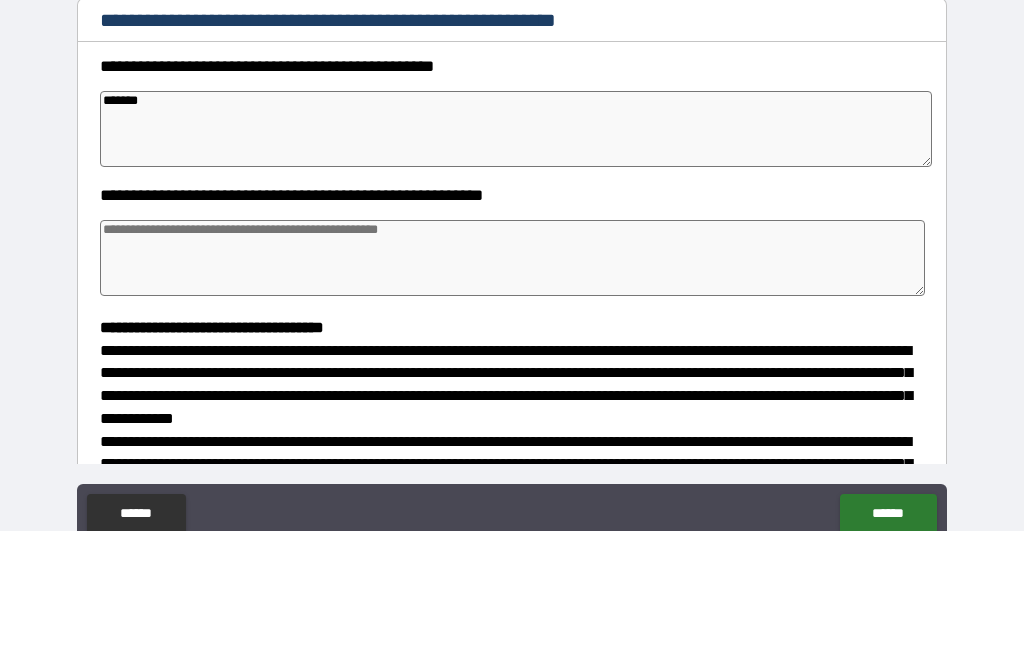 type on "*" 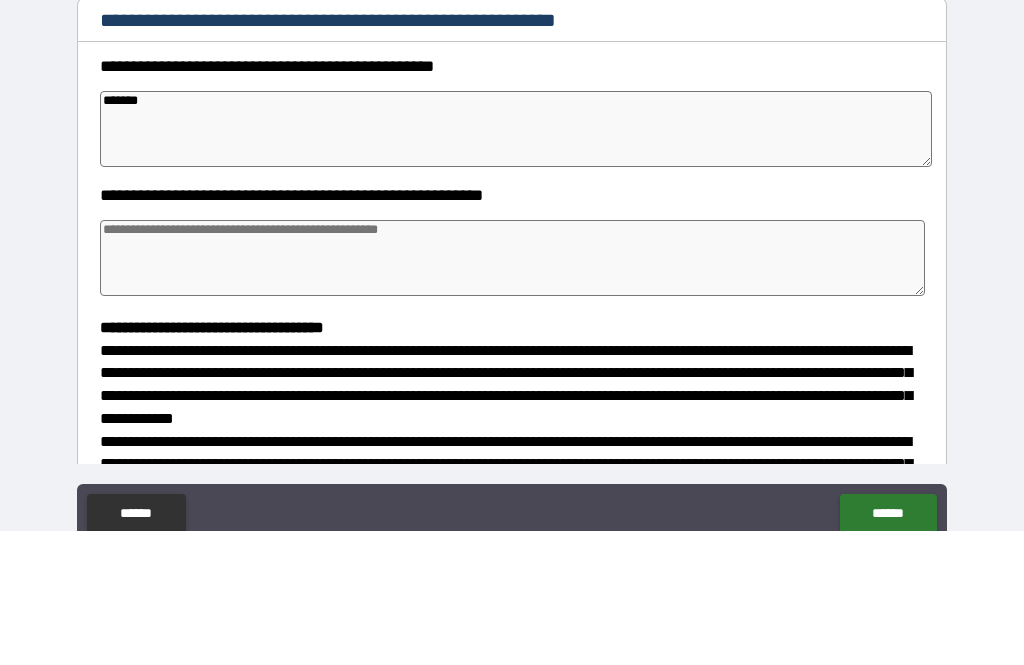 type on "********" 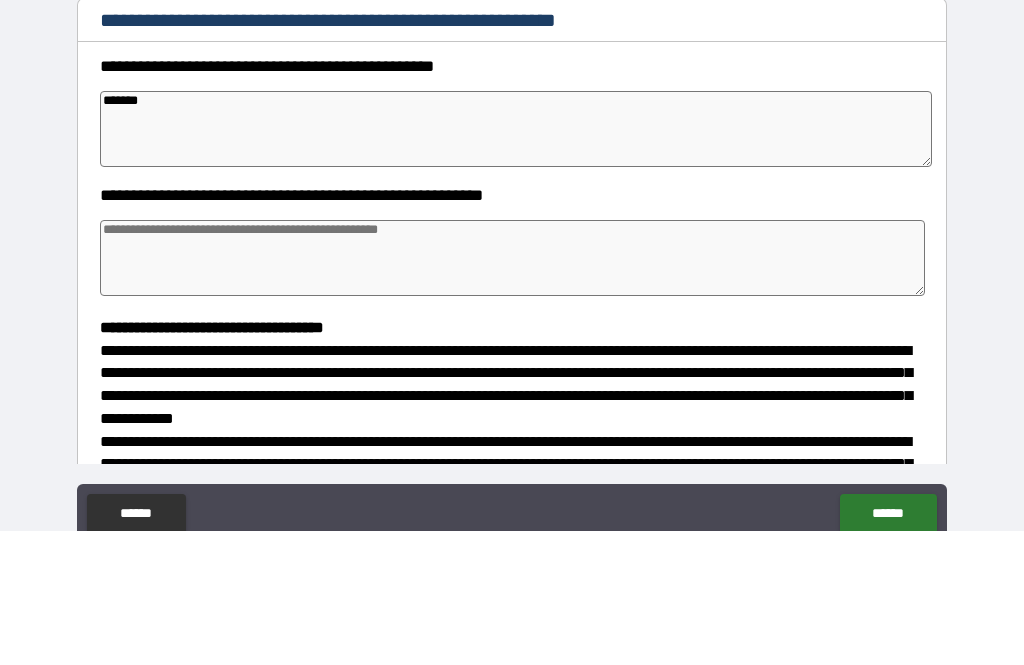 type on "*" 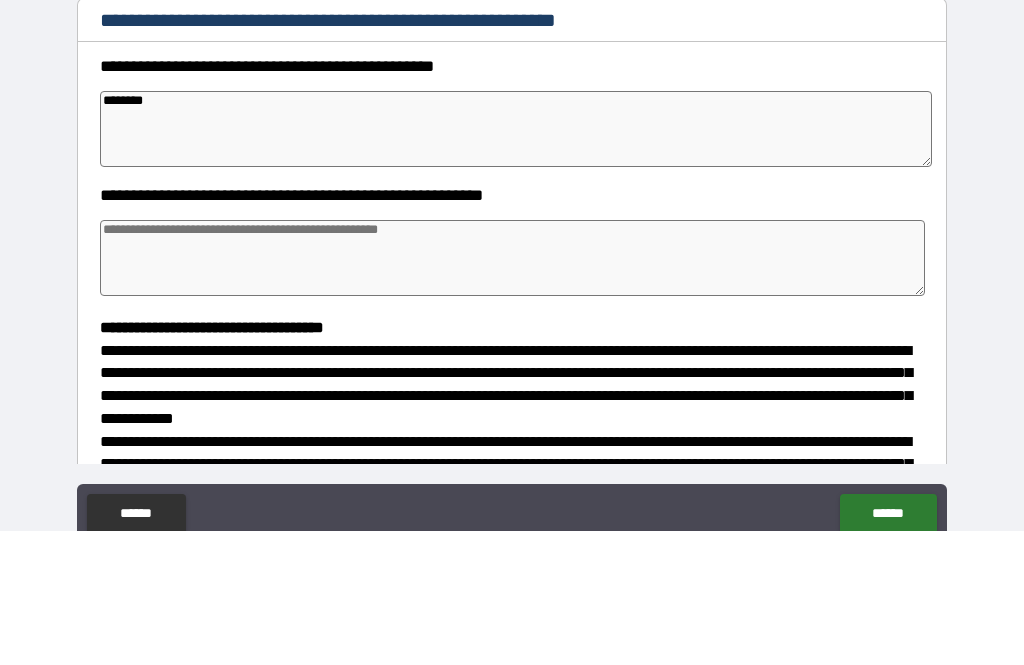 type on "*" 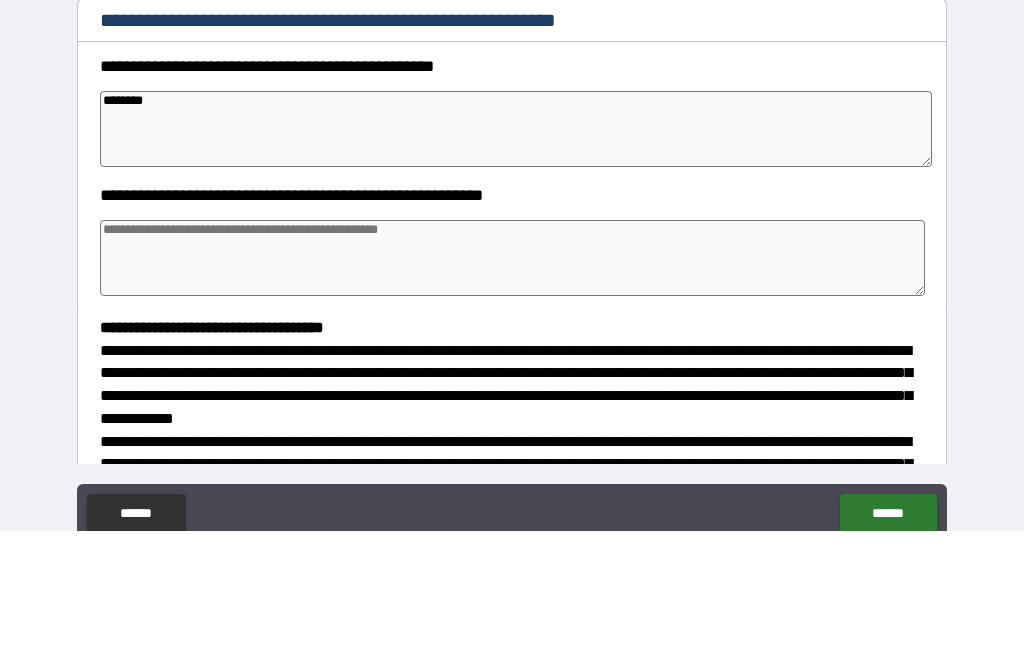 type on "*" 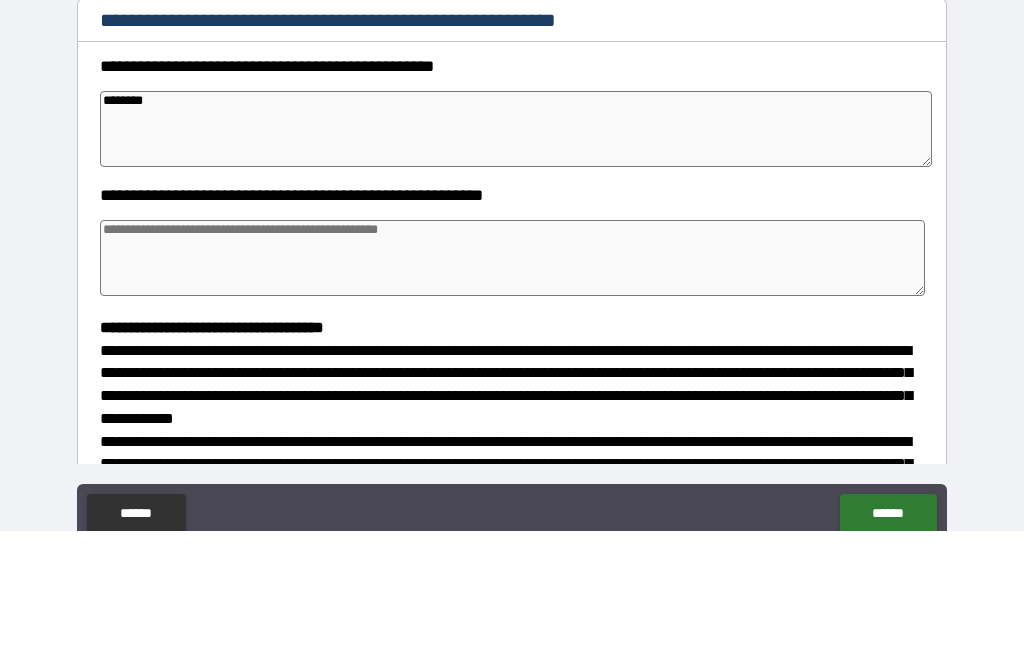 type on "*********" 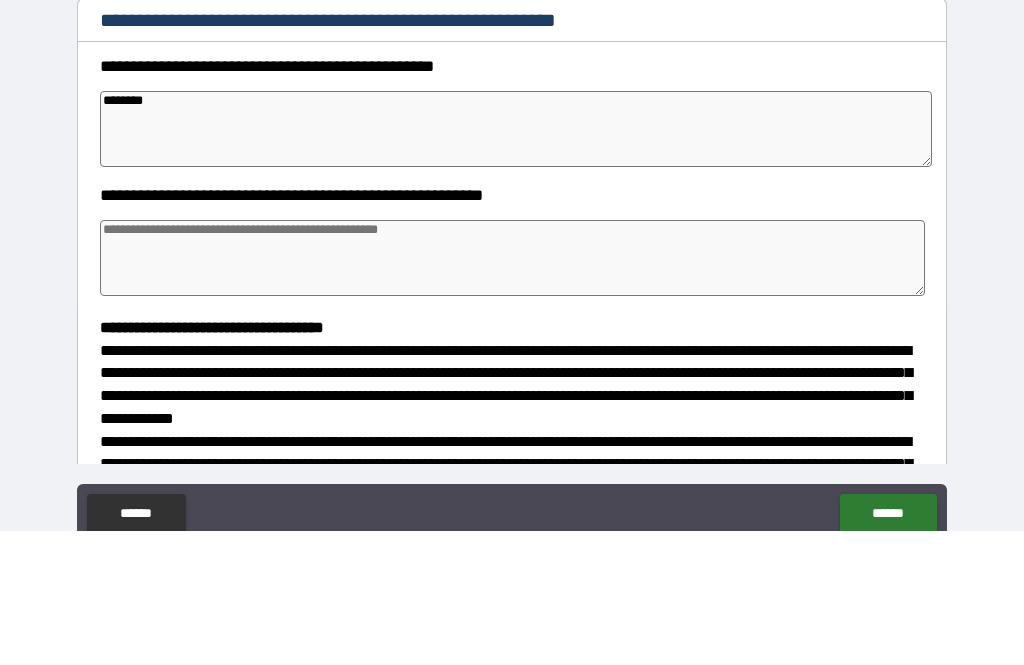 type on "*" 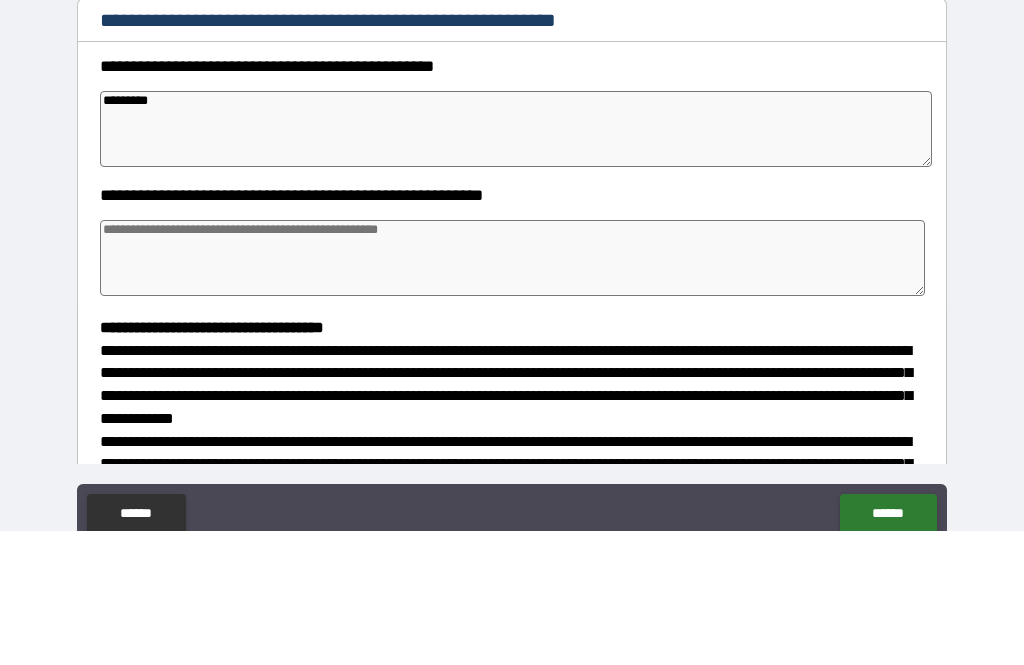 type on "*" 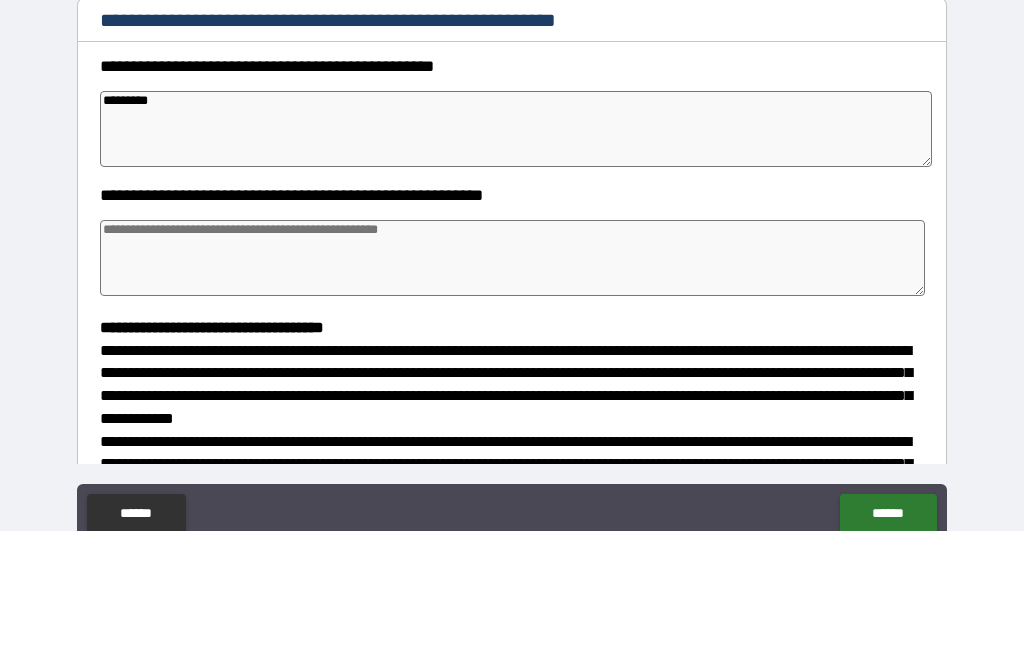 type on "*" 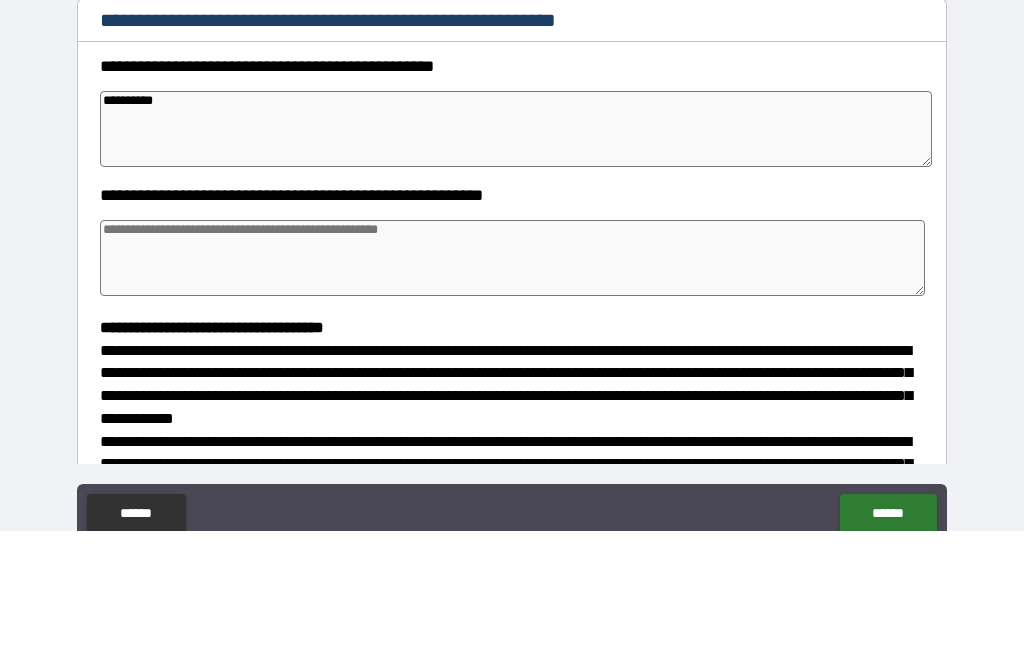 type on "*" 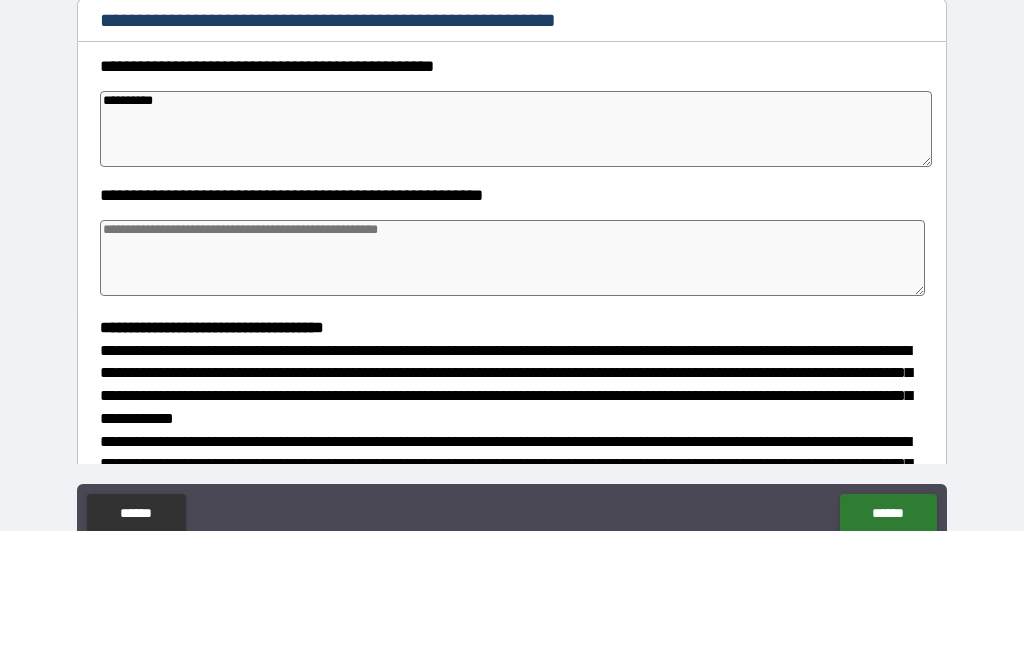 type on "*" 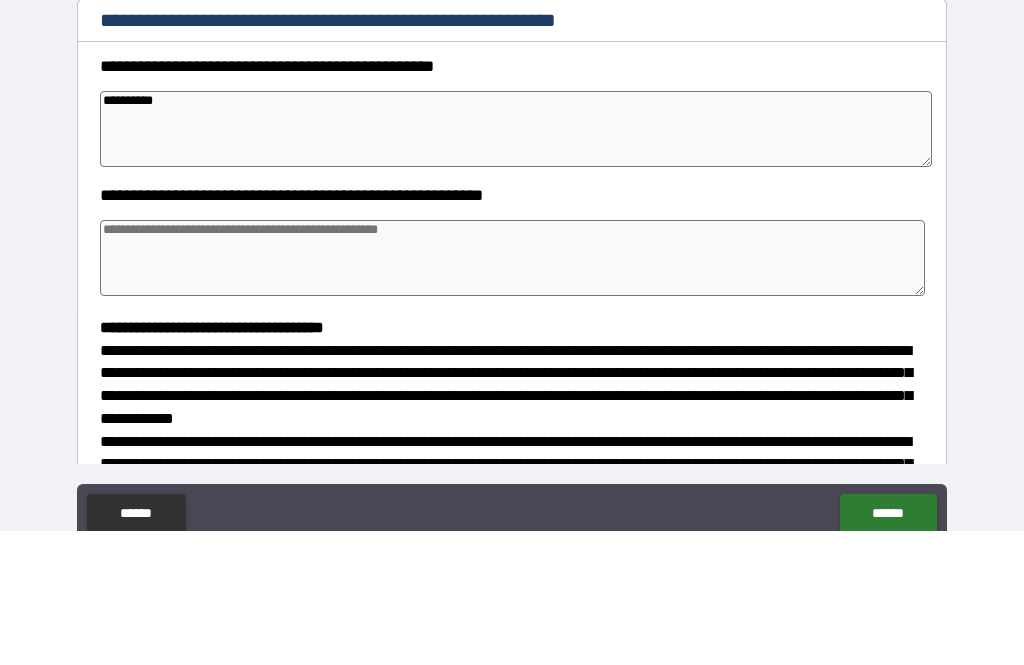 type on "**********" 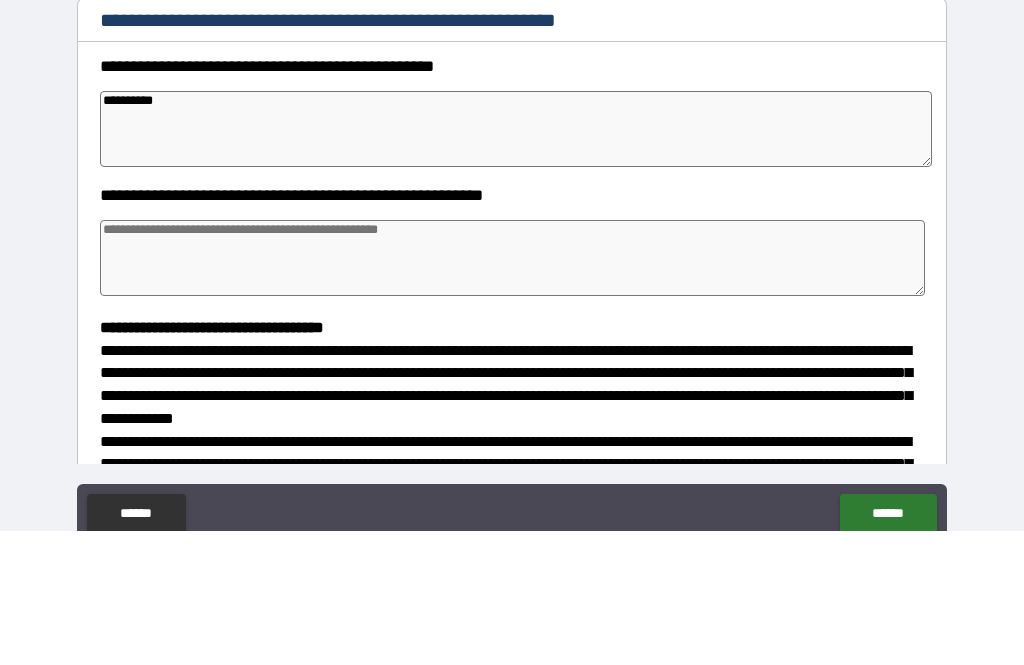 type on "*" 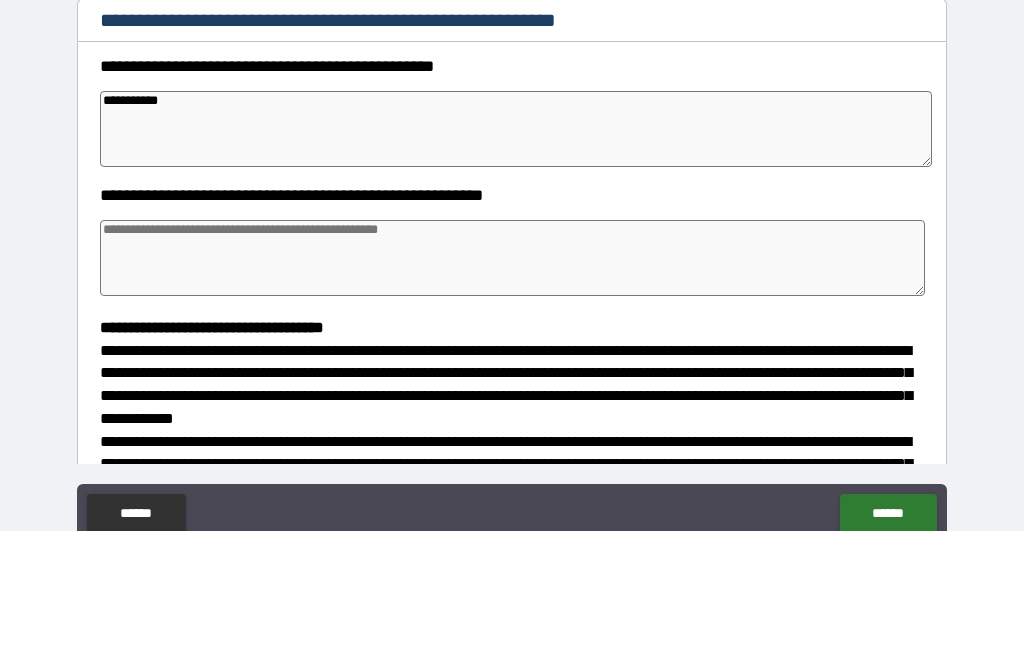 type on "*" 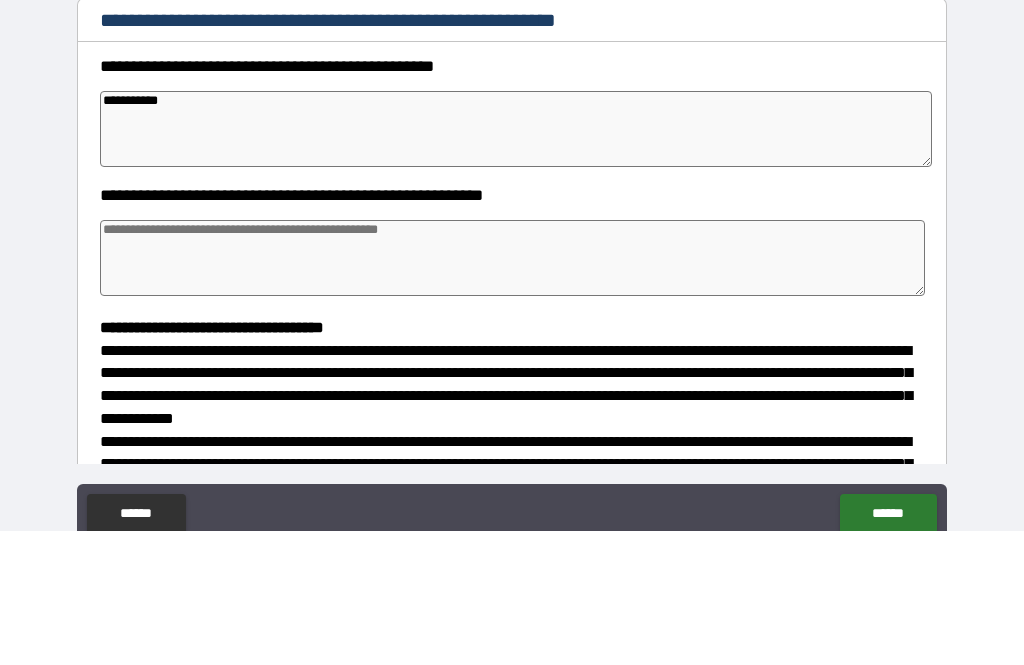 type on "*" 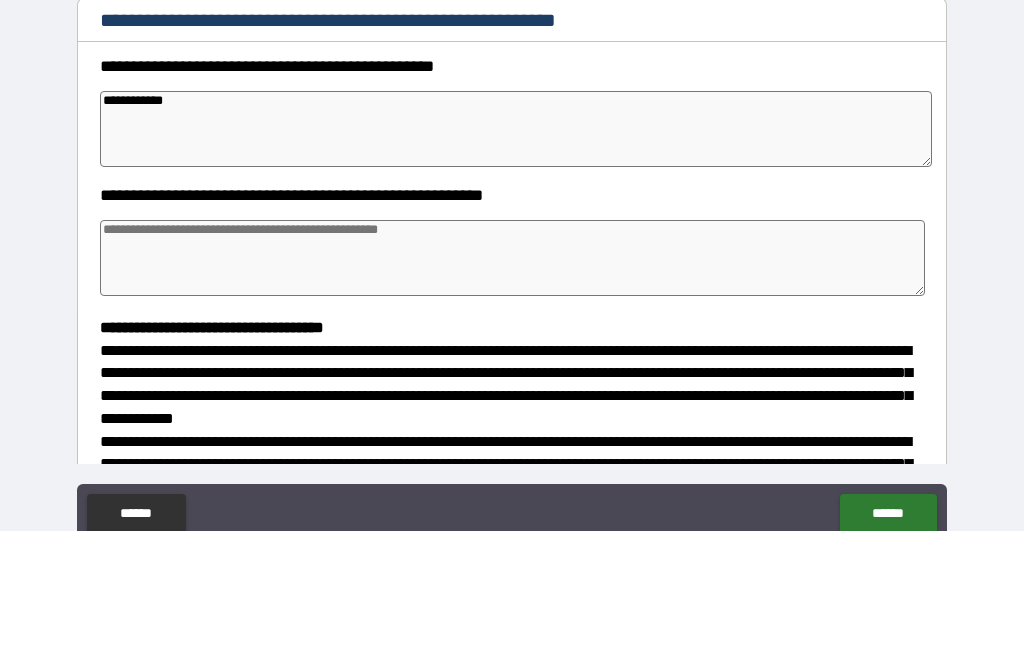 type on "*" 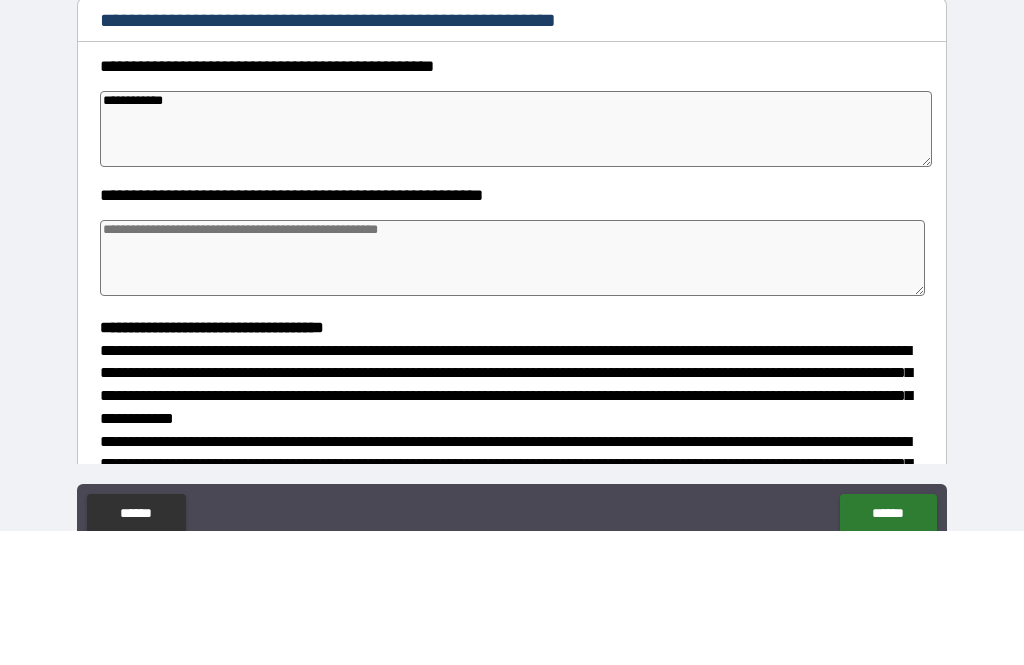 type on "*" 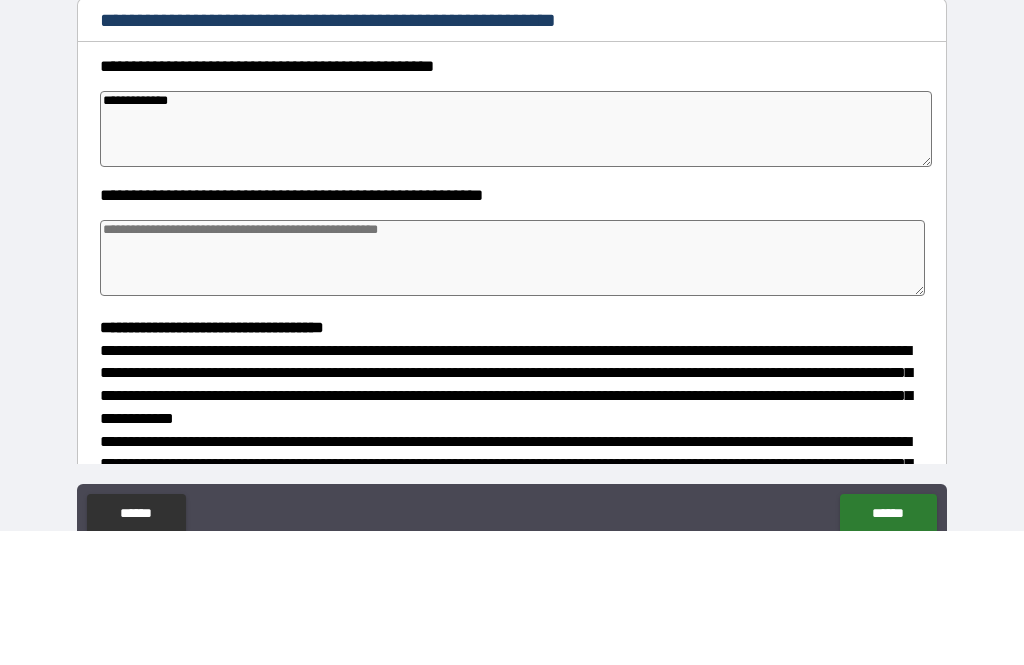 type on "*" 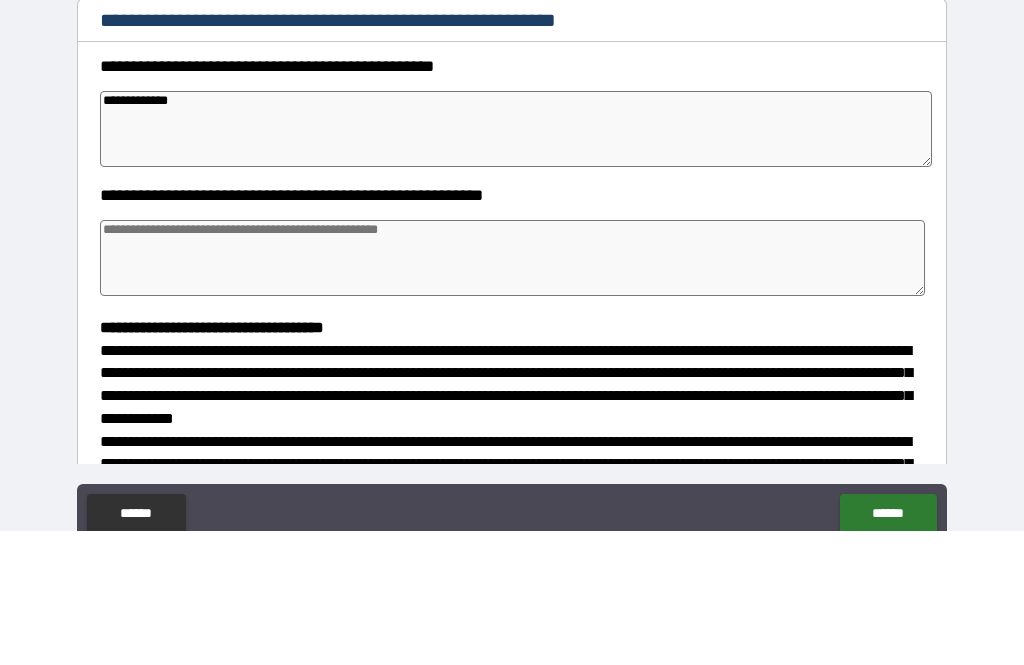 type on "*" 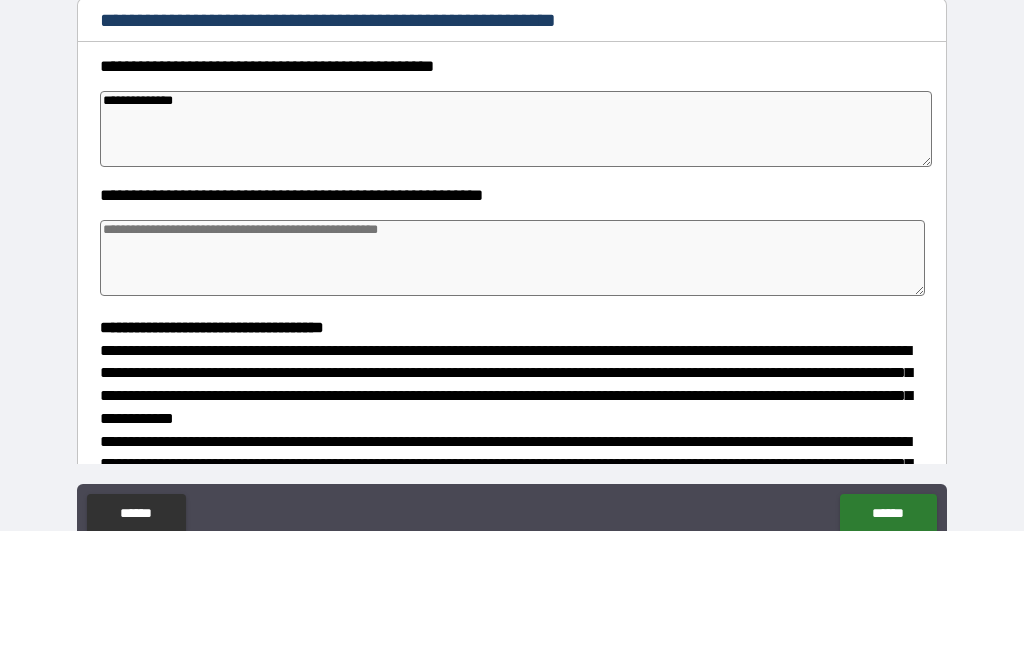type on "*" 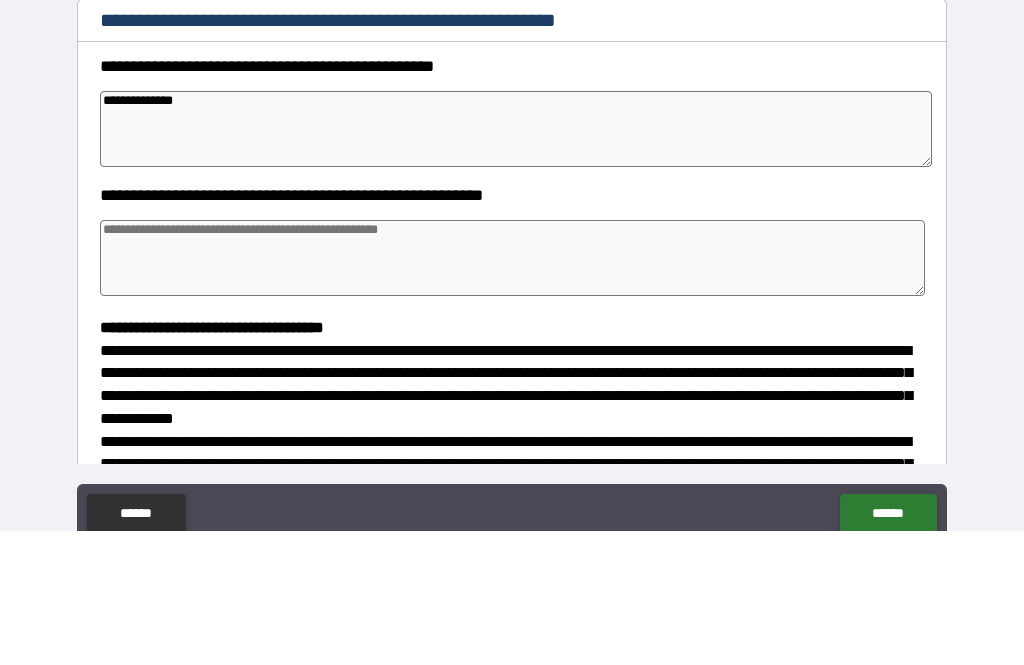 type on "*" 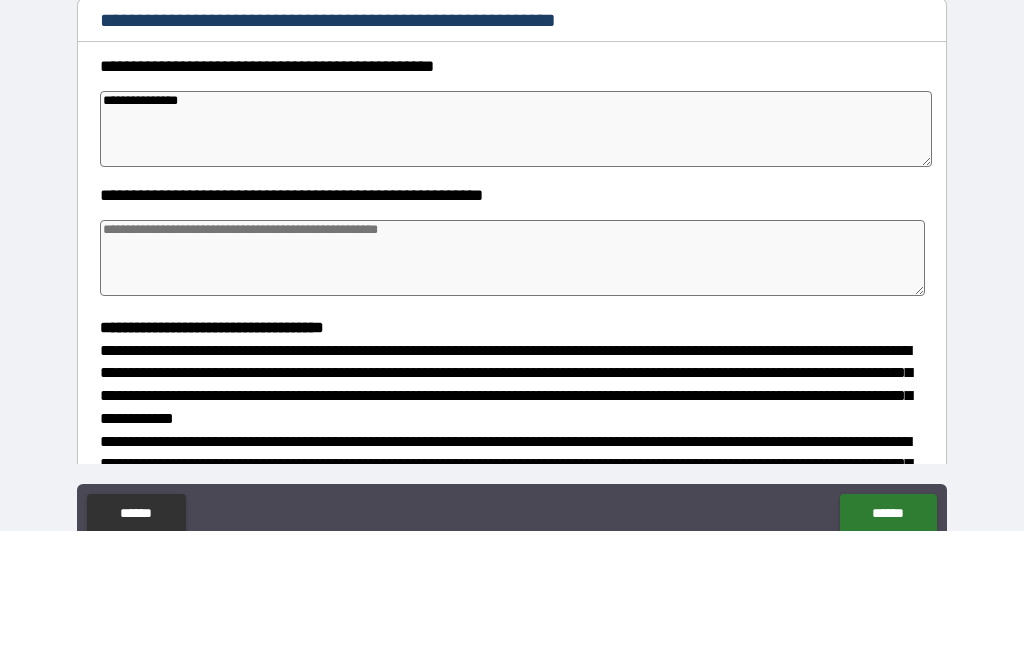 type on "*" 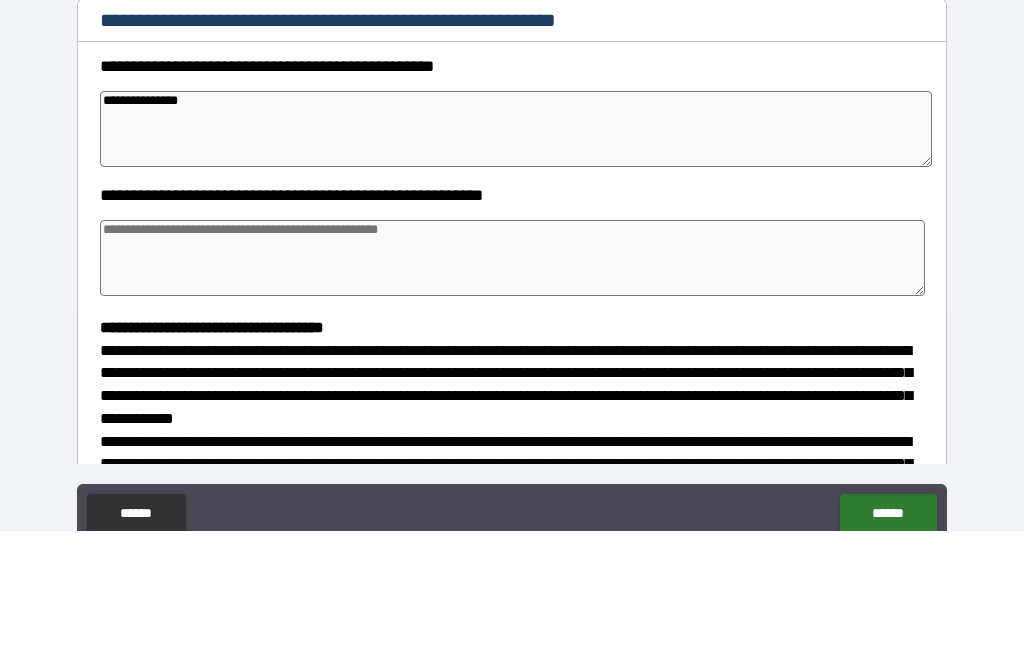type on "*" 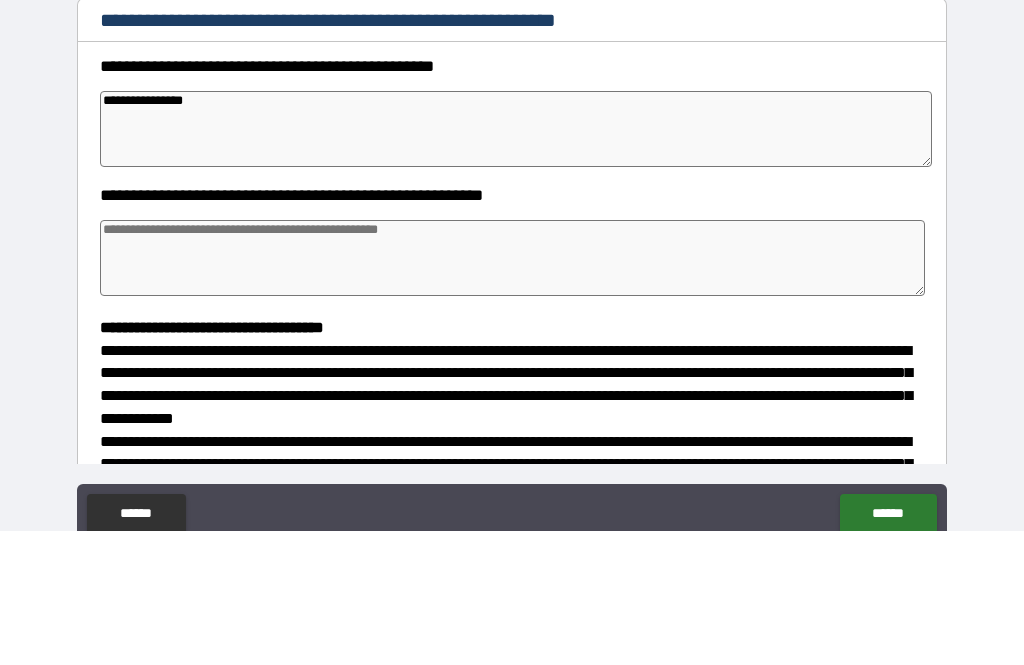 type on "*" 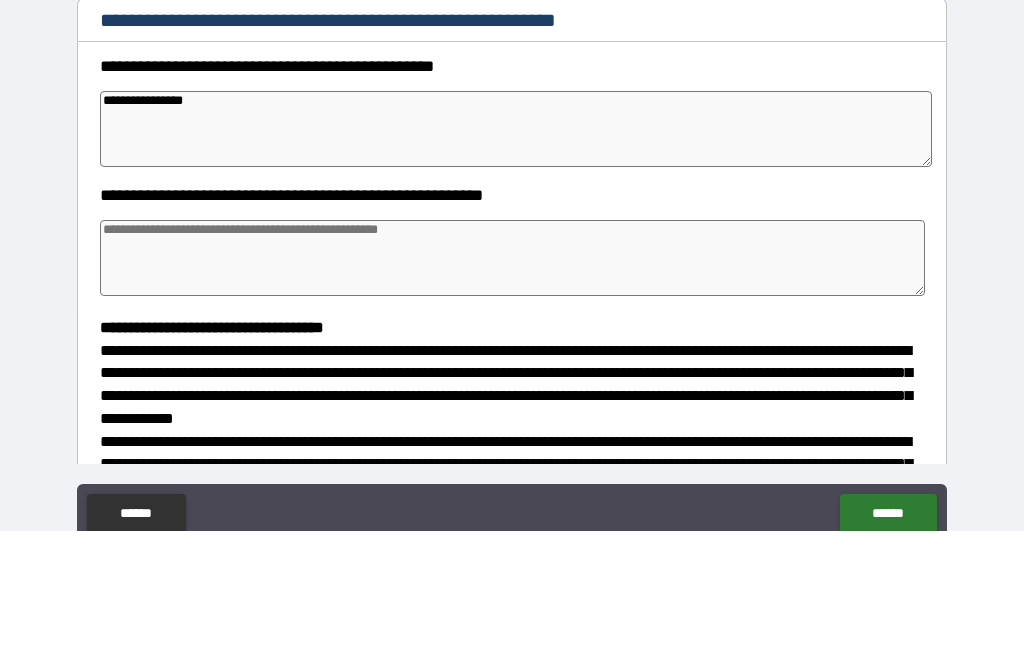 type on "*" 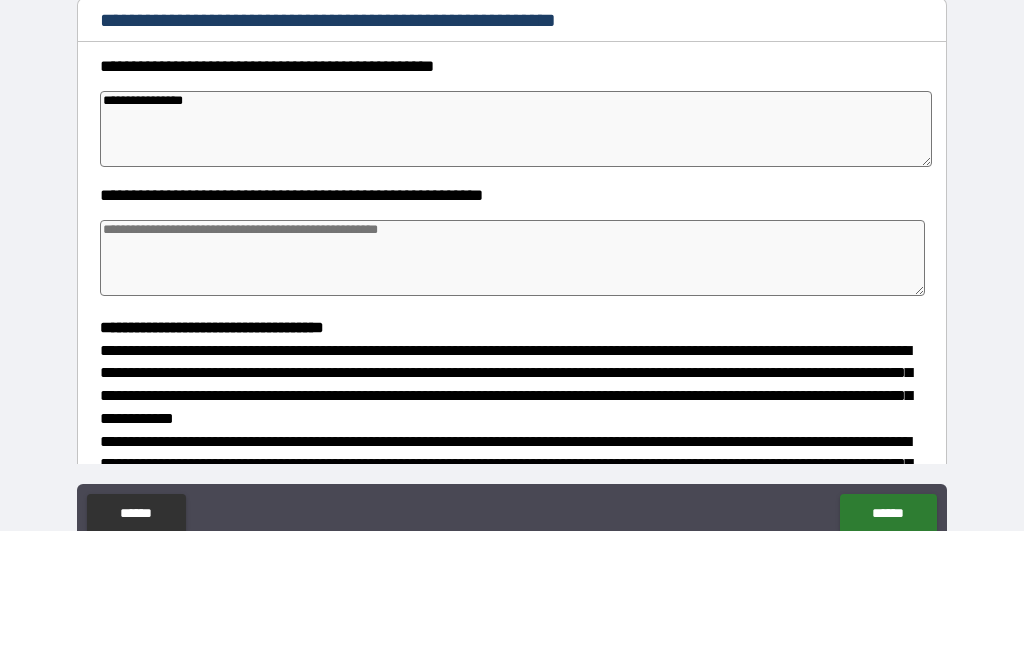 type on "*" 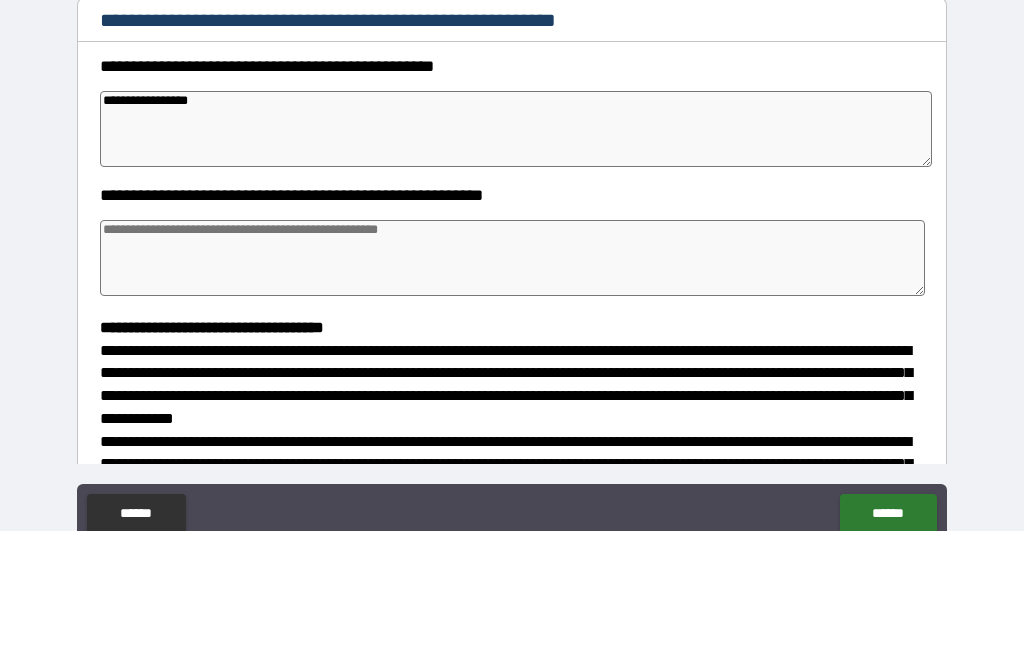 type on "*" 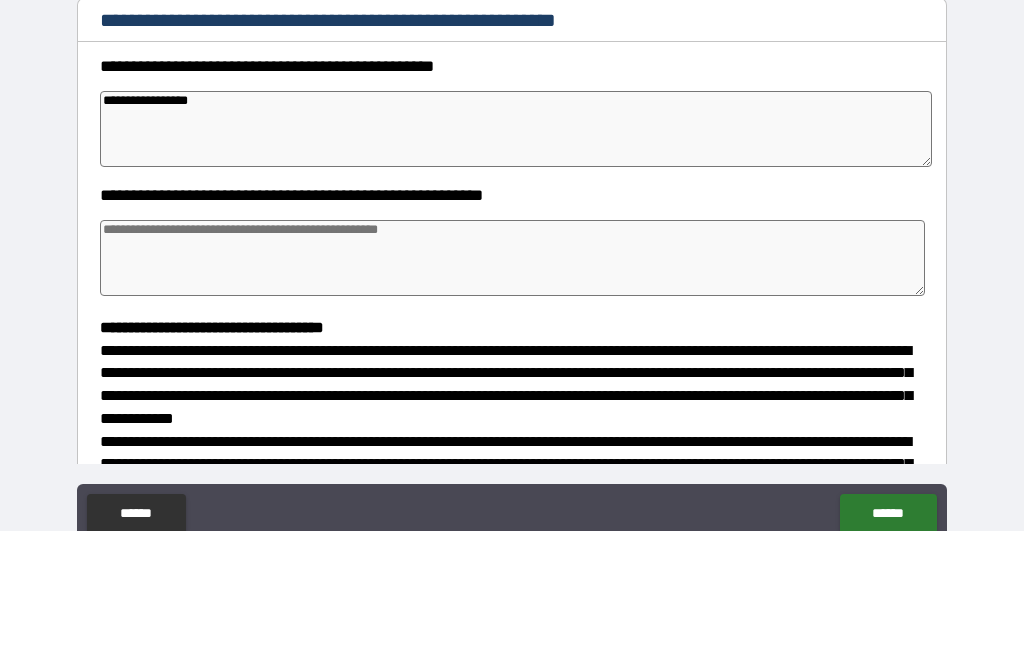 type on "*" 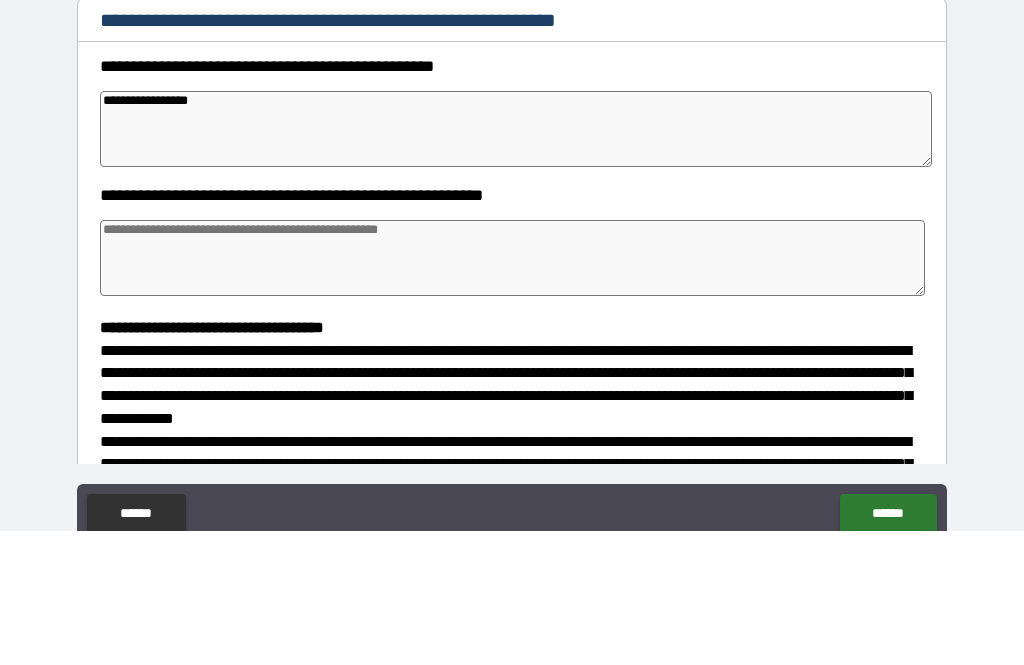 type on "*" 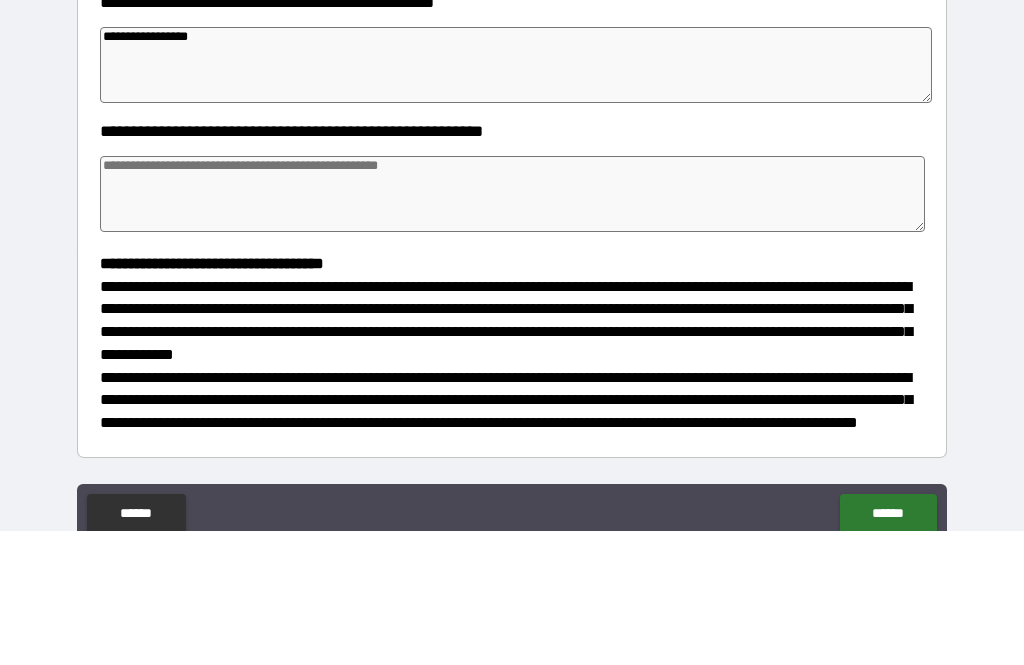 scroll, scrollTop: 222, scrollLeft: 0, axis: vertical 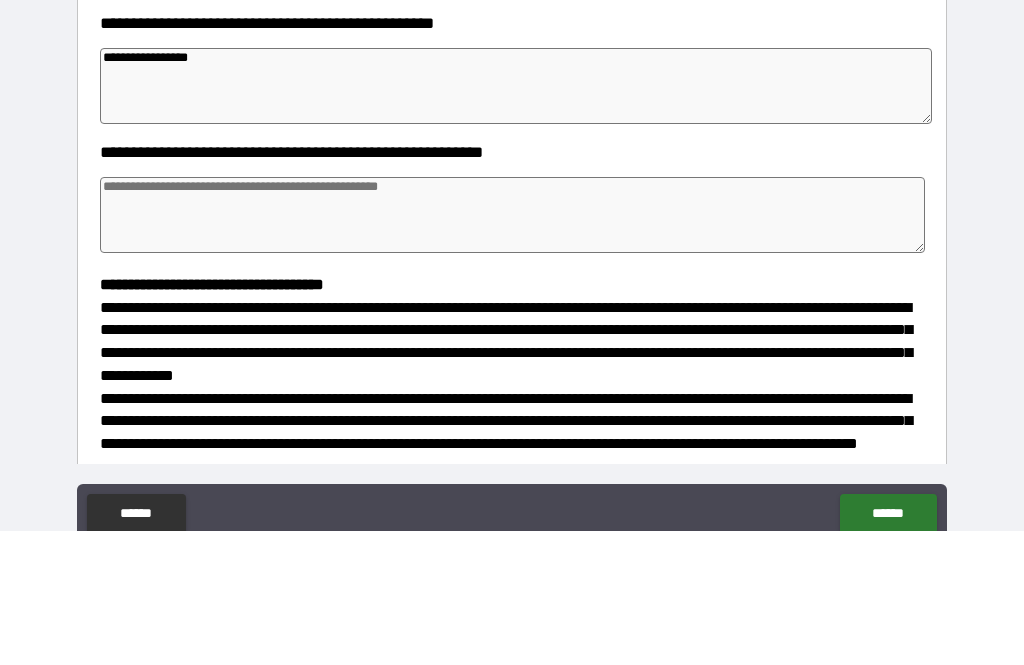 type on "**********" 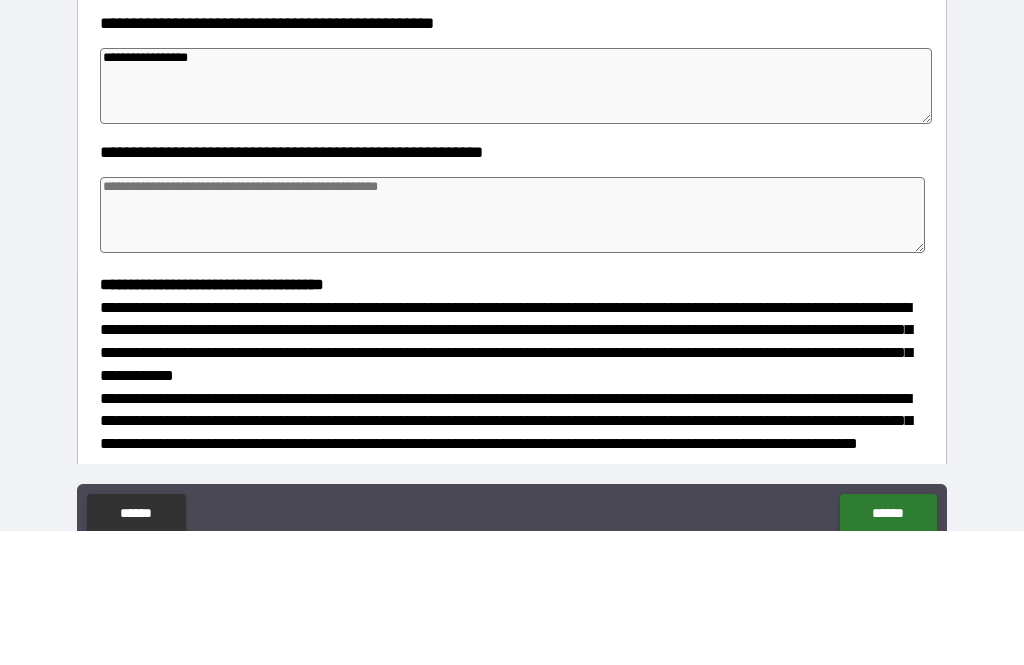 type on "*" 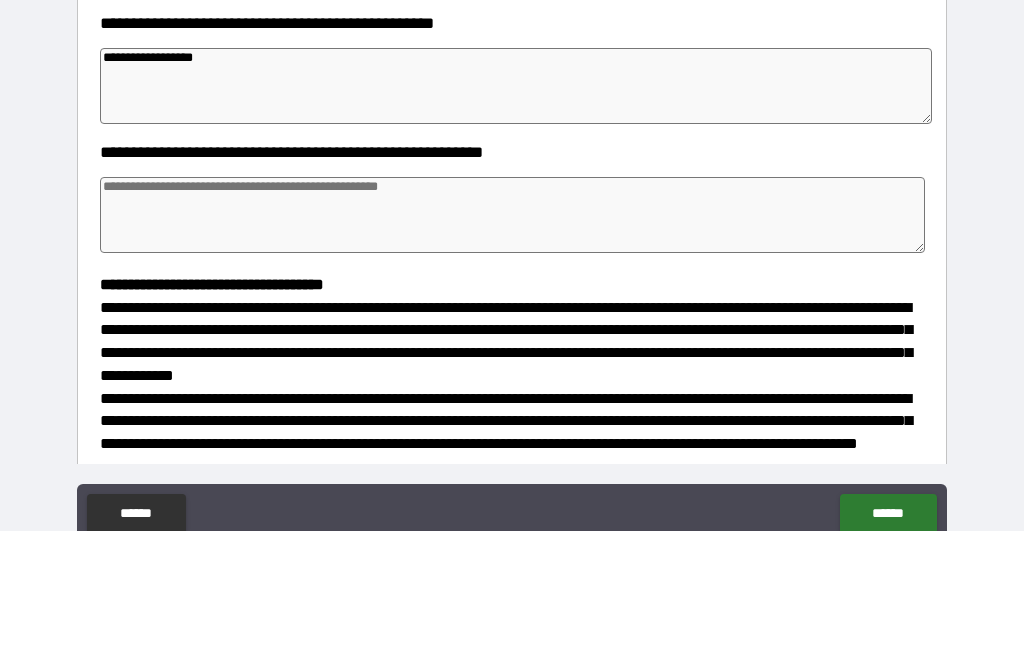 type on "*" 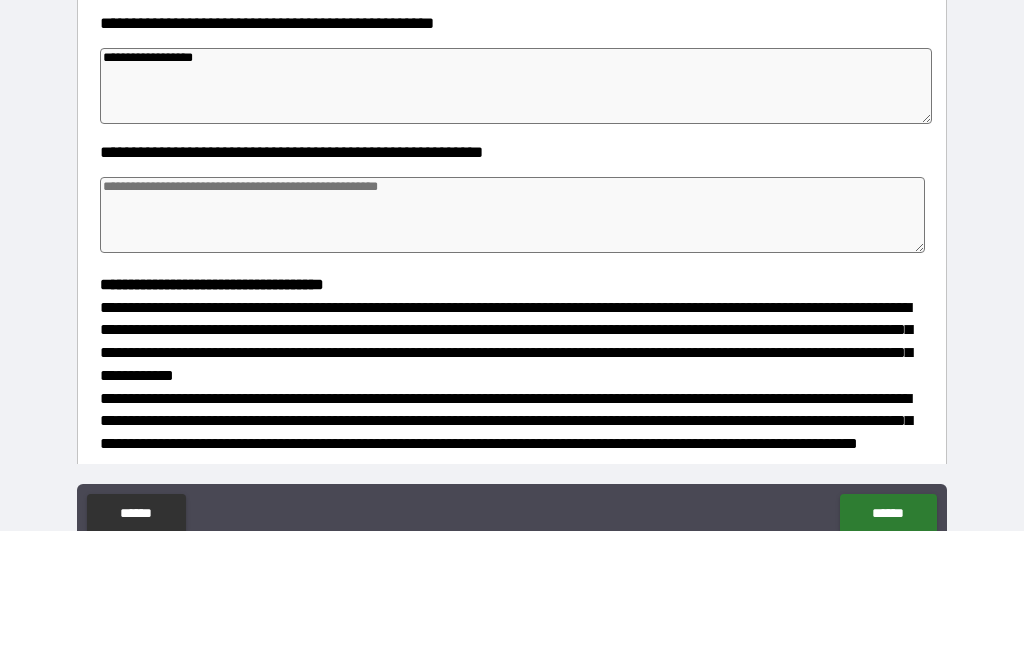 type on "*" 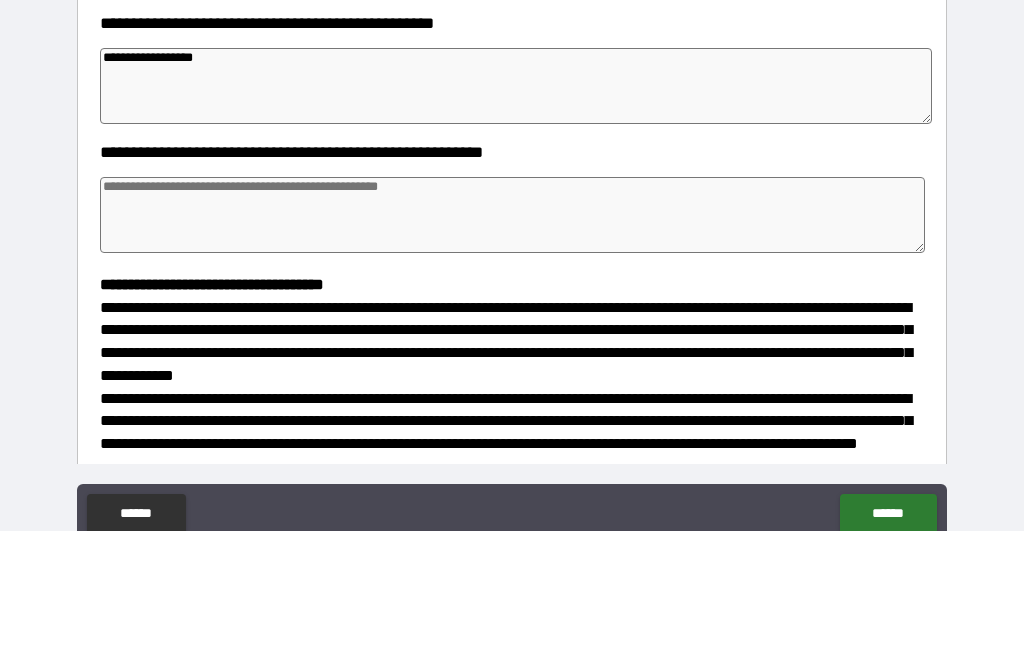 type on "**********" 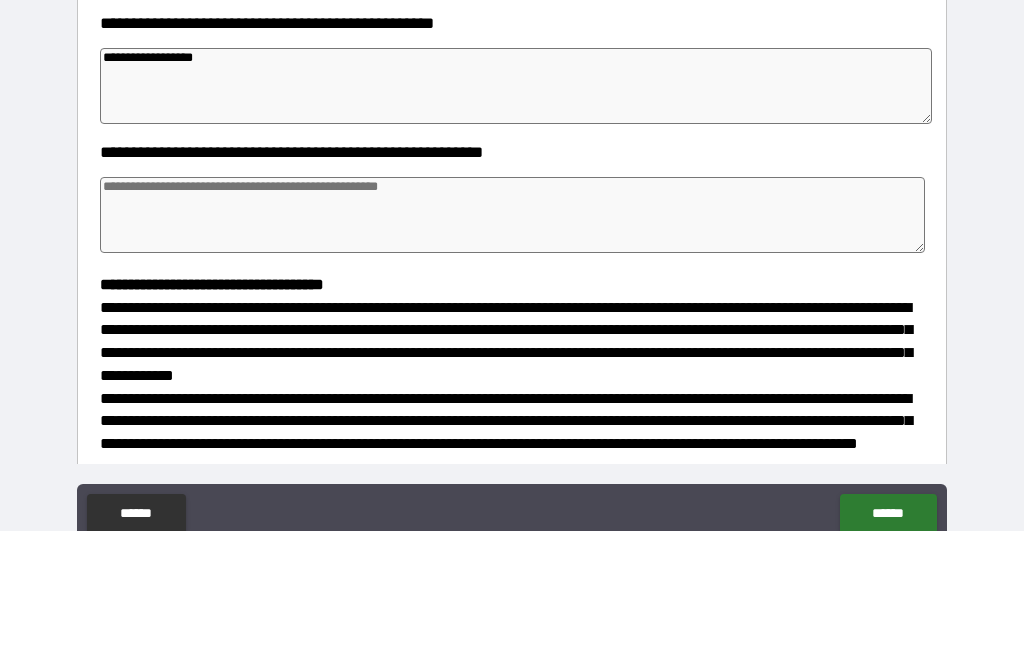 type on "*" 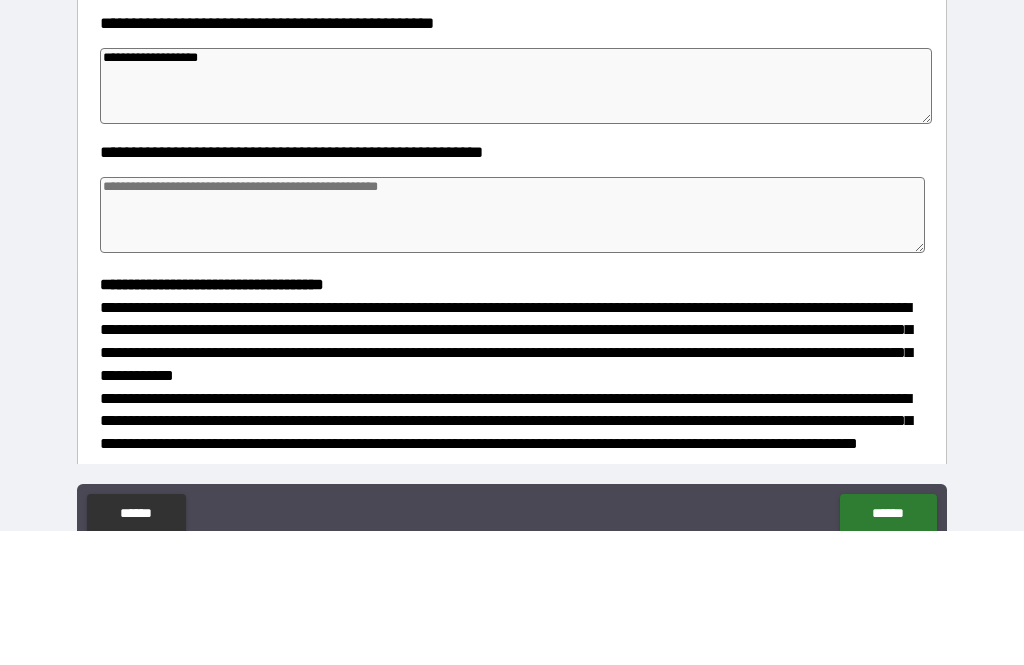 type on "*" 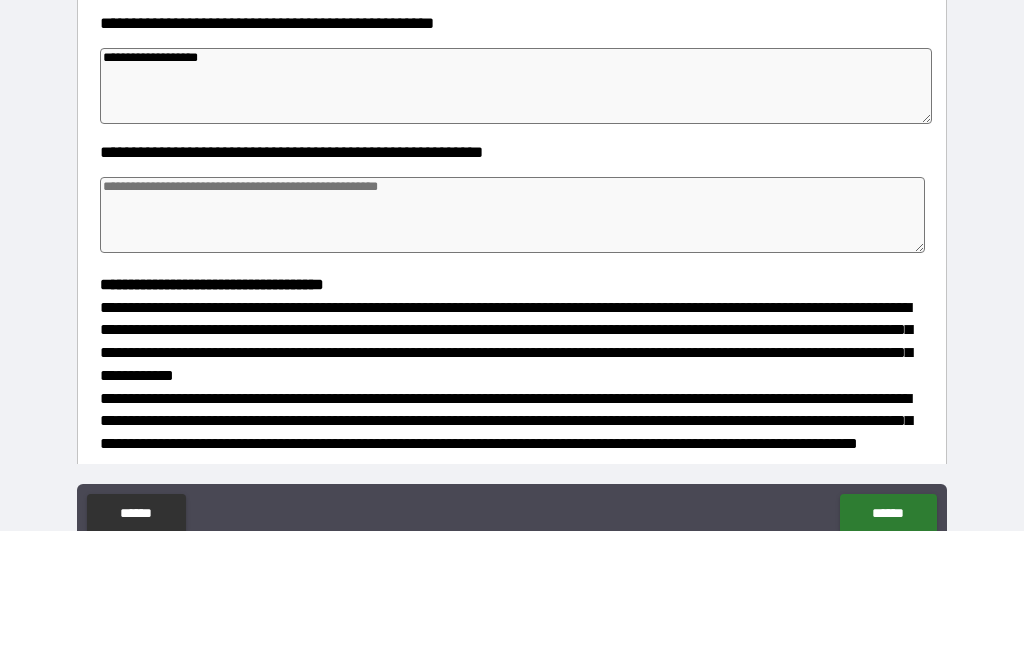 type on "*" 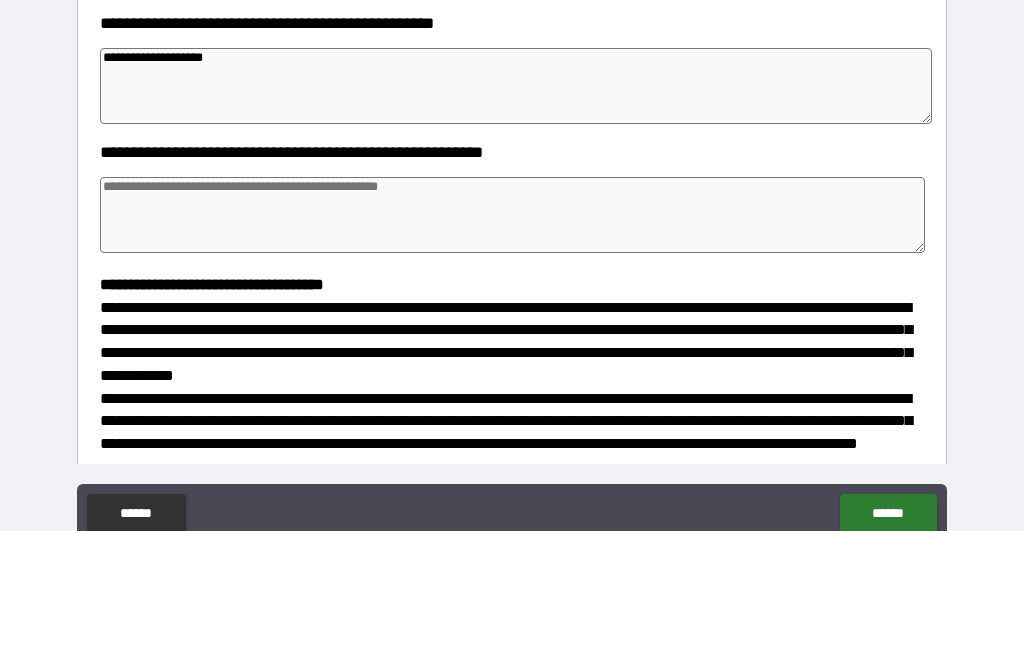 type on "*" 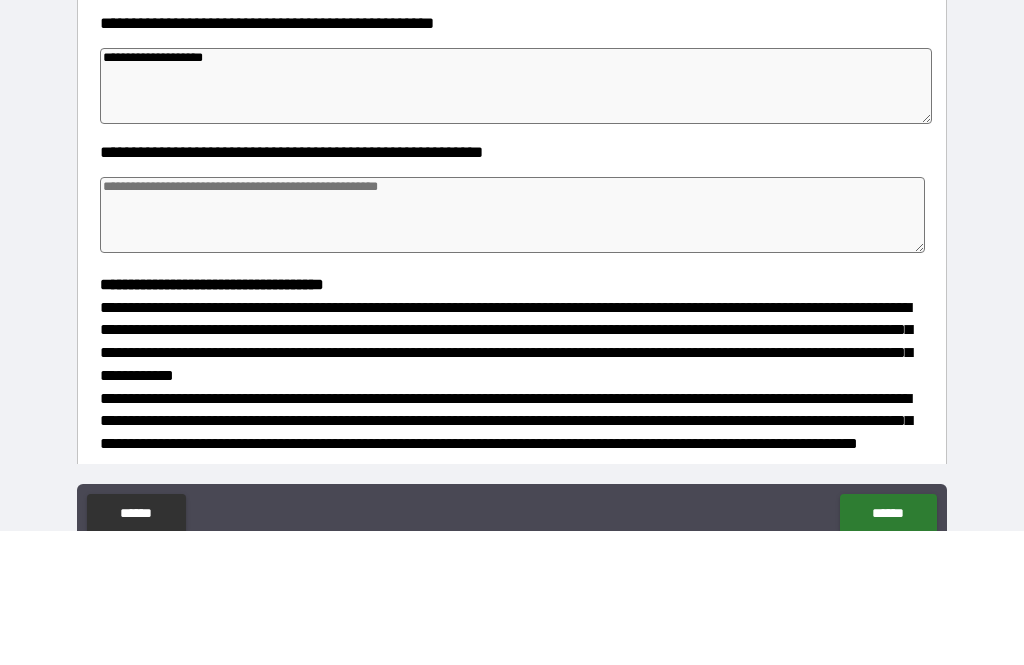 type on "*" 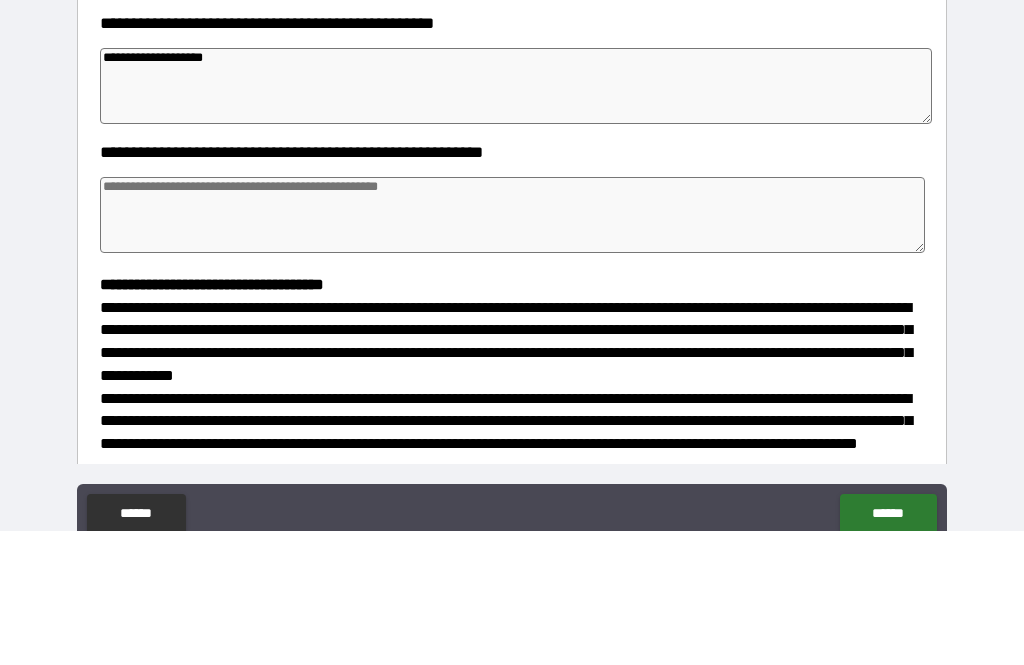 type on "**********" 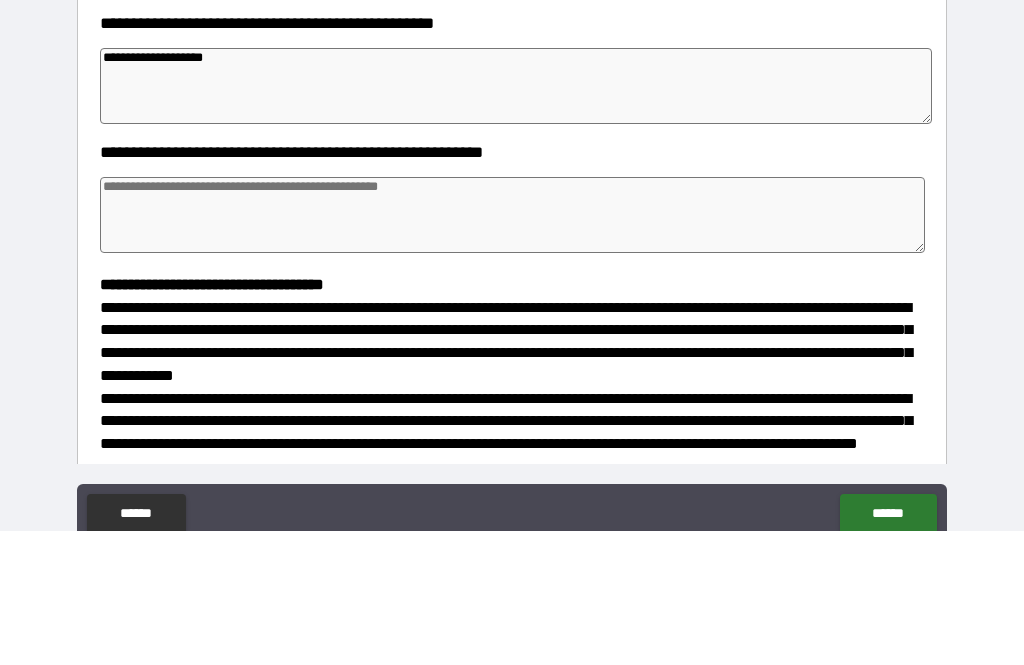 type on "*" 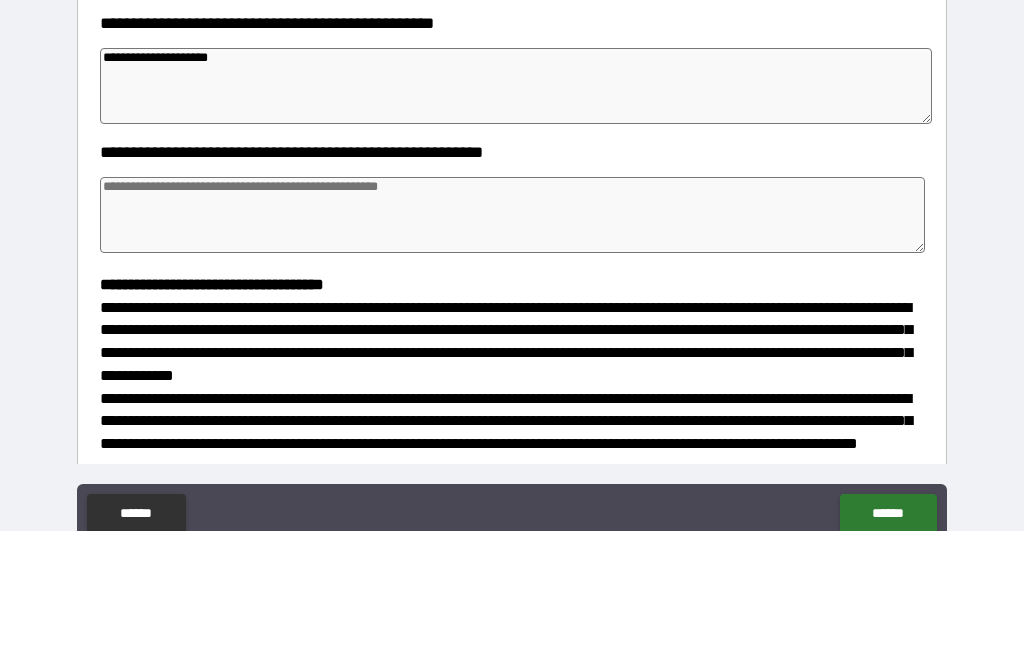 type on "*" 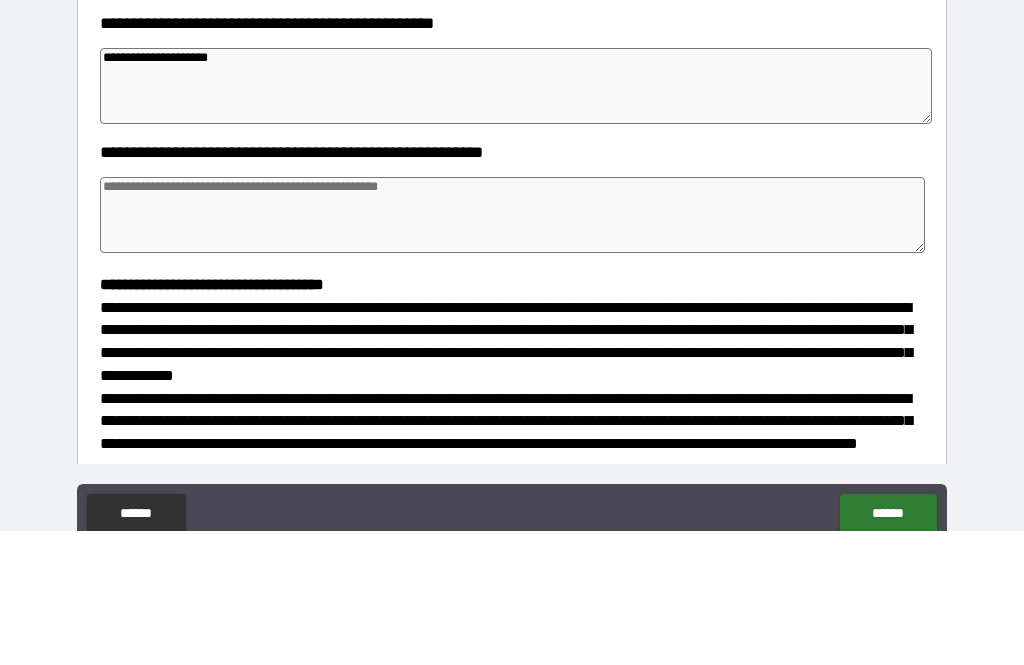 type on "*" 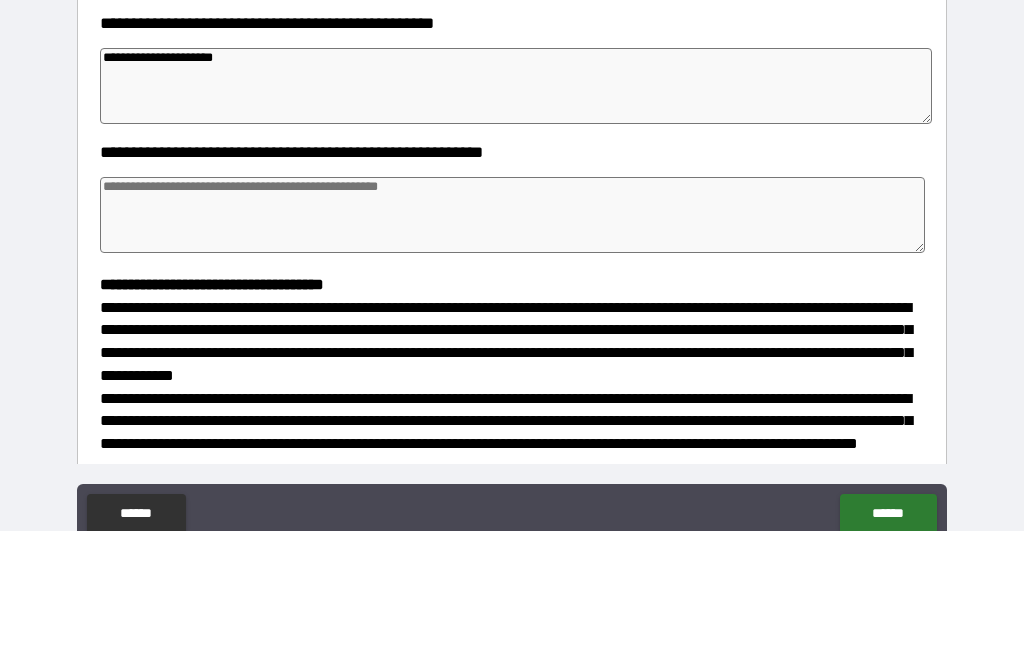 type on "*" 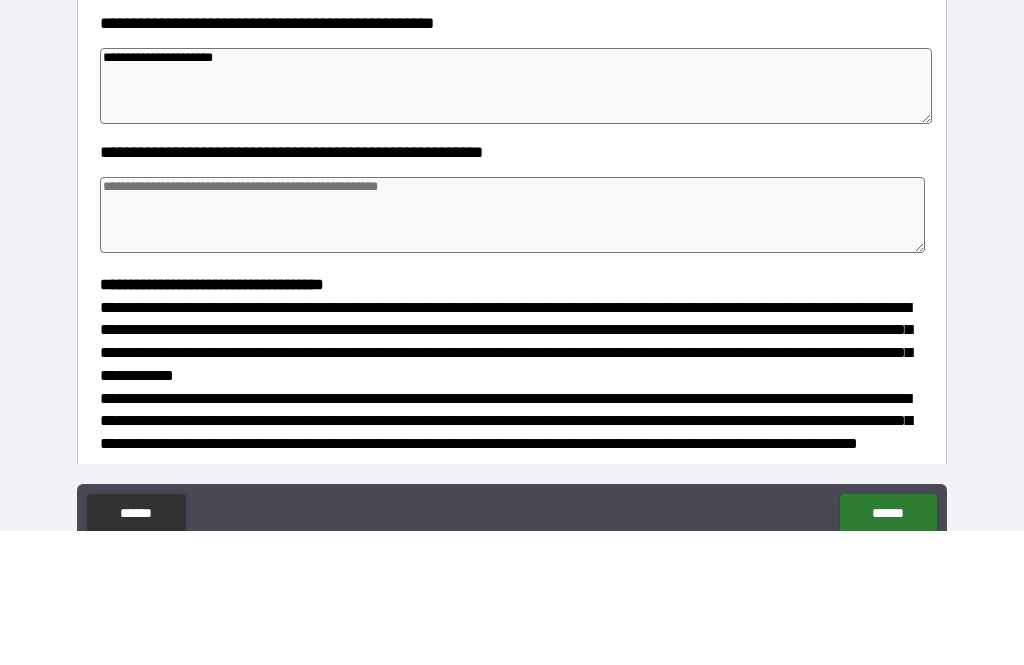 type on "*" 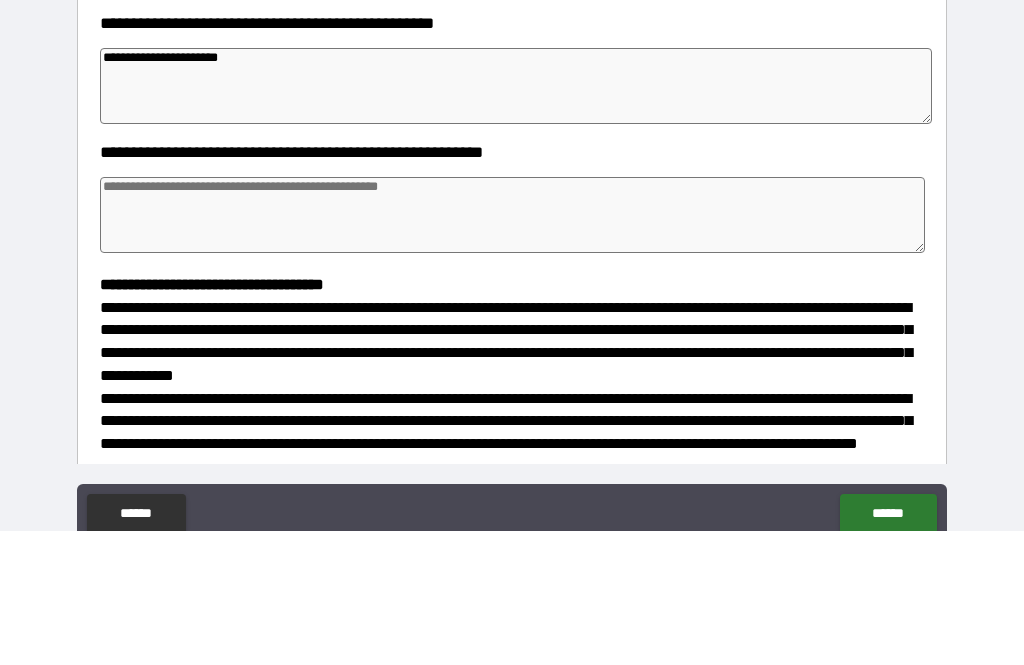 type on "**********" 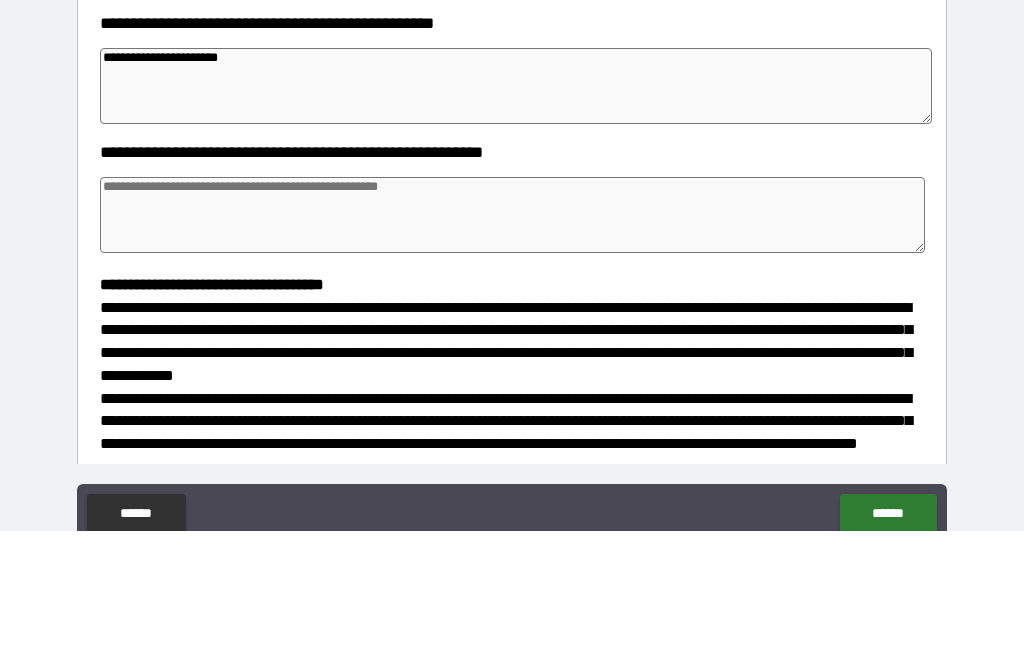 type on "*" 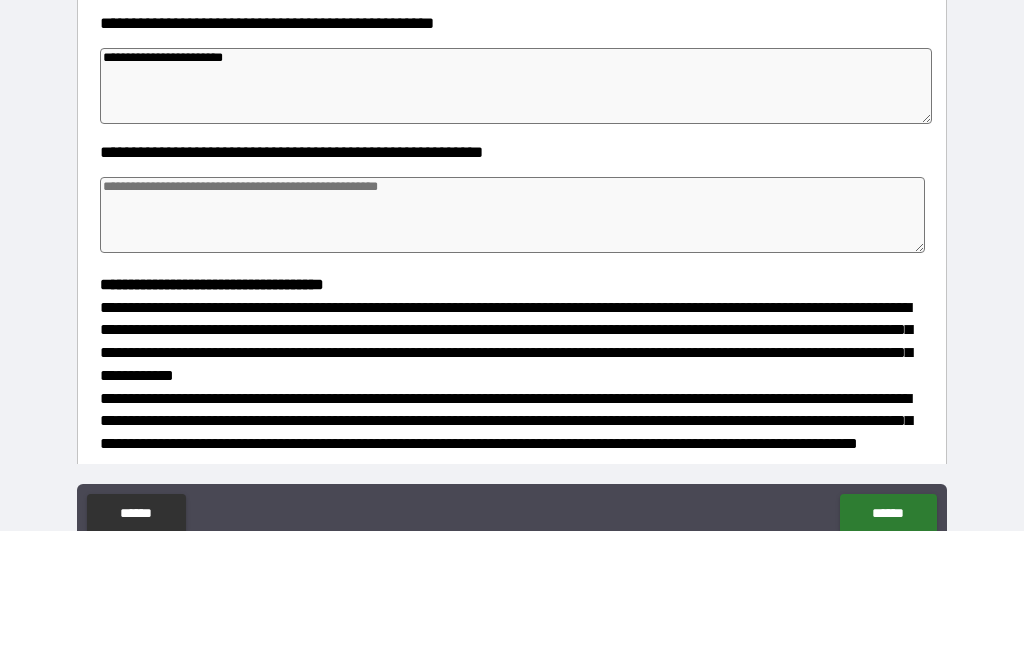type on "*" 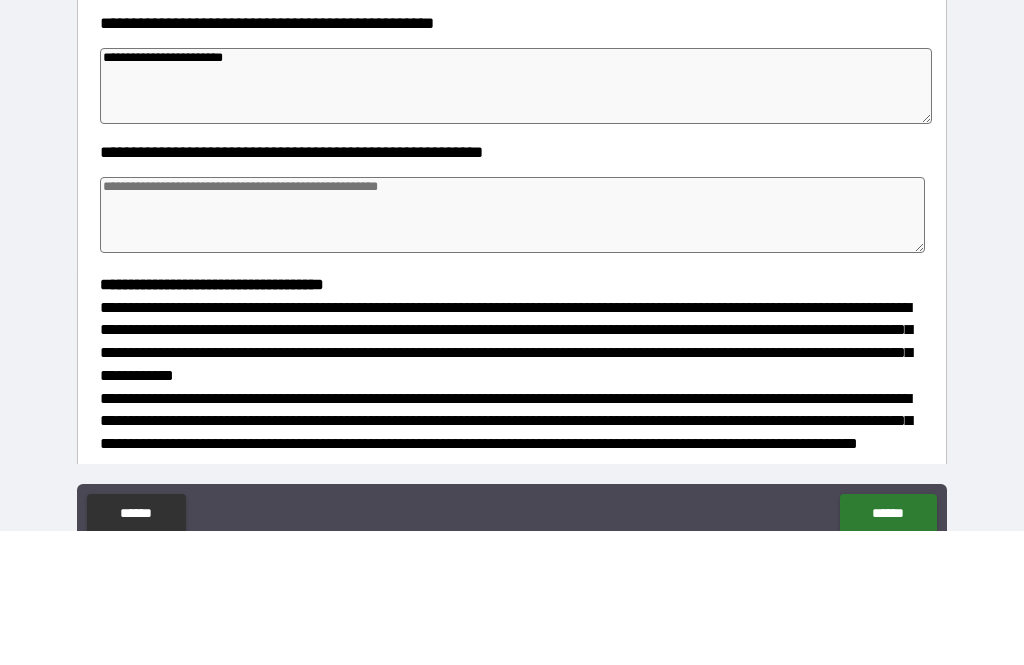 type on "*" 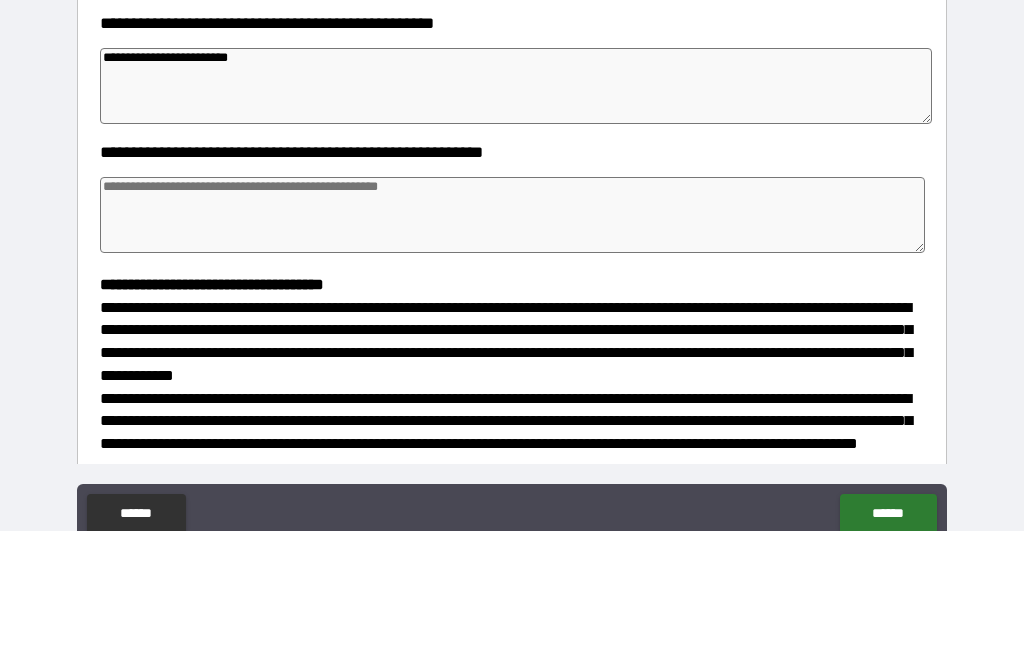 type on "*" 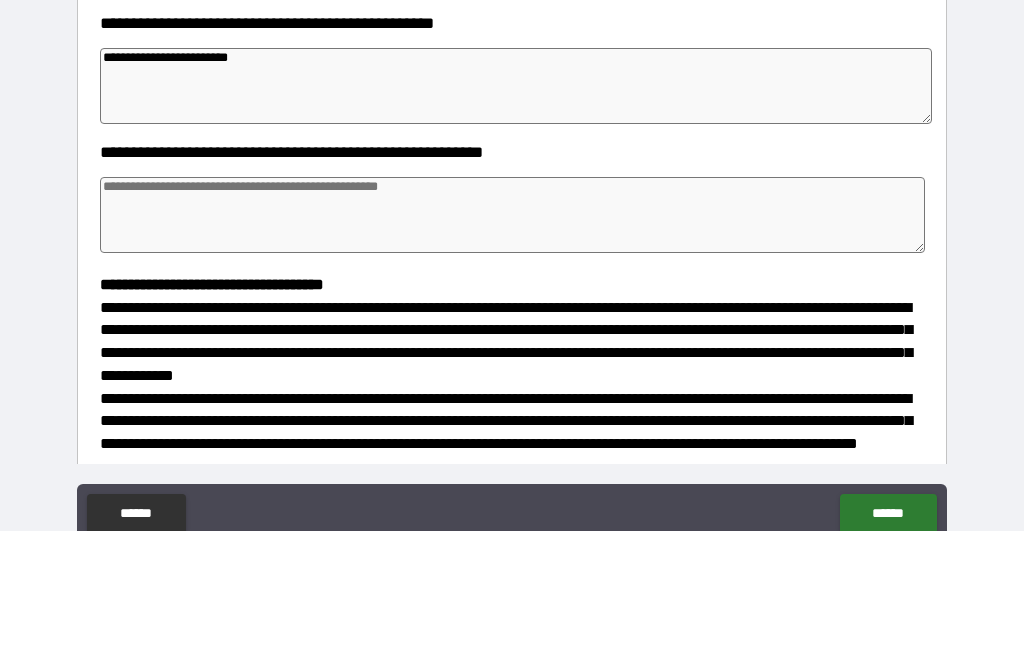 type on "*" 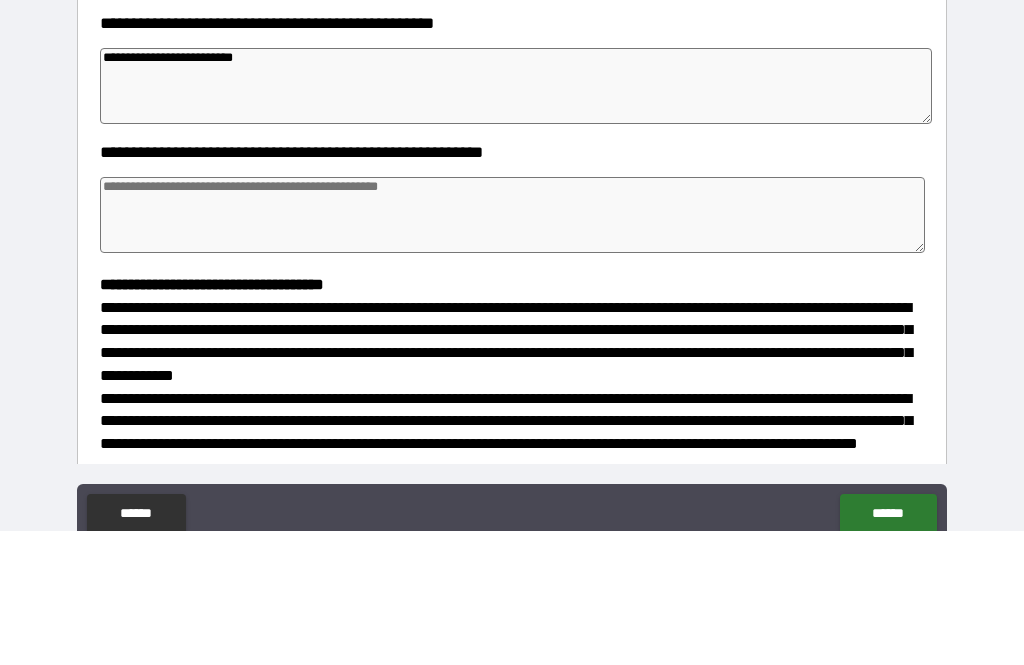 type on "*" 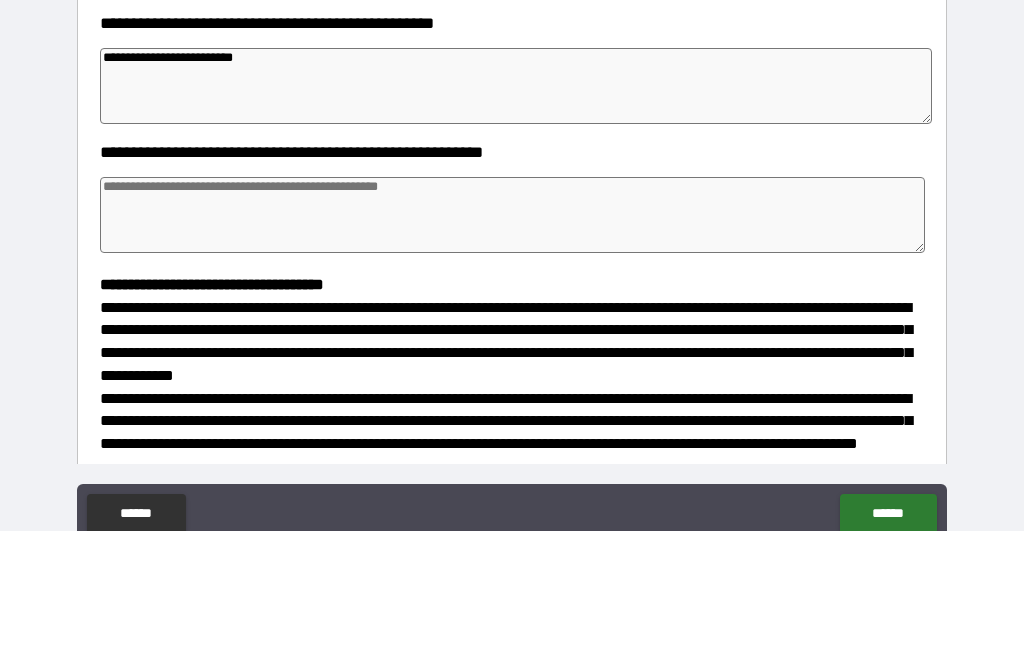 type on "*" 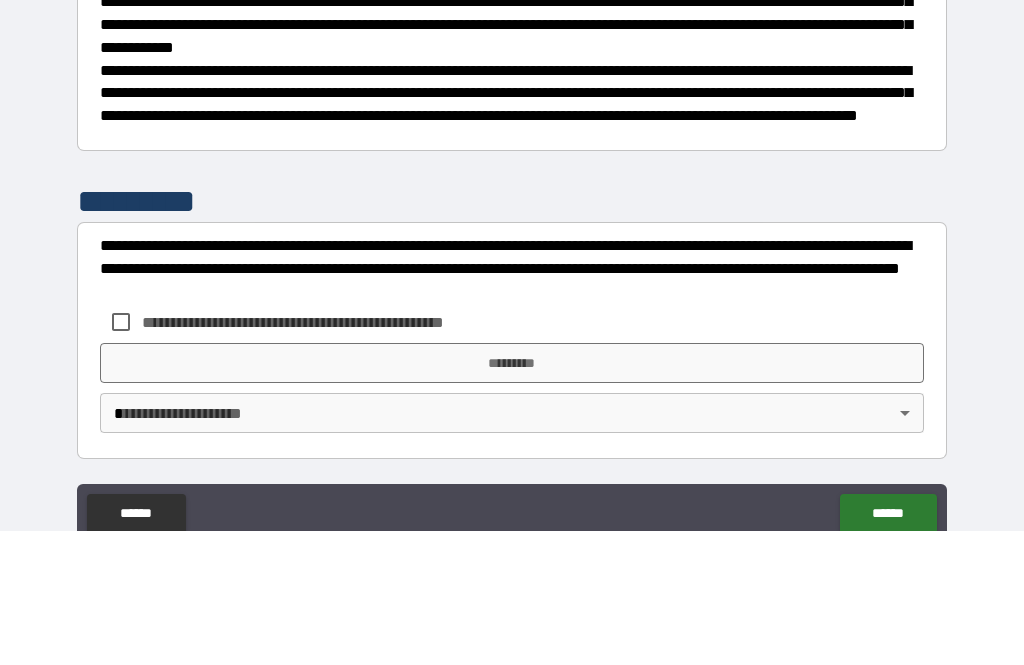 scroll, scrollTop: 566, scrollLeft: 0, axis: vertical 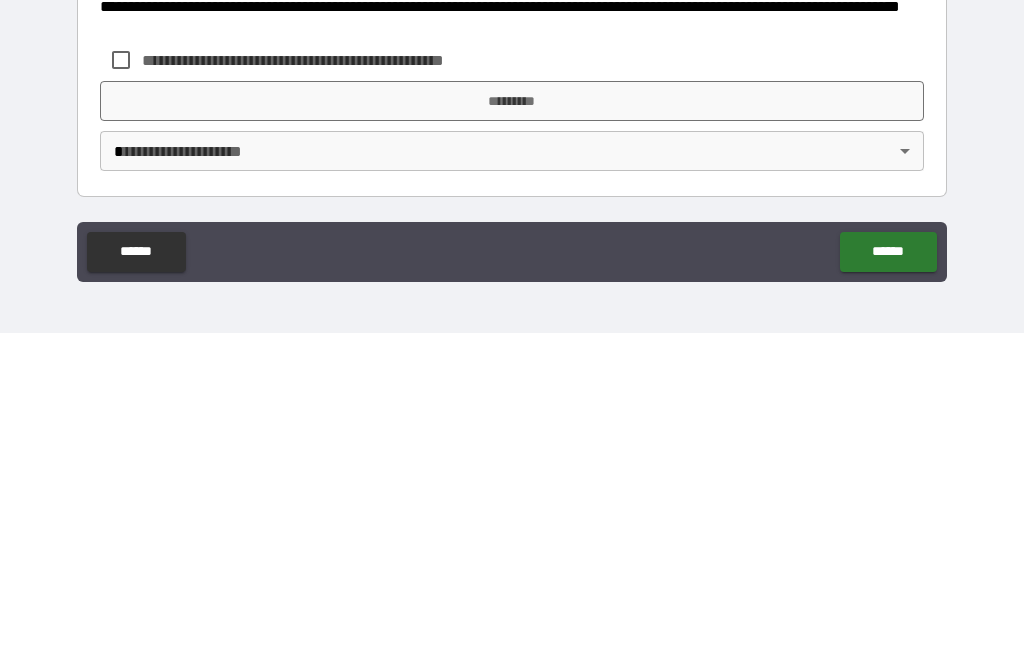 type on "**********" 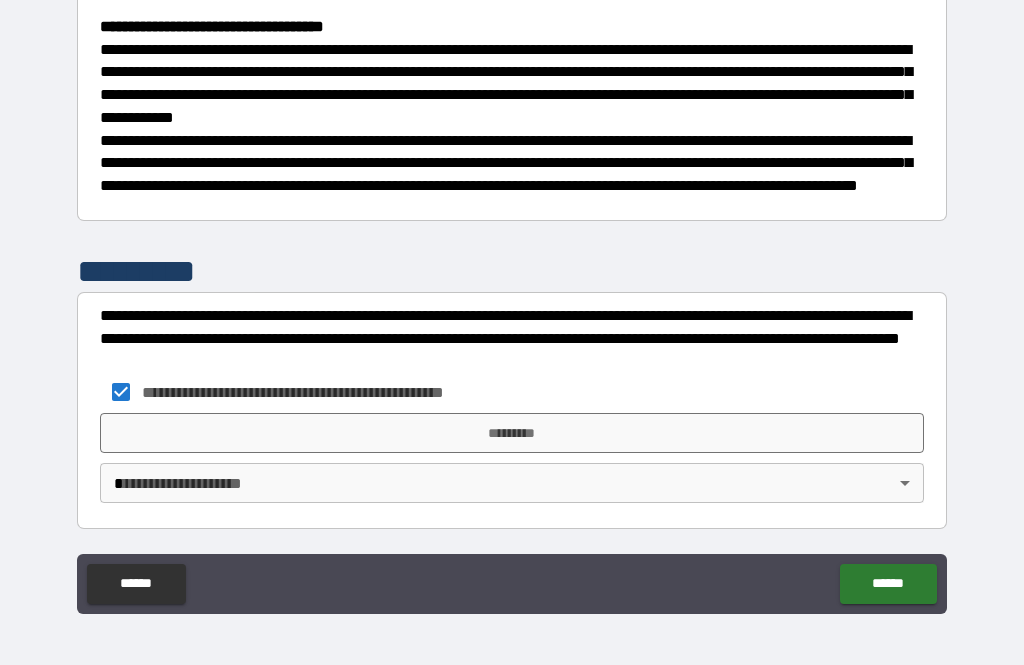 type on "*" 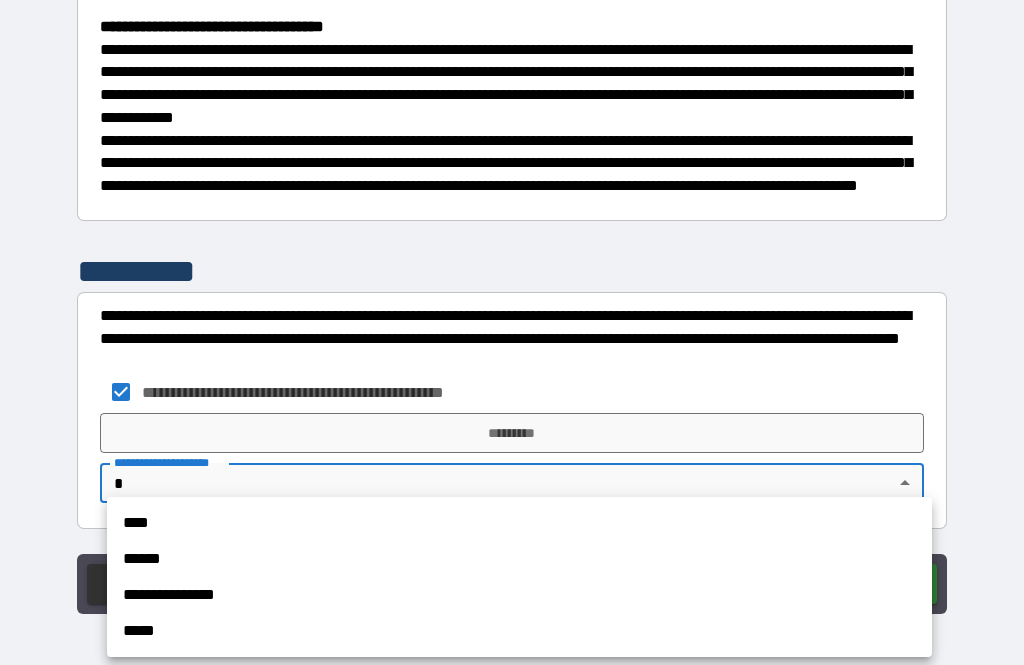 click on "**********" at bounding box center (519, 595) 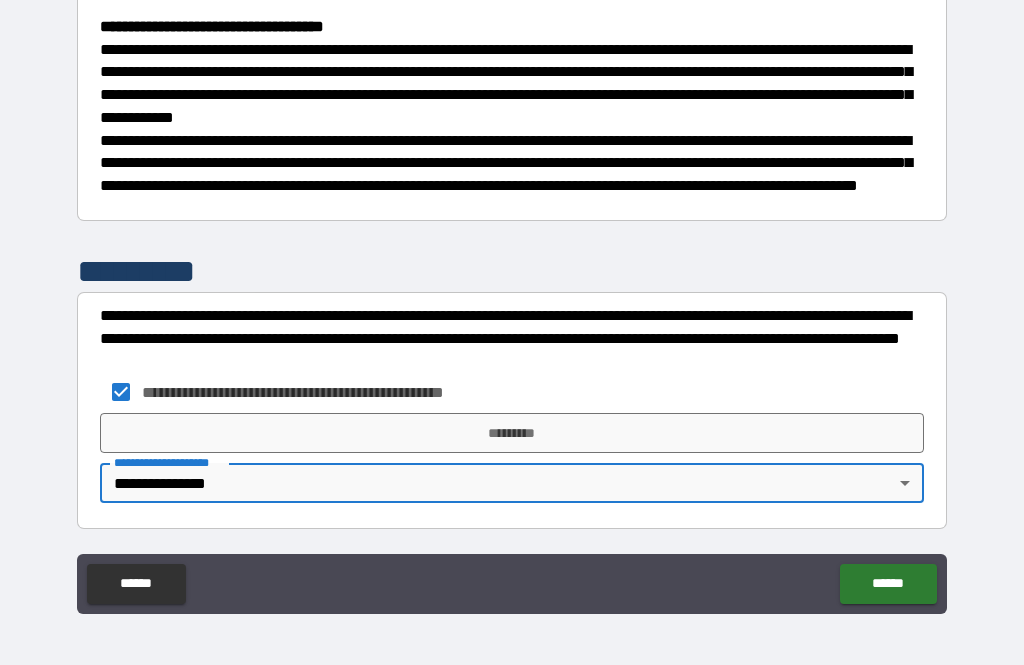 type on "*" 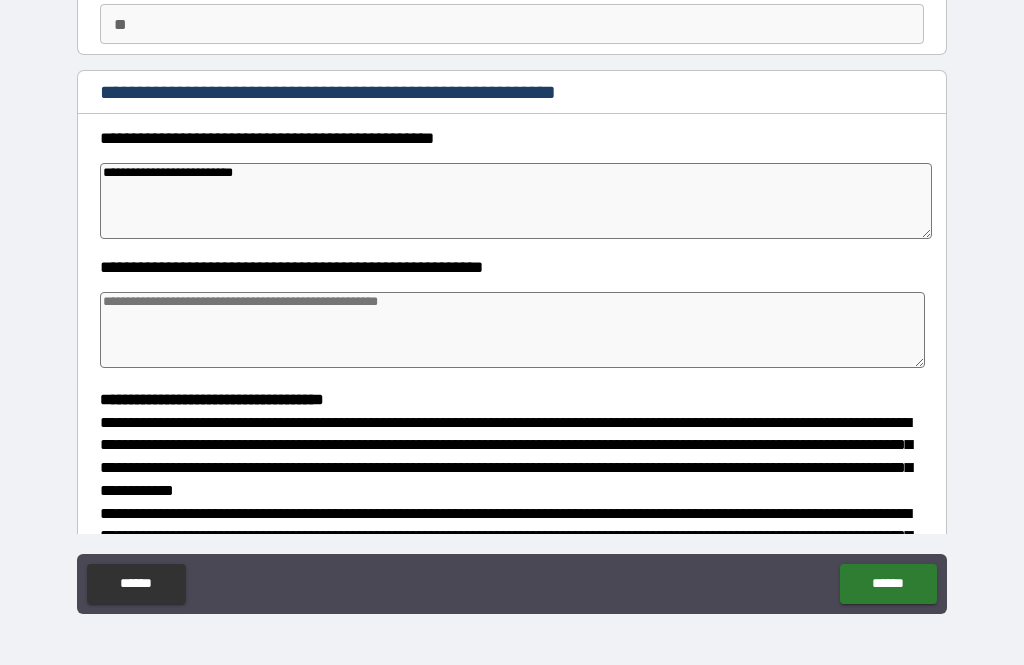scroll, scrollTop: 172, scrollLeft: 0, axis: vertical 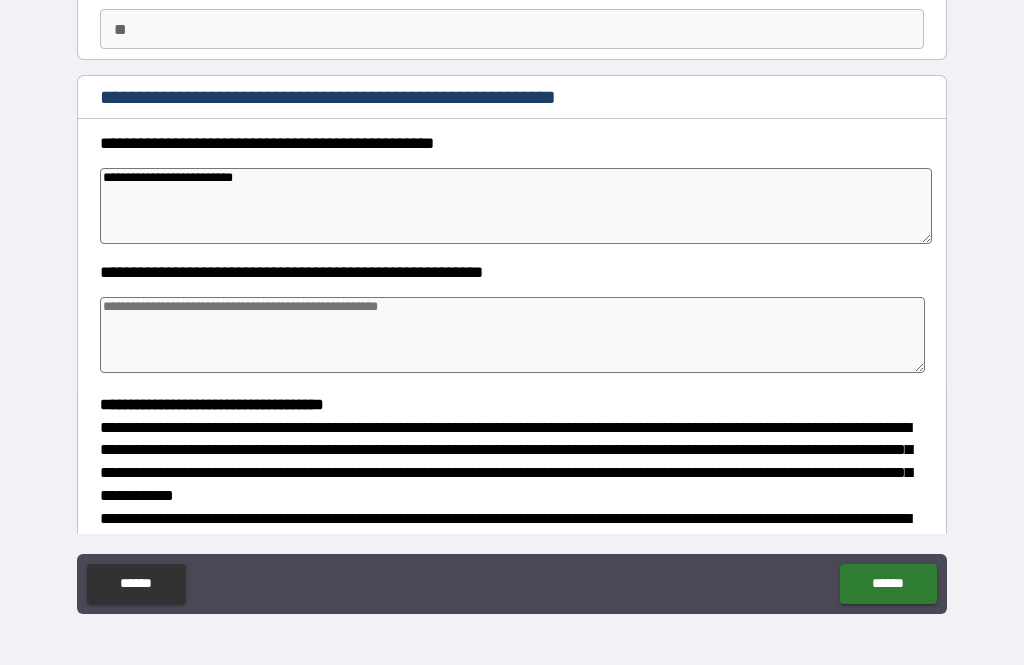 click on "**********" at bounding box center (516, 206) 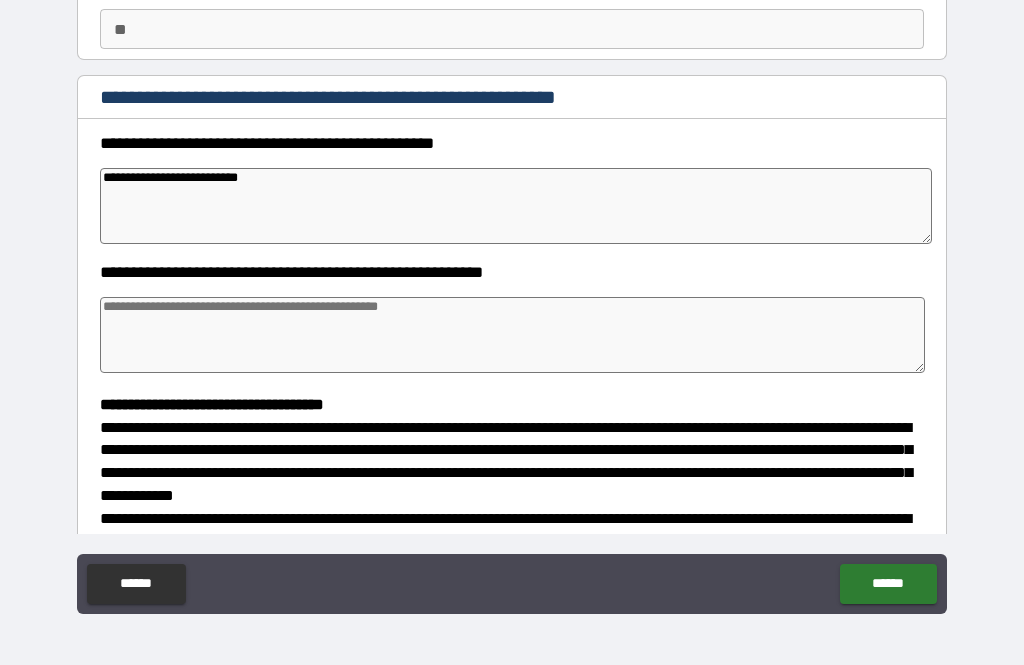 type on "*" 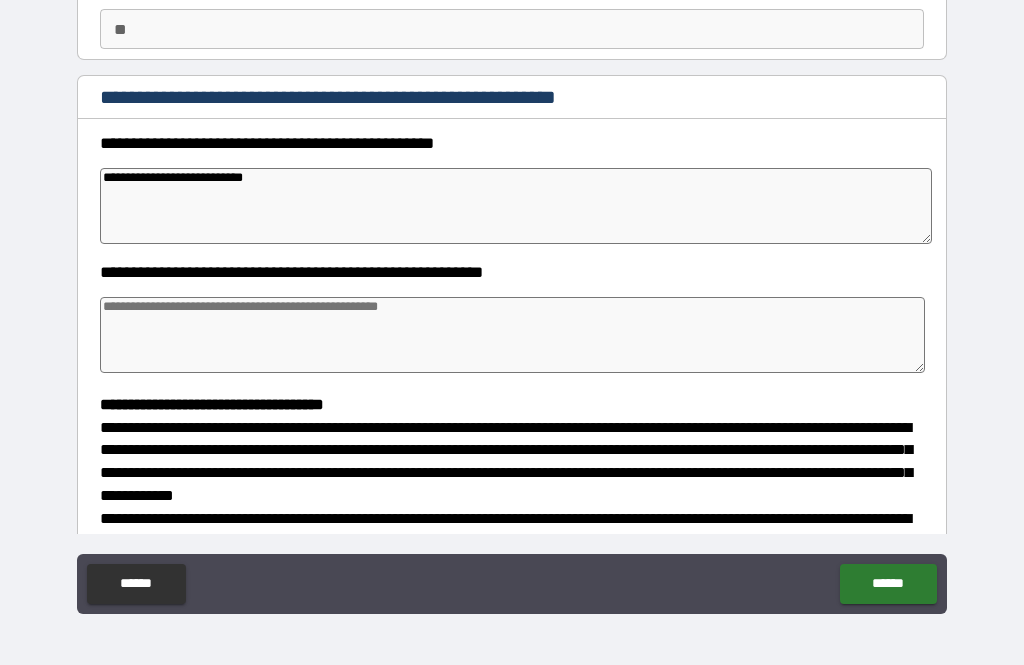 type on "*" 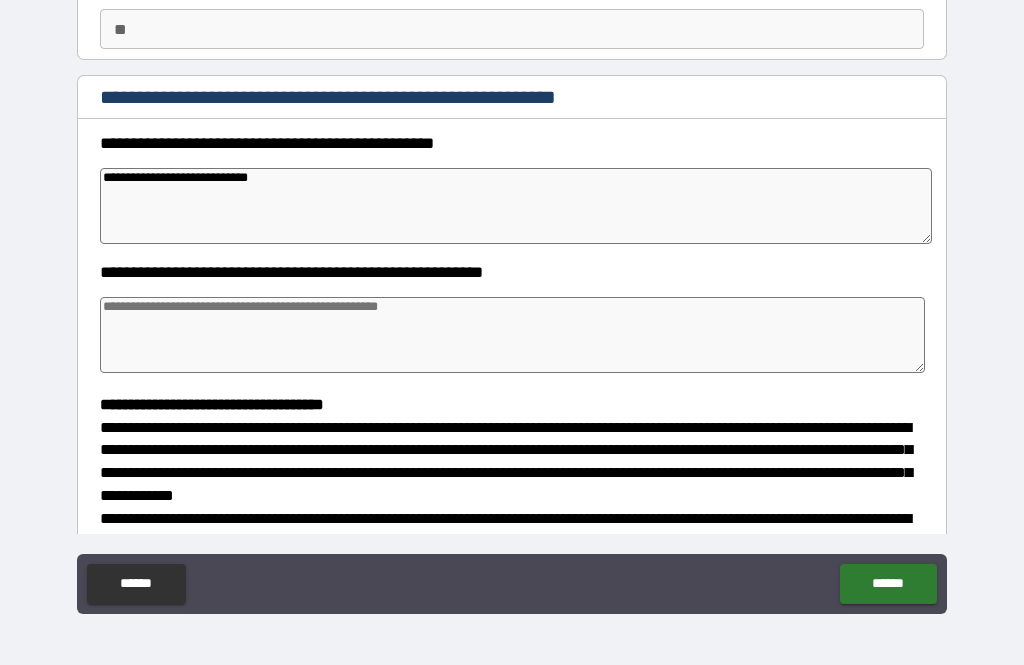 type on "*" 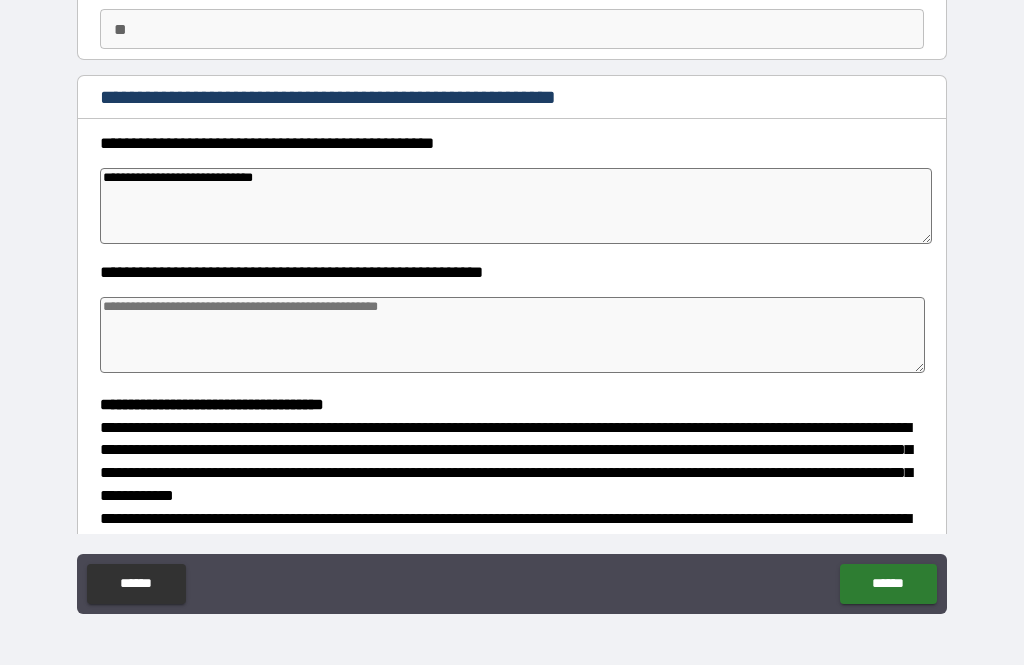 type on "*" 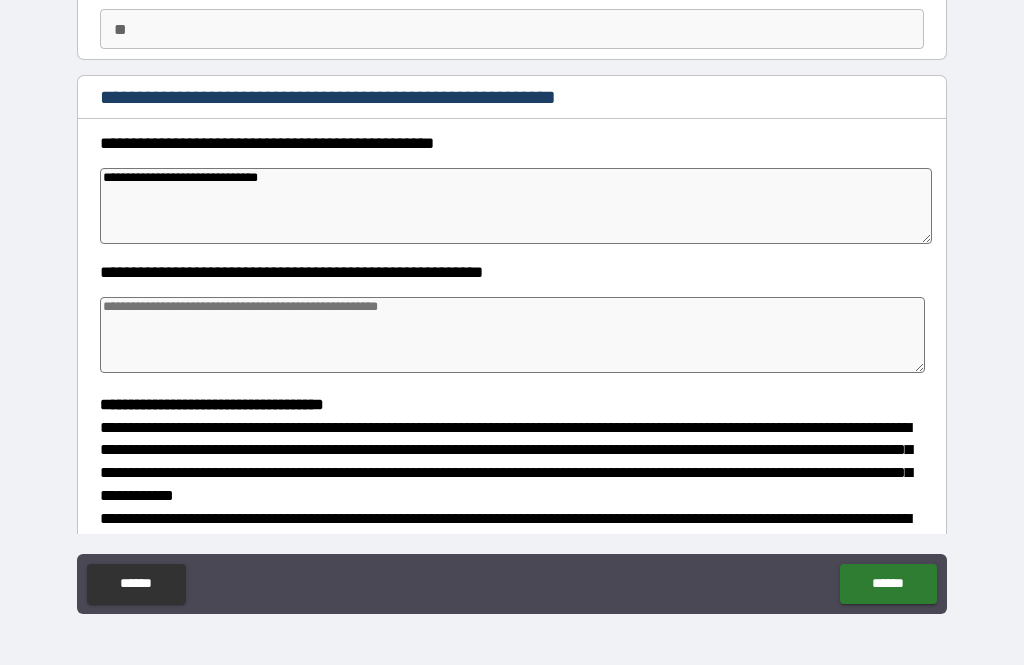 type on "*" 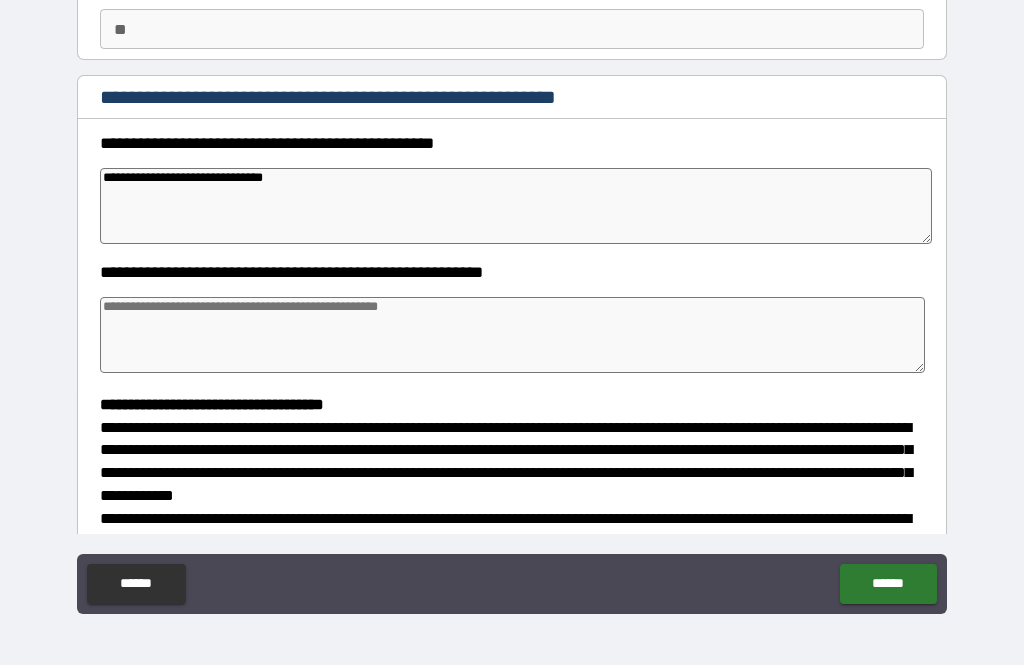 type on "*" 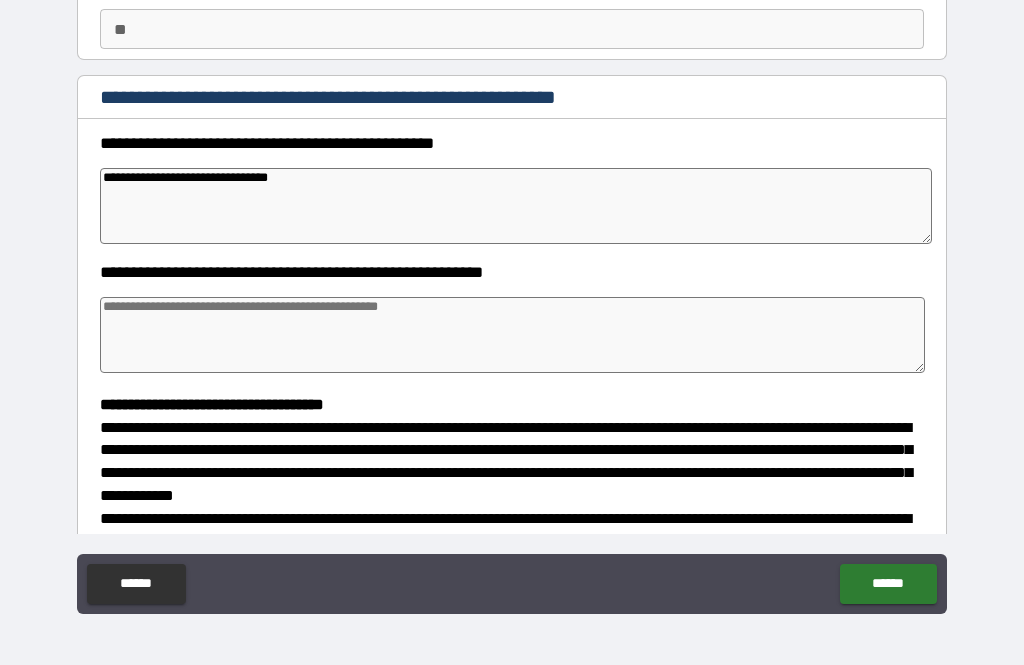 type on "*" 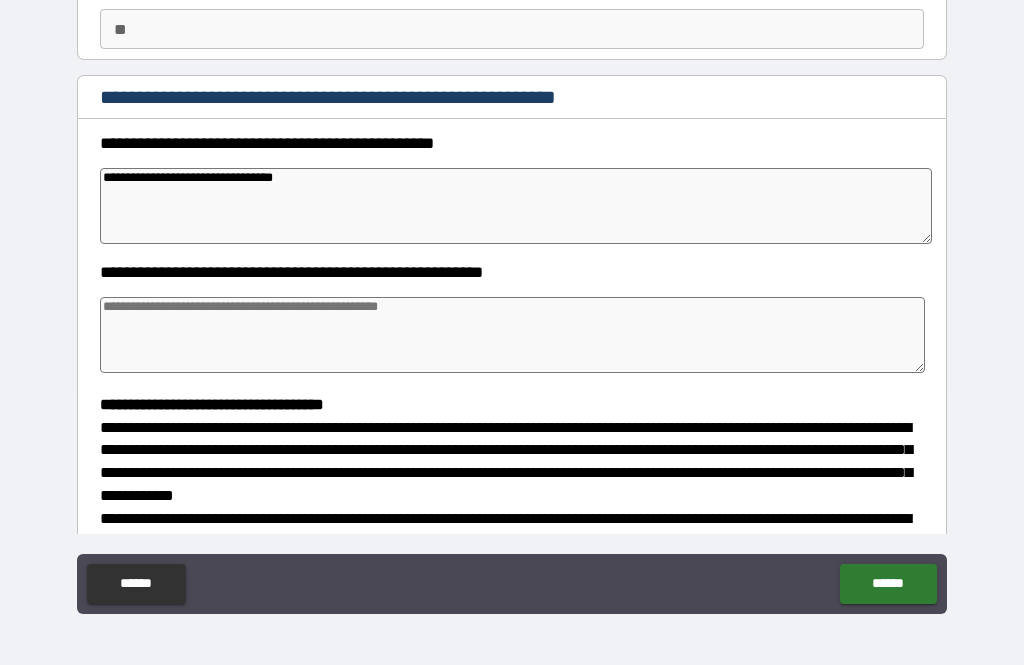 type on "*" 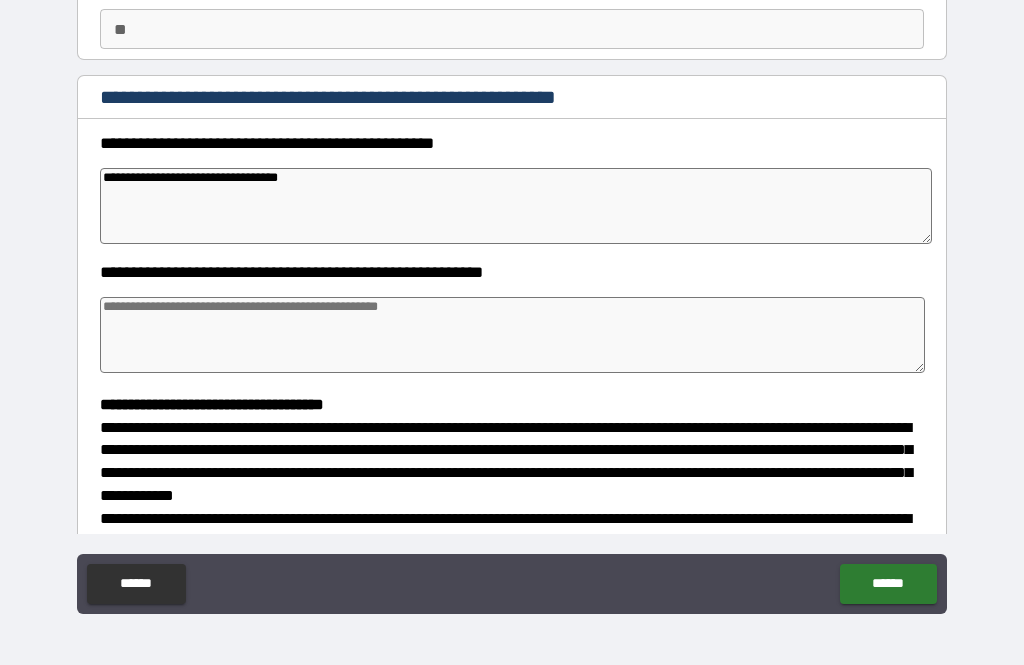 type on "**********" 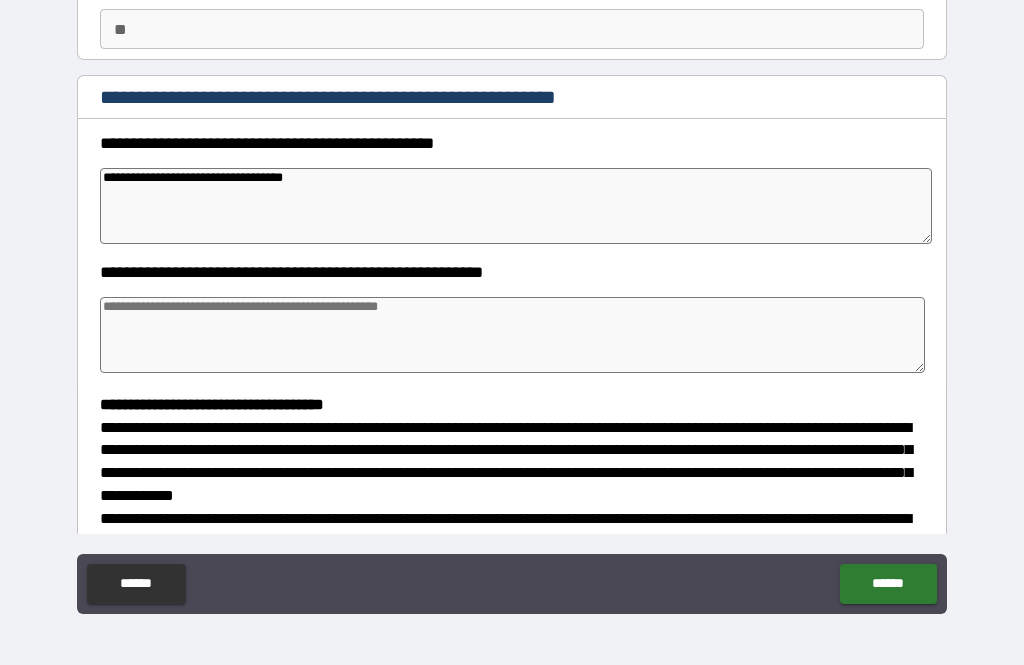 type on "*" 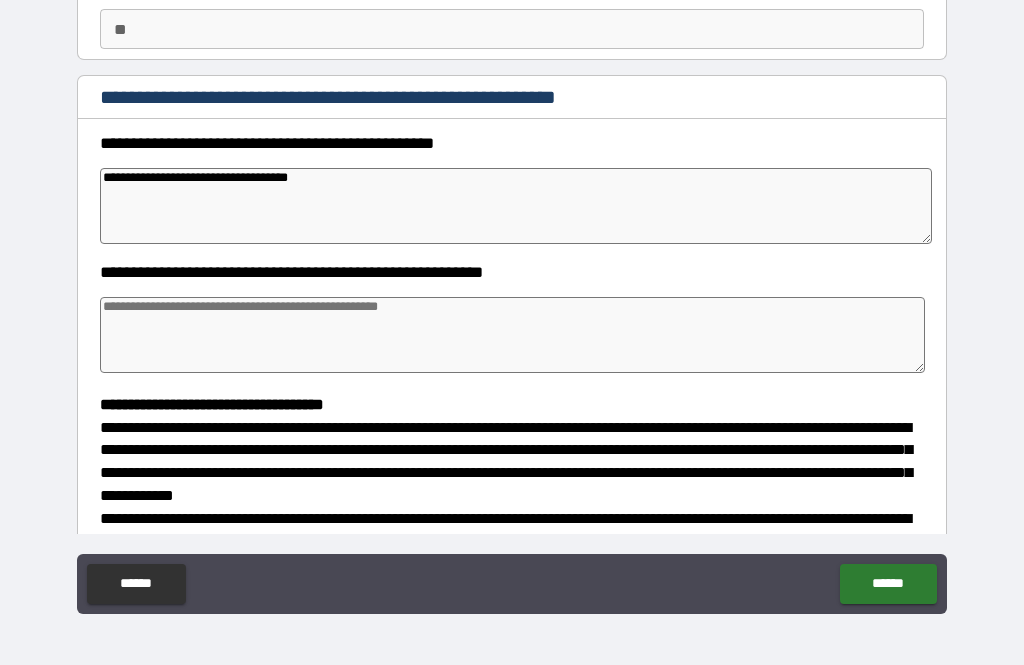 type on "*" 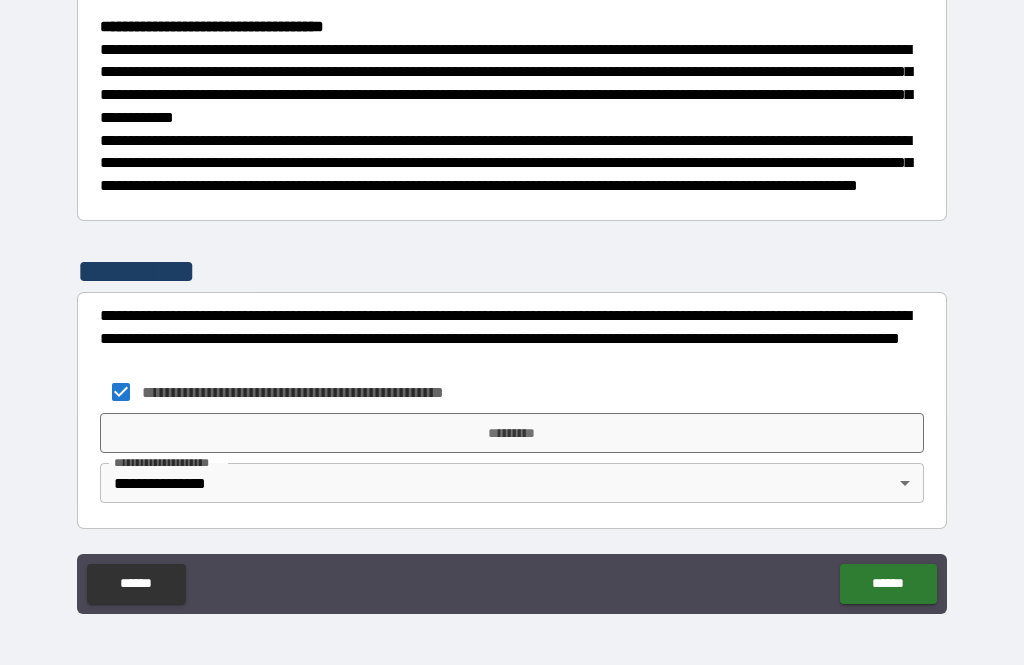 scroll, scrollTop: 566, scrollLeft: 0, axis: vertical 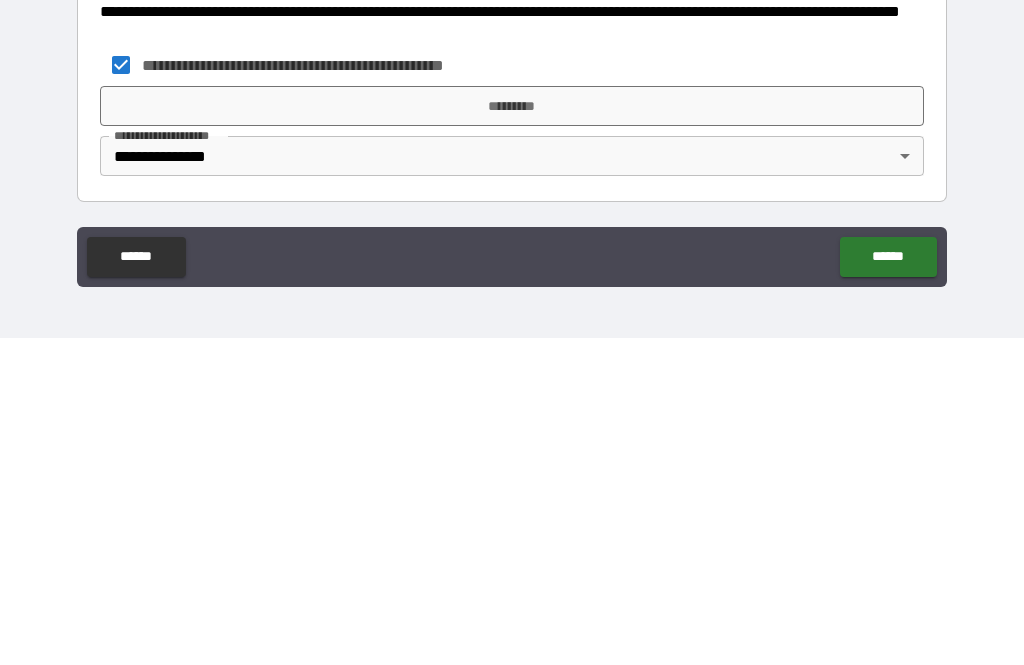 type on "**********" 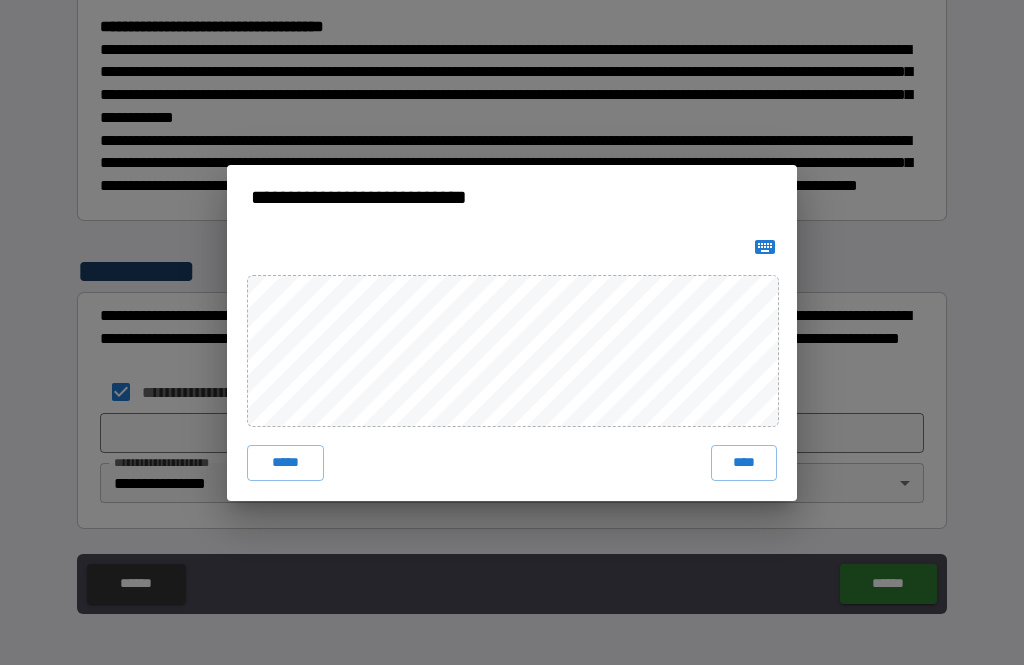 click on "****" at bounding box center (744, 463) 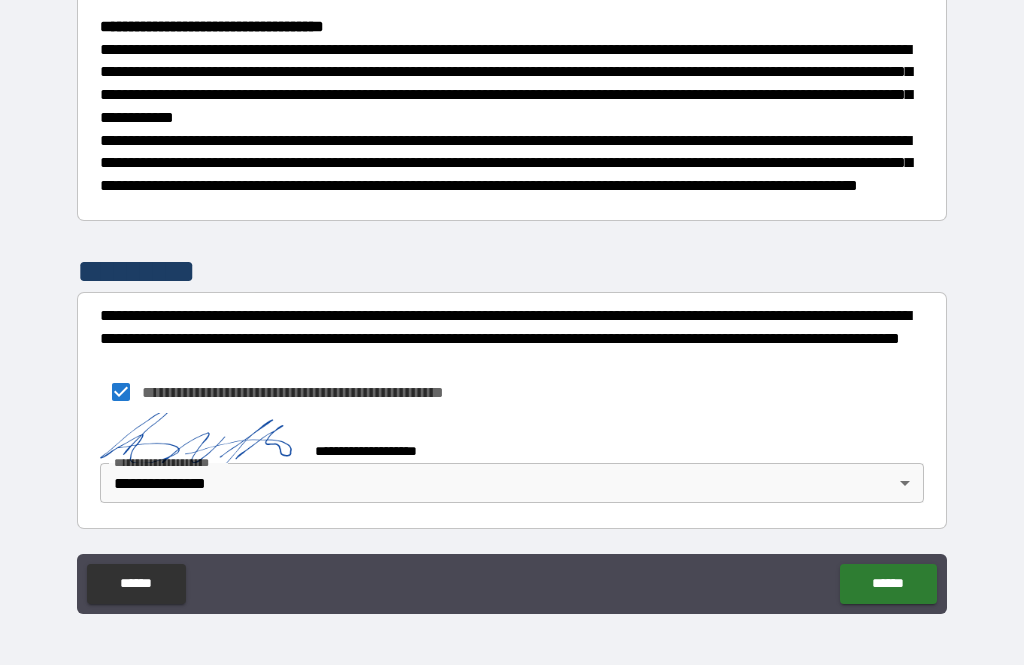 type on "*" 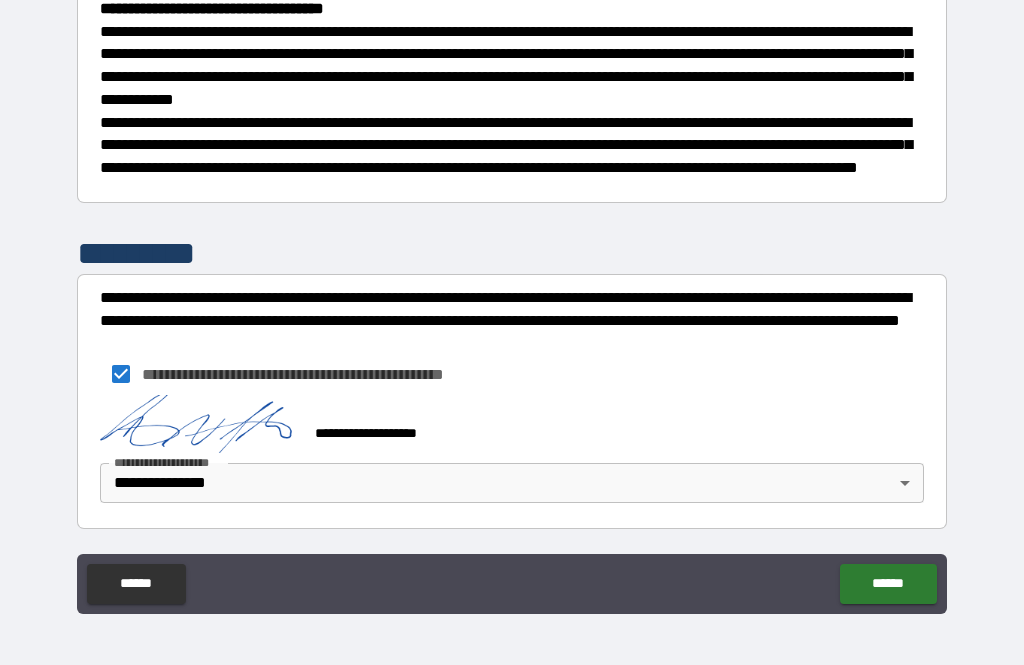 scroll, scrollTop: 583, scrollLeft: 0, axis: vertical 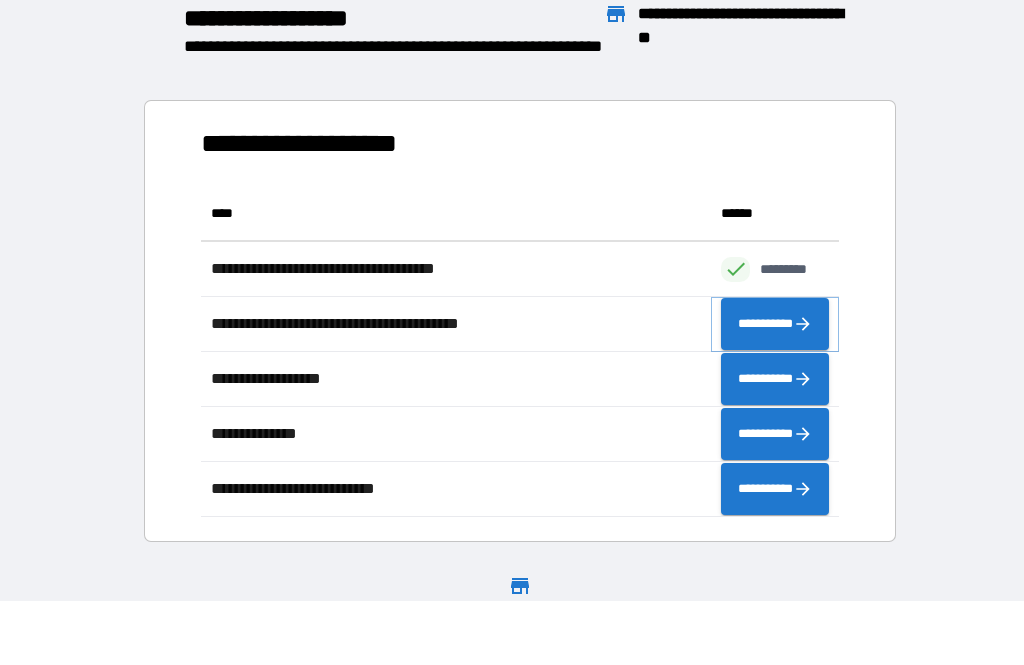 click on "**********" at bounding box center [775, 324] 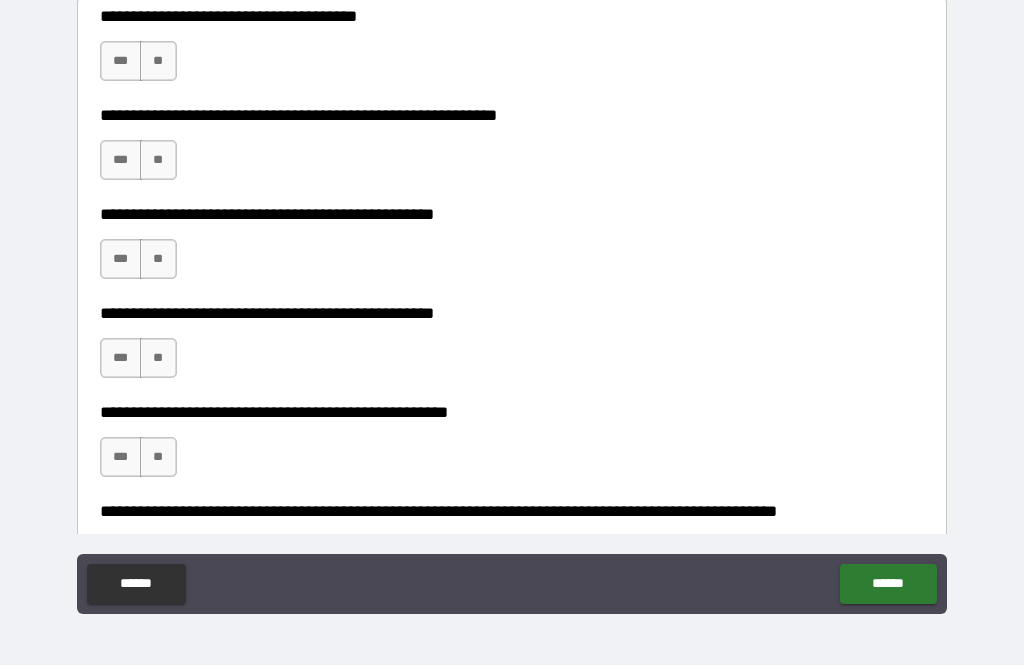 scroll, scrollTop: 460, scrollLeft: 0, axis: vertical 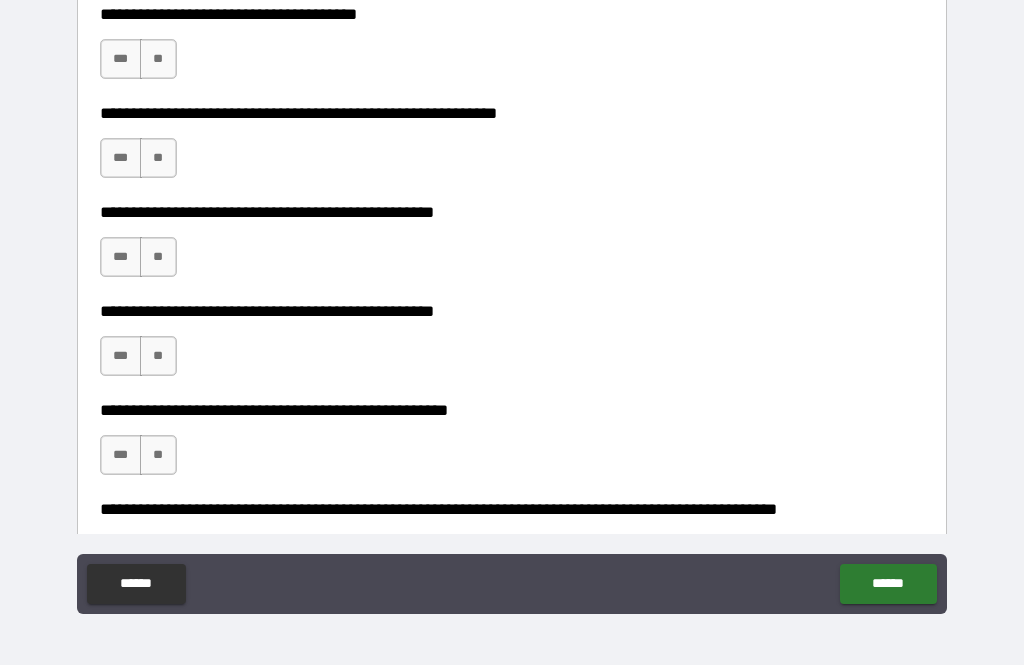 click on "**" at bounding box center (158, 59) 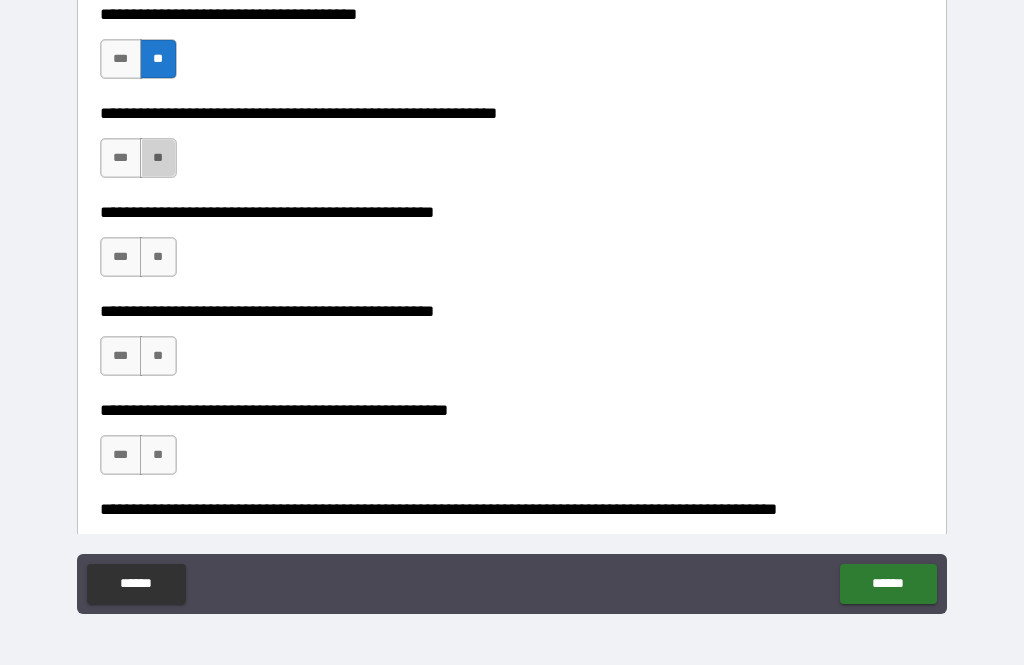click on "**" at bounding box center (158, 158) 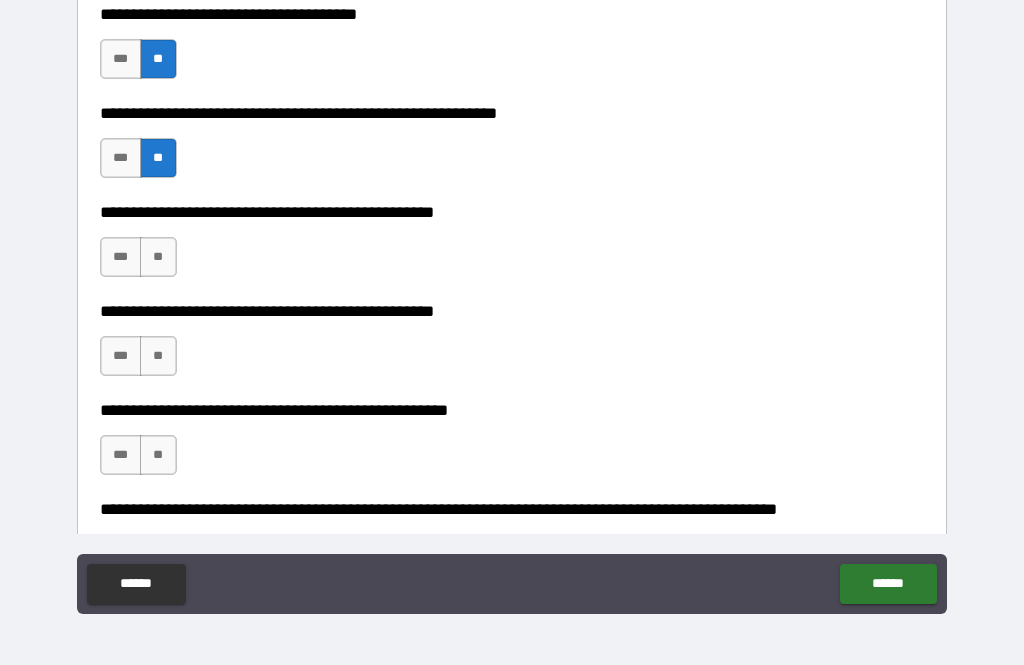 click on "**" at bounding box center (158, 257) 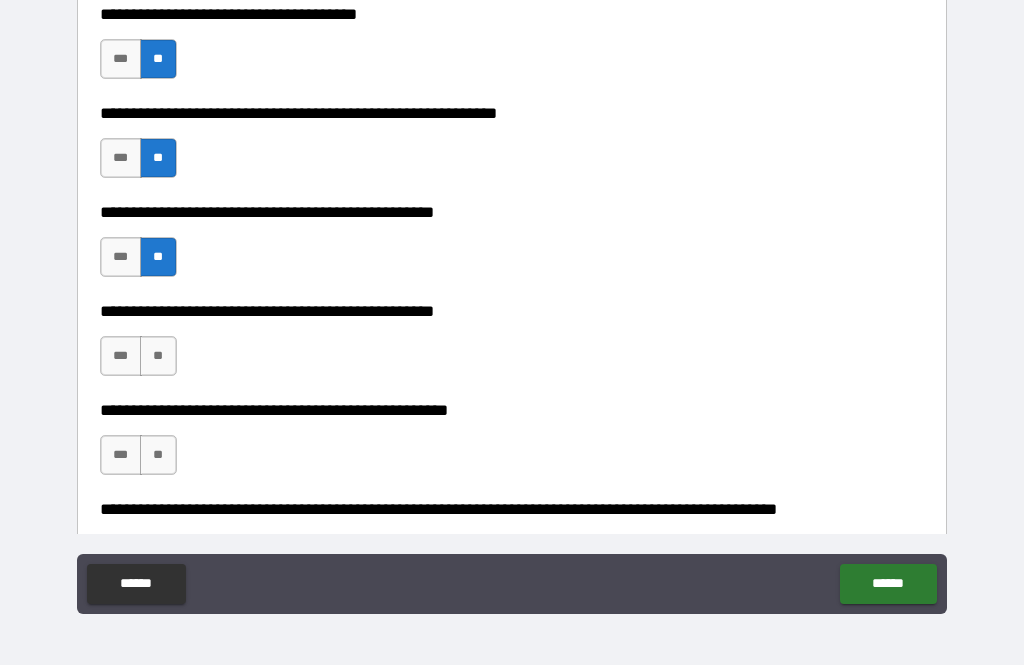 click on "**" at bounding box center (158, 356) 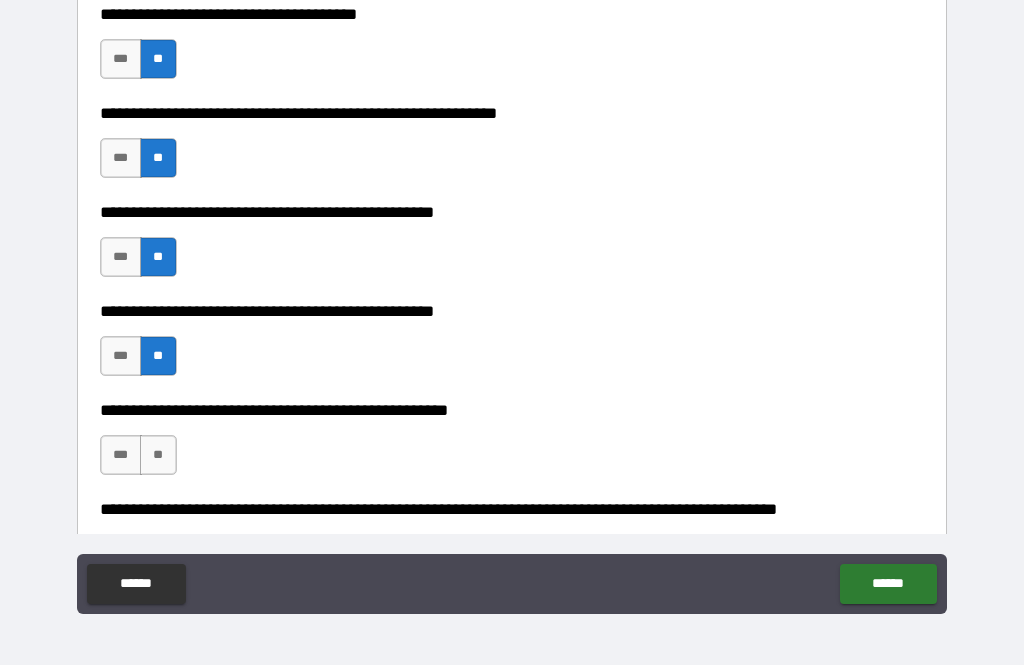 click on "**" at bounding box center [158, 455] 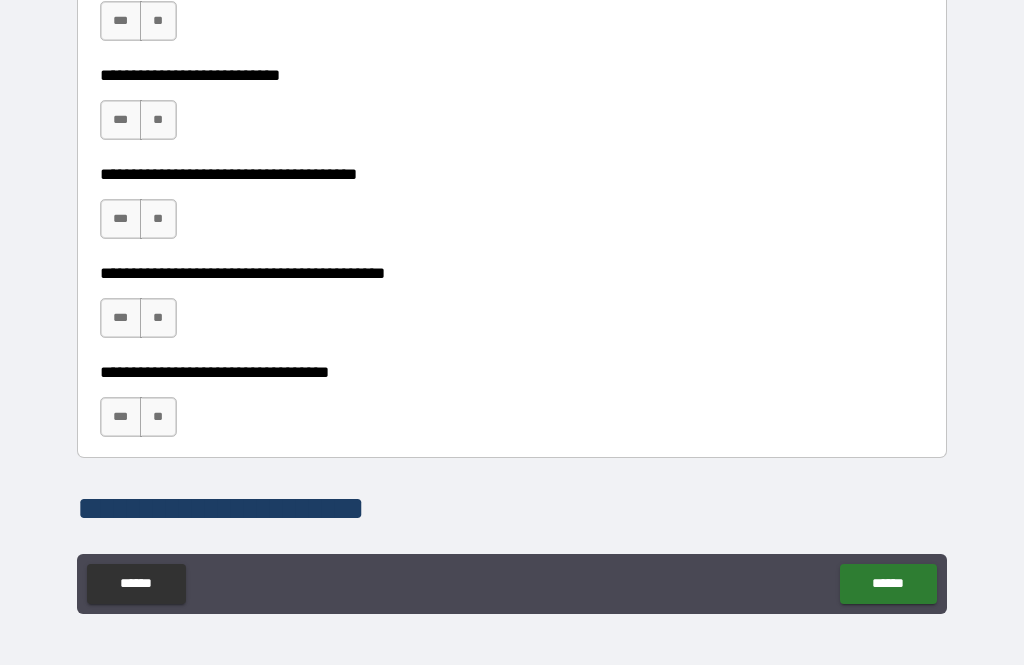 scroll, scrollTop: 994, scrollLeft: 0, axis: vertical 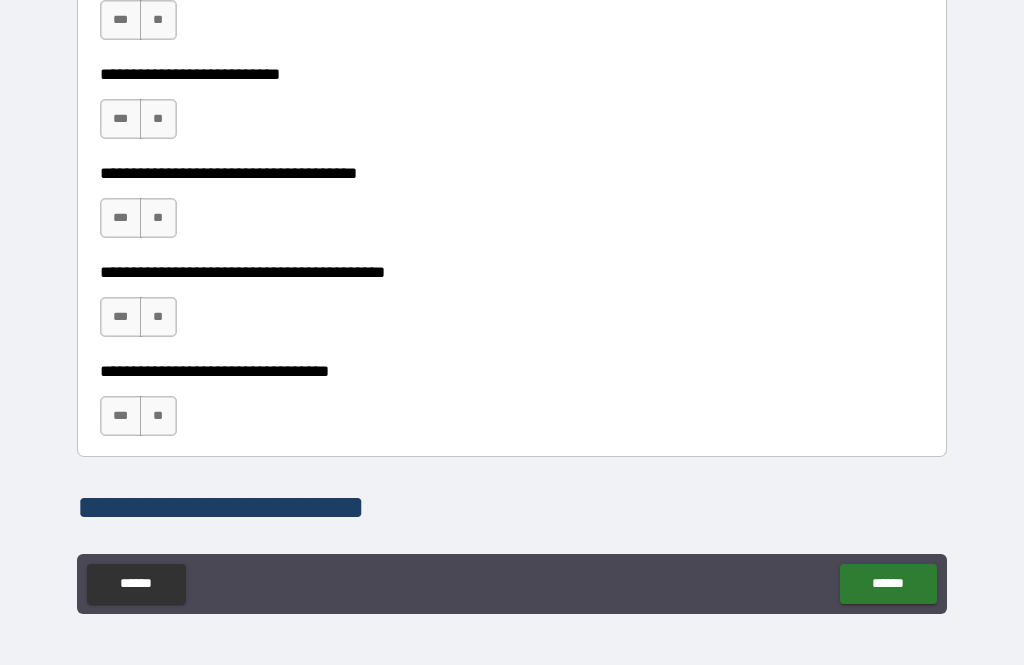 click on "**" at bounding box center (158, 20) 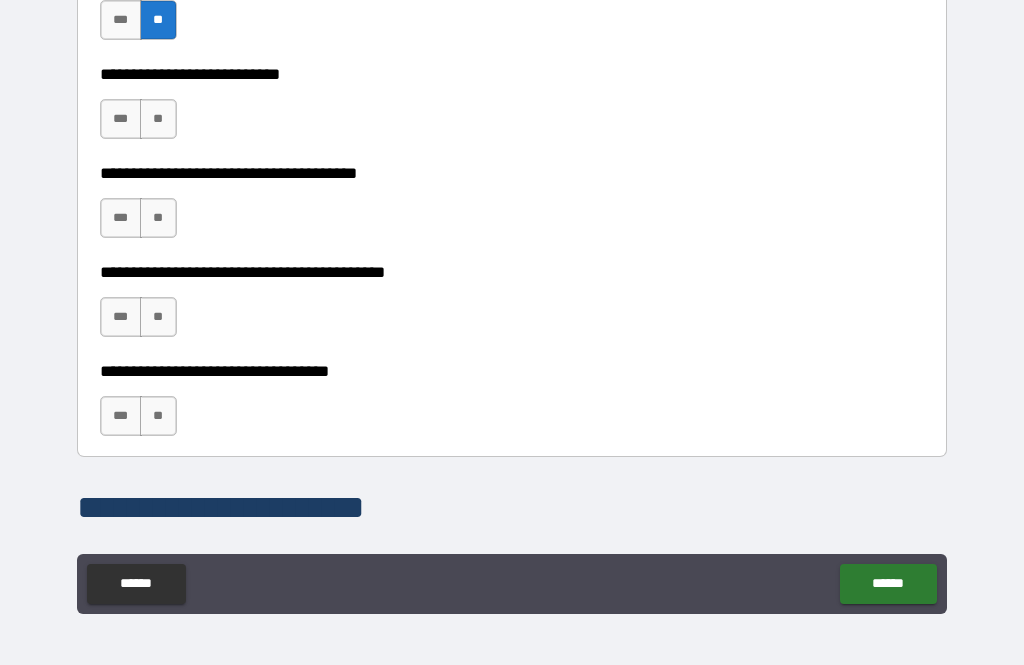 click on "**" at bounding box center (158, 119) 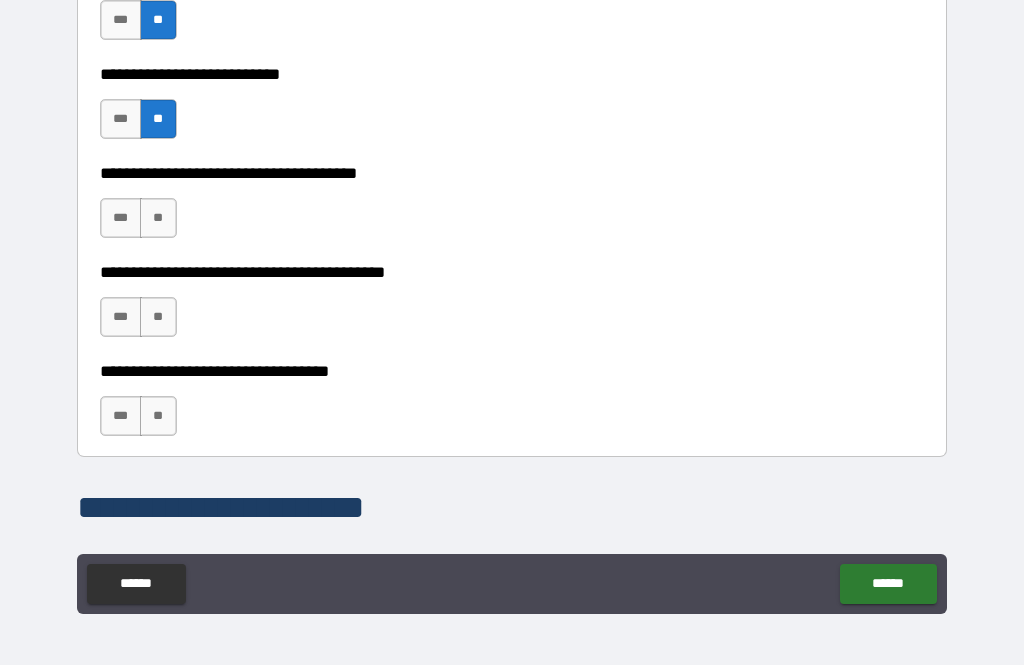 click on "**" at bounding box center (158, 218) 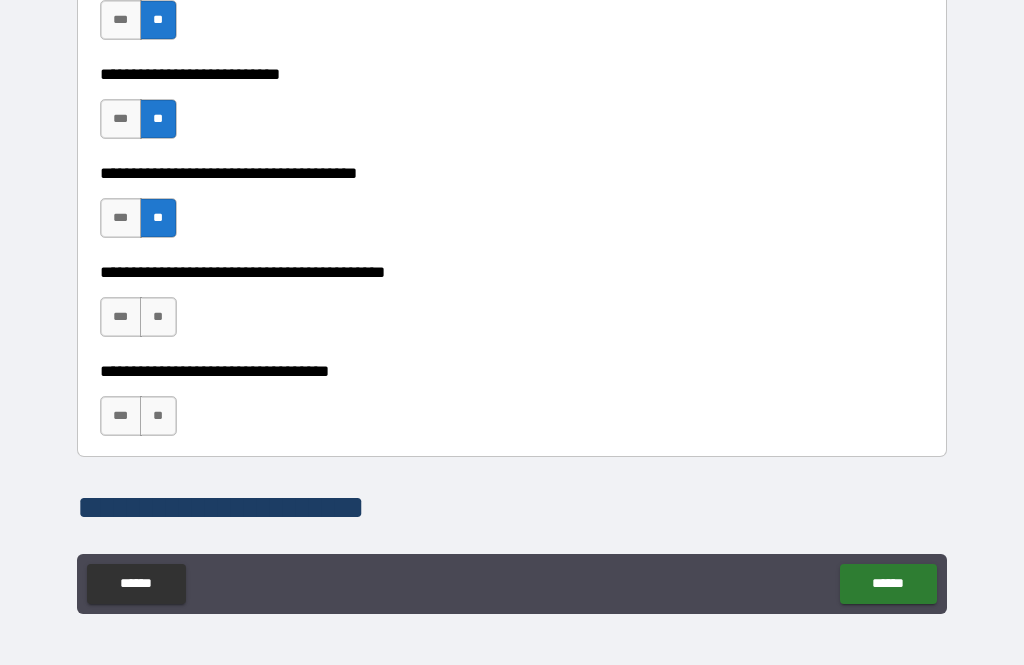 click on "**" at bounding box center [158, 317] 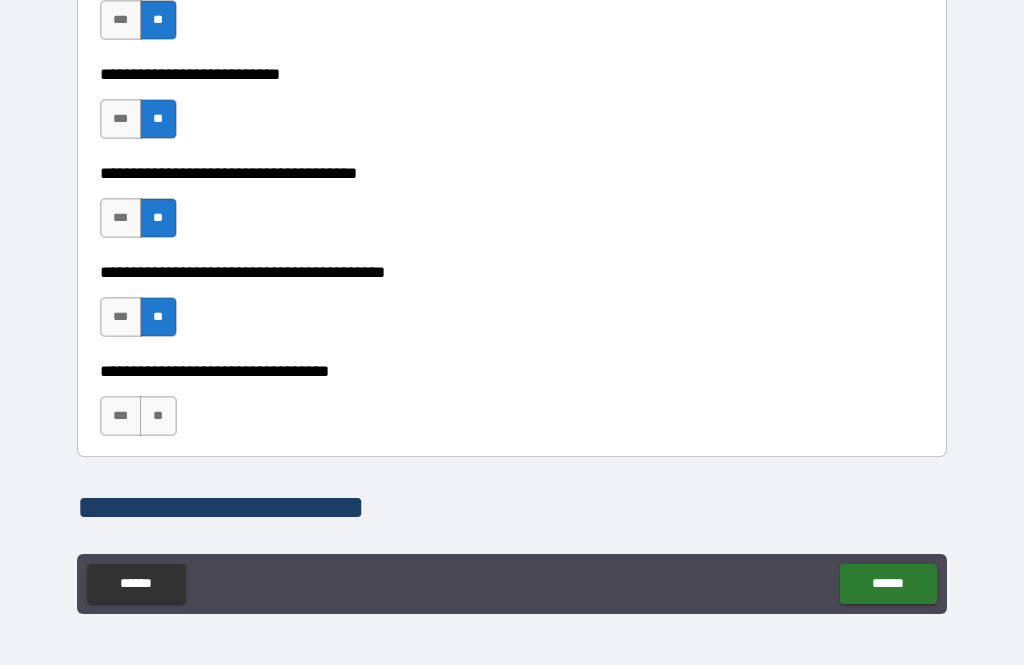 click on "**" at bounding box center [158, 416] 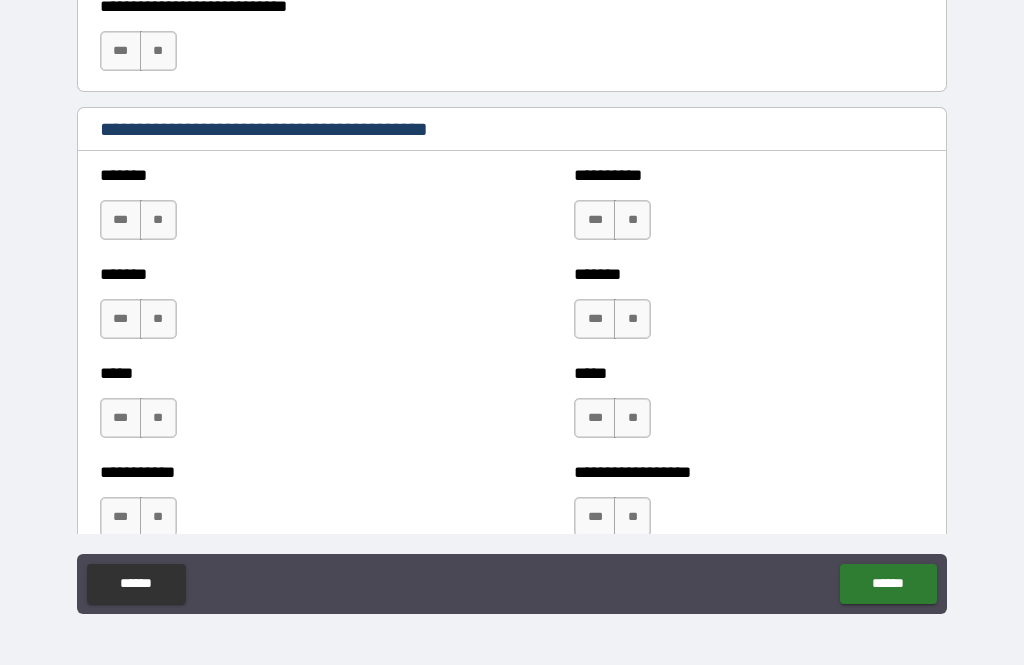 scroll, scrollTop: 1708, scrollLeft: 0, axis: vertical 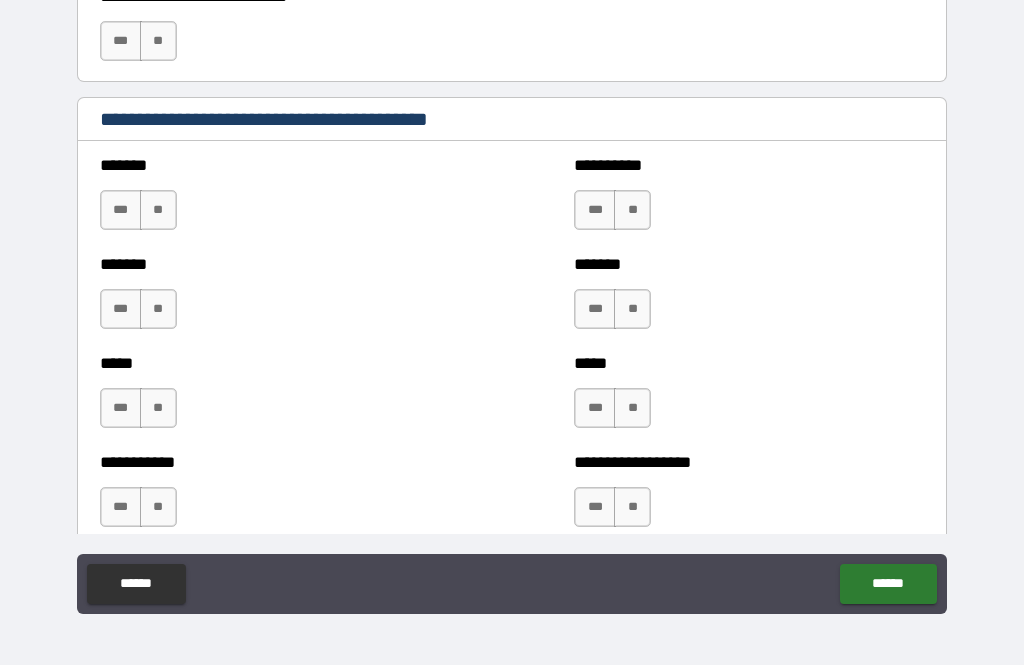 click on "**" at bounding box center [158, 210] 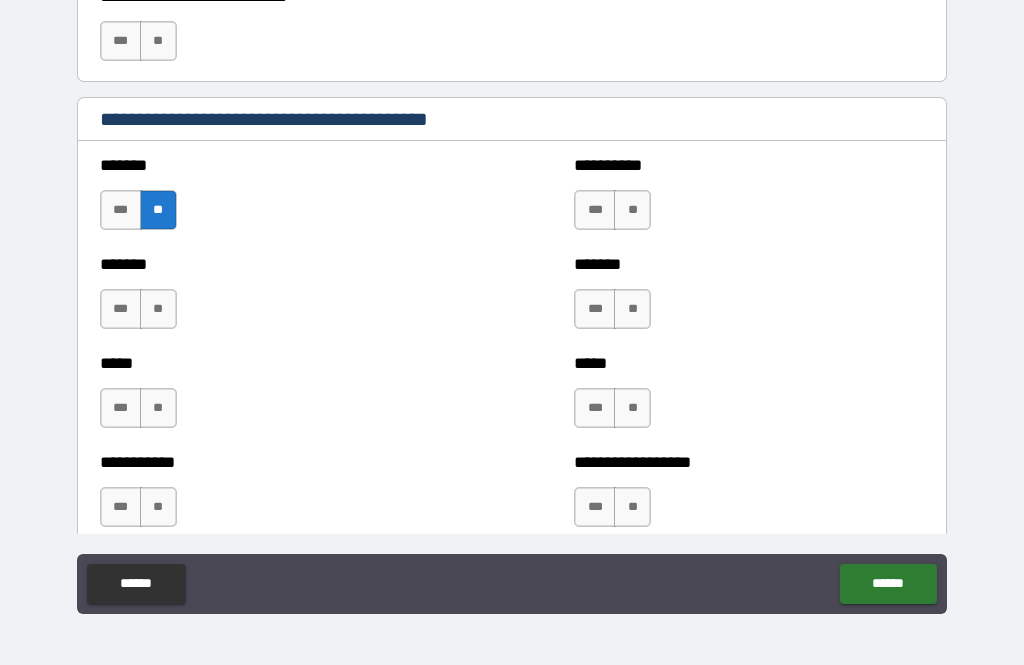 click on "**" at bounding box center (158, 309) 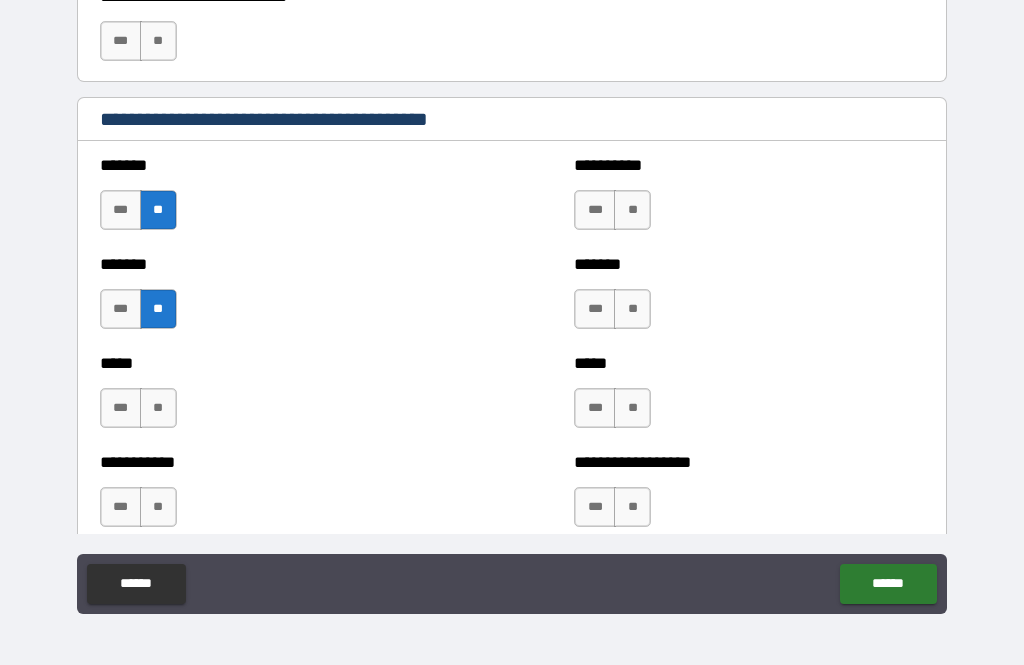 click on "**" at bounding box center [158, 408] 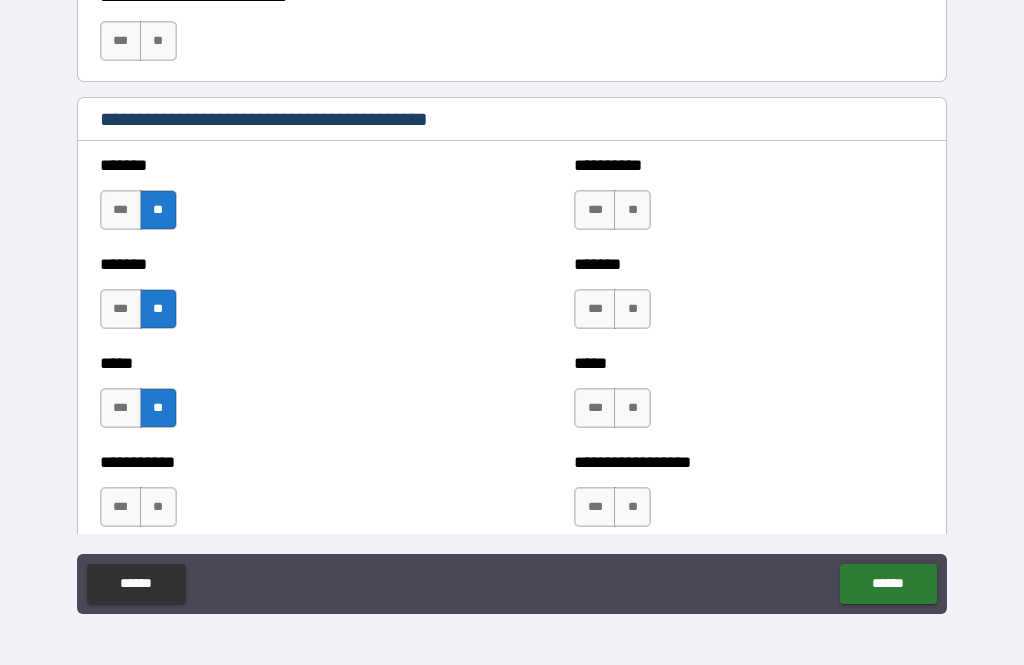 click on "**" at bounding box center [158, 507] 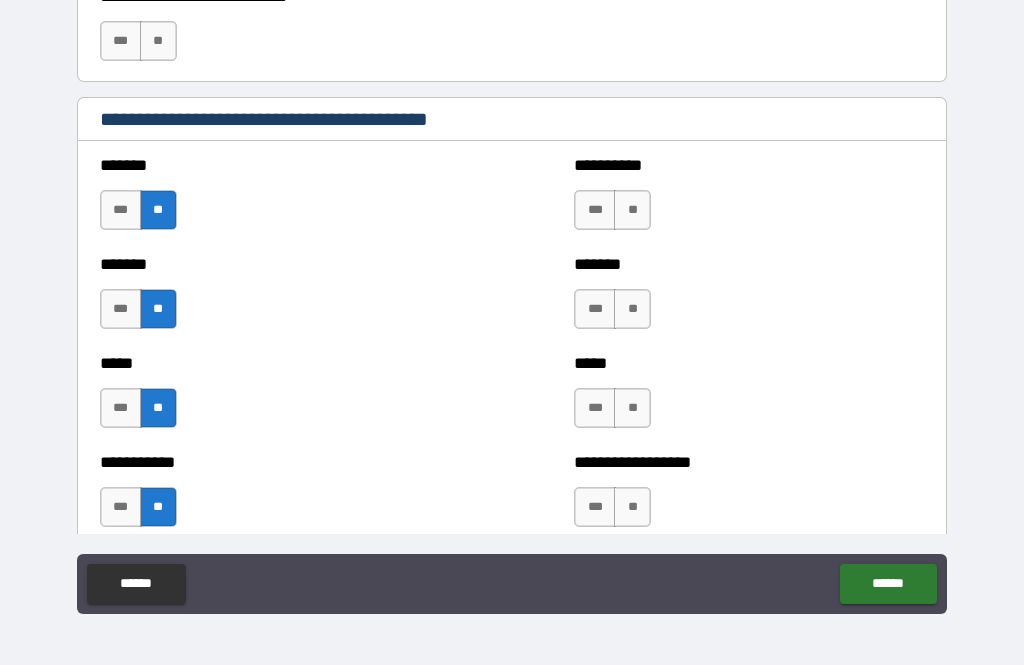 click on "**" at bounding box center (632, 210) 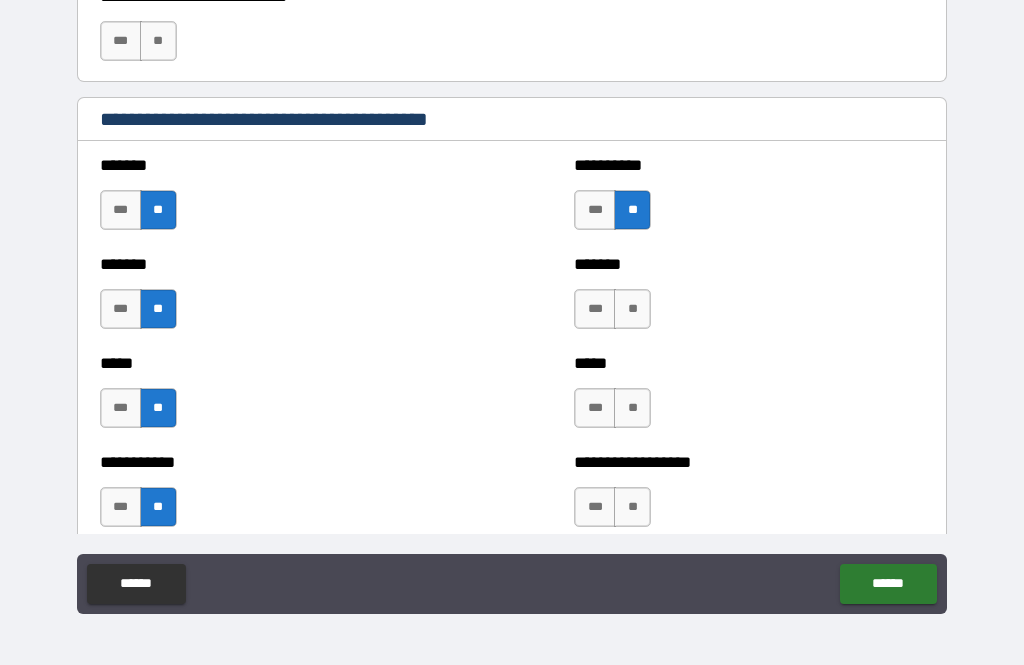 click on "**" at bounding box center [632, 309] 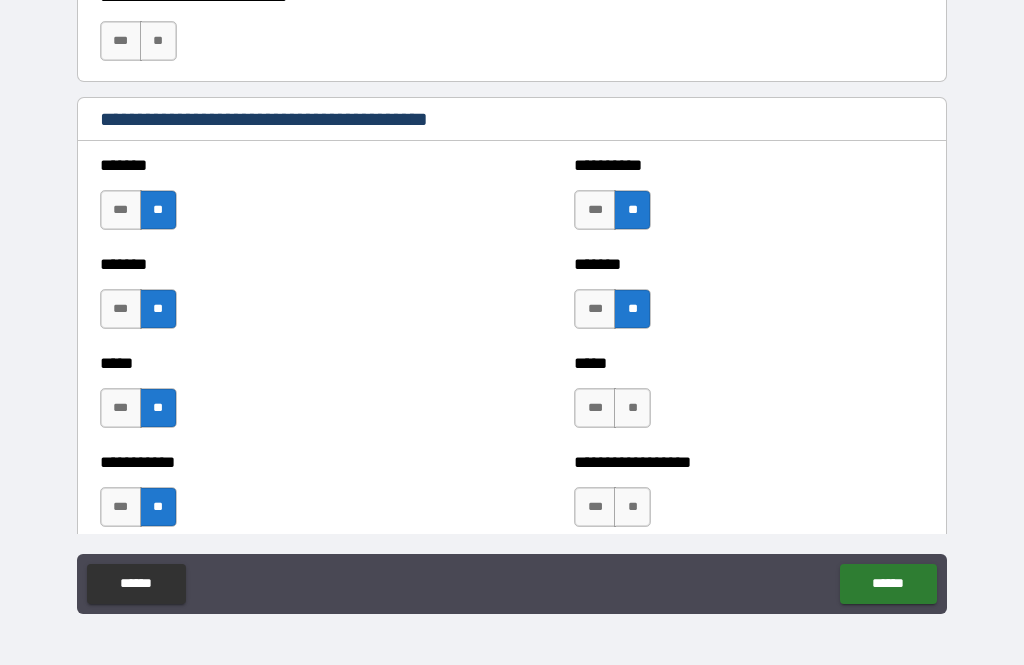 click on "**" at bounding box center (632, 408) 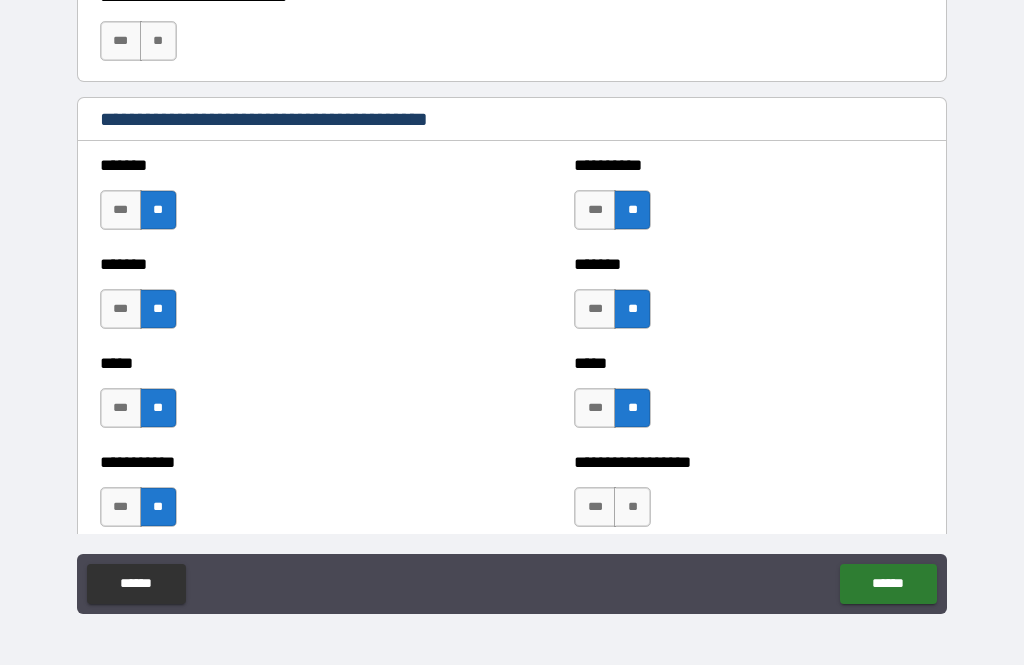click on "**" at bounding box center (632, 507) 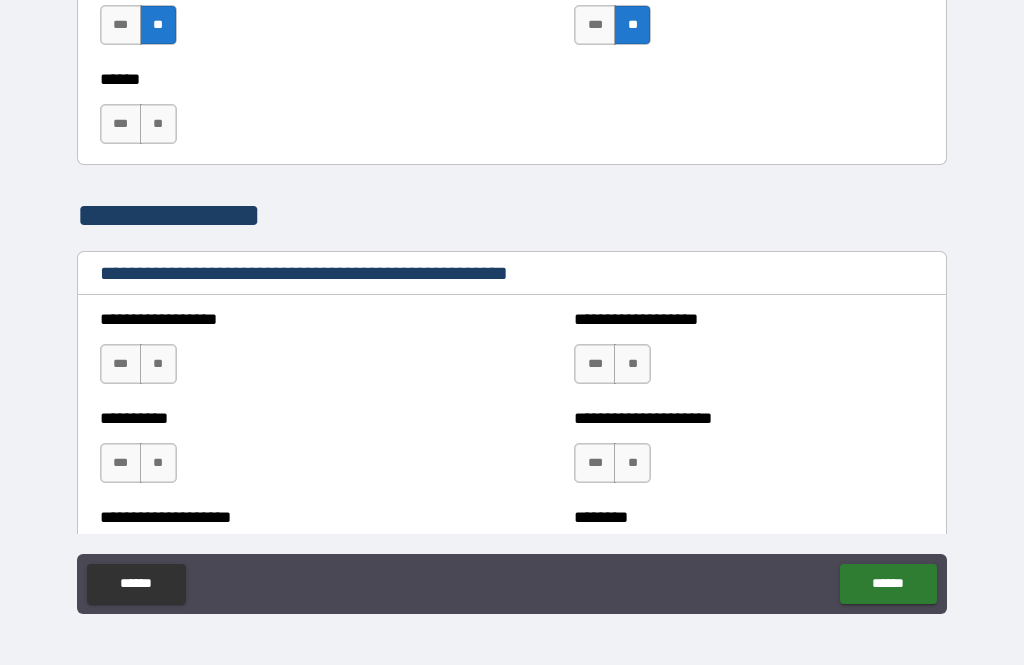 scroll, scrollTop: 2197, scrollLeft: 0, axis: vertical 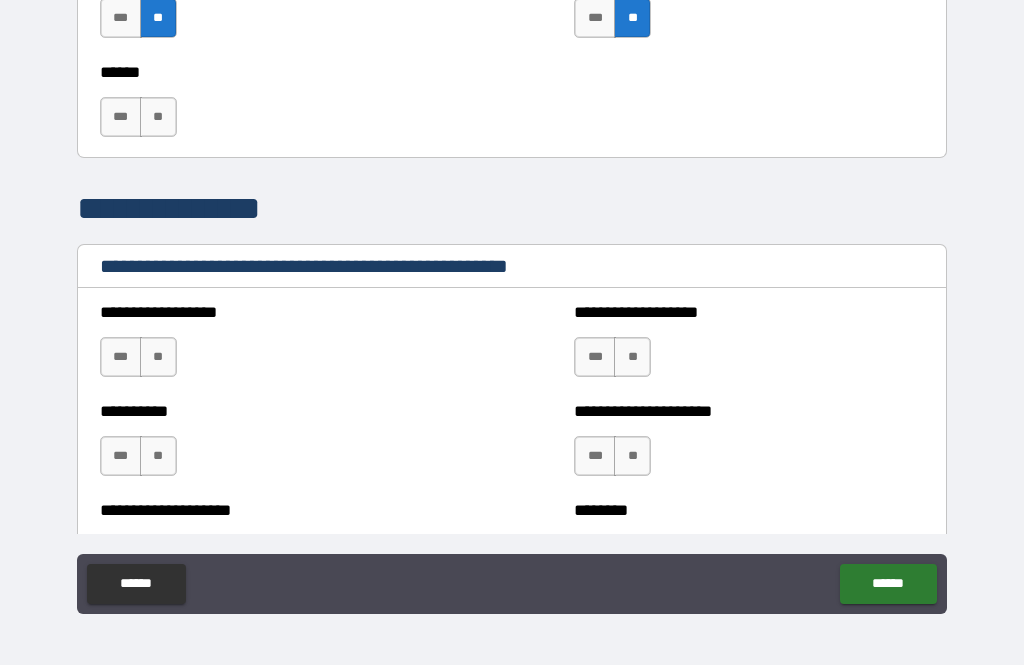 click on "**" at bounding box center [158, 117] 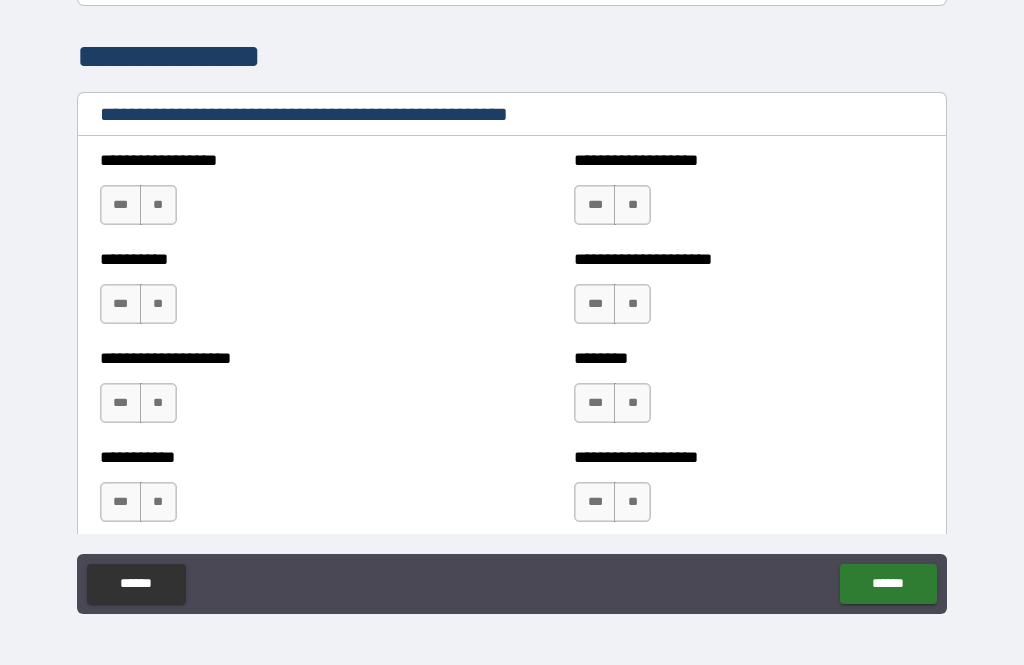 scroll, scrollTop: 2379, scrollLeft: 0, axis: vertical 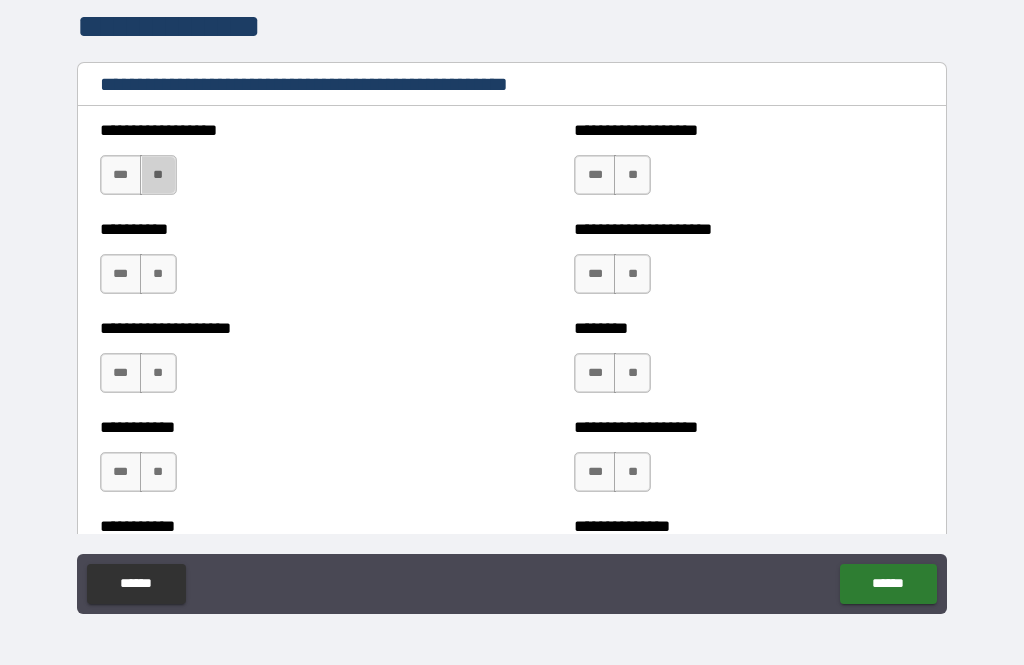 click on "**" at bounding box center (158, 175) 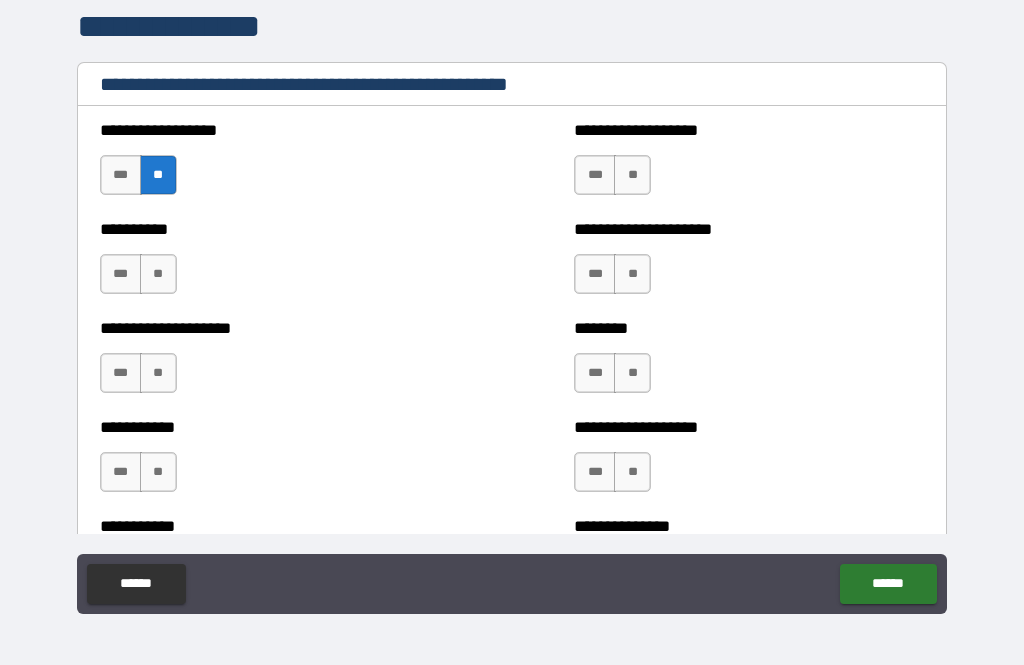 click on "**" at bounding box center [158, 274] 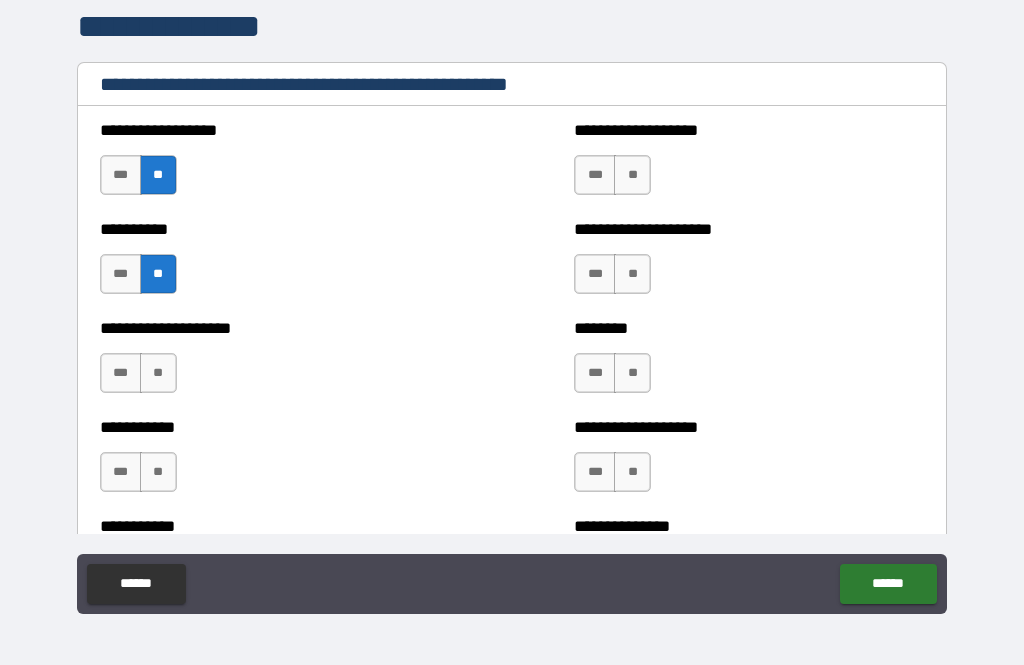 click on "**" at bounding box center (158, 373) 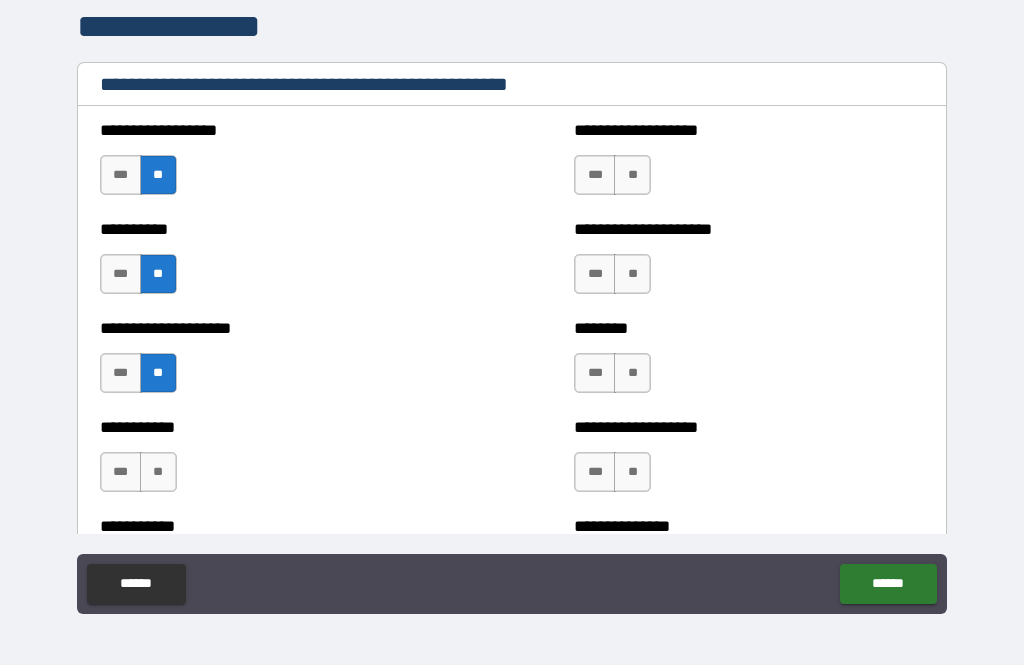 click on "**" at bounding box center [158, 472] 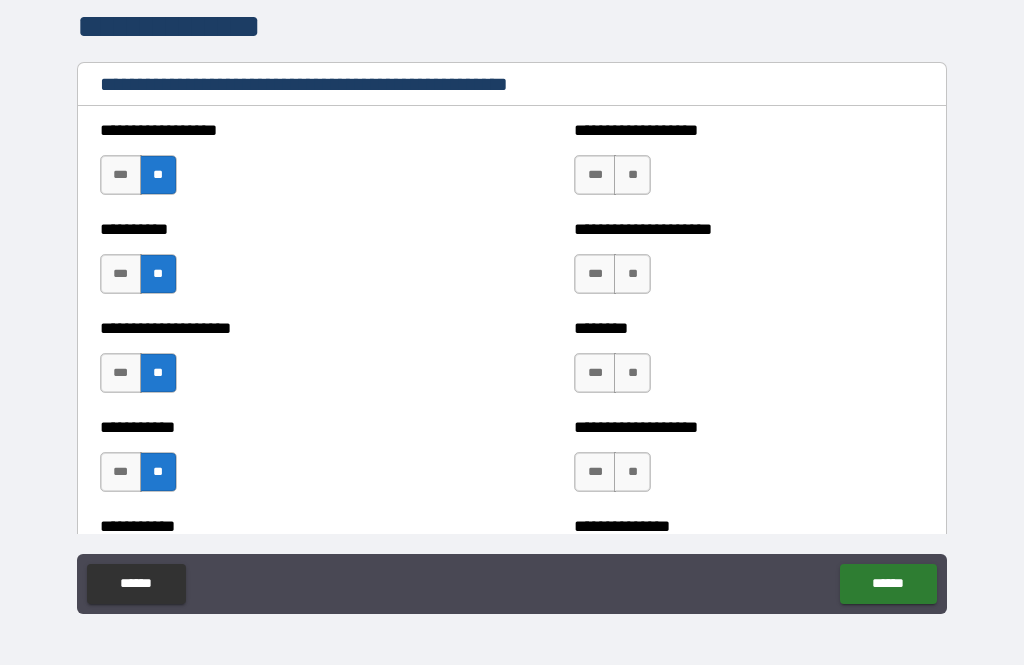 click on "**" at bounding box center [632, 175] 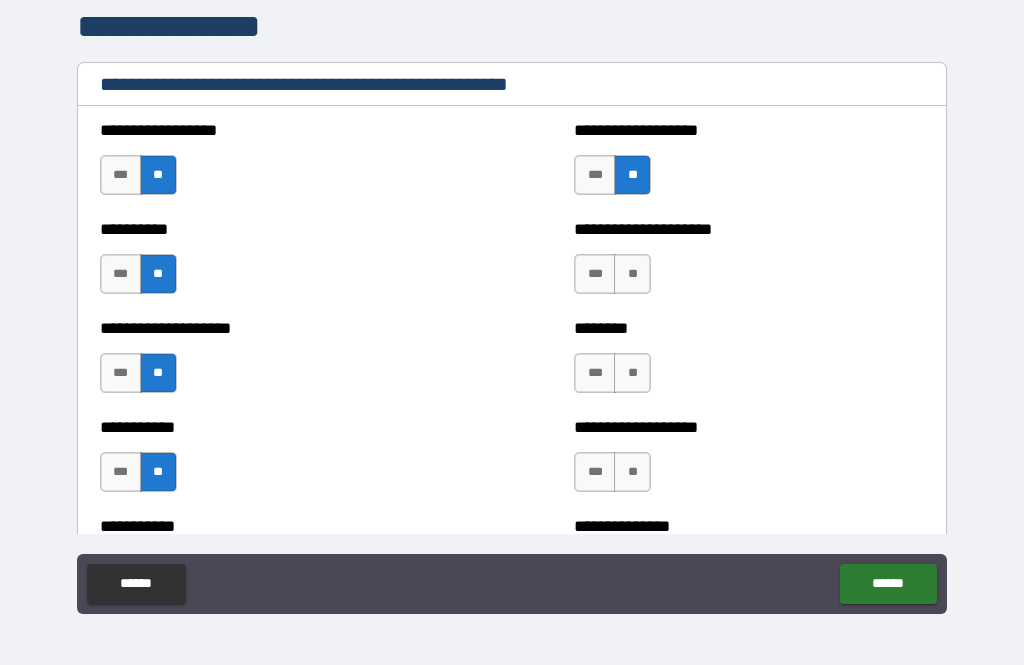 click on "**" at bounding box center (632, 274) 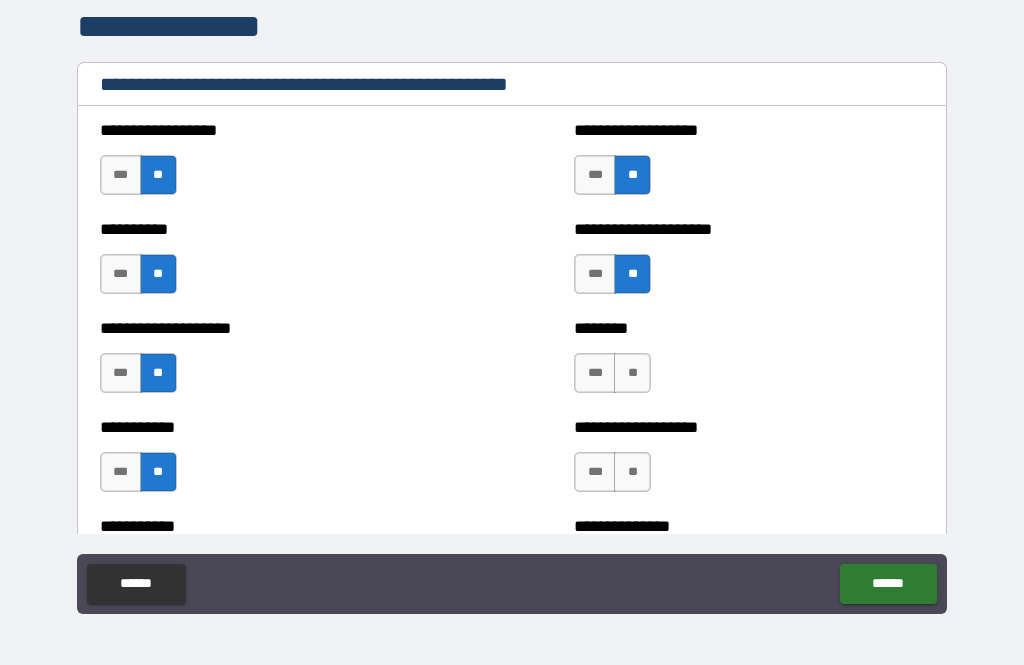 click on "**" at bounding box center (632, 373) 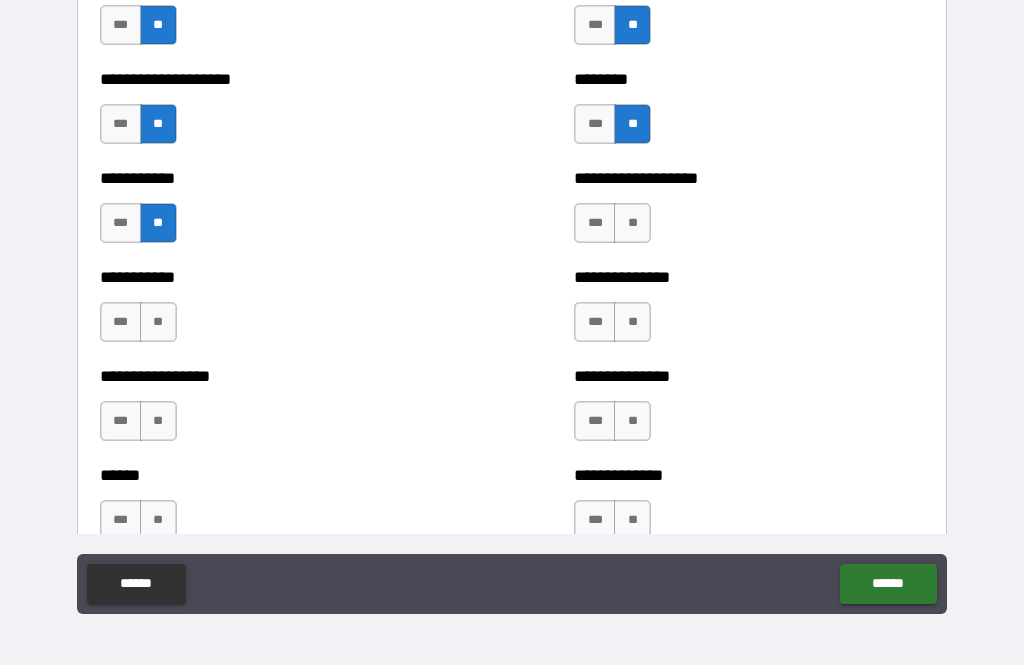 scroll, scrollTop: 2633, scrollLeft: 0, axis: vertical 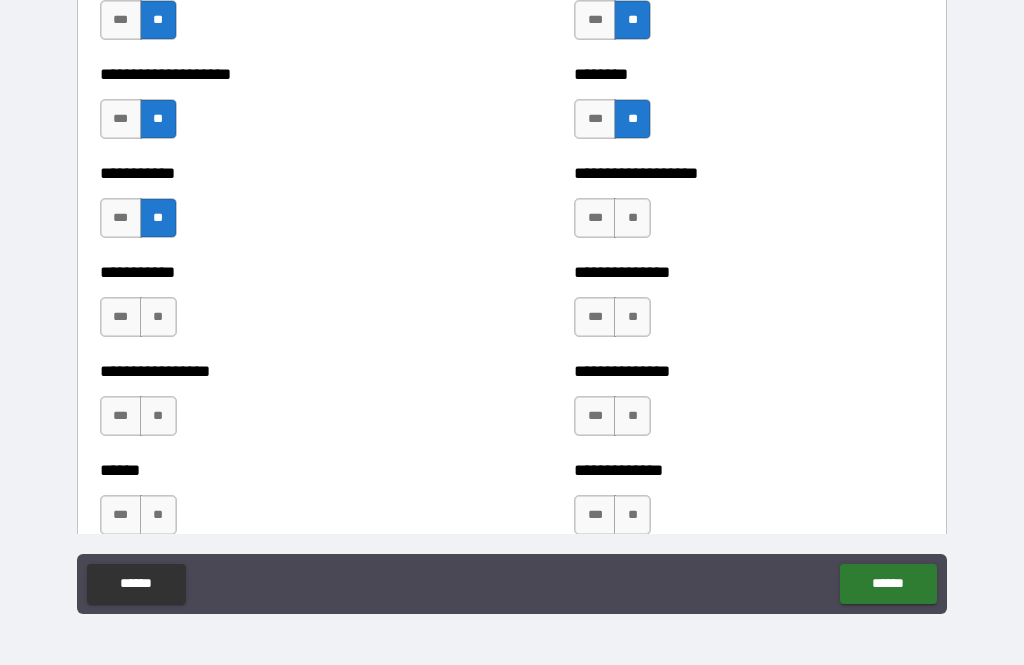 click on "**" at bounding box center (632, 218) 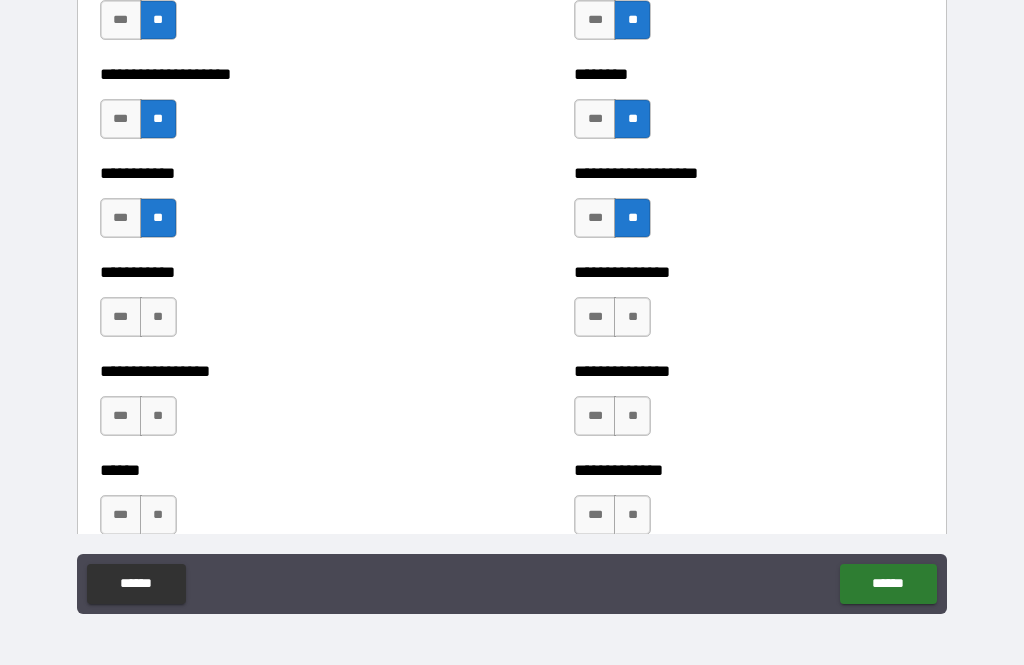 click on "**" at bounding box center [632, 317] 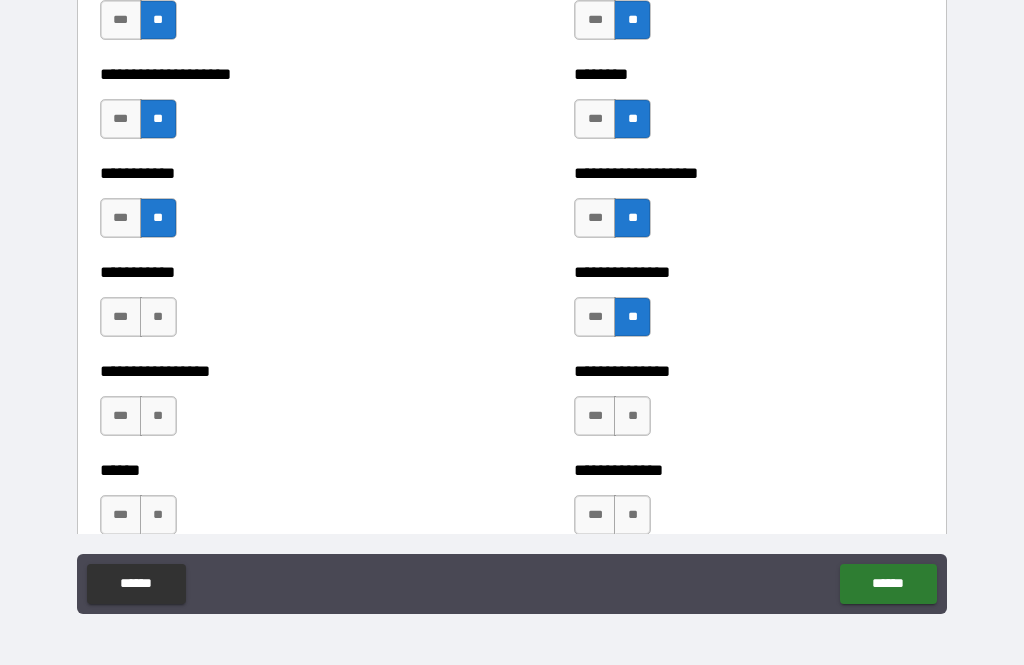 click on "**" at bounding box center [632, 416] 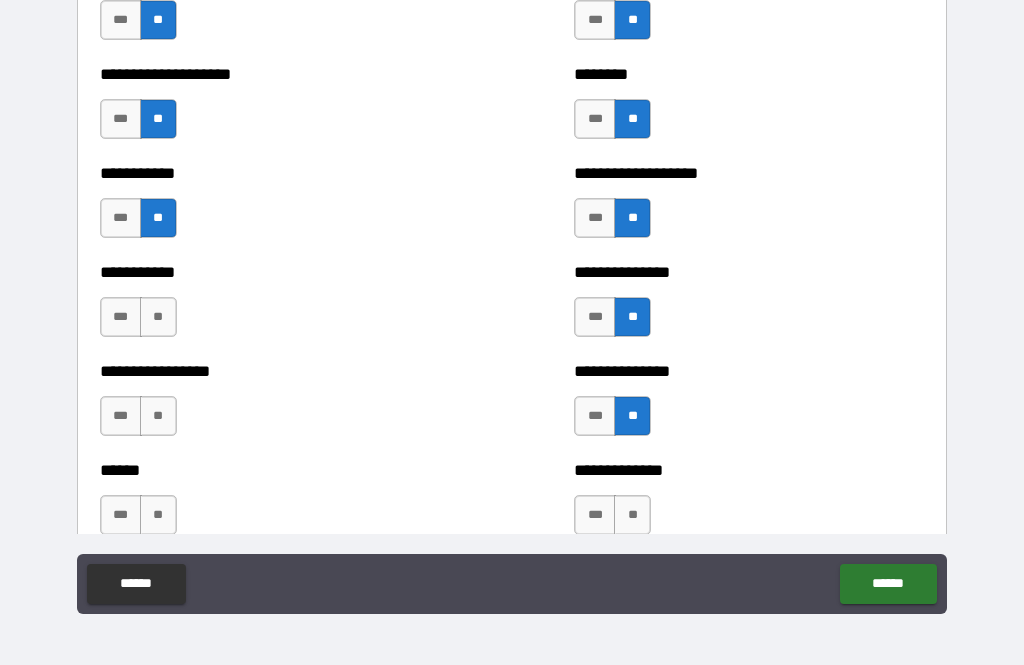 click on "**" at bounding box center [158, 317] 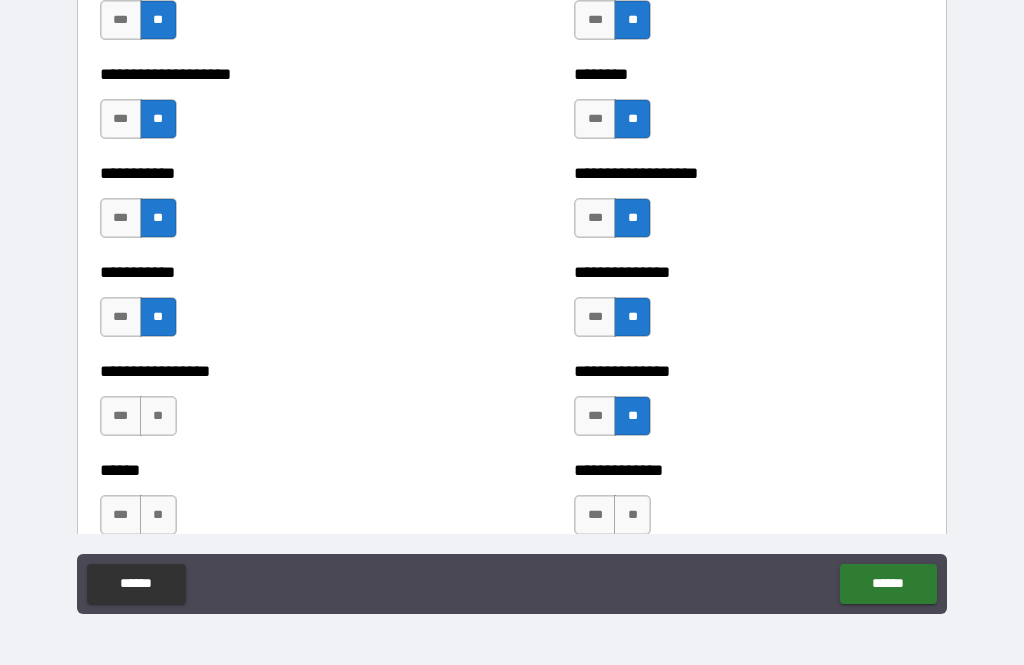 click on "**" at bounding box center [158, 416] 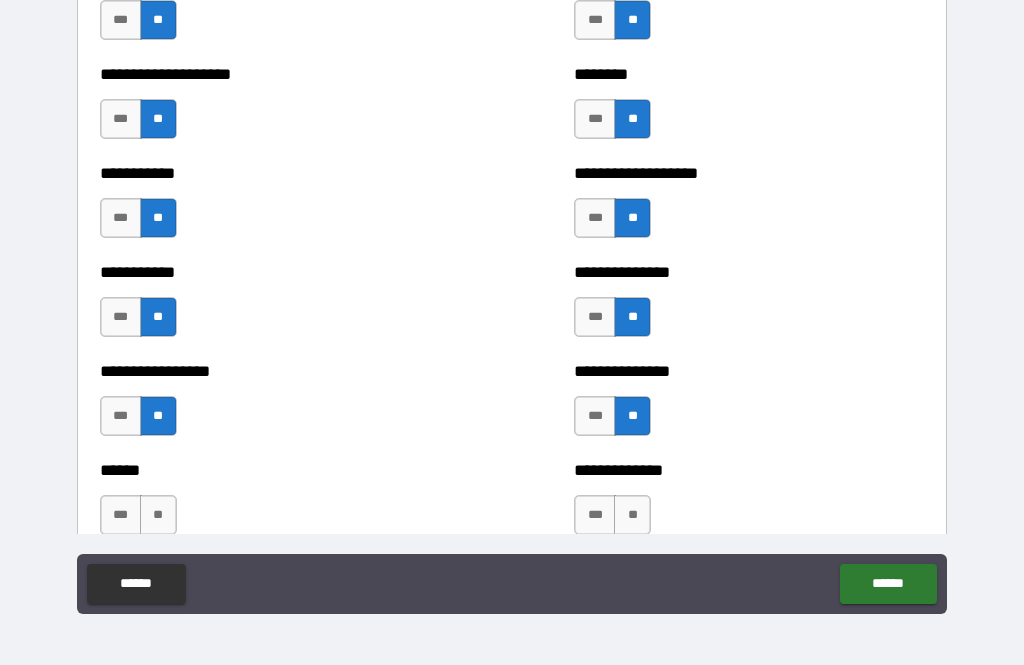 click on "**" at bounding box center (158, 515) 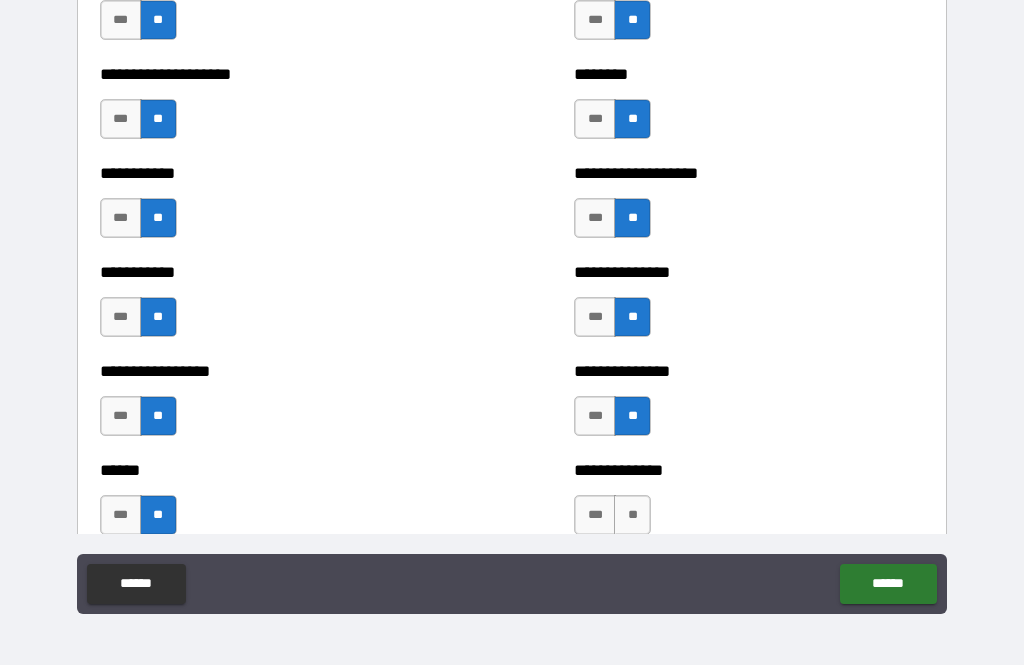 click on "**" at bounding box center (632, 515) 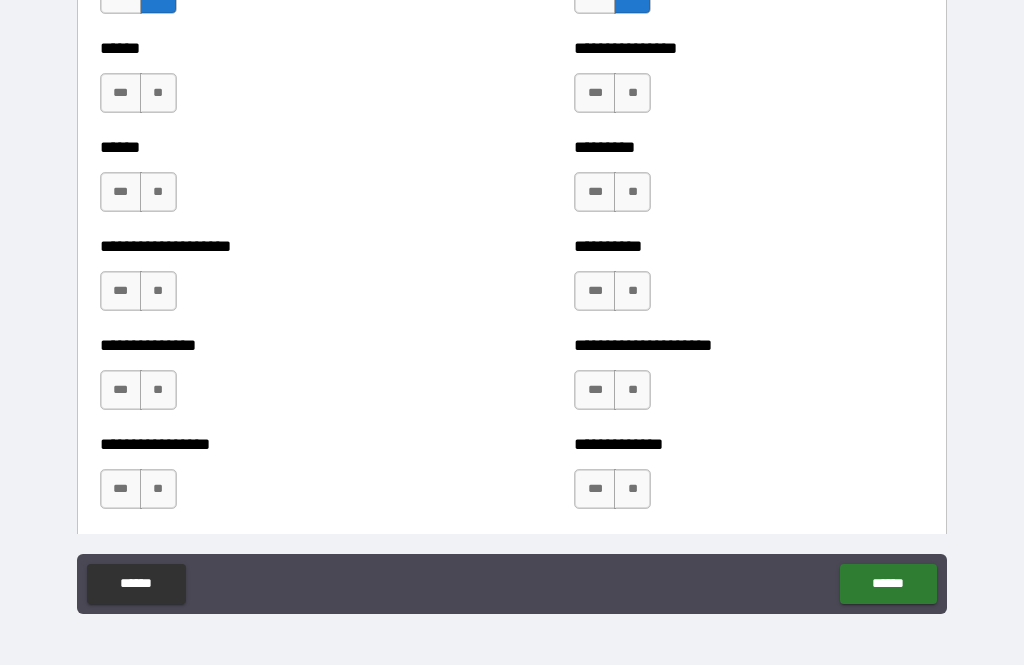 scroll, scrollTop: 3160, scrollLeft: 0, axis: vertical 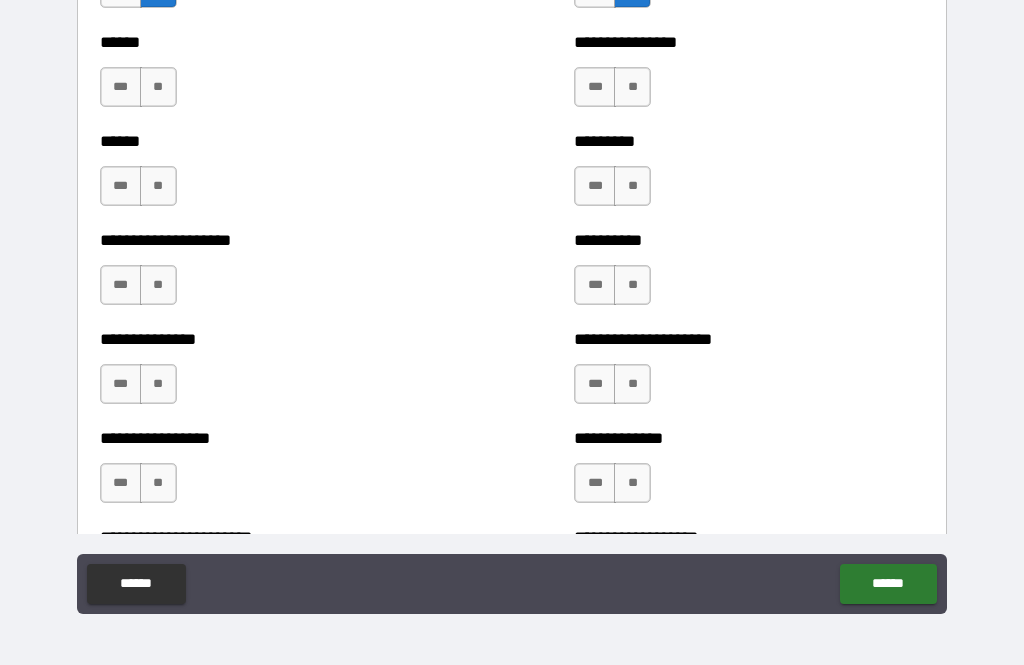 click on "**" at bounding box center (158, 87) 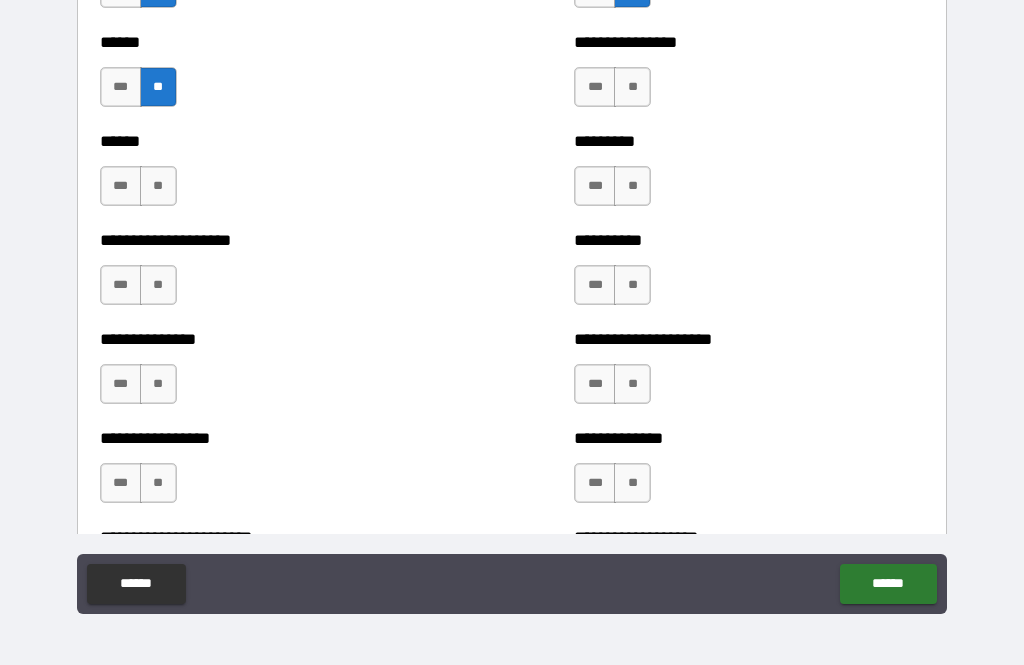 click on "**" at bounding box center [158, 186] 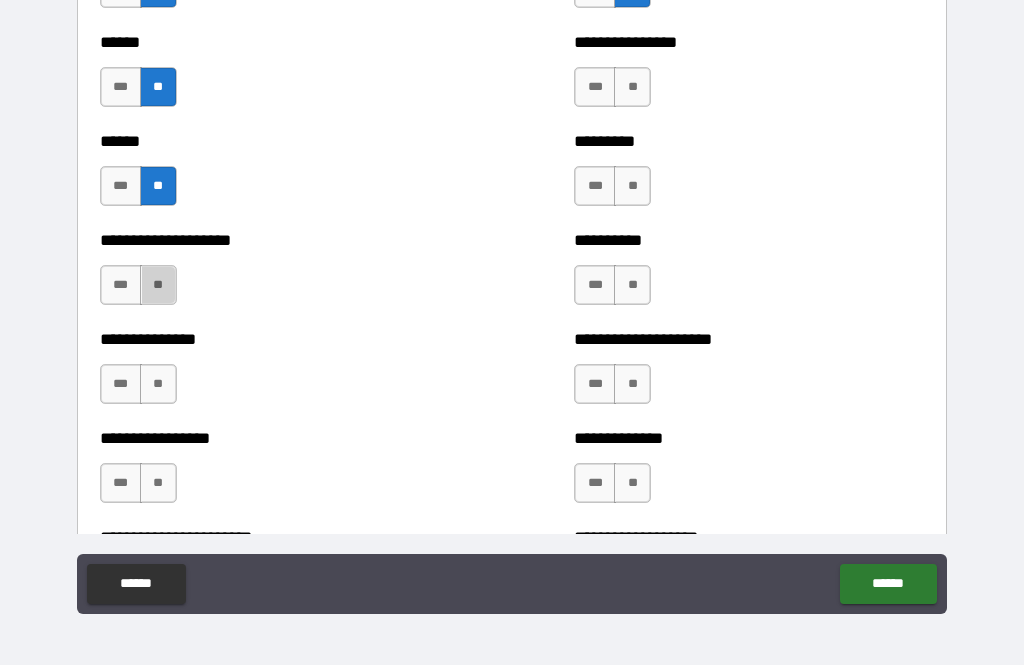click on "**" at bounding box center [158, 285] 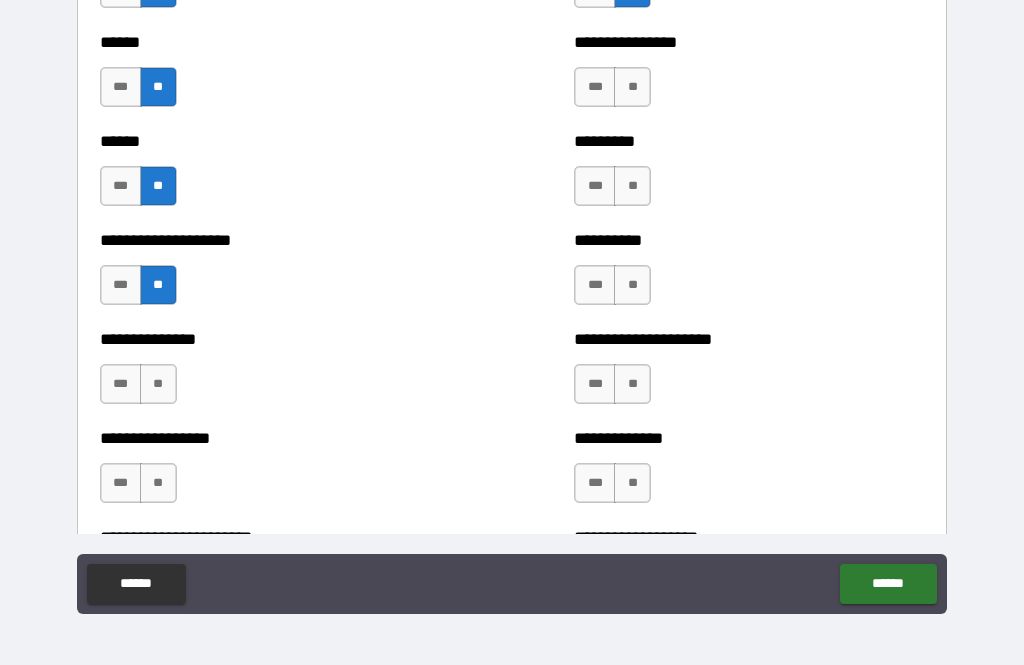 click on "**" at bounding box center [158, 384] 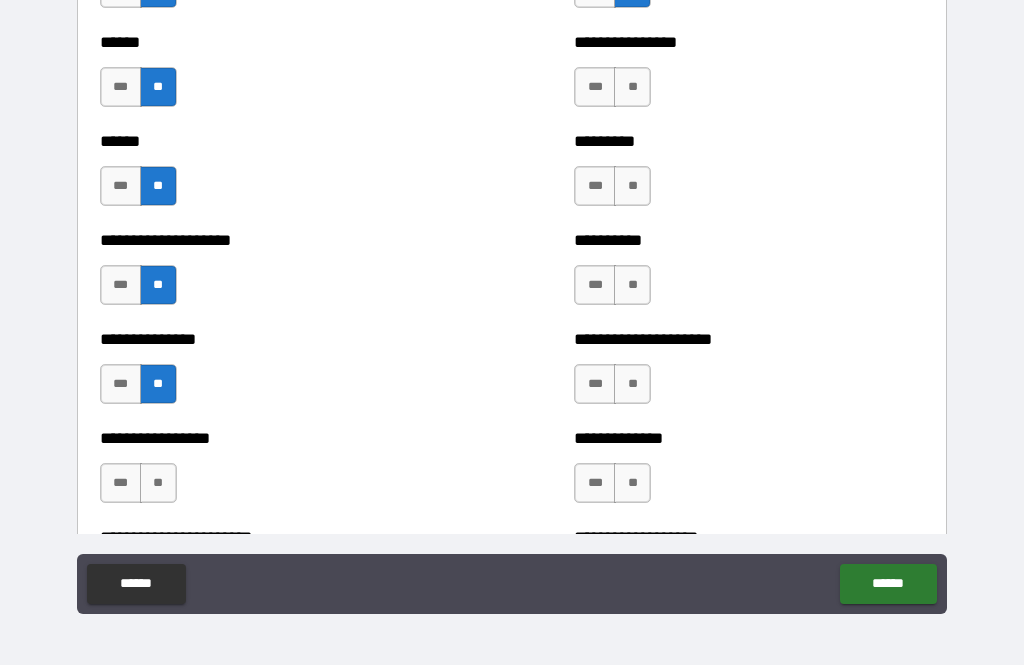click on "**" at bounding box center (158, 483) 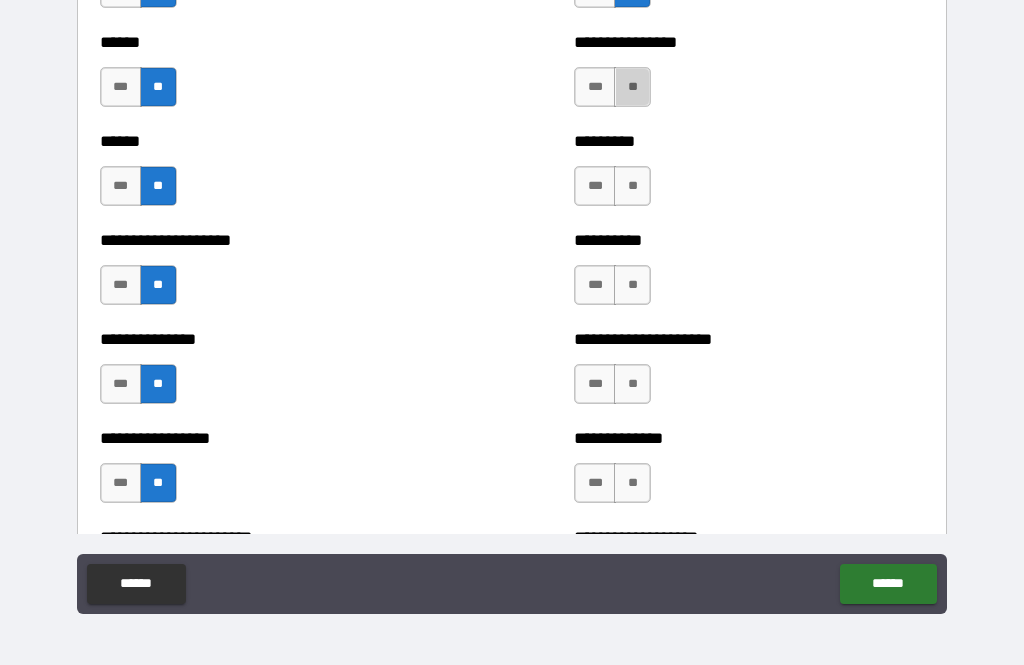 click on "**" at bounding box center [632, 87] 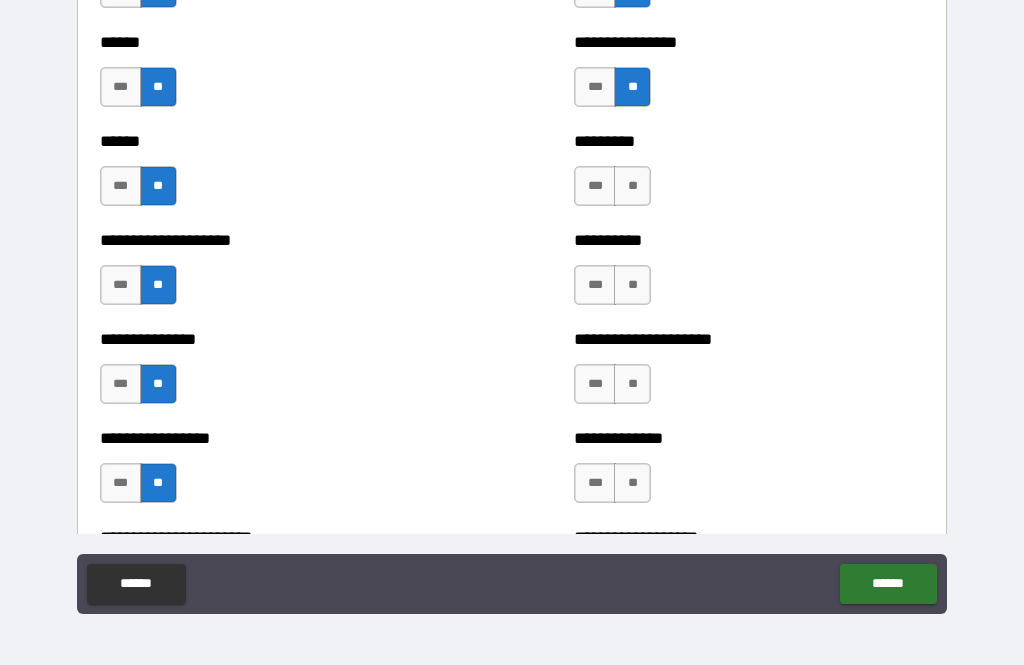 click on "**" at bounding box center (632, 186) 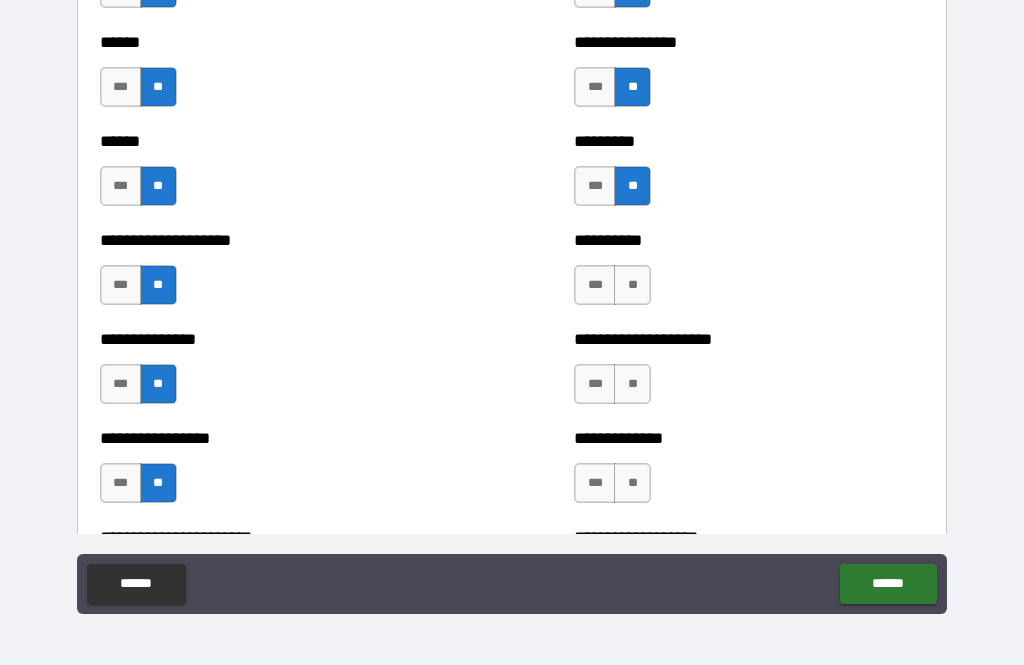 click on "**" at bounding box center [632, 285] 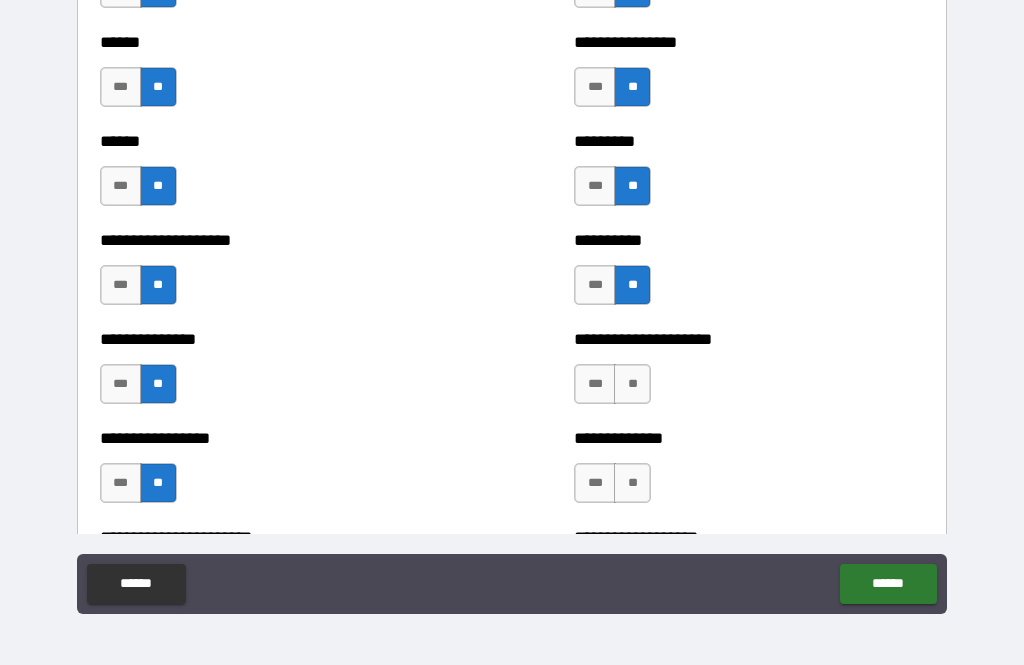click on "**" at bounding box center (632, 384) 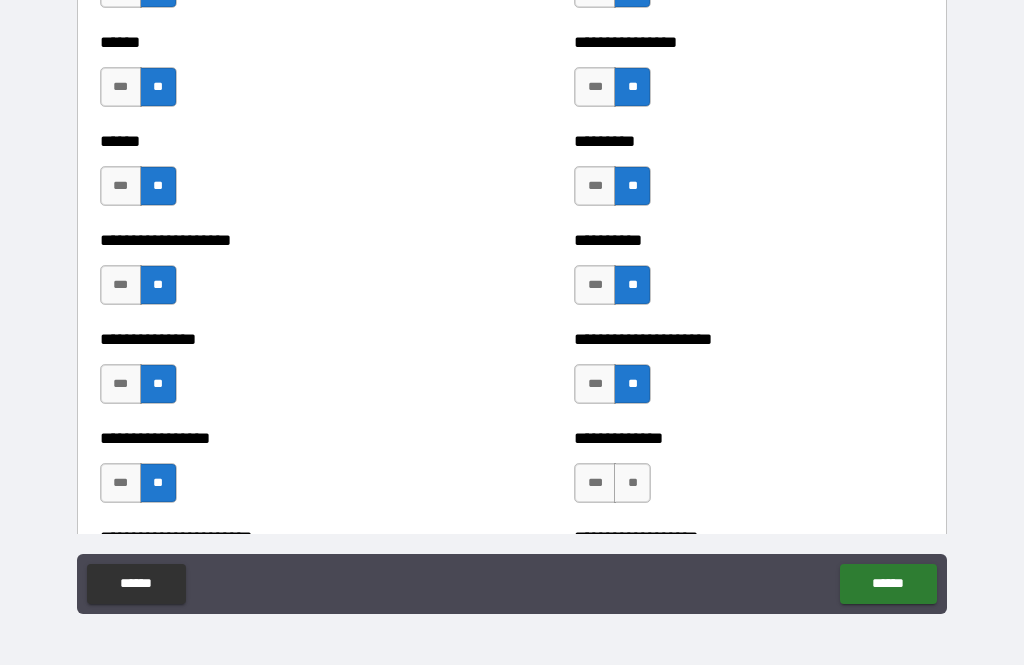 click on "**" at bounding box center (632, 483) 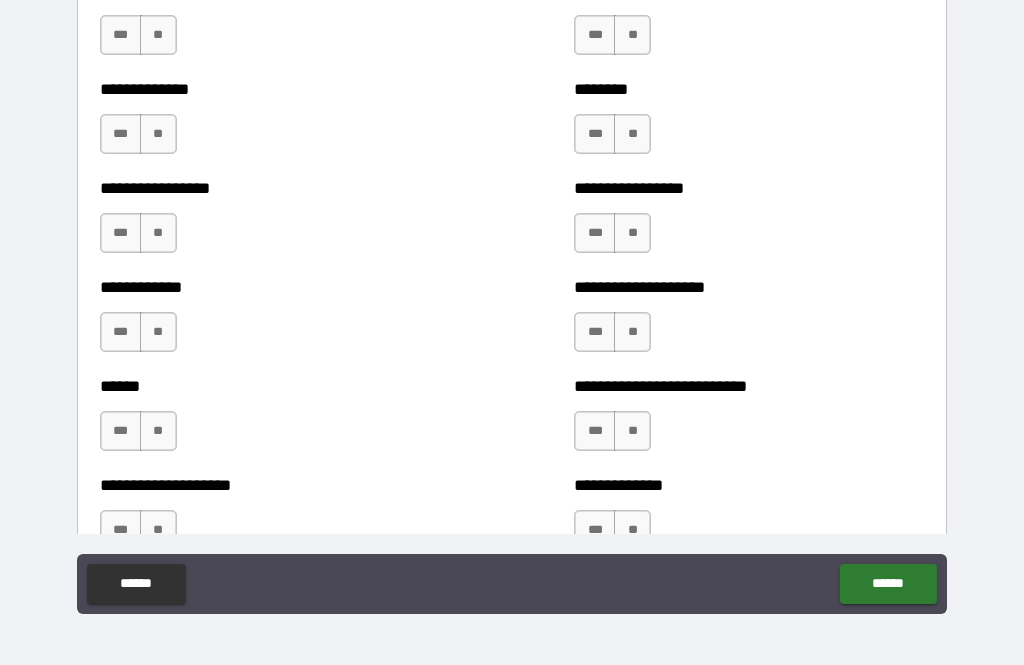 scroll, scrollTop: 3711, scrollLeft: 0, axis: vertical 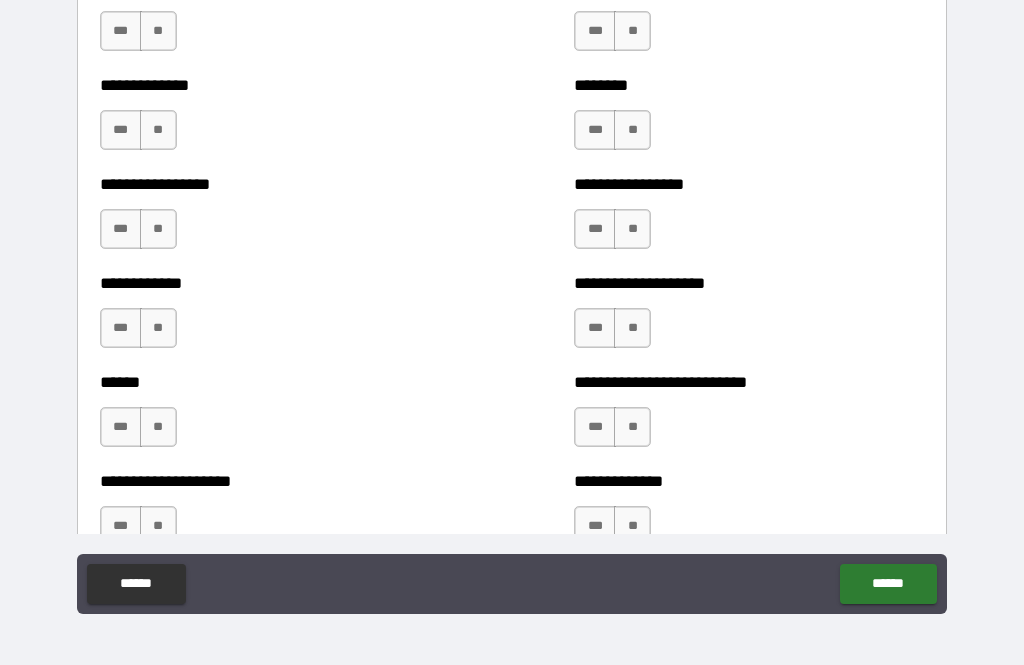 click on "**" at bounding box center [158, 31] 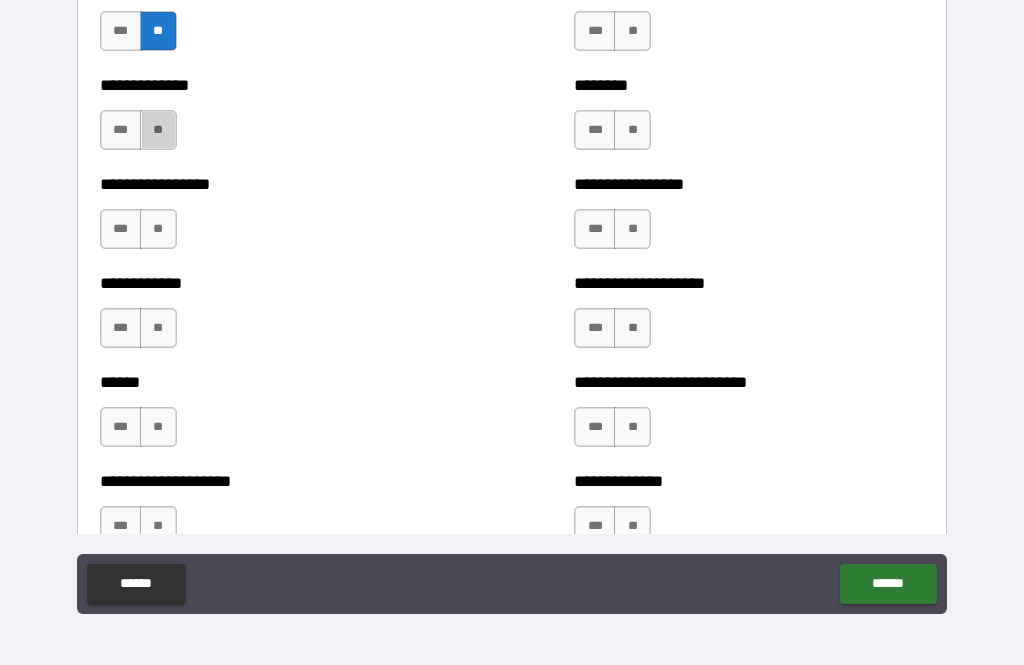 click on "**" at bounding box center (158, 130) 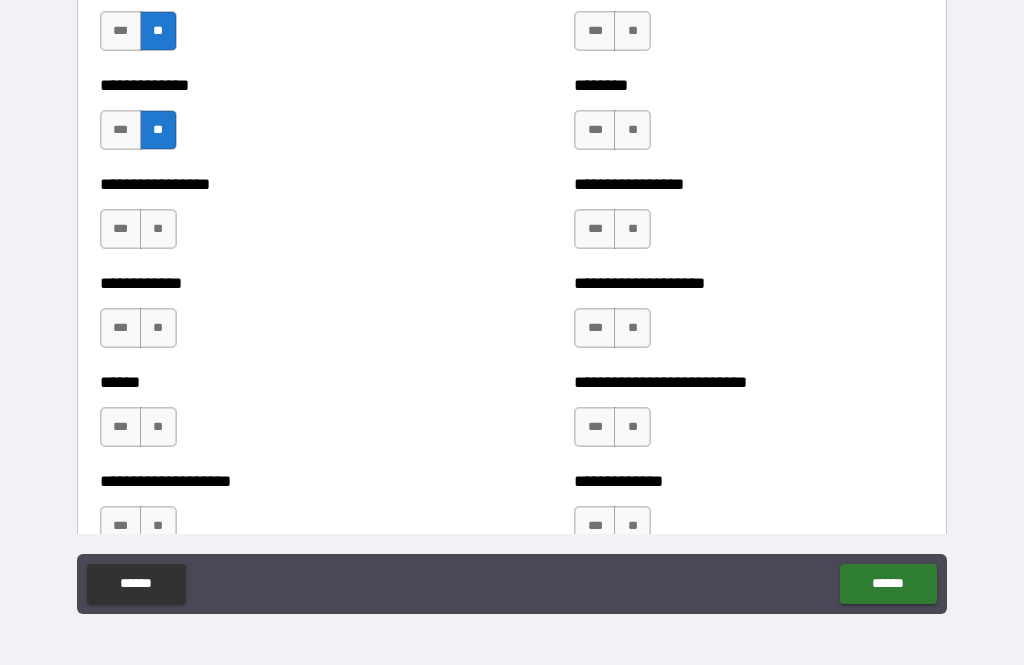 click on "**" at bounding box center (158, 229) 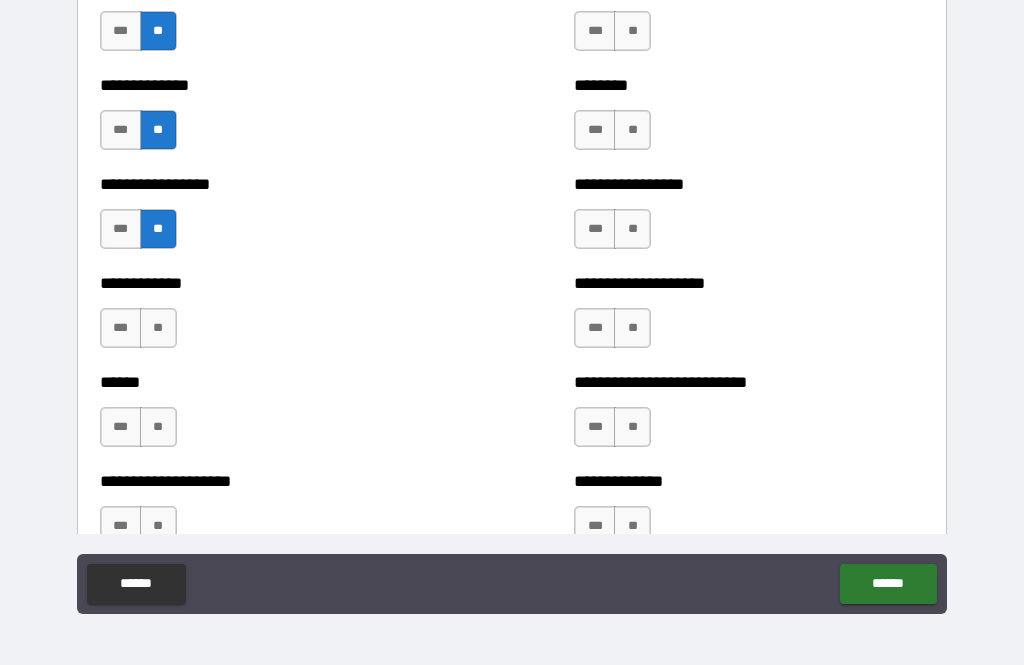 click on "**" at bounding box center (158, 328) 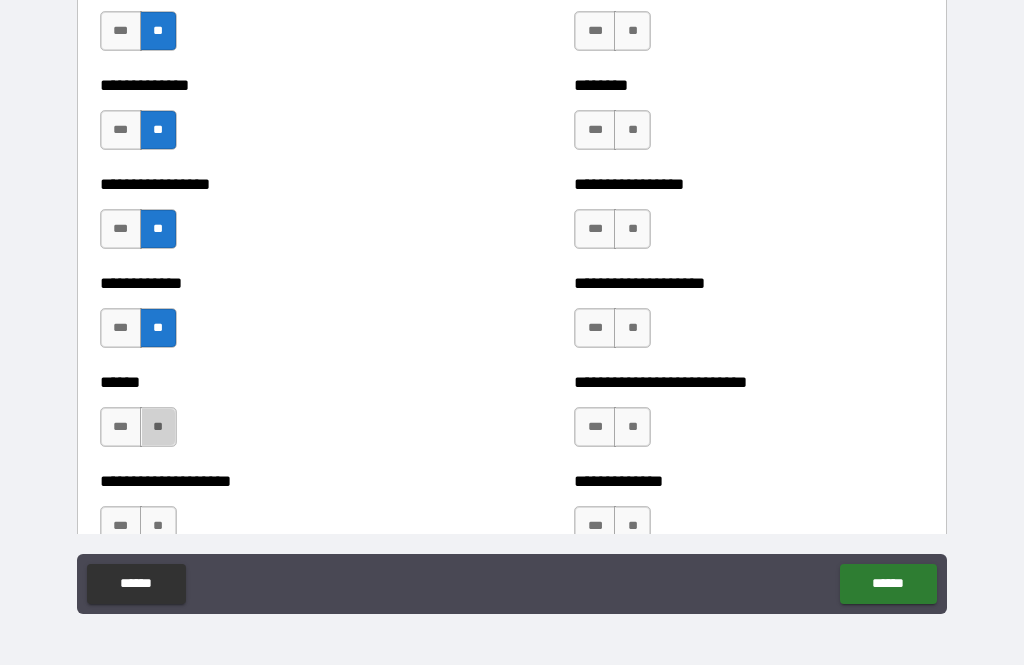 click on "**" at bounding box center (158, 427) 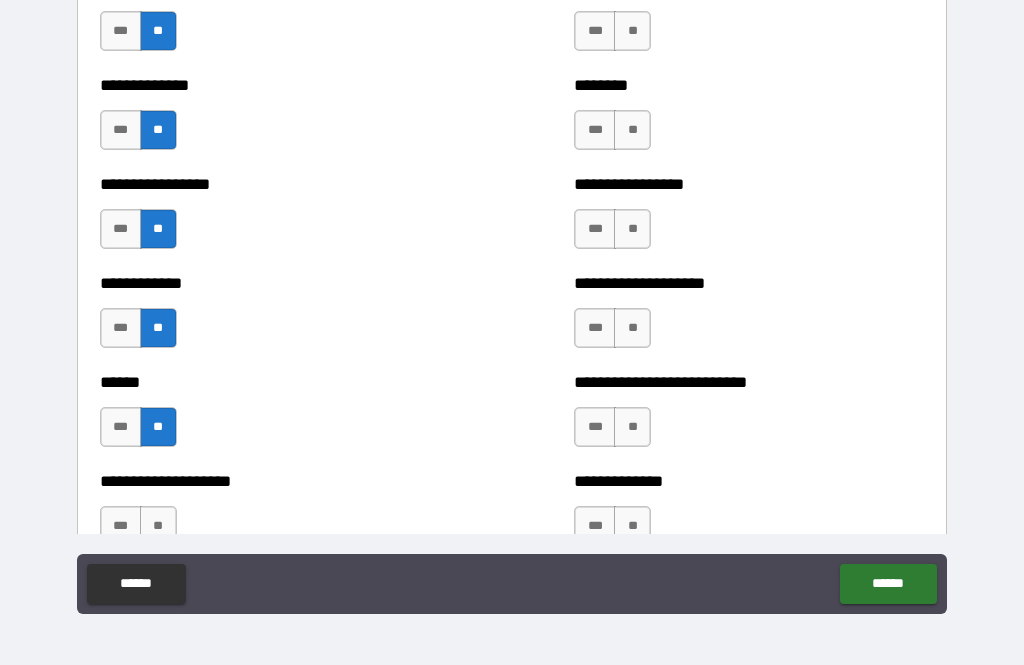 click on "**" at bounding box center [632, 31] 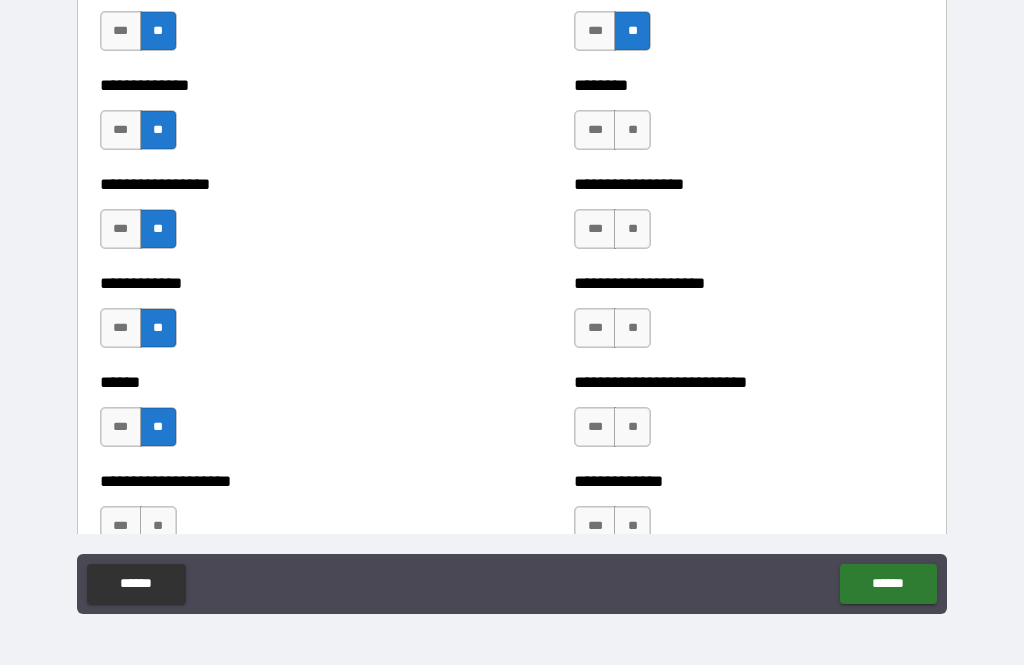 click on "**" at bounding box center [632, 130] 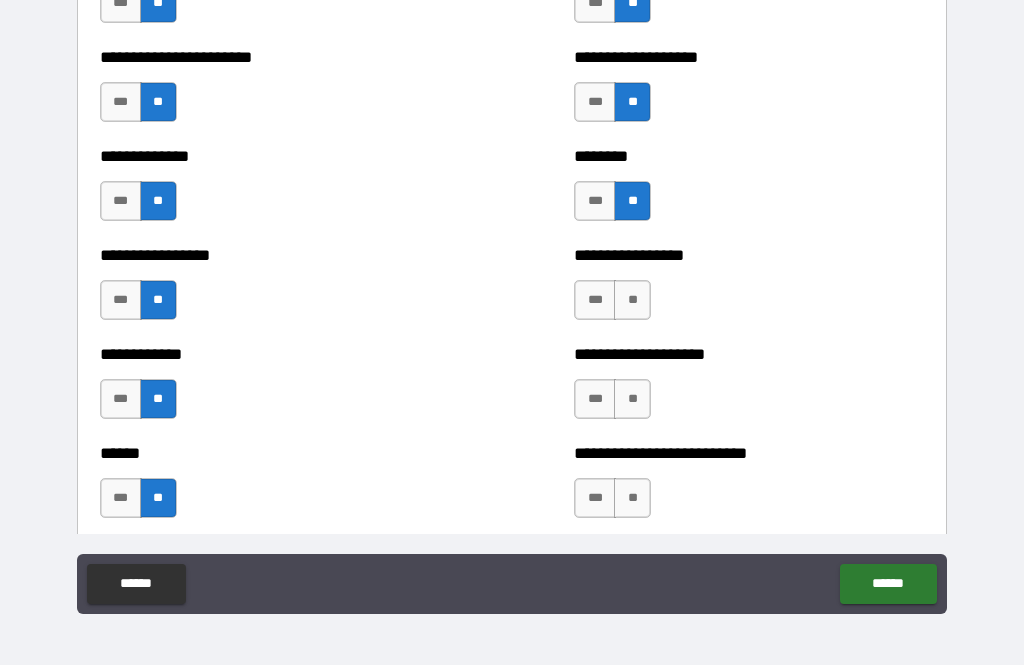 scroll, scrollTop: 3636, scrollLeft: 0, axis: vertical 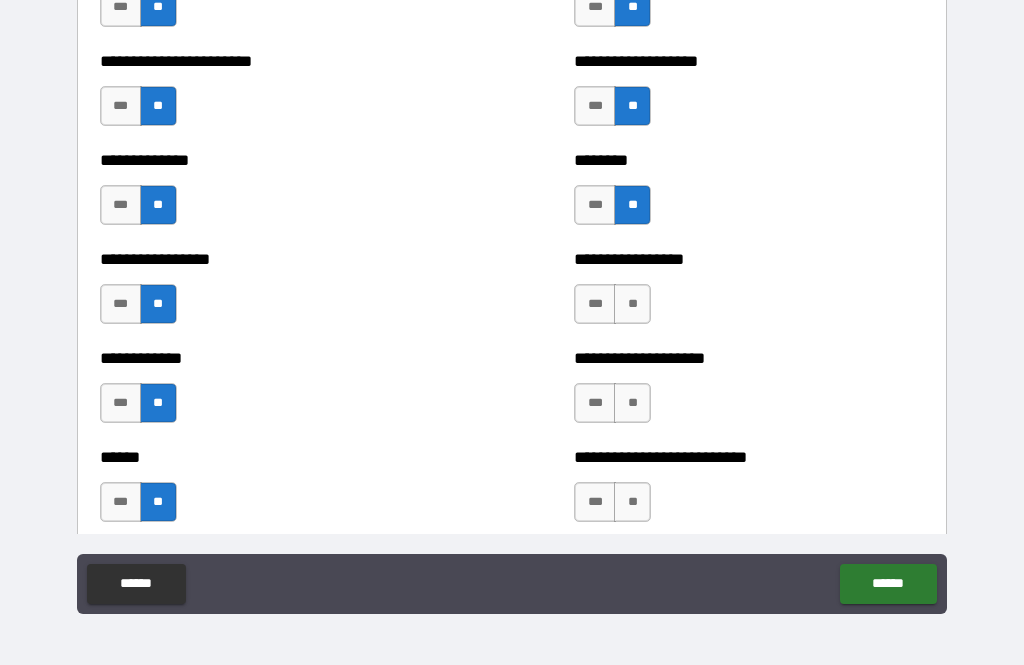 click on "**" at bounding box center (632, 304) 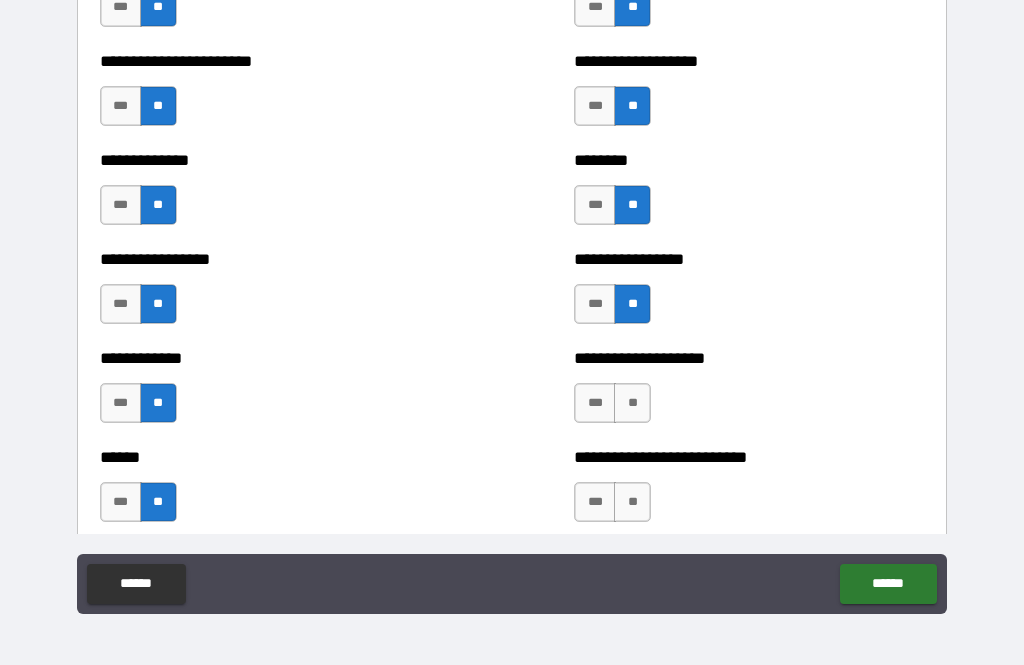 click on "**" at bounding box center (632, 403) 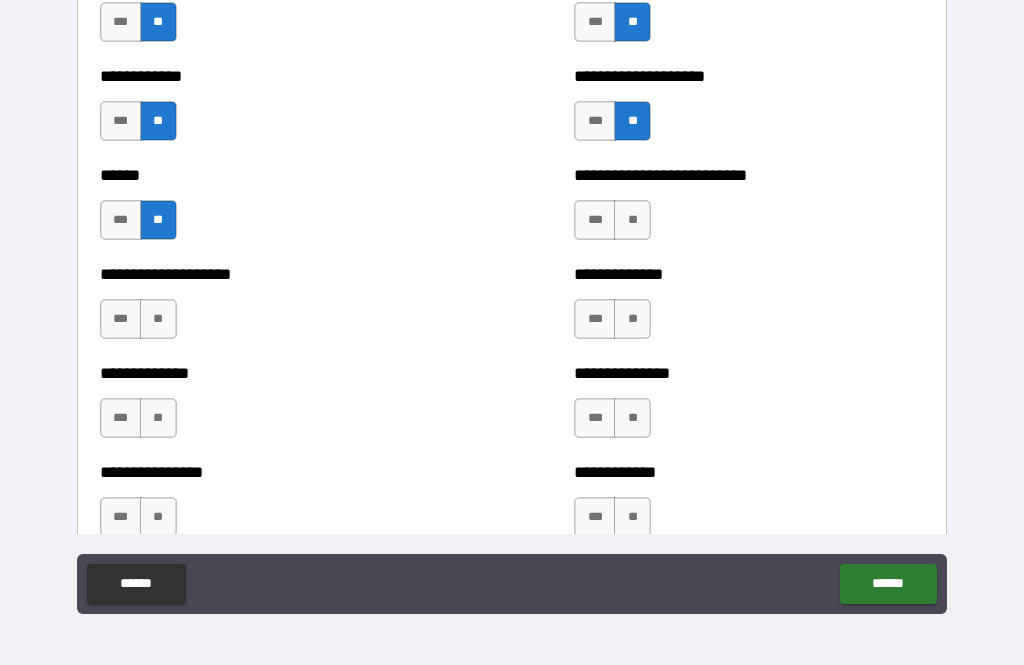scroll, scrollTop: 3928, scrollLeft: 0, axis: vertical 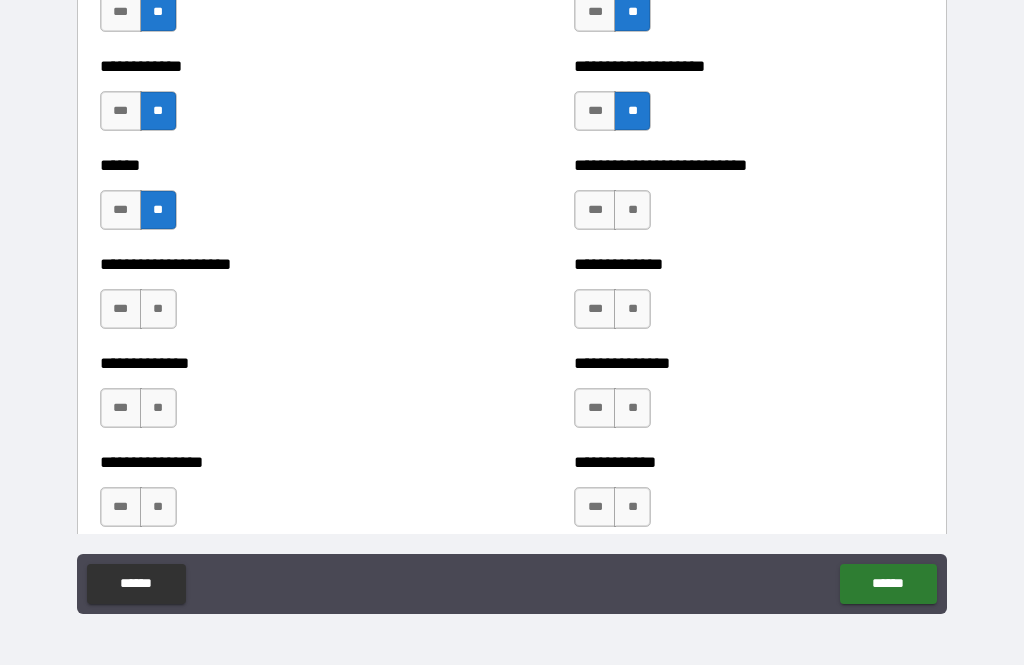 click on "**" at bounding box center (632, 210) 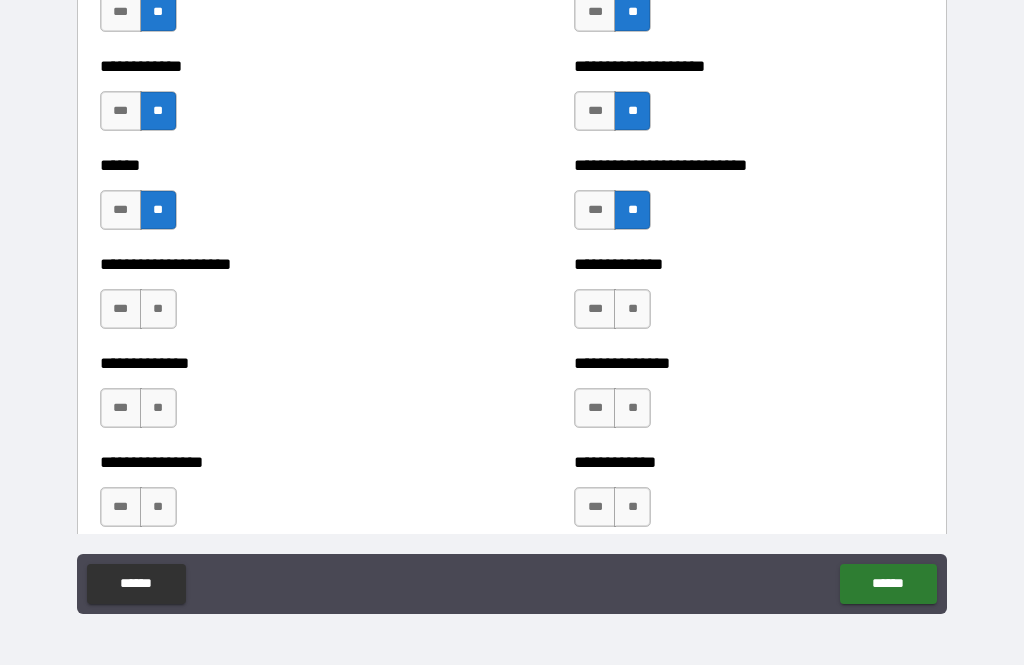 click on "**" at bounding box center [632, 309] 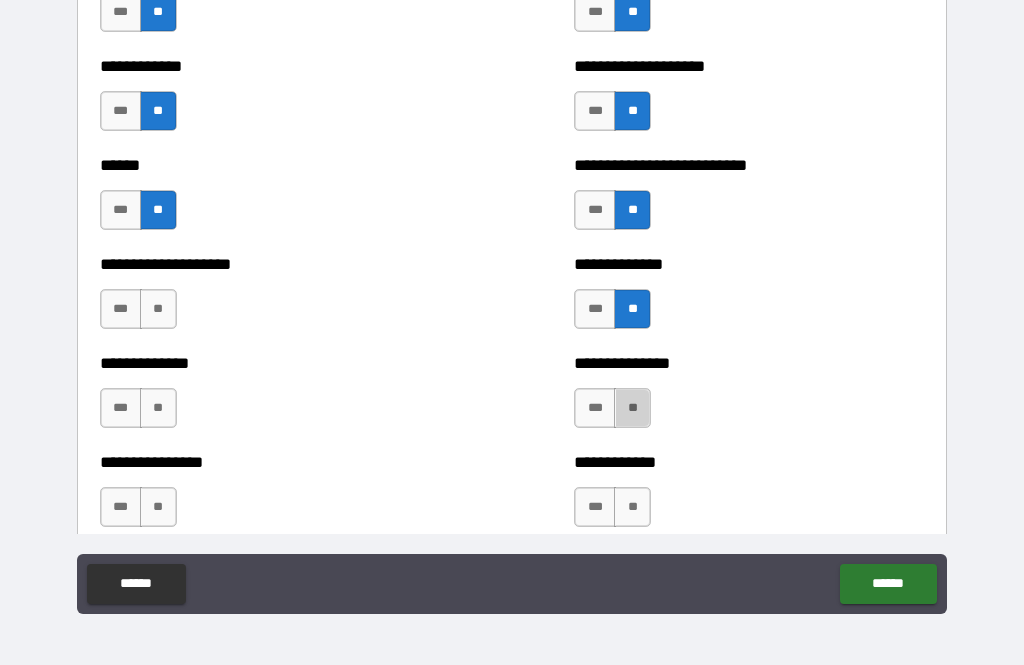 click on "**" at bounding box center [632, 408] 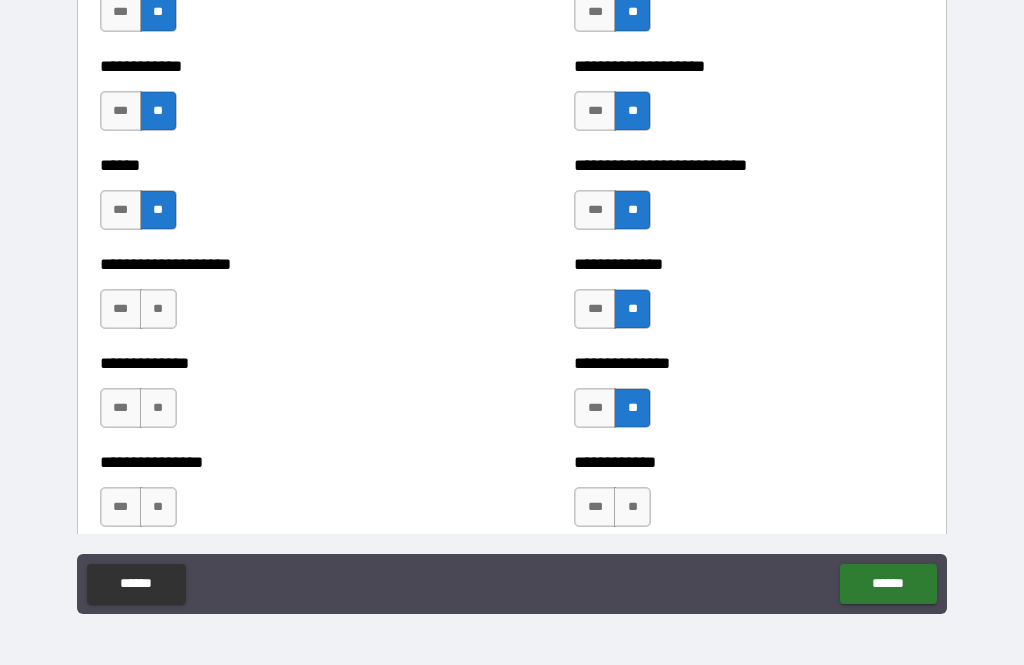 click on "**" at bounding box center [632, 507] 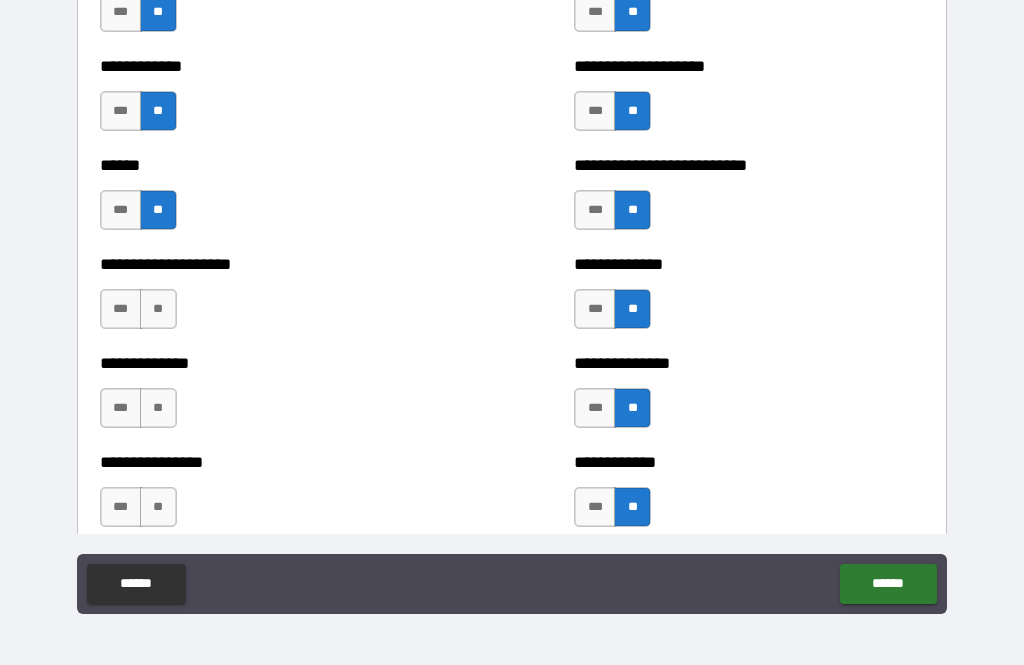 click on "**" at bounding box center [158, 507] 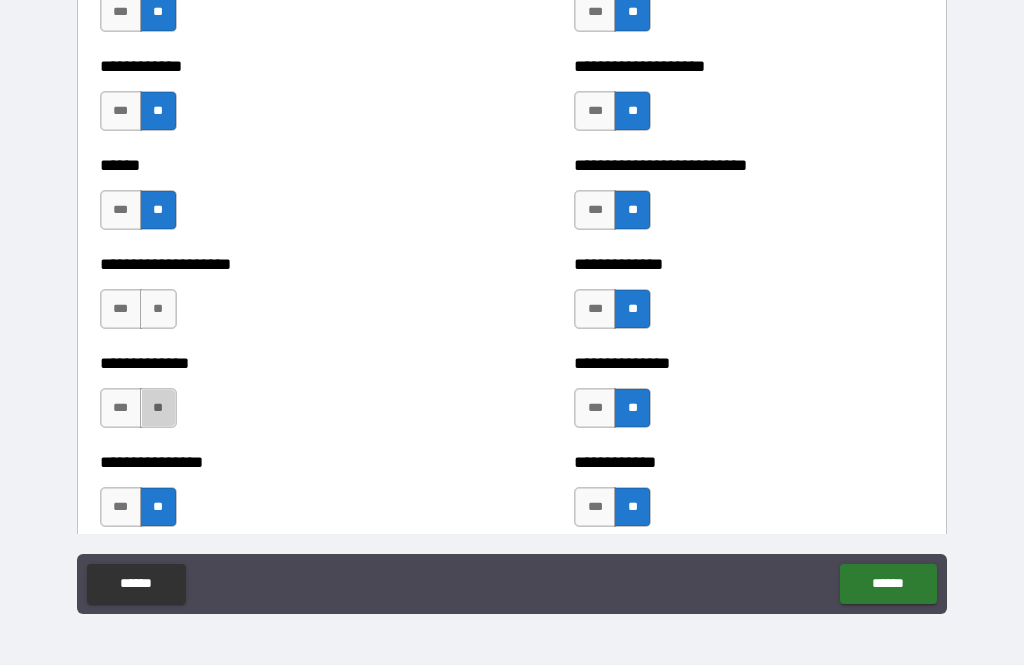 click on "**" at bounding box center (158, 408) 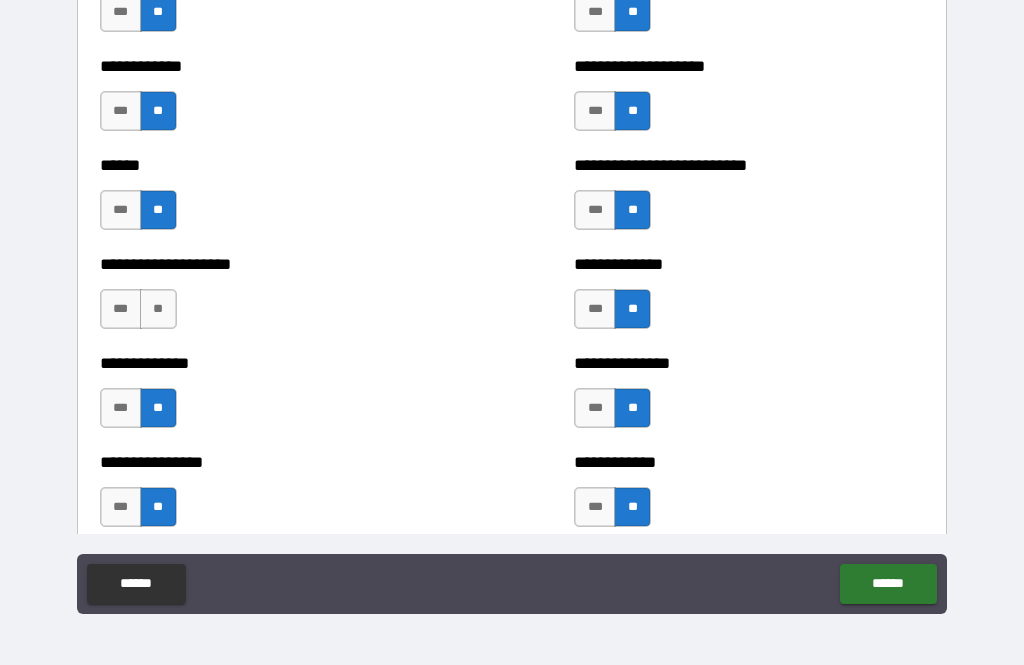 click on "**" at bounding box center [158, 309] 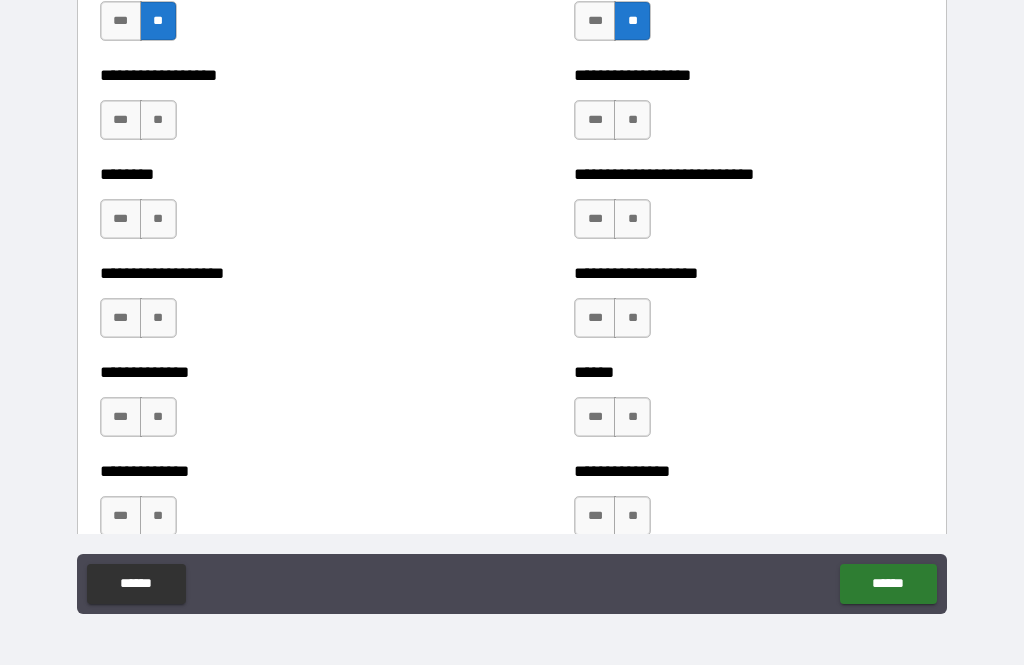 scroll, scrollTop: 4426, scrollLeft: 0, axis: vertical 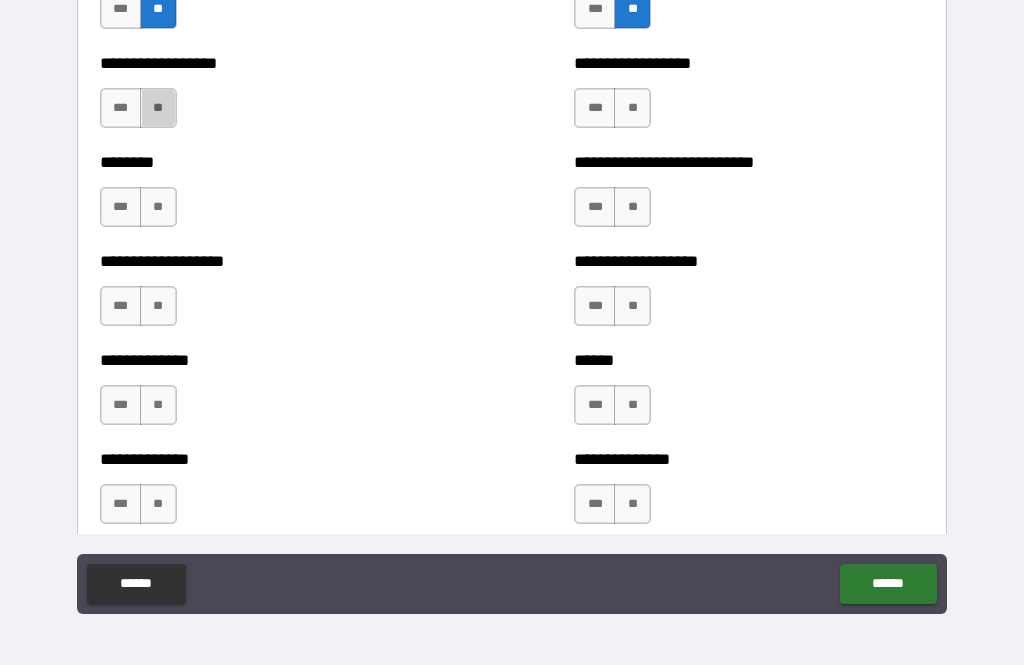 click on "**" at bounding box center (158, 108) 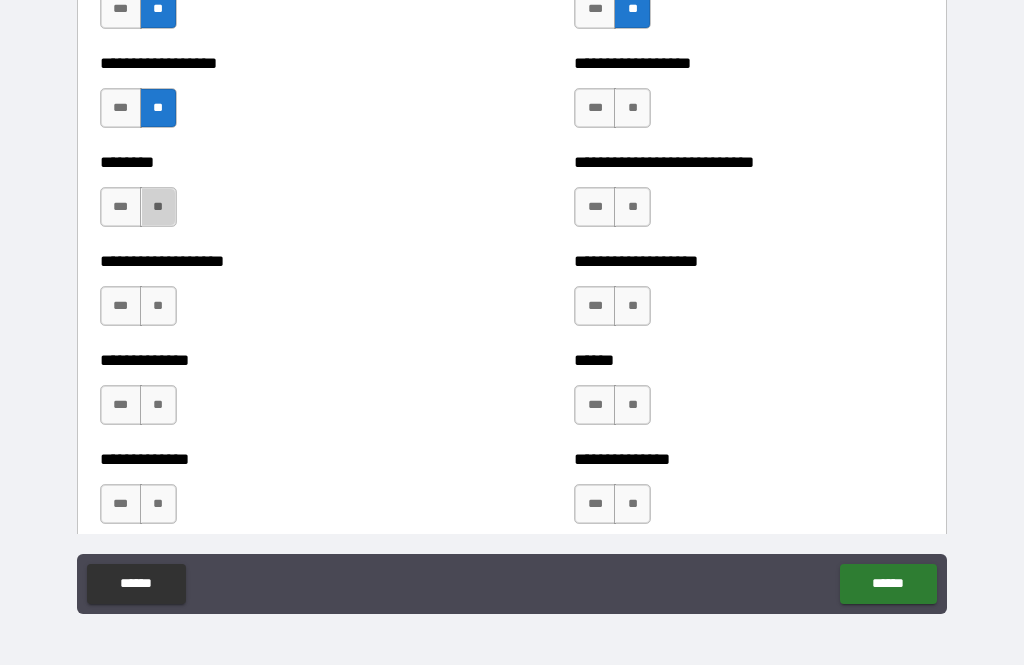 click on "**" at bounding box center [158, 207] 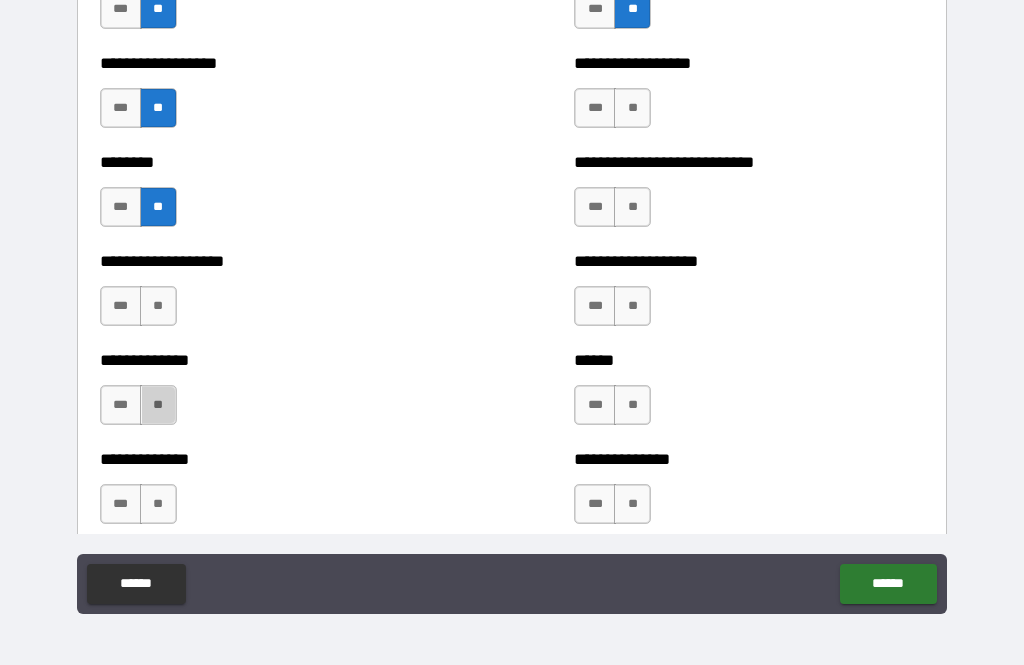 click on "**" at bounding box center [158, 405] 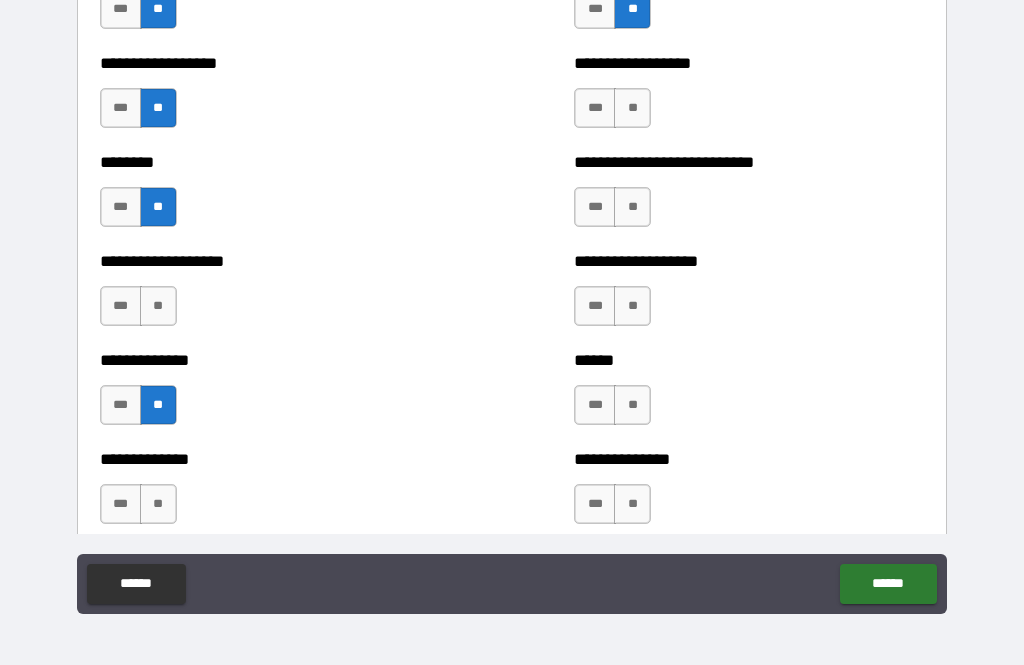 click on "**" at bounding box center [158, 504] 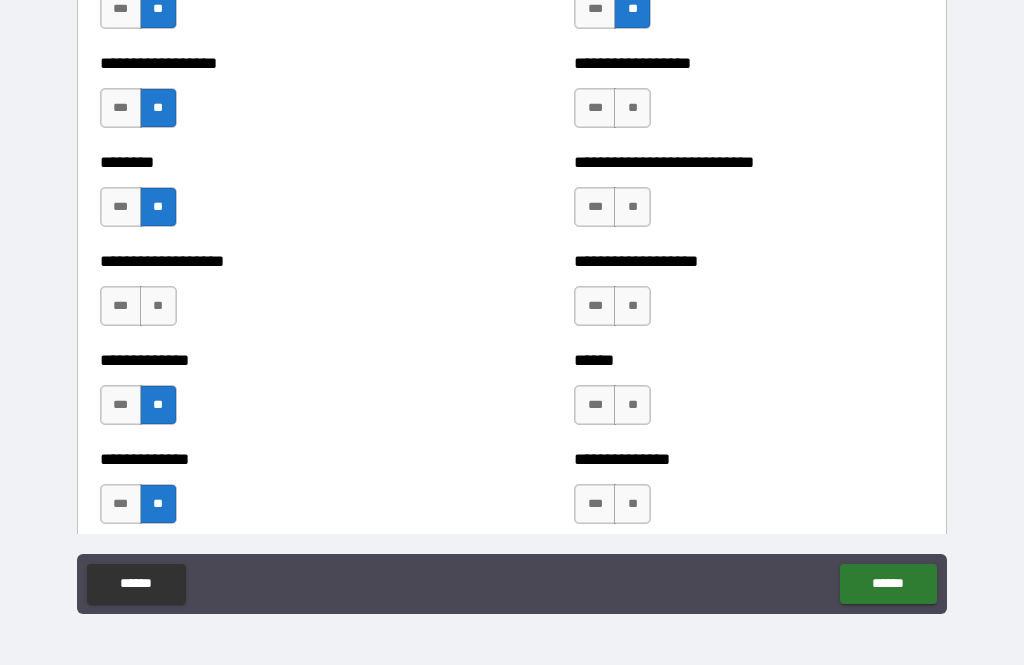 click on "**" at bounding box center [632, 504] 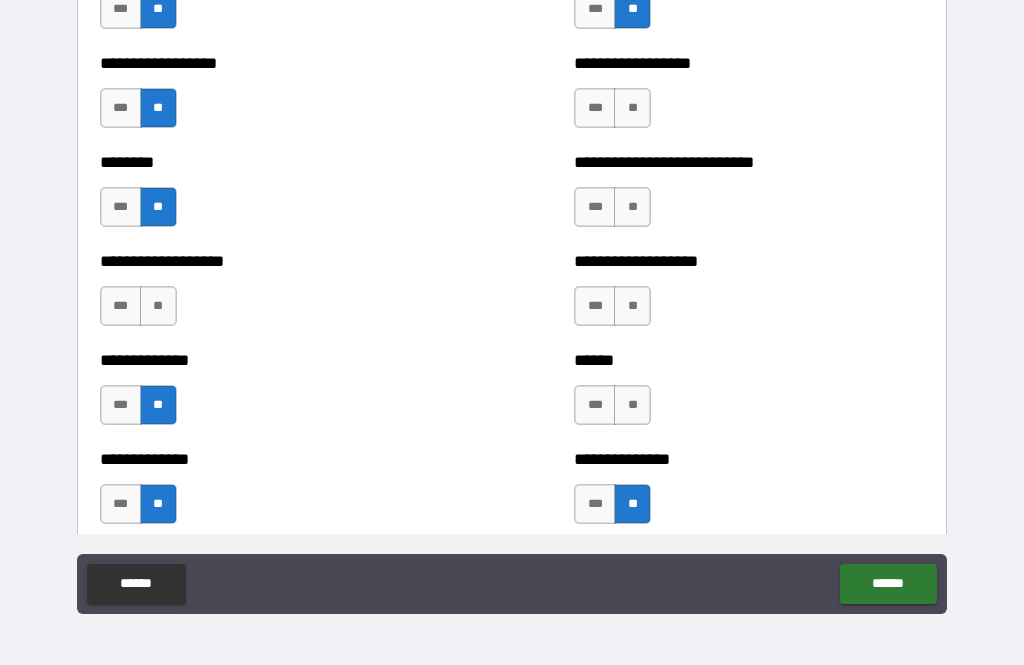 click on "**" at bounding box center [632, 405] 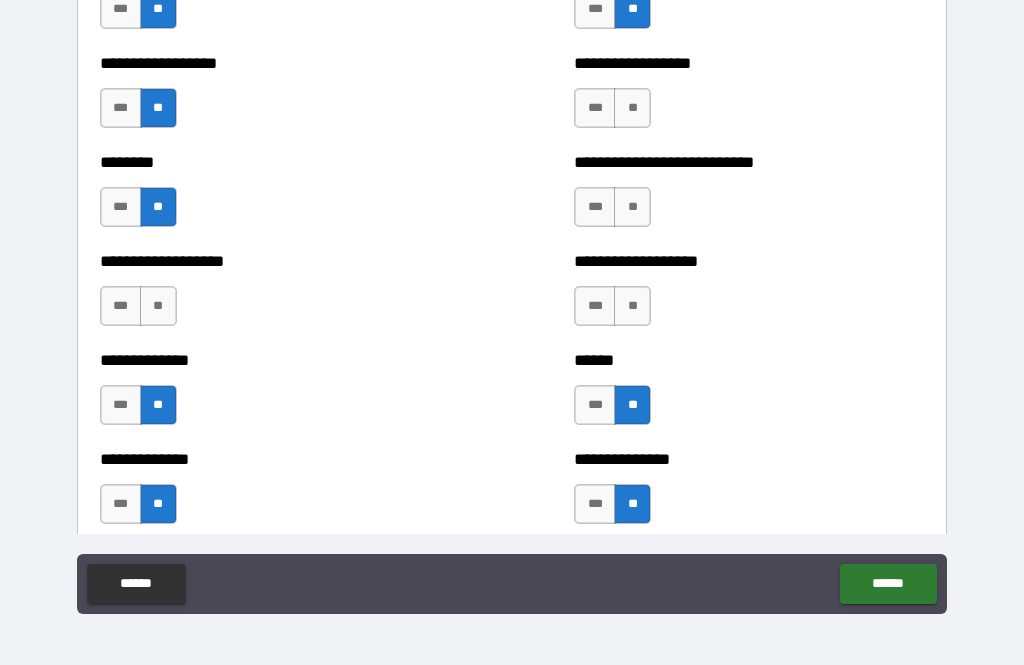 click on "**" at bounding box center (632, 306) 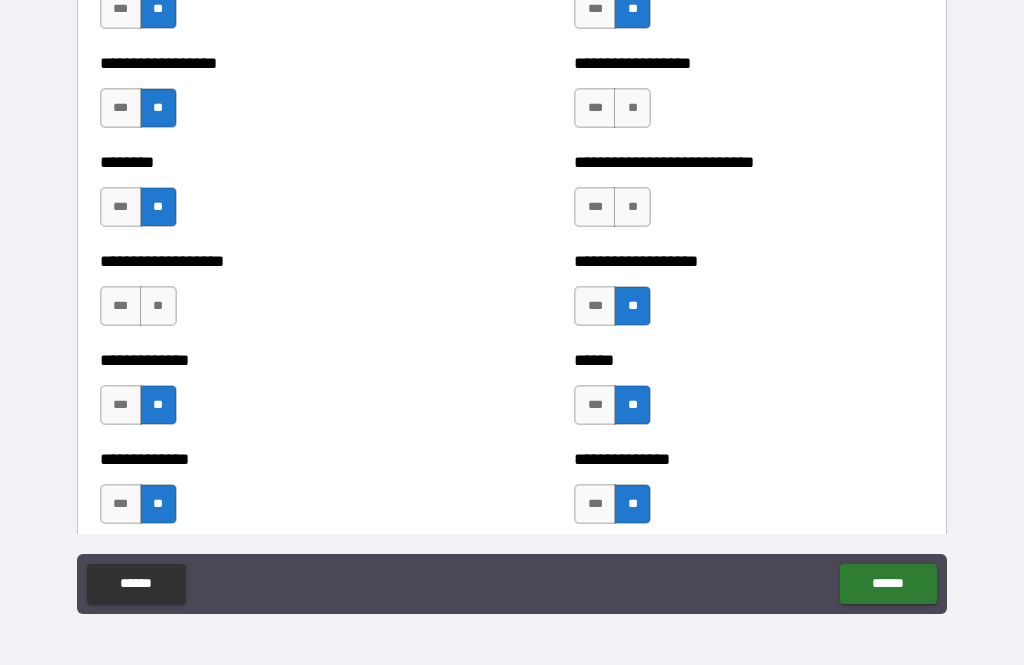 click on "**" at bounding box center [632, 207] 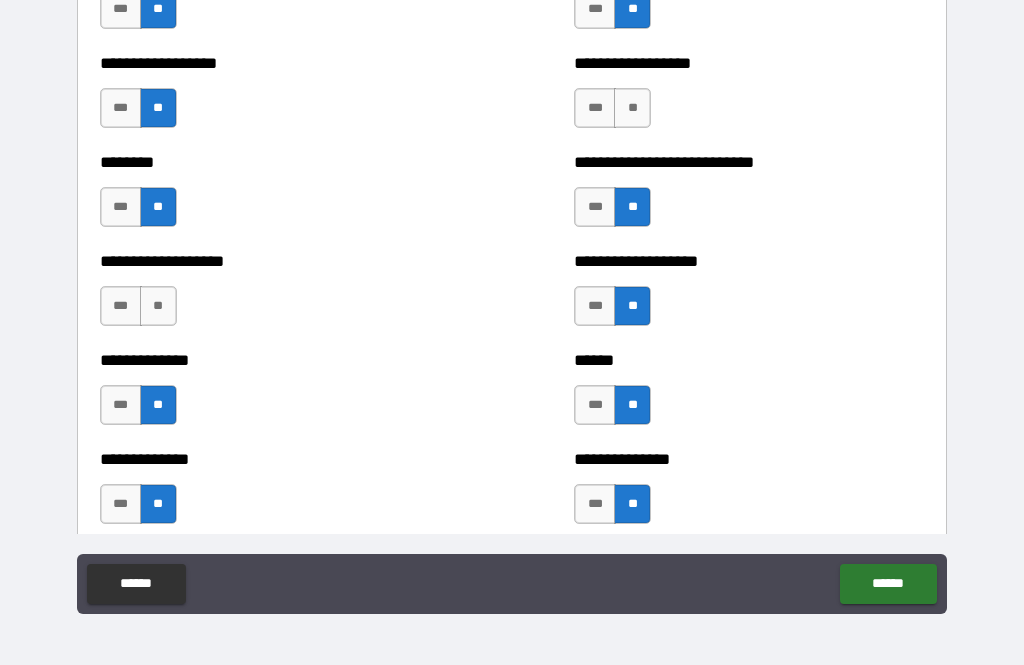 click on "**" at bounding box center [632, 108] 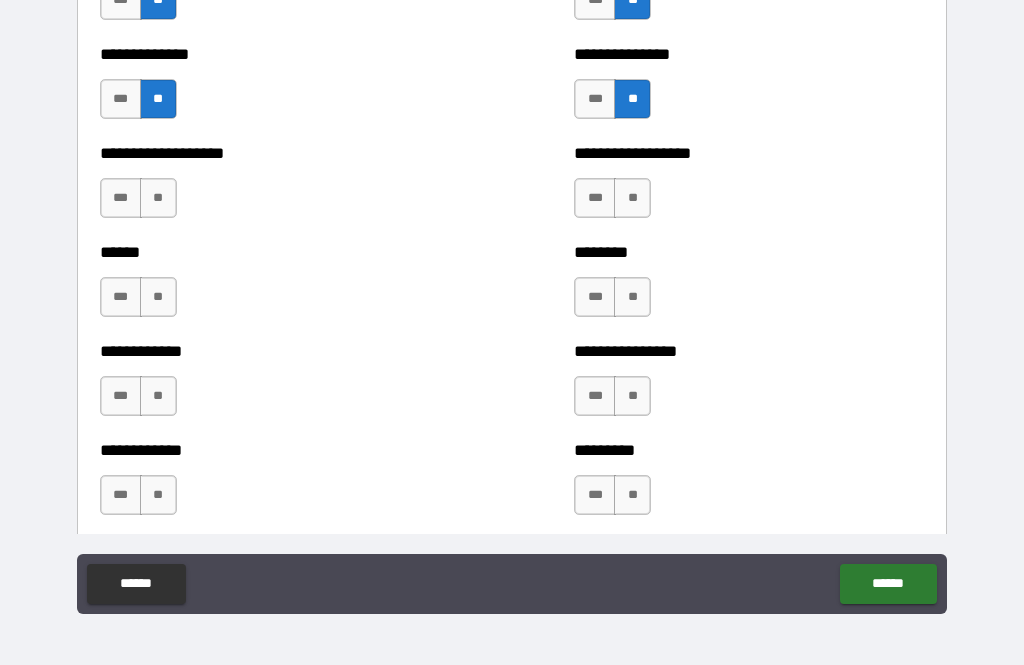 scroll, scrollTop: 4835, scrollLeft: 0, axis: vertical 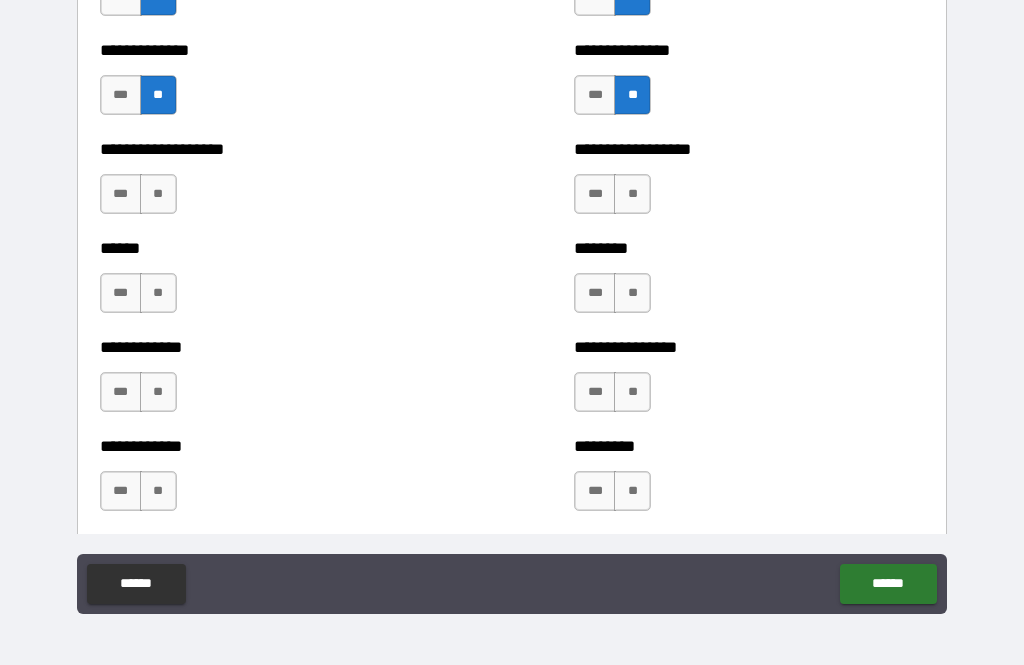 click on "**" at bounding box center (158, 194) 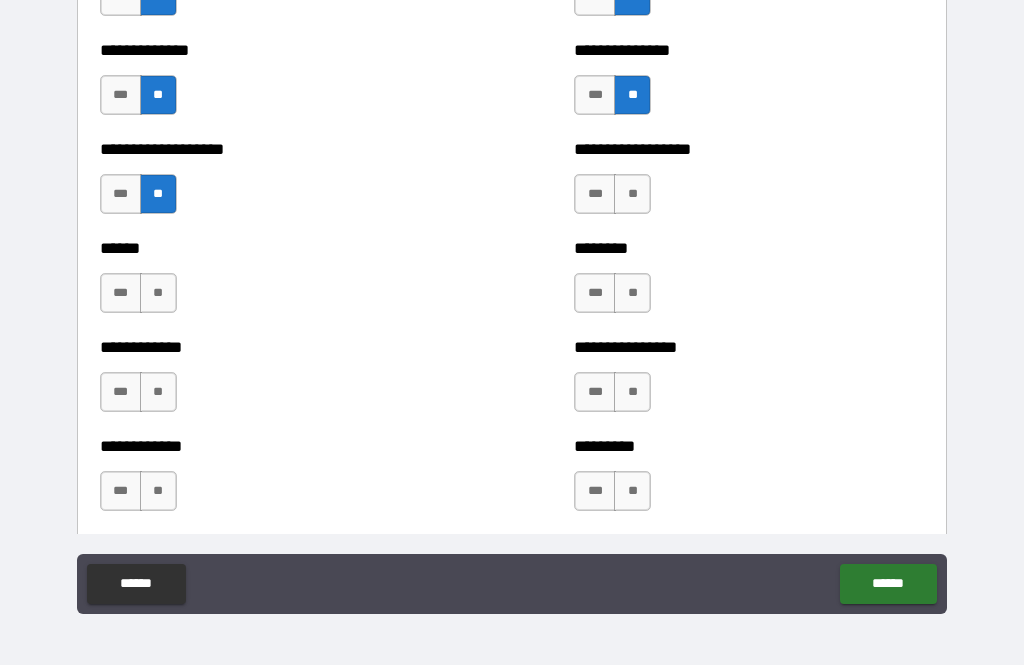 click on "**" at bounding box center [158, 293] 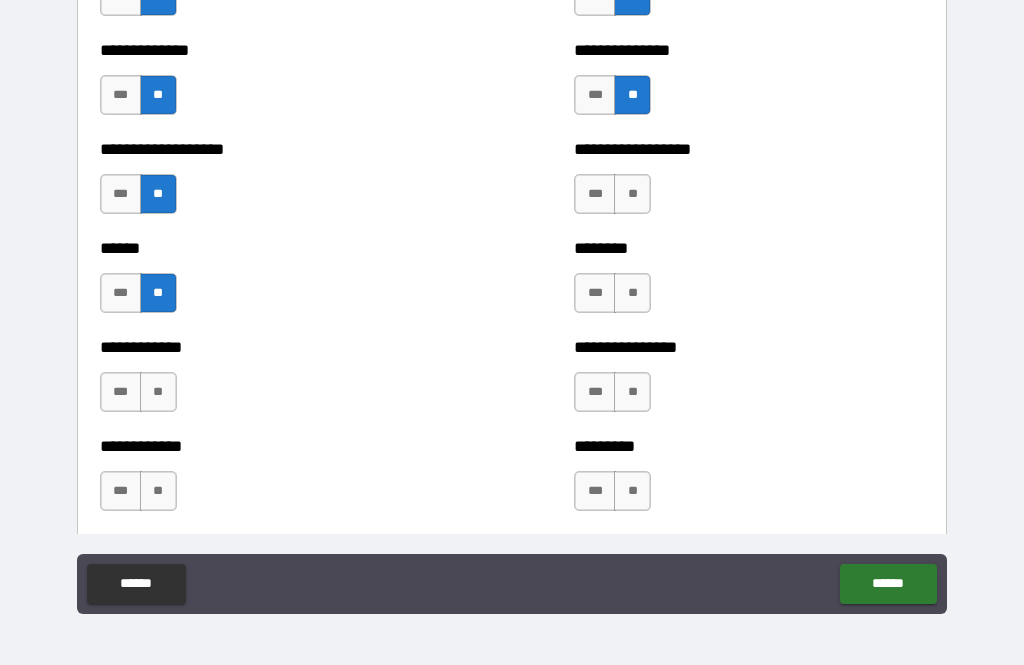 click on "**" at bounding box center [158, 392] 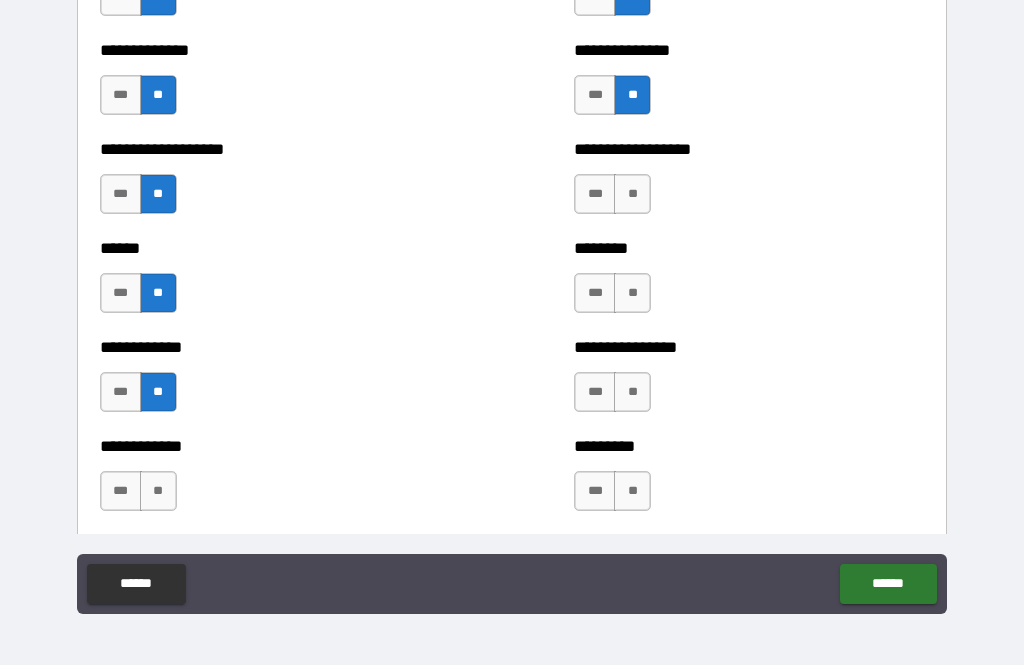 click on "**" at bounding box center (158, 491) 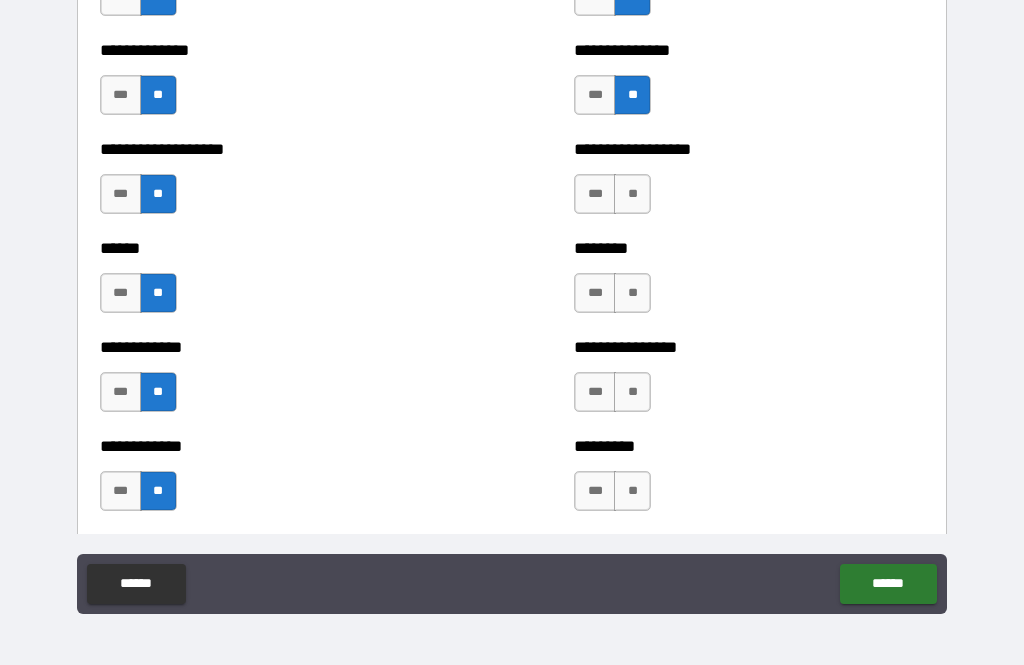 click on "**" at bounding box center (632, 491) 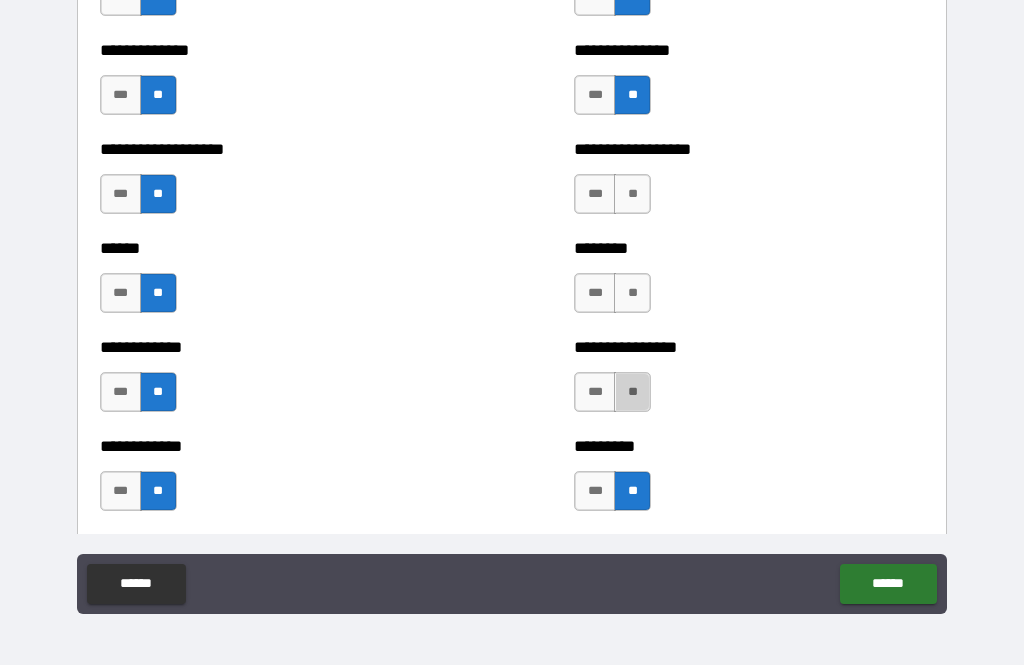 click on "**" at bounding box center (632, 392) 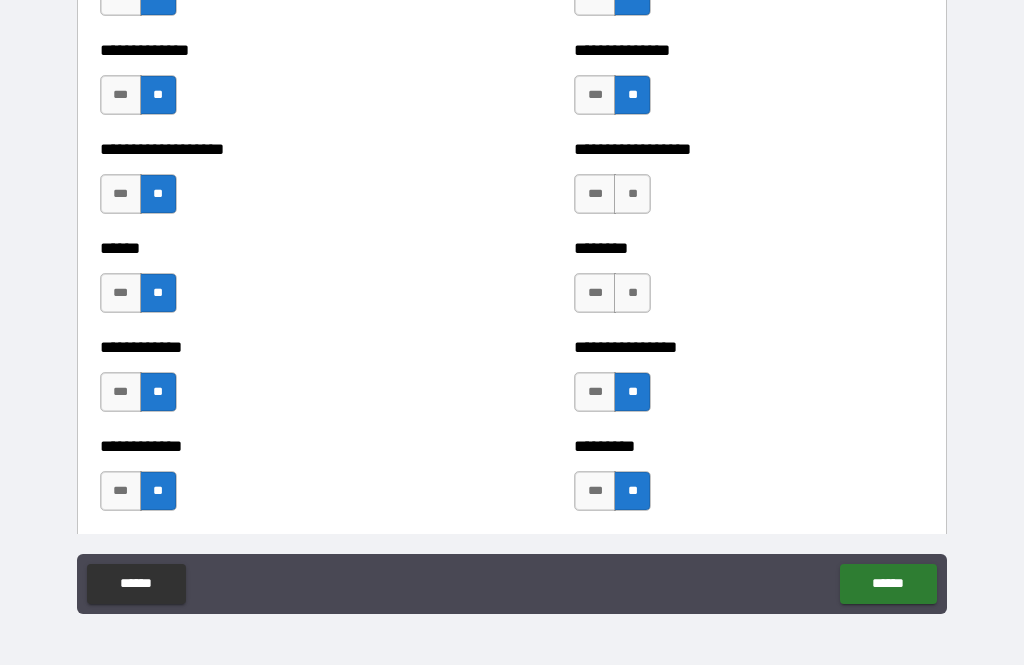 click on "**" at bounding box center (632, 293) 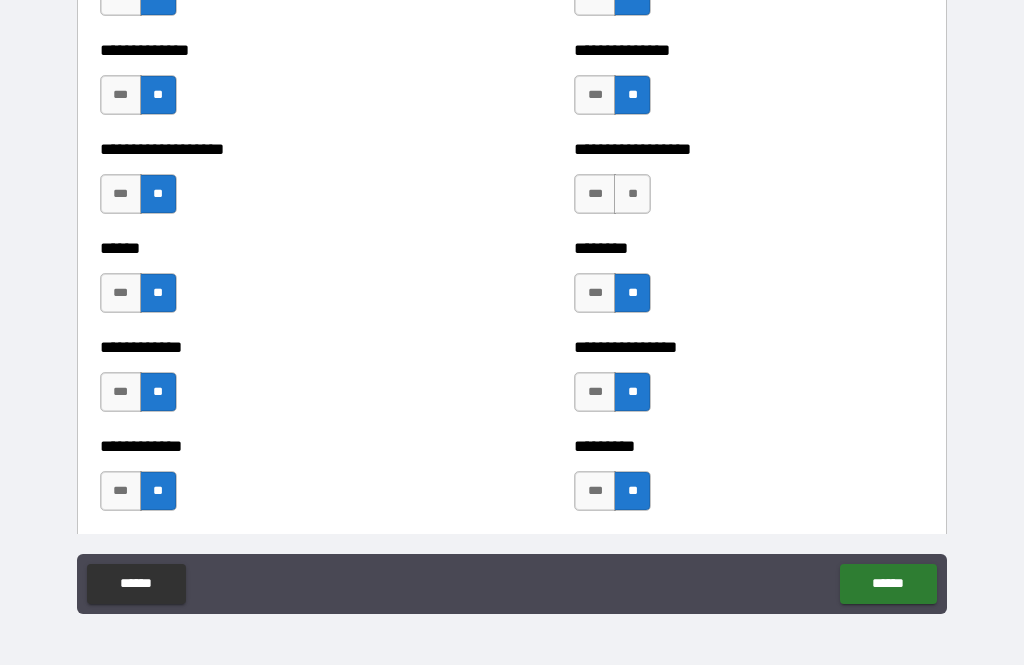 click on "**" at bounding box center [632, 194] 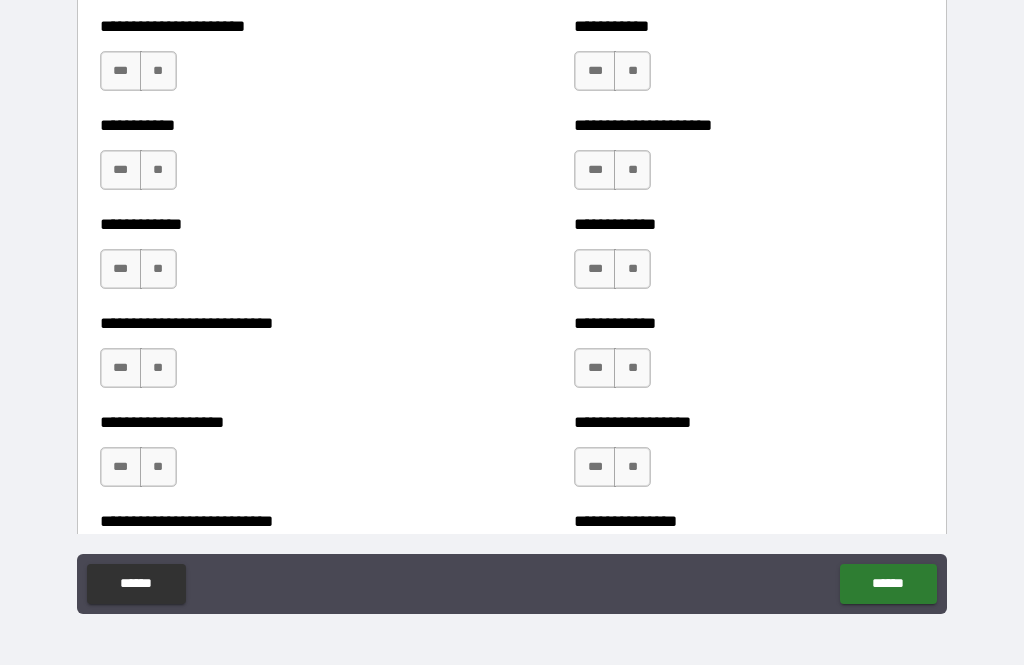 scroll, scrollTop: 5358, scrollLeft: 0, axis: vertical 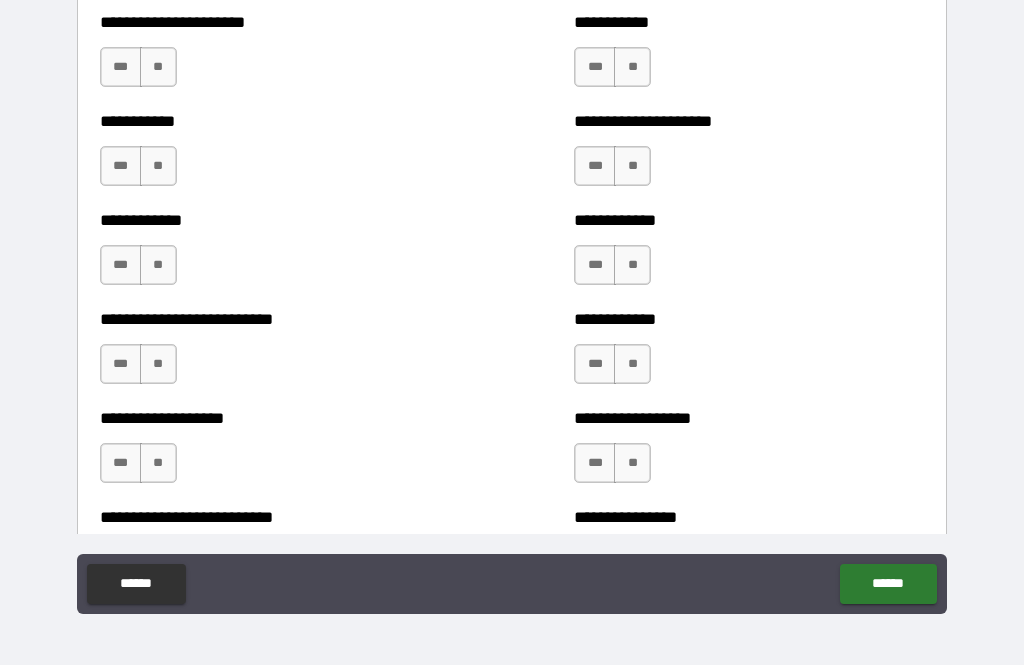 click on "**" at bounding box center (158, 67) 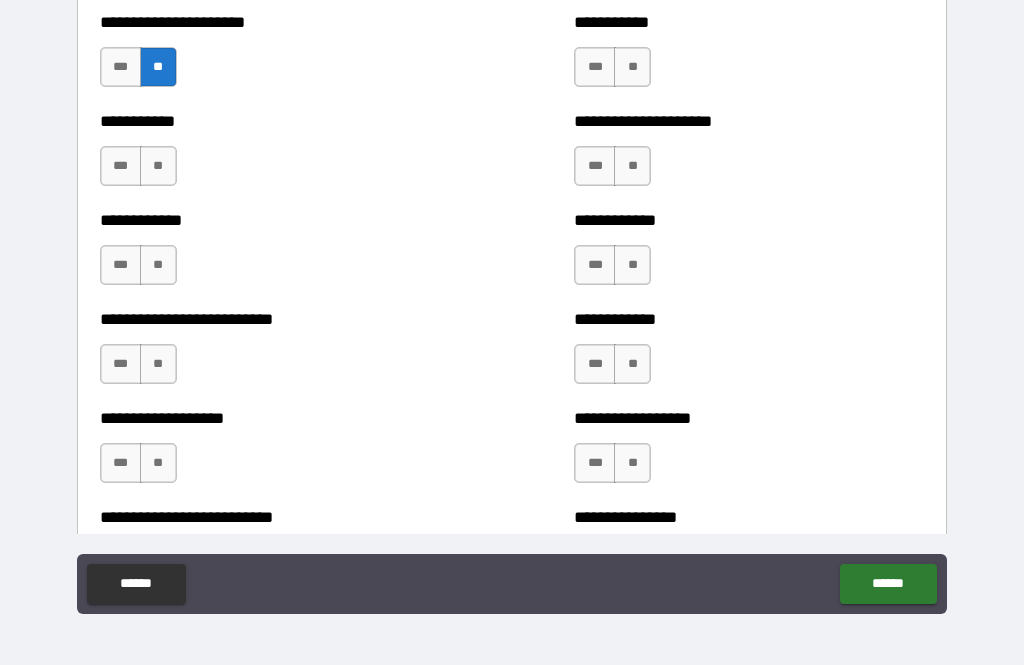 click on "**" at bounding box center [158, 166] 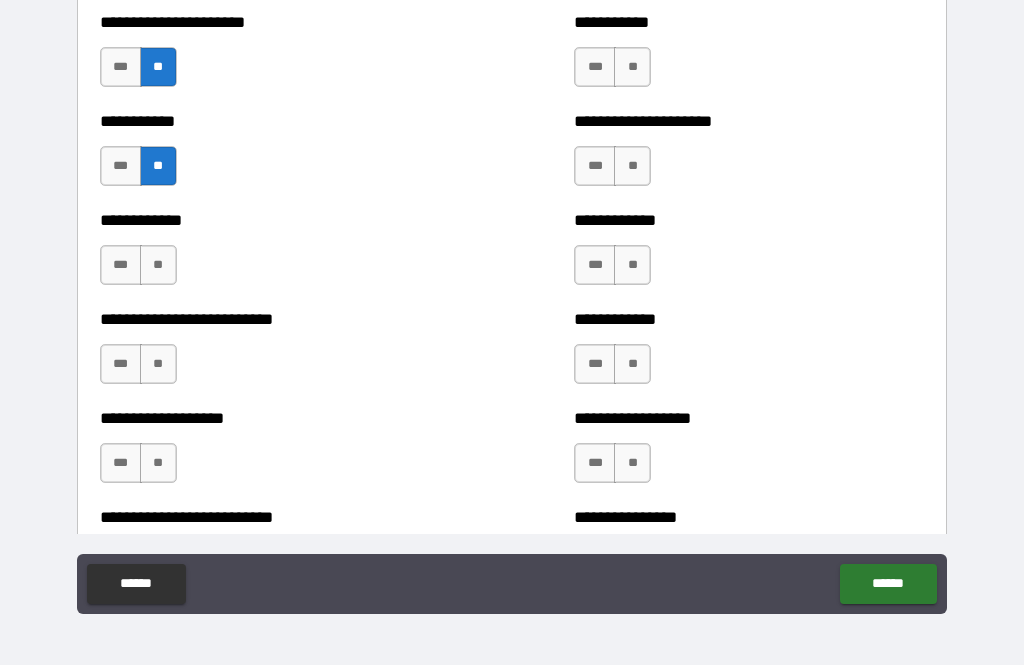 click on "**" at bounding box center [158, 265] 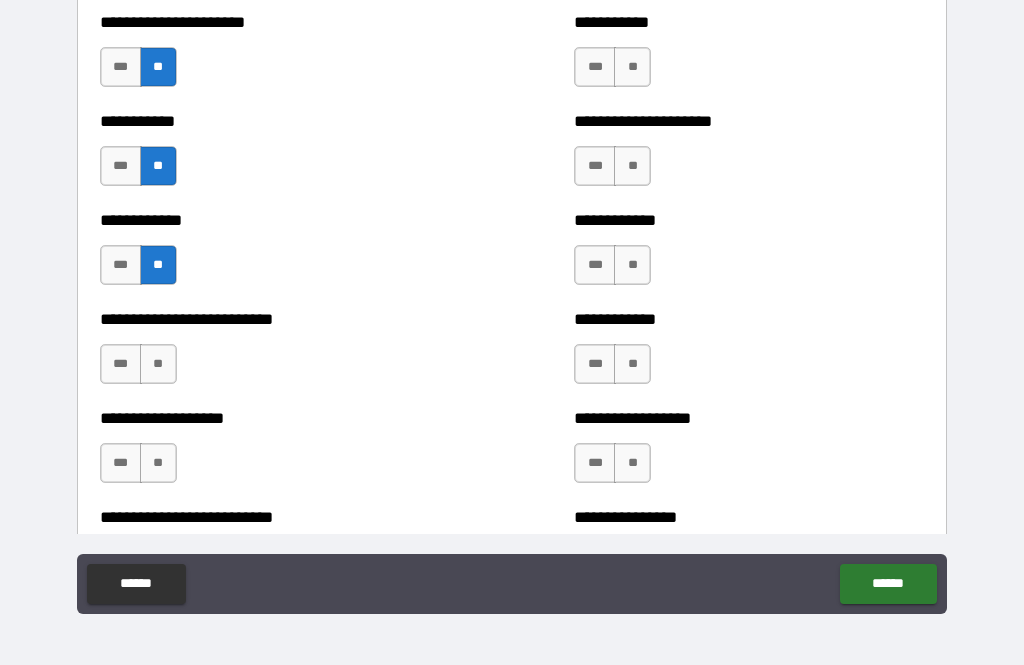 click on "**" at bounding box center [158, 364] 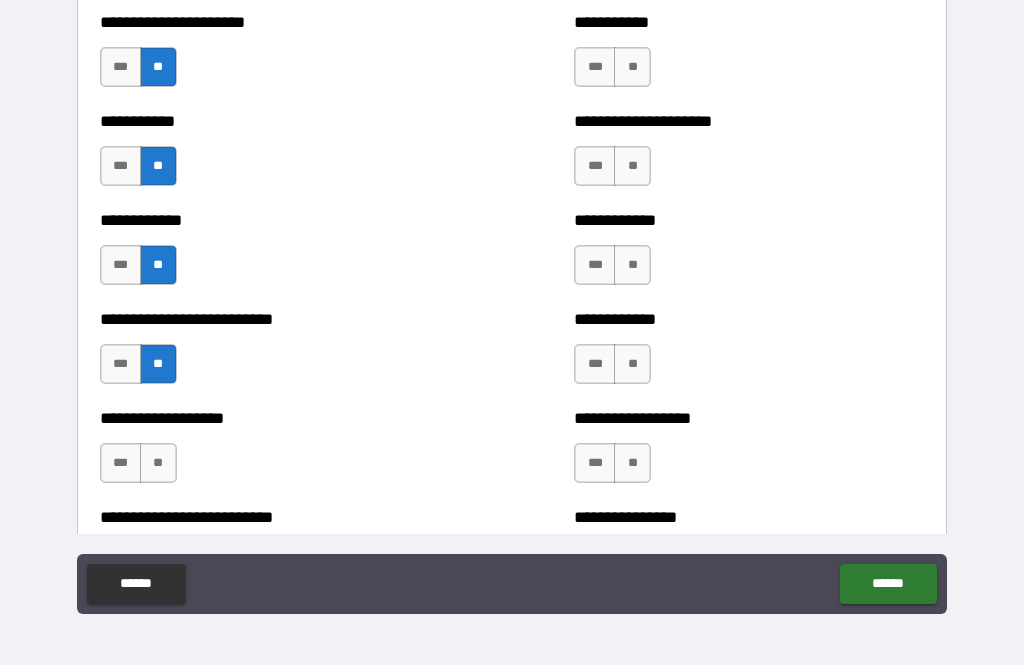 click on "**" at bounding box center [158, 463] 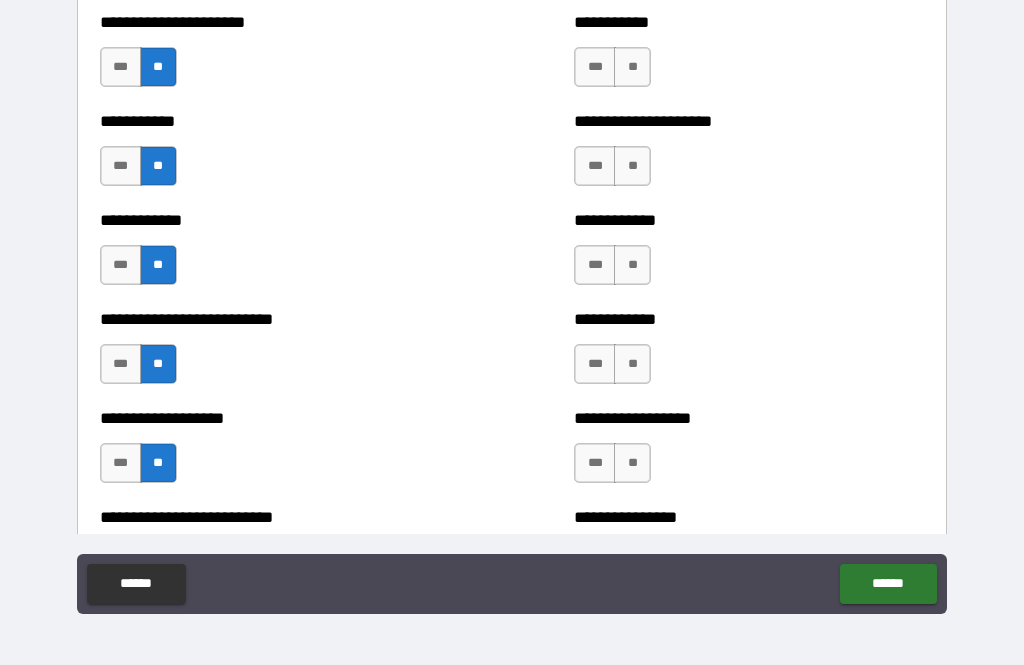 click on "**" at bounding box center [632, 463] 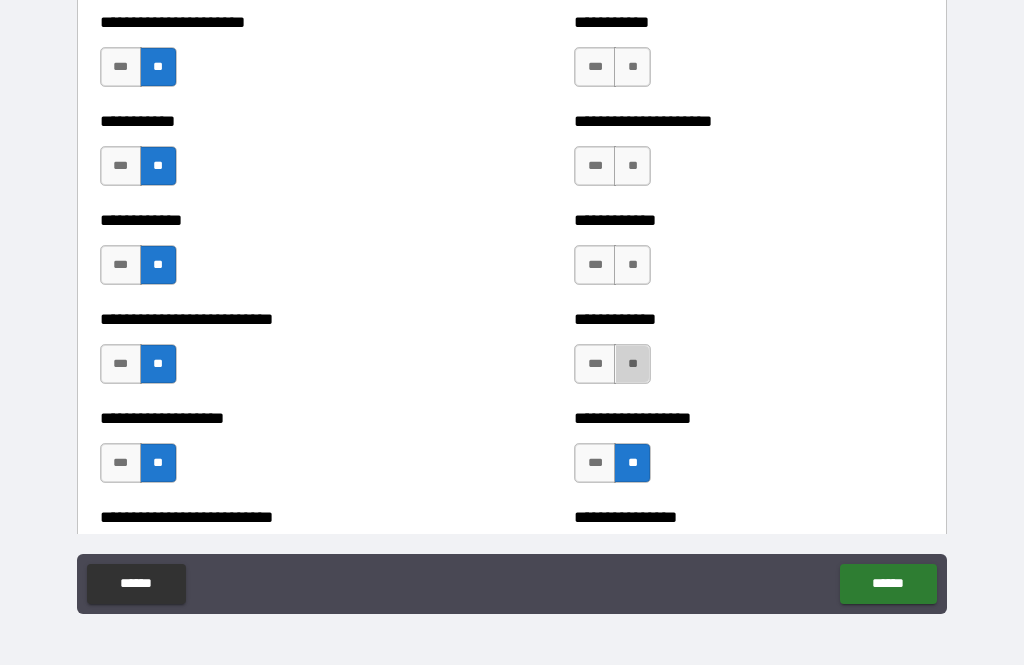 click on "**" at bounding box center [632, 364] 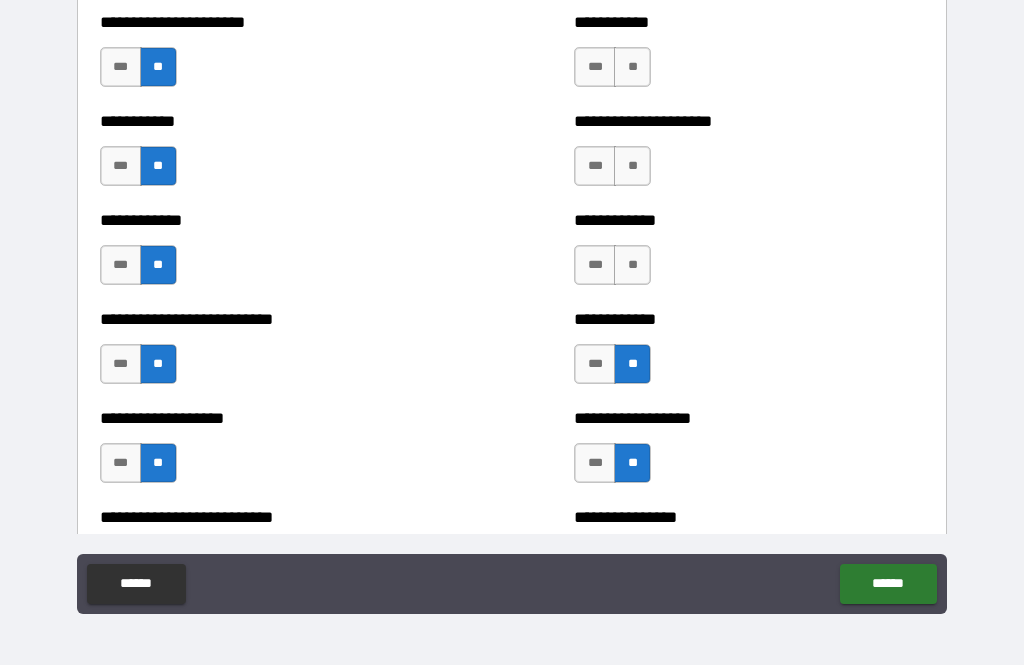 click on "**" at bounding box center (632, 265) 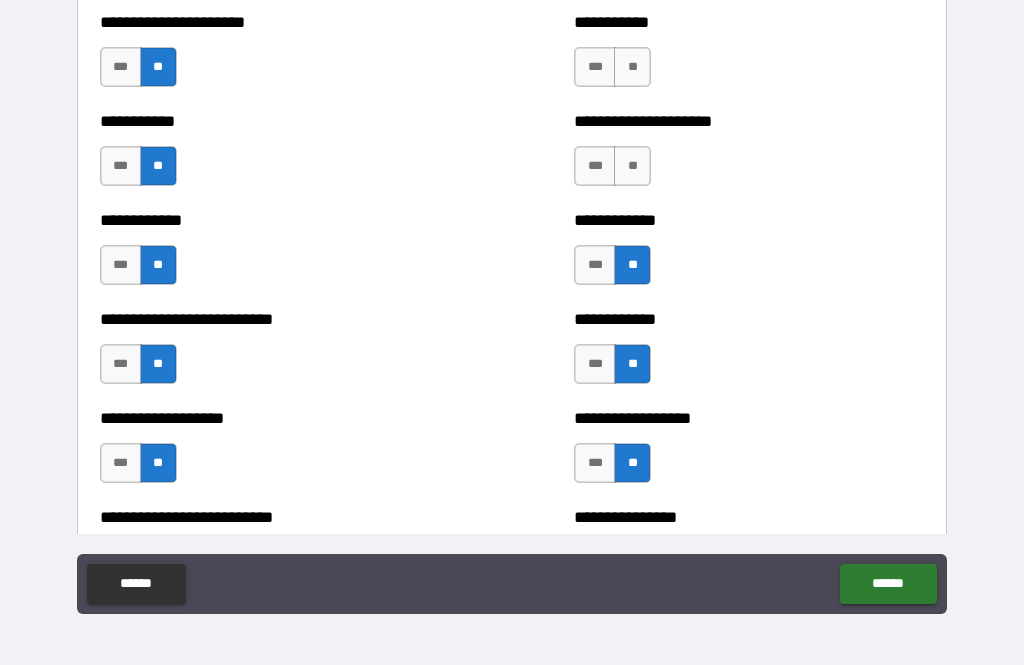 click on "**" at bounding box center (632, 166) 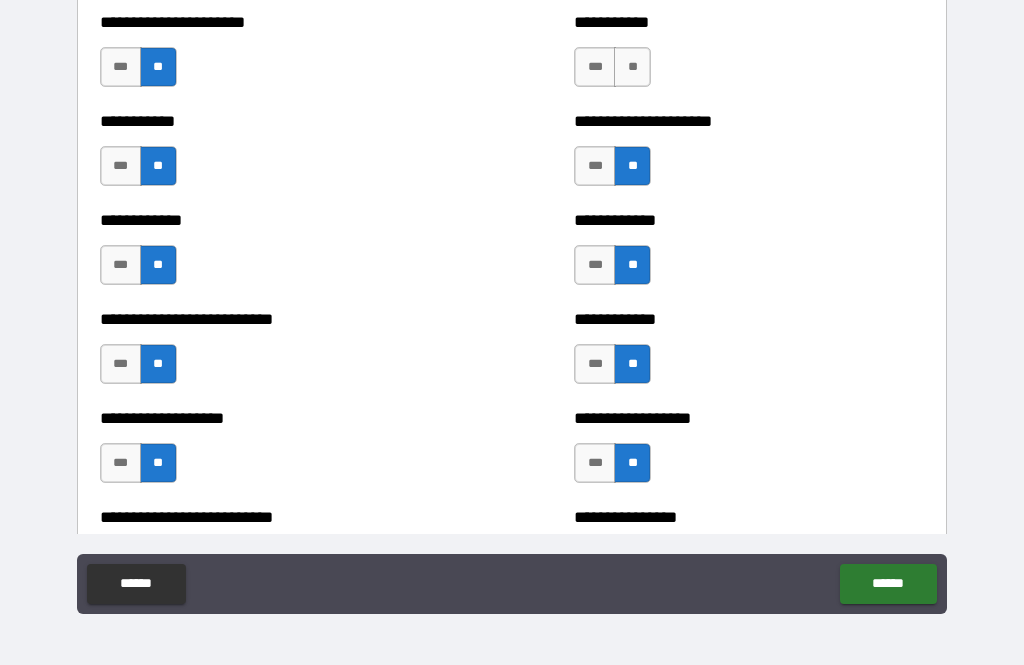 click on "**" at bounding box center (632, 67) 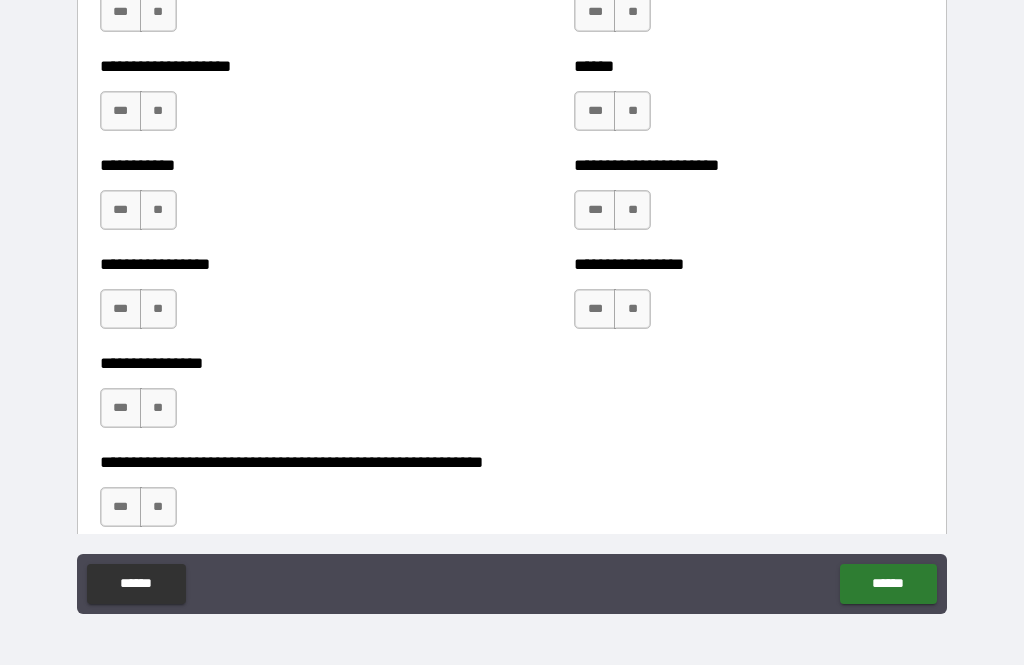 scroll, scrollTop: 5838, scrollLeft: 0, axis: vertical 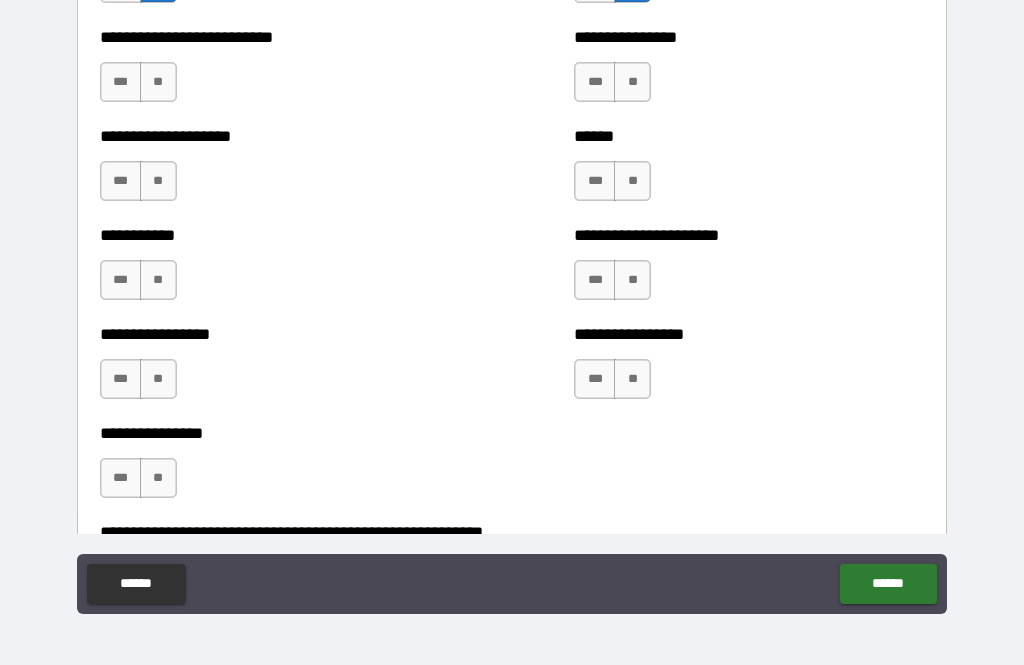 click on "**" at bounding box center (158, 82) 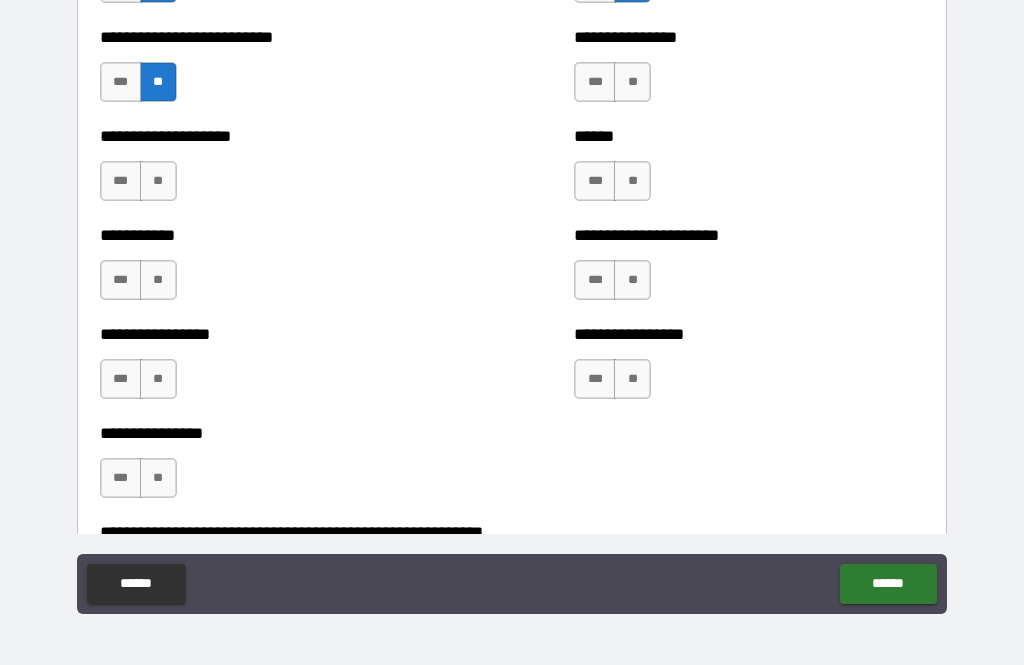 click on "**" at bounding box center [158, 181] 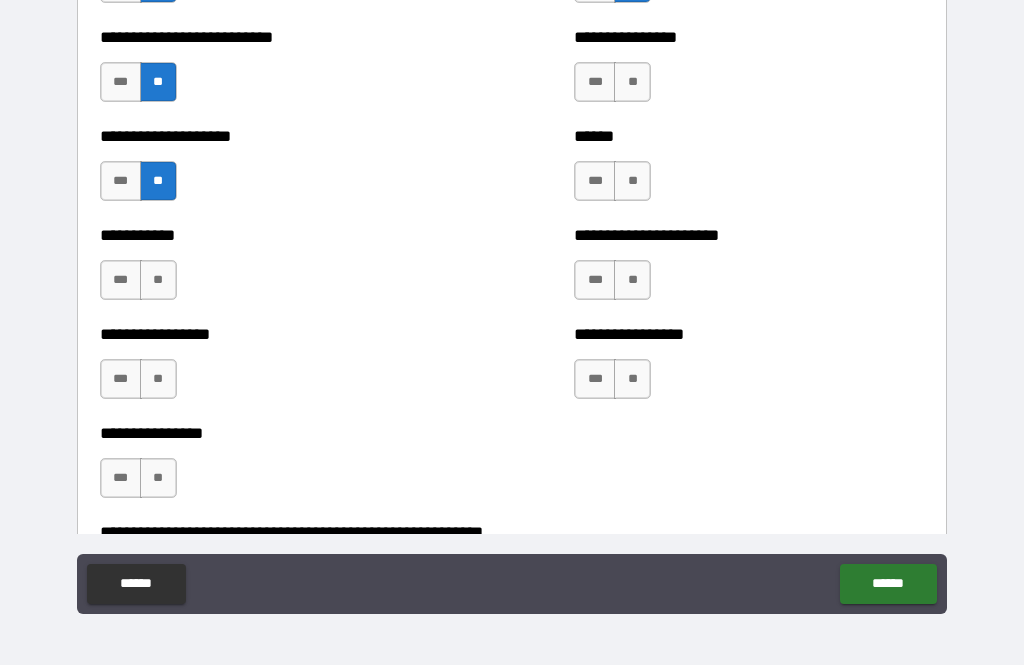 click on "**" at bounding box center [158, 280] 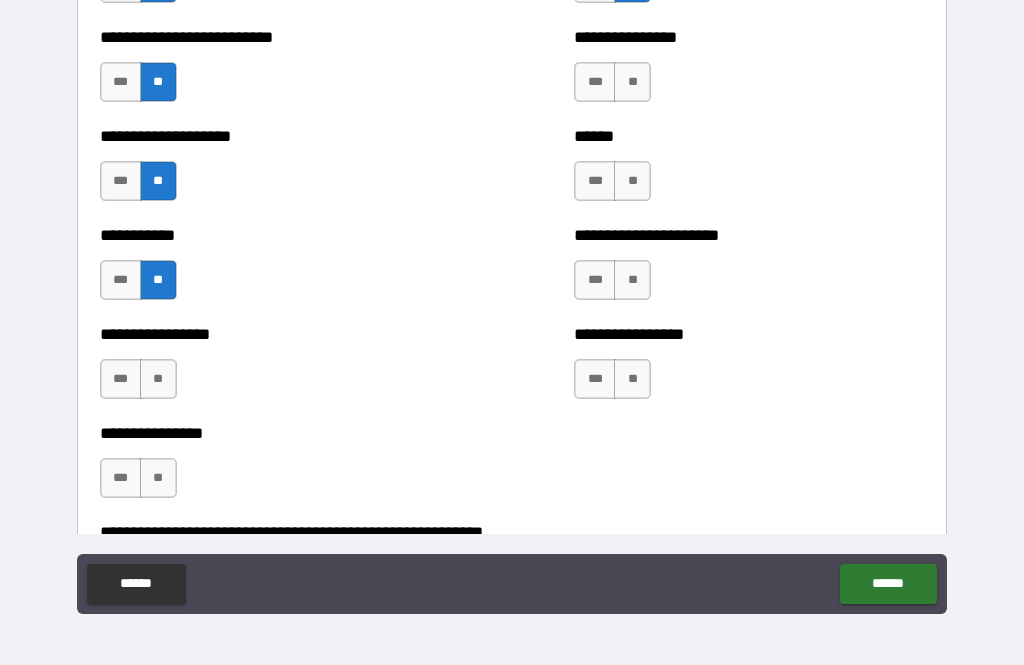 click on "**" at bounding box center (158, 379) 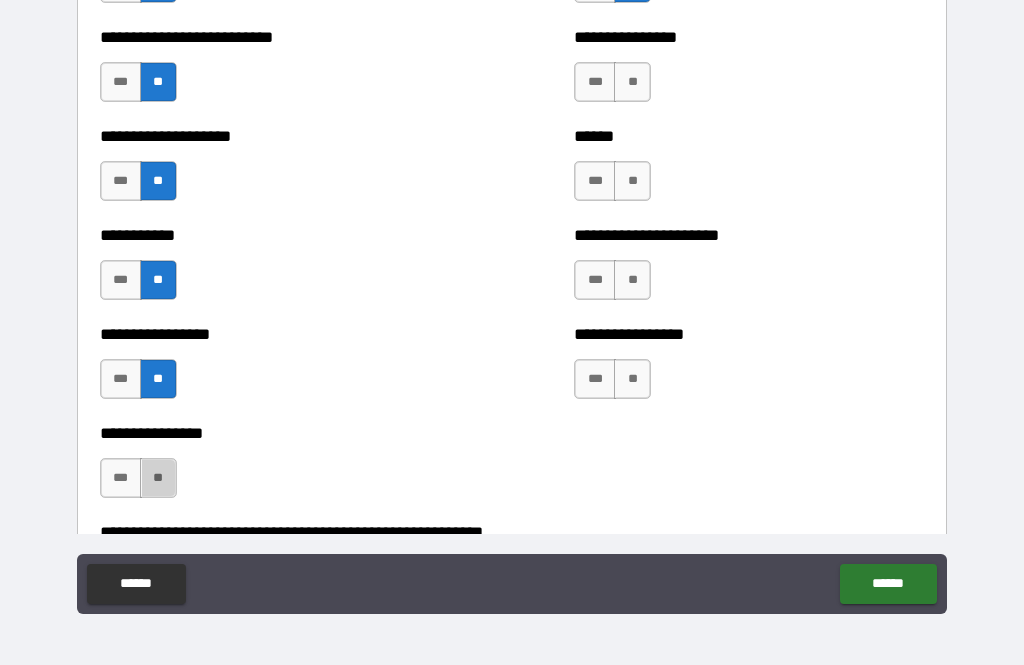 click on "**" at bounding box center [158, 478] 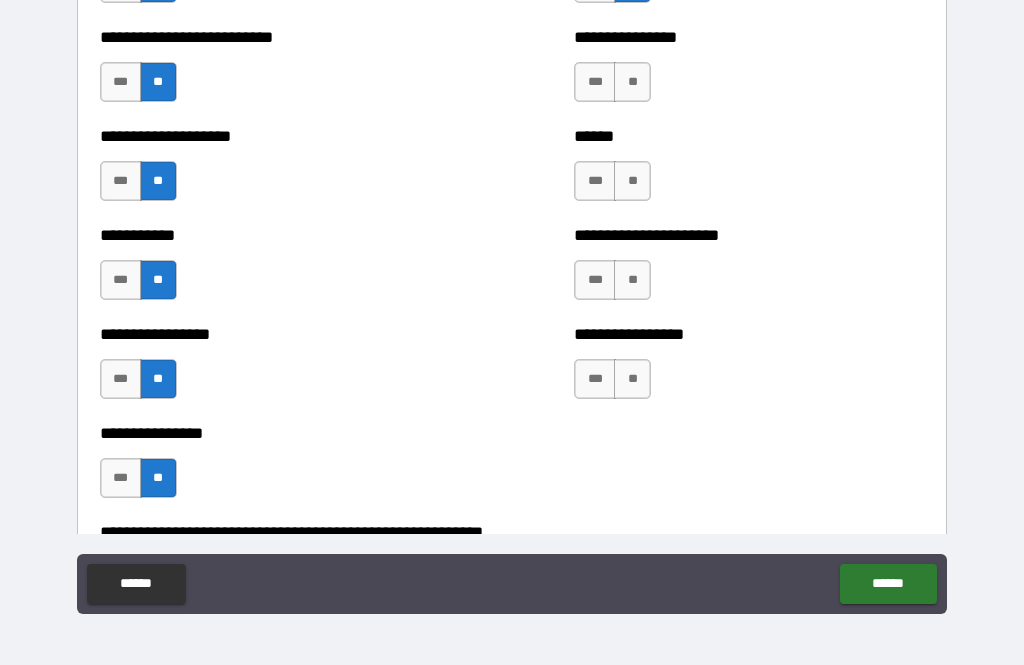click on "**" at bounding box center (632, 379) 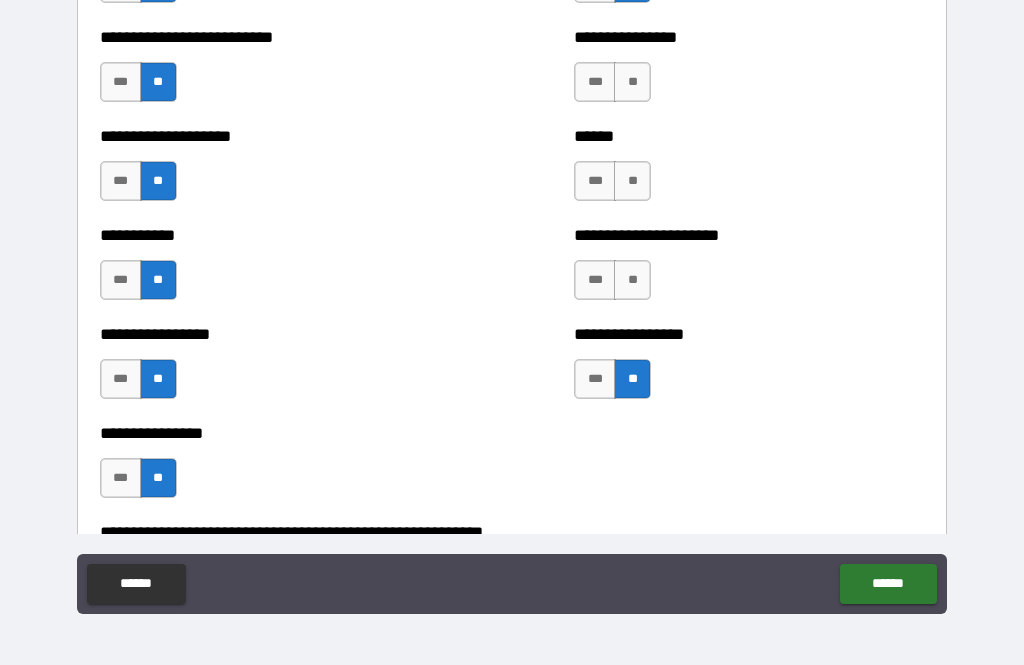 click on "**" at bounding box center (632, 280) 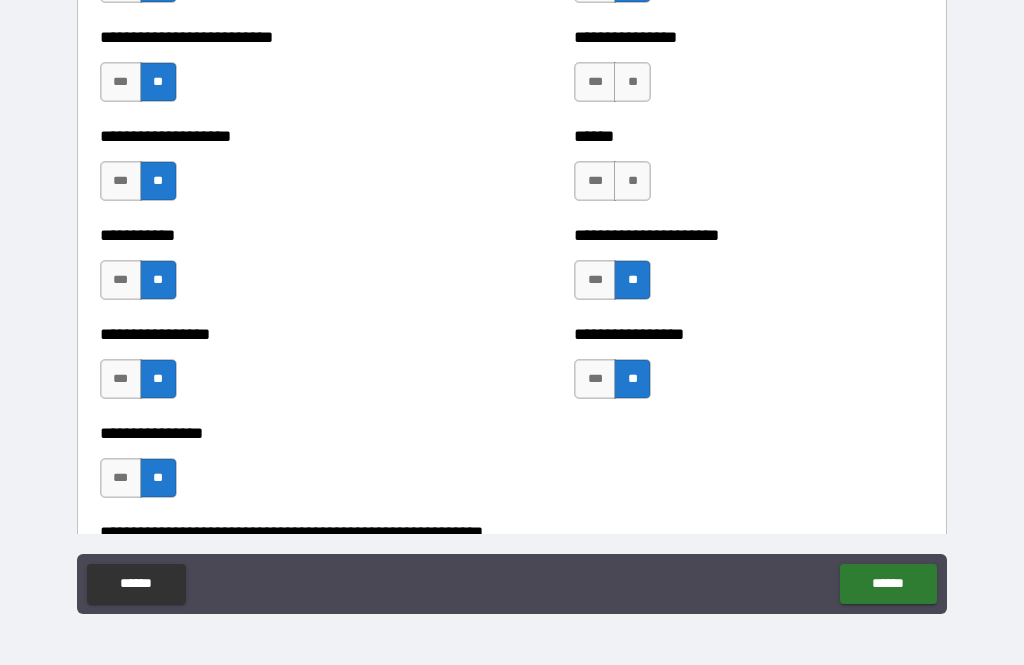 click on "**" at bounding box center [632, 181] 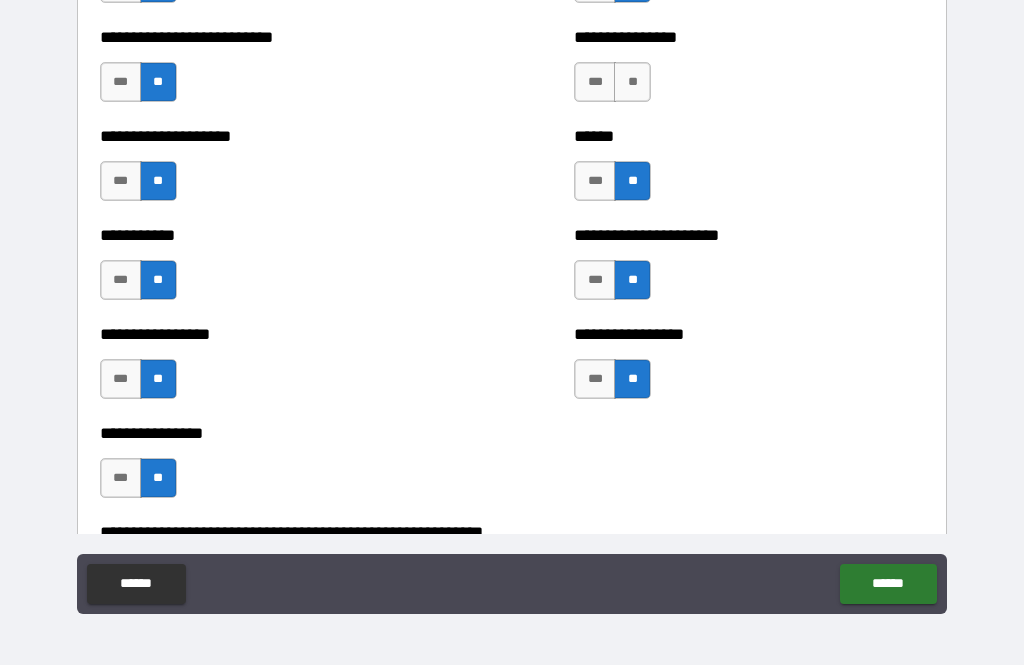 click on "**" at bounding box center (632, 82) 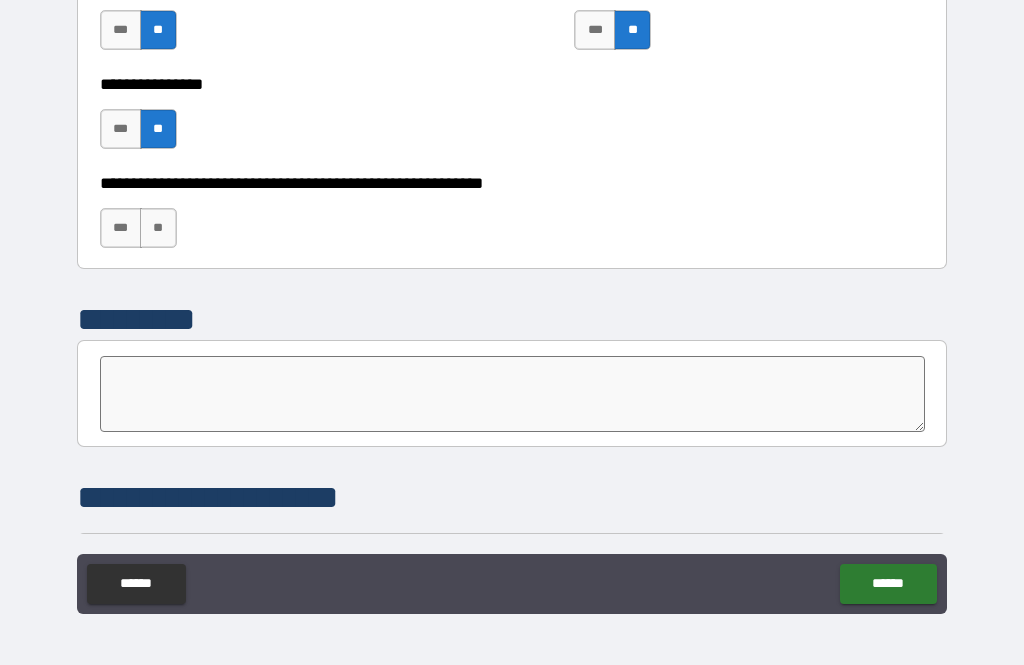 scroll, scrollTop: 6190, scrollLeft: 0, axis: vertical 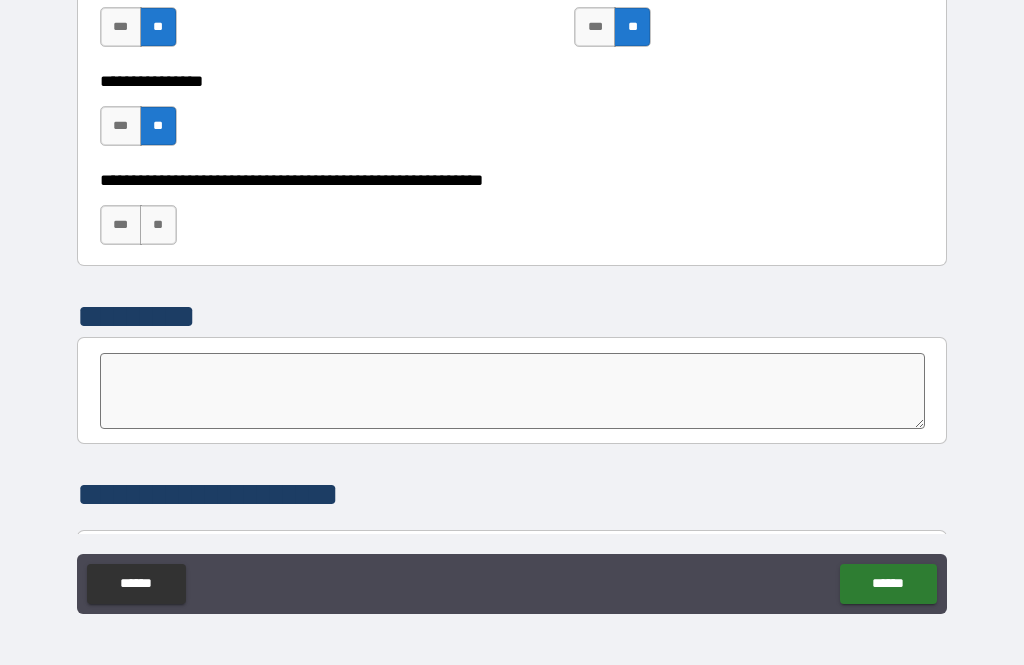 click on "**" at bounding box center [158, 225] 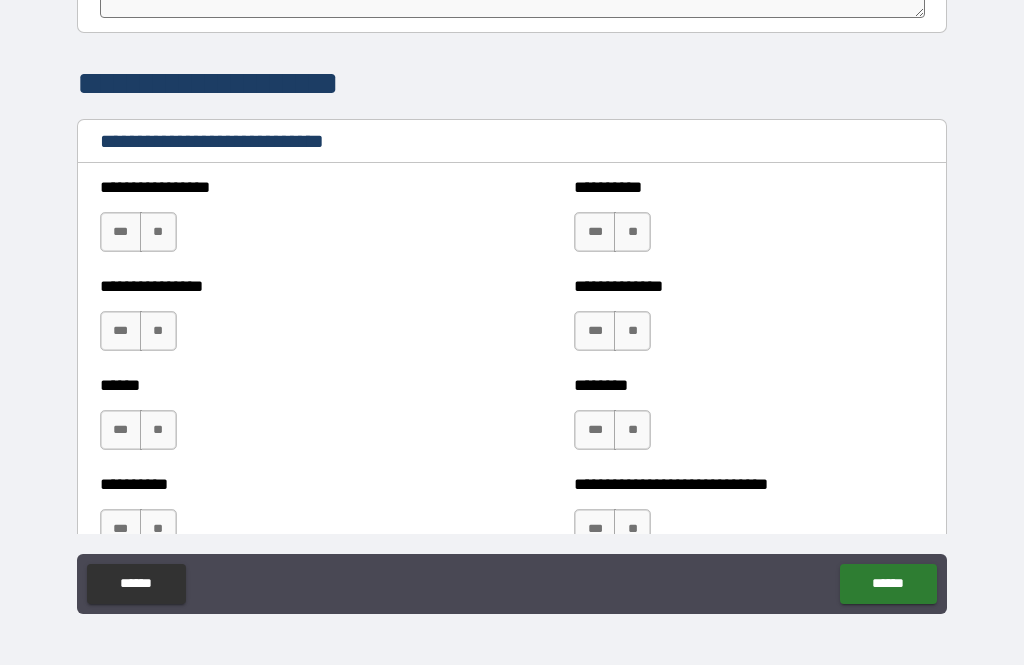 scroll, scrollTop: 6603, scrollLeft: 0, axis: vertical 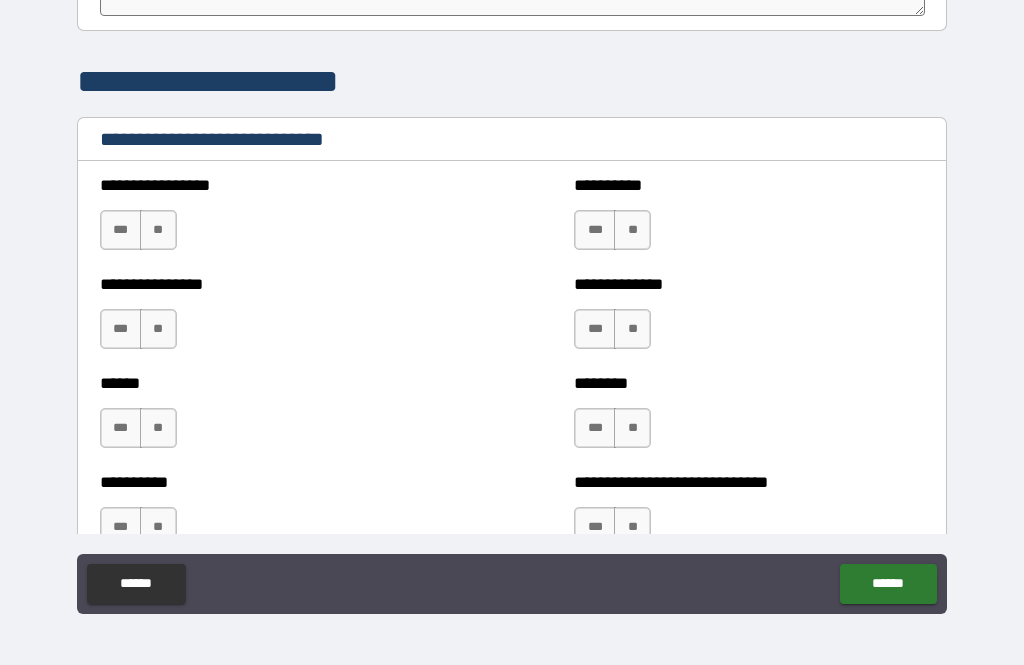 click on "**" at bounding box center [158, 230] 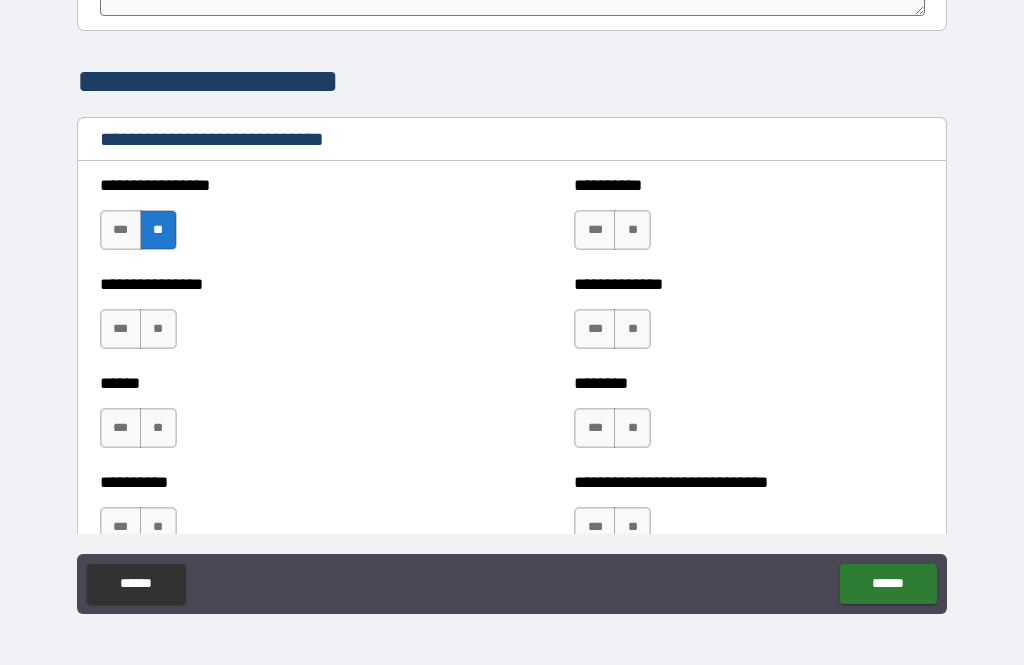 click on "**" at bounding box center (158, 329) 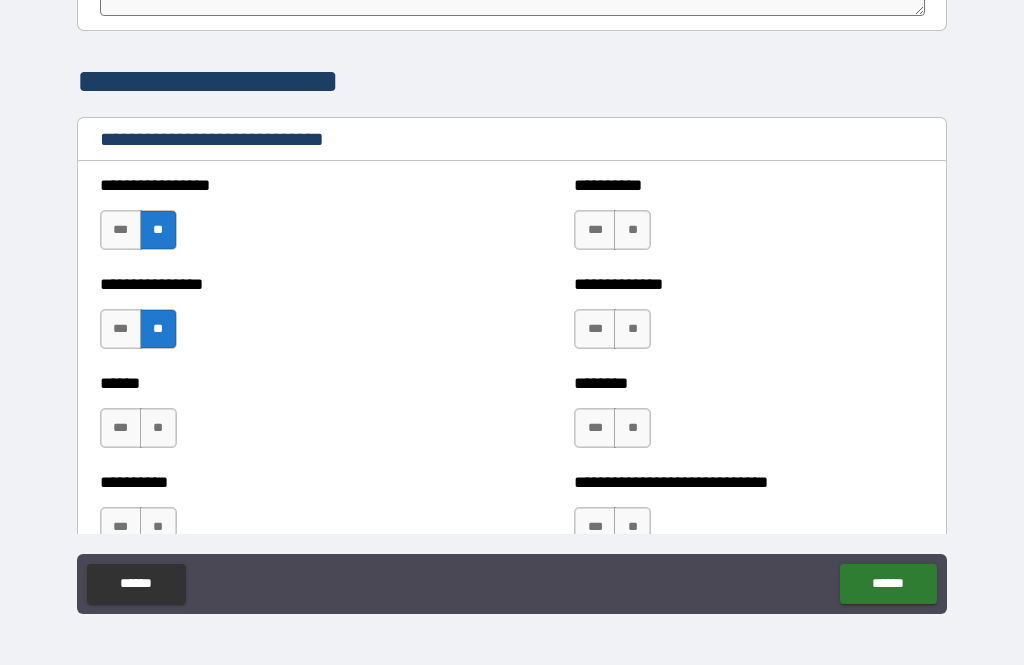 click on "**" at bounding box center (158, 428) 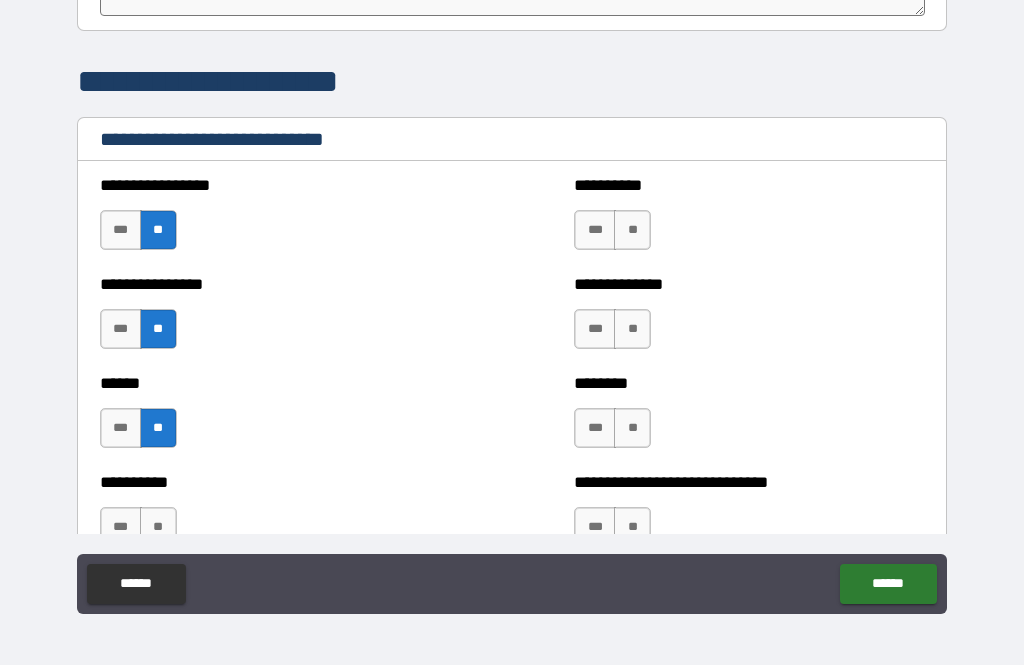 click on "**" at bounding box center (632, 230) 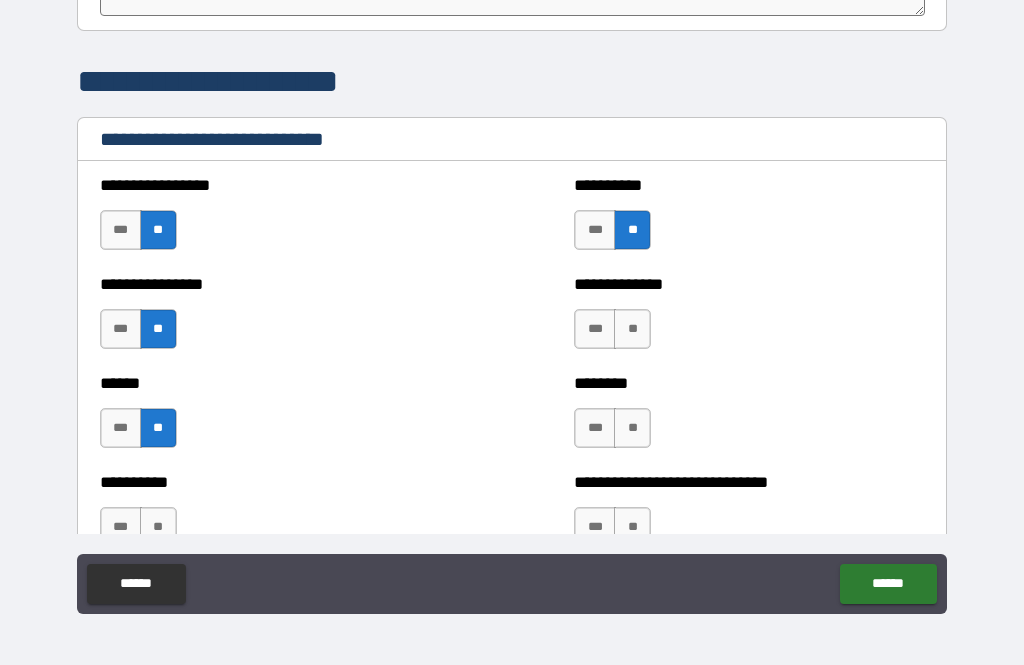 click on "**" at bounding box center [632, 329] 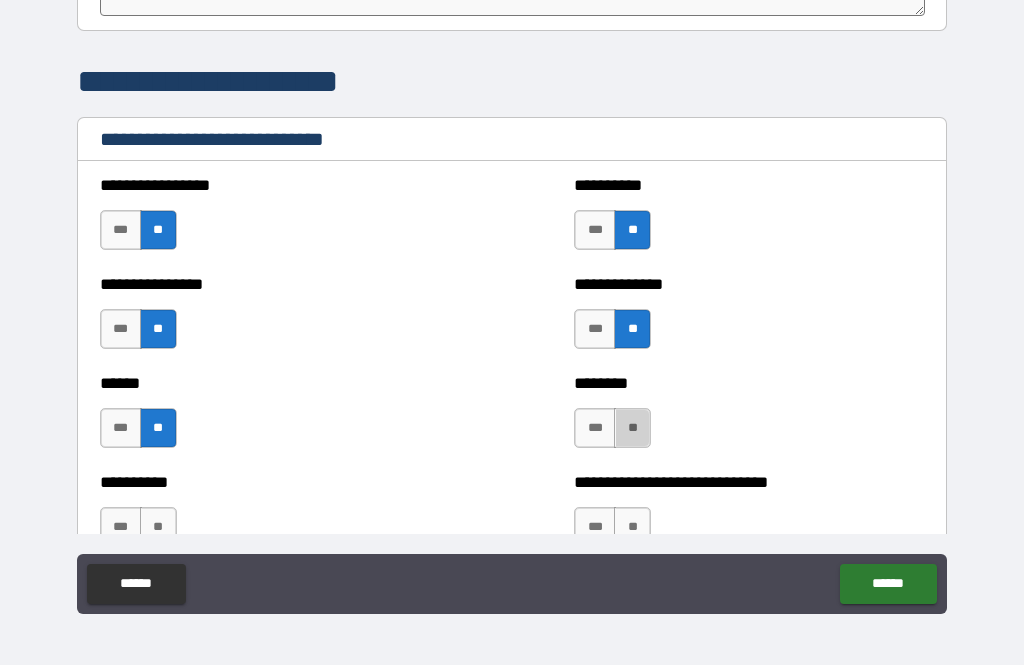 click on "**" at bounding box center [632, 428] 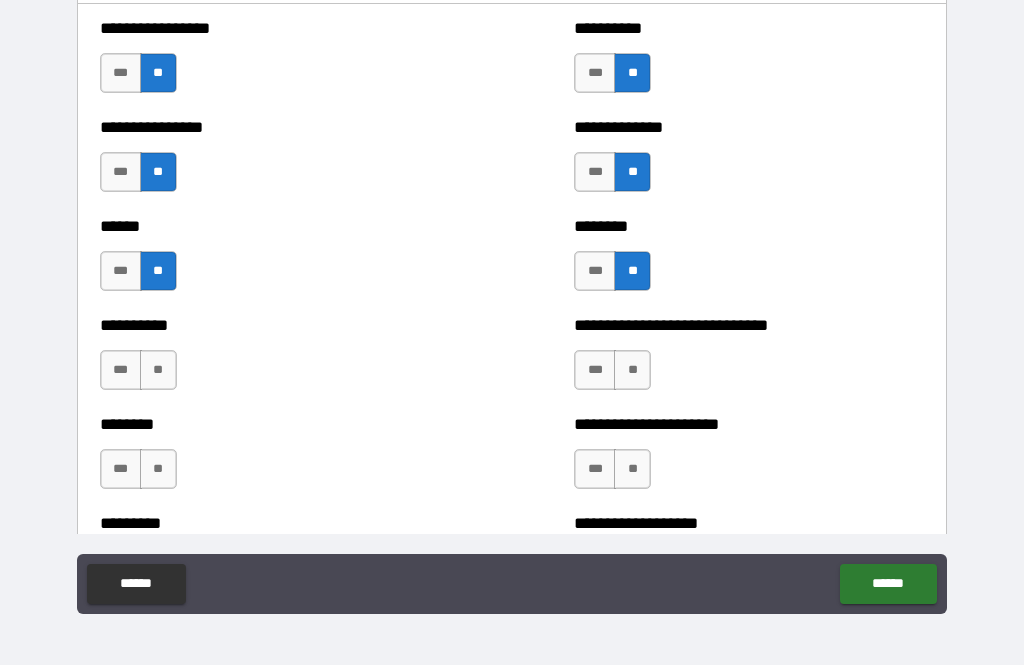 scroll, scrollTop: 6775, scrollLeft: 0, axis: vertical 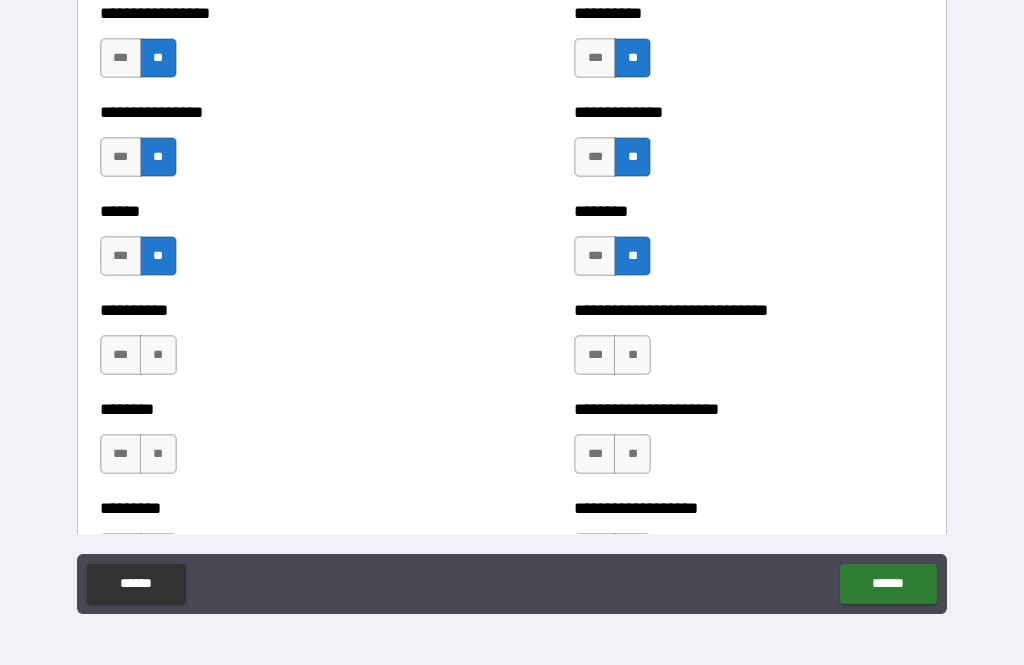 click on "**" at bounding box center (632, 355) 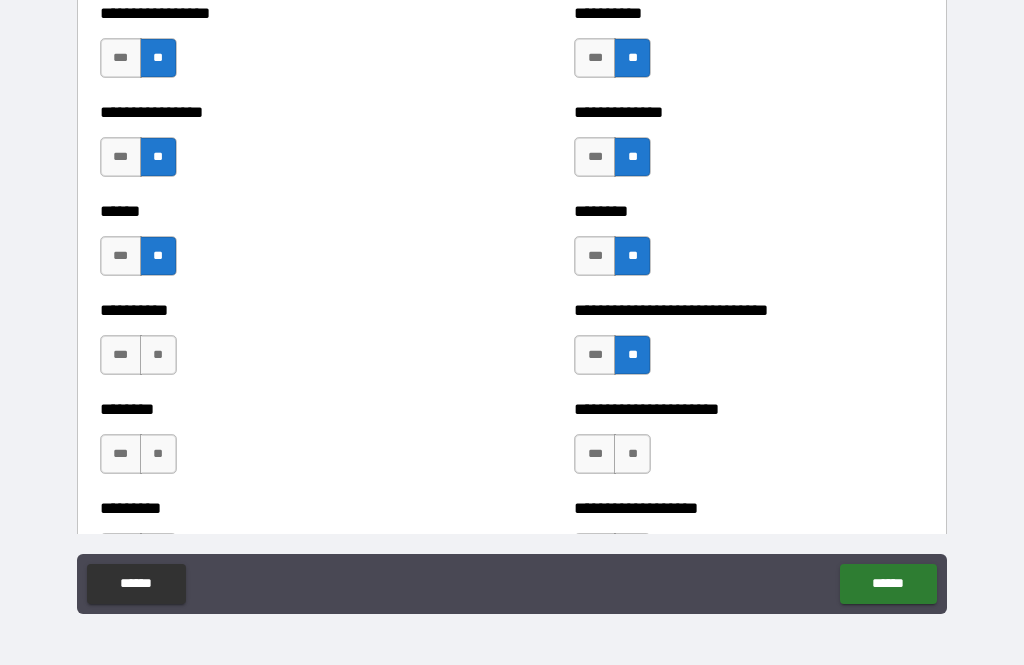 click on "**" at bounding box center (632, 454) 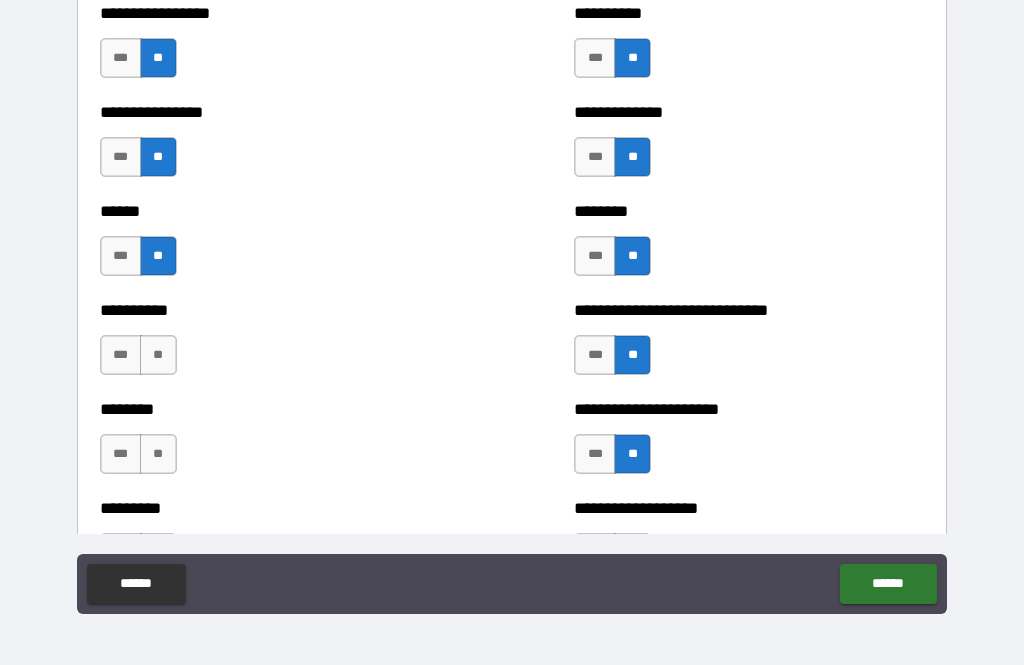 click on "**" at bounding box center (158, 355) 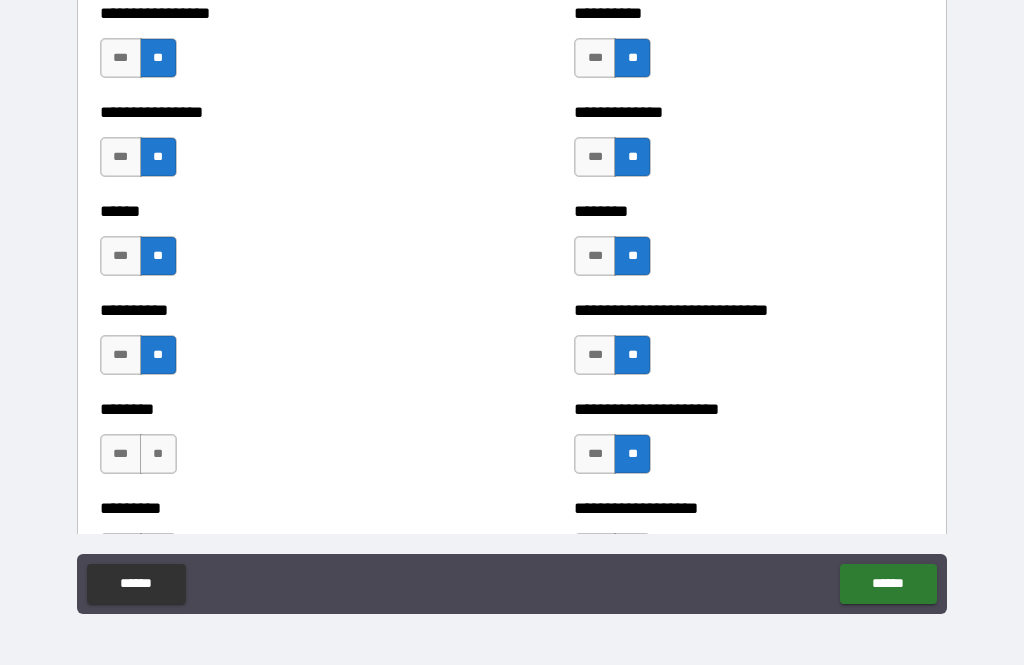 click on "**" at bounding box center [158, 454] 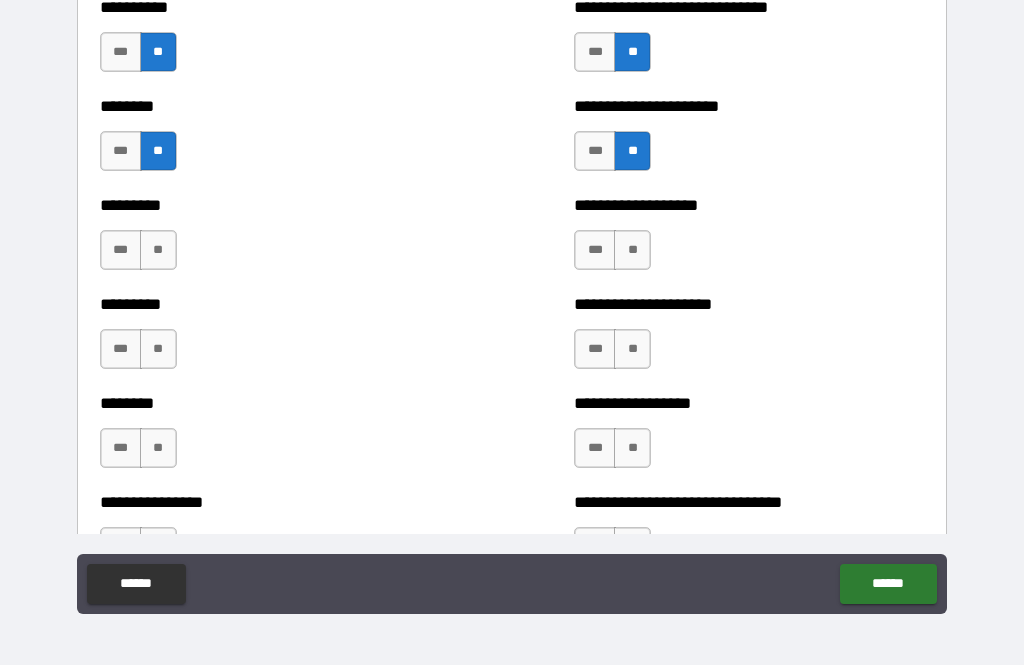 scroll, scrollTop: 7086, scrollLeft: 0, axis: vertical 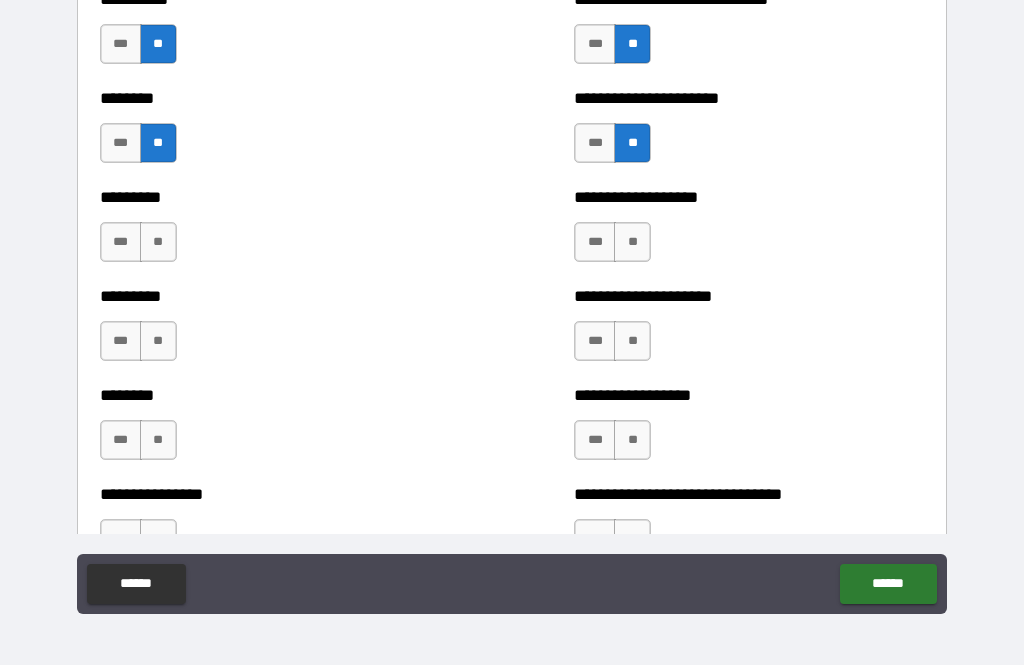 click on "**" at bounding box center (158, 242) 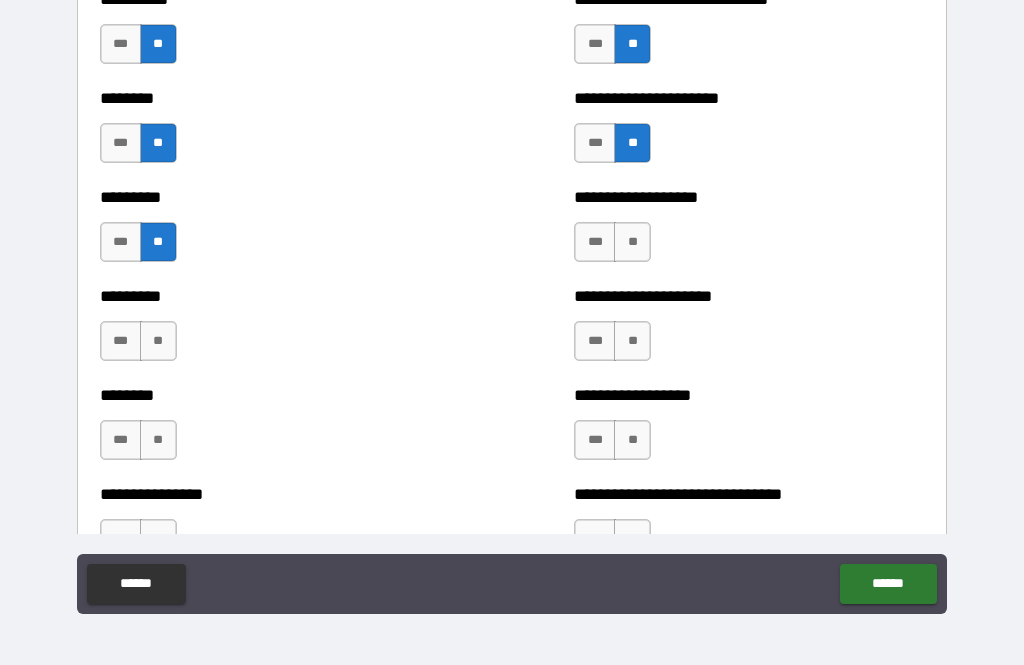 click on "**" at bounding box center (158, 341) 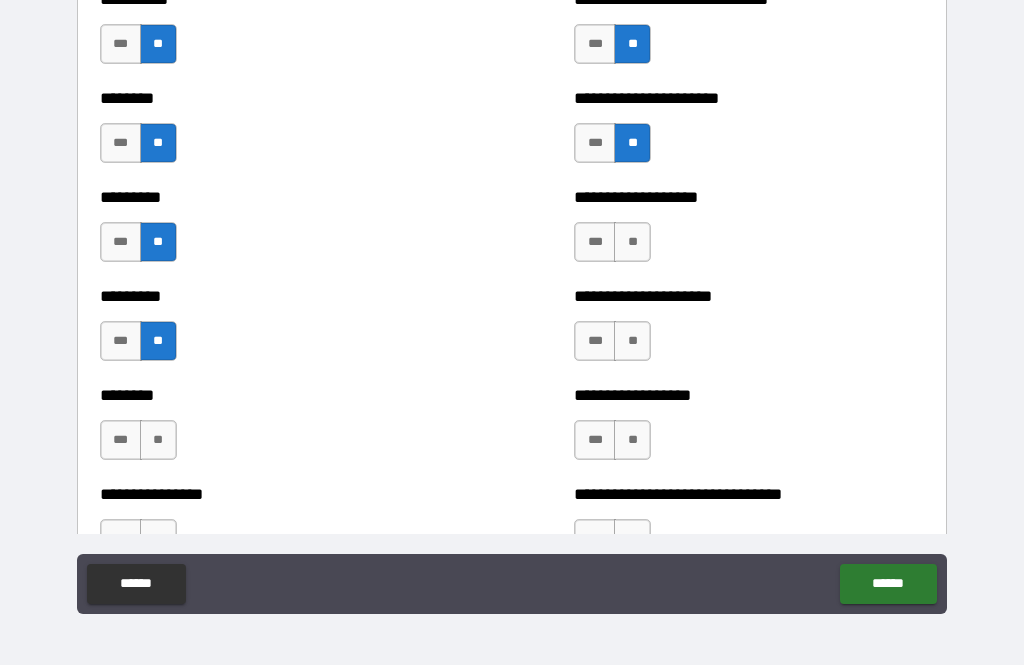 click on "**" at bounding box center [158, 440] 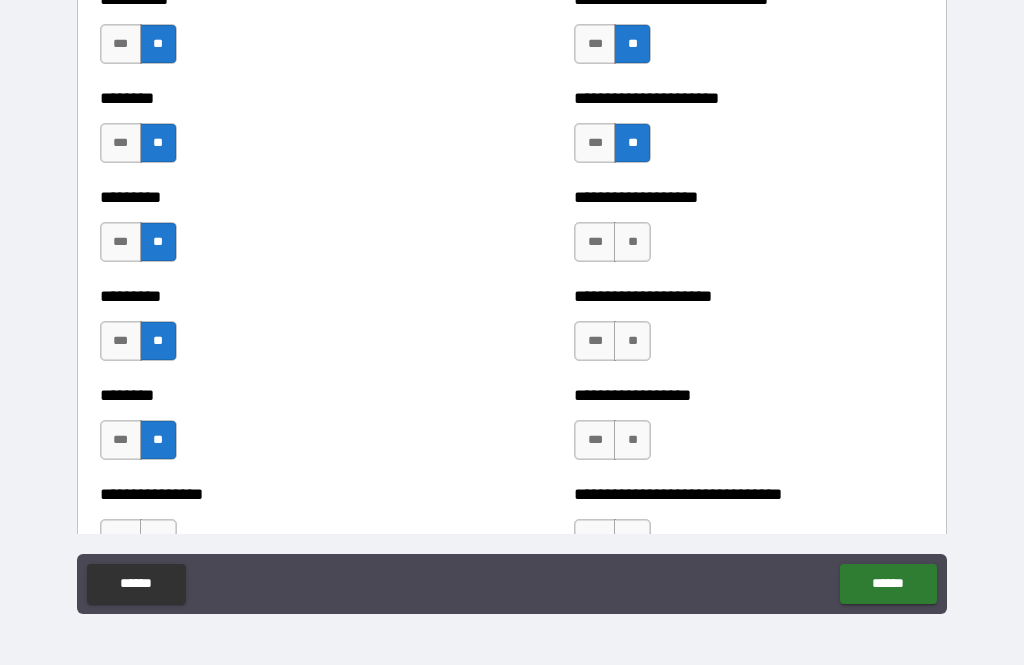 click on "**" at bounding box center [632, 242] 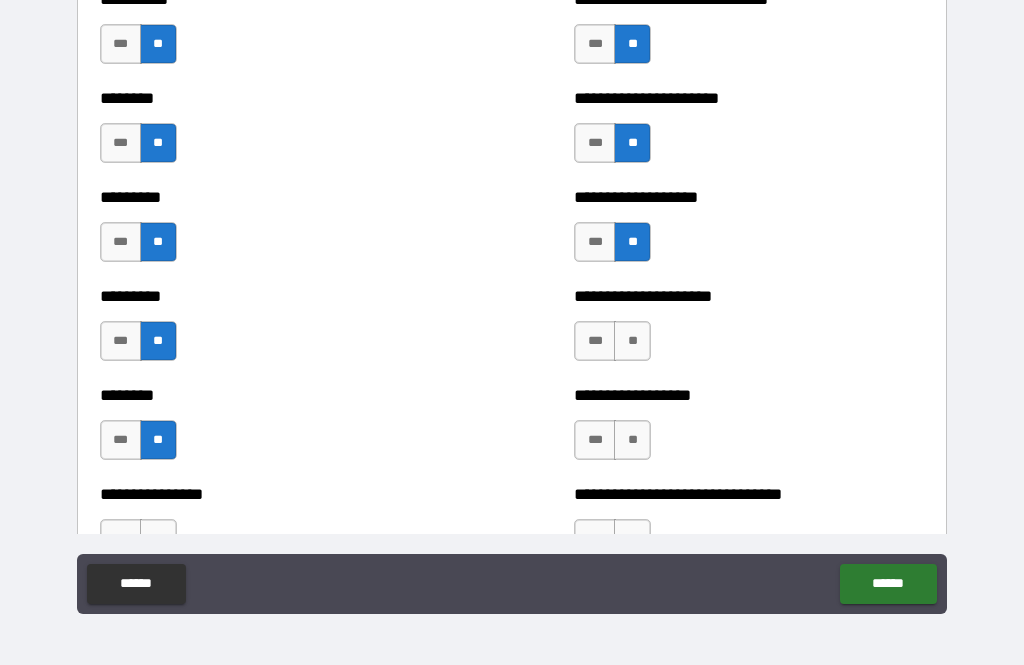 click on "**" at bounding box center [632, 341] 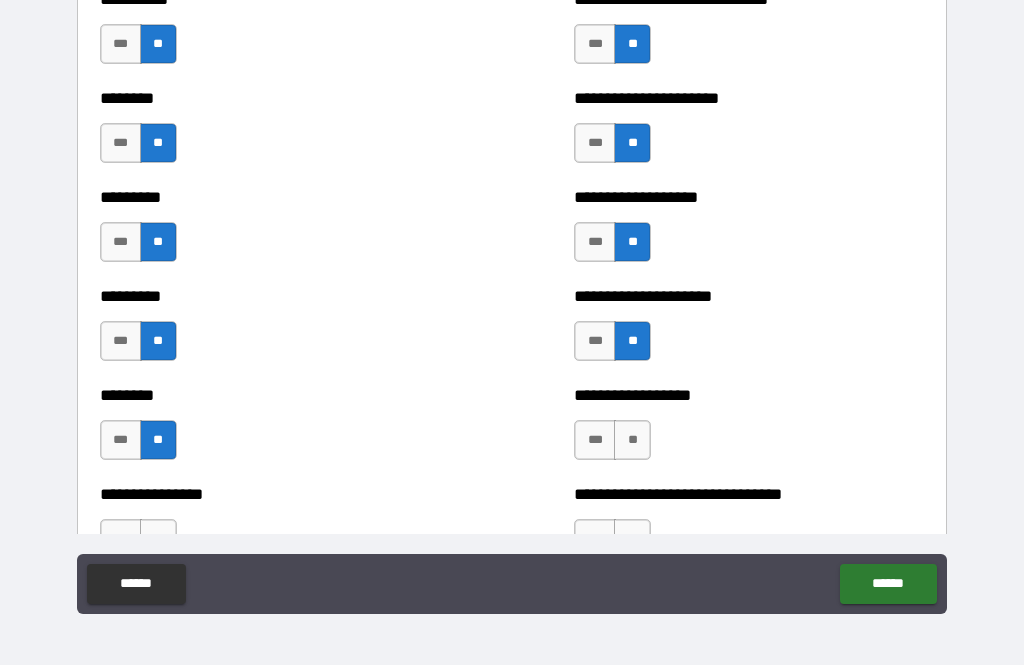 click on "**" at bounding box center (632, 440) 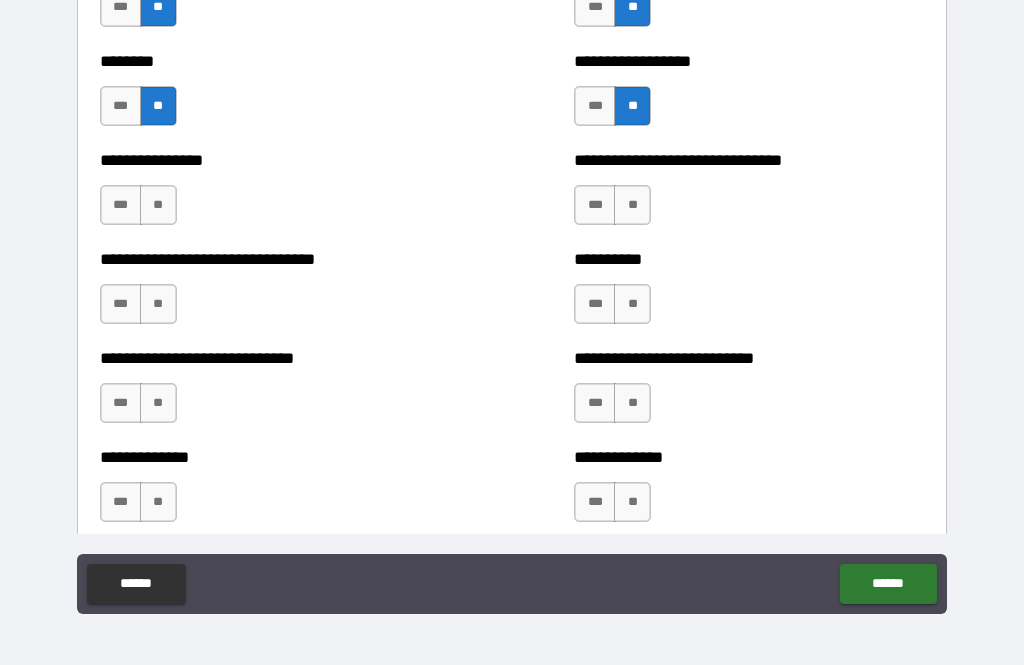 scroll, scrollTop: 7444, scrollLeft: 0, axis: vertical 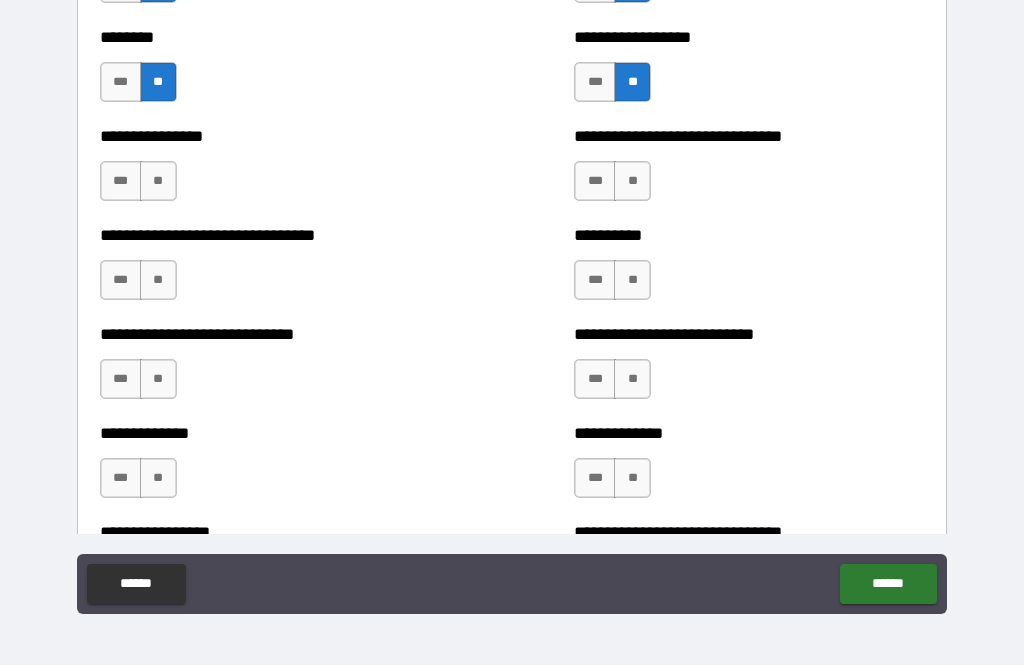 click on "**" at bounding box center (158, 181) 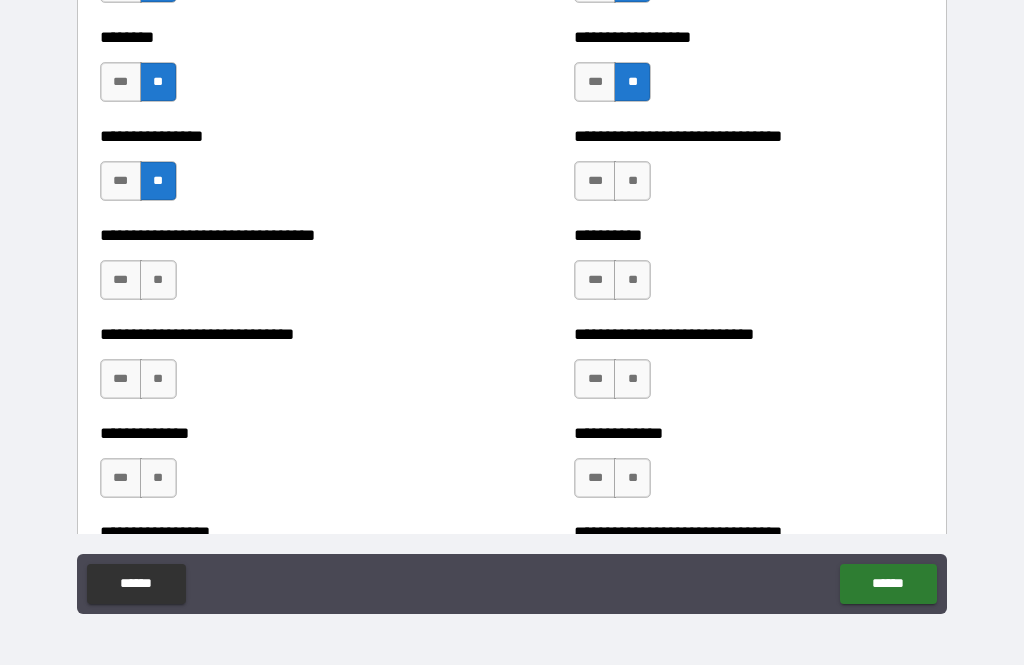 click on "**" at bounding box center [158, 280] 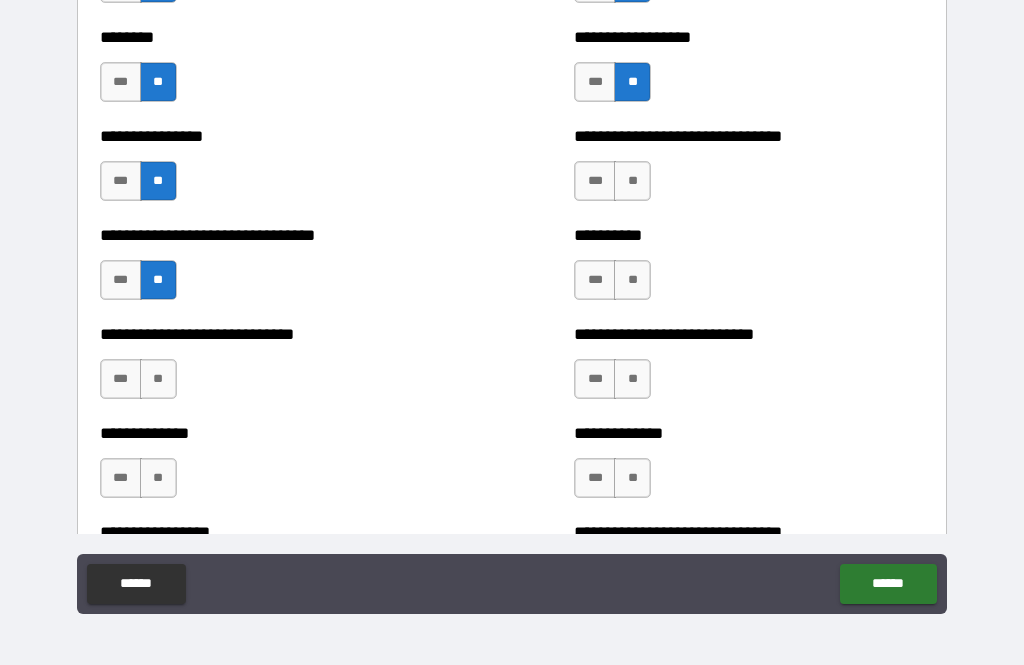 click on "**" at bounding box center [158, 379] 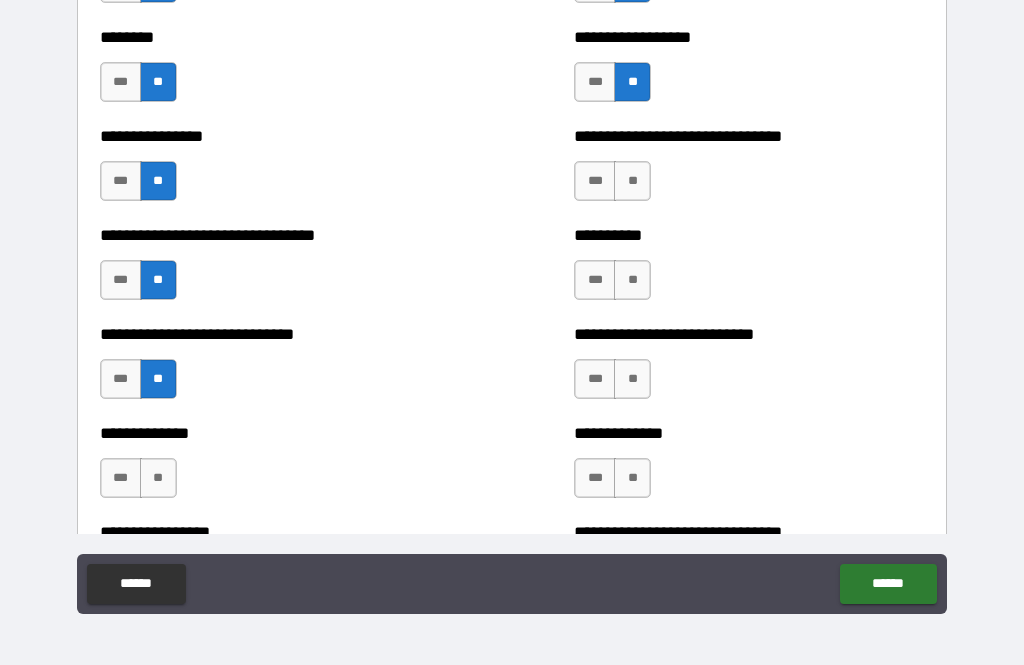 click on "**" at bounding box center [158, 478] 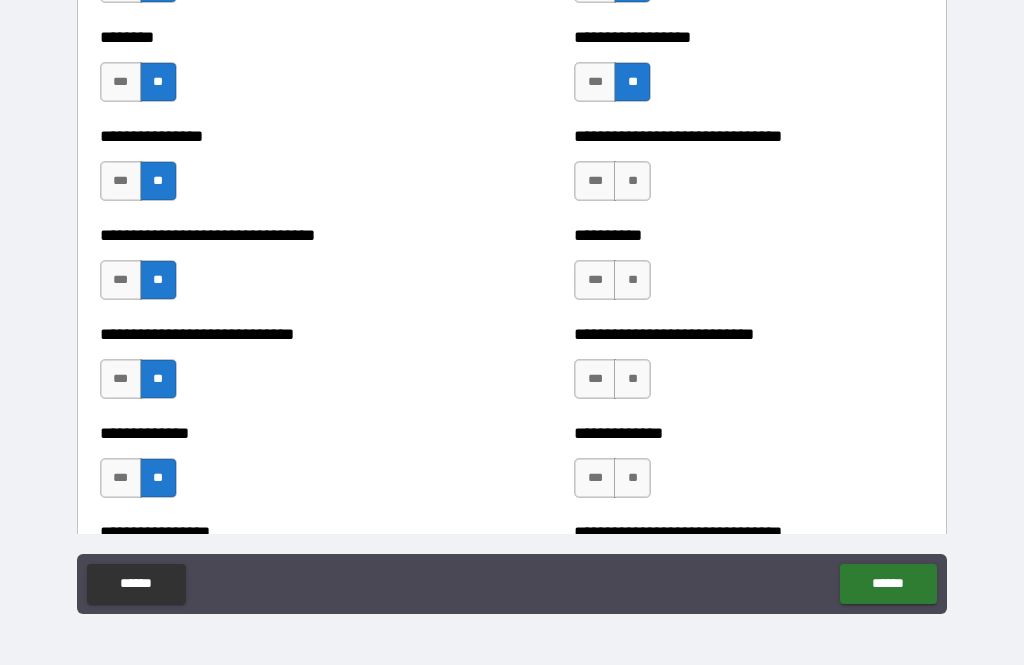 click on "**" at bounding box center (632, 181) 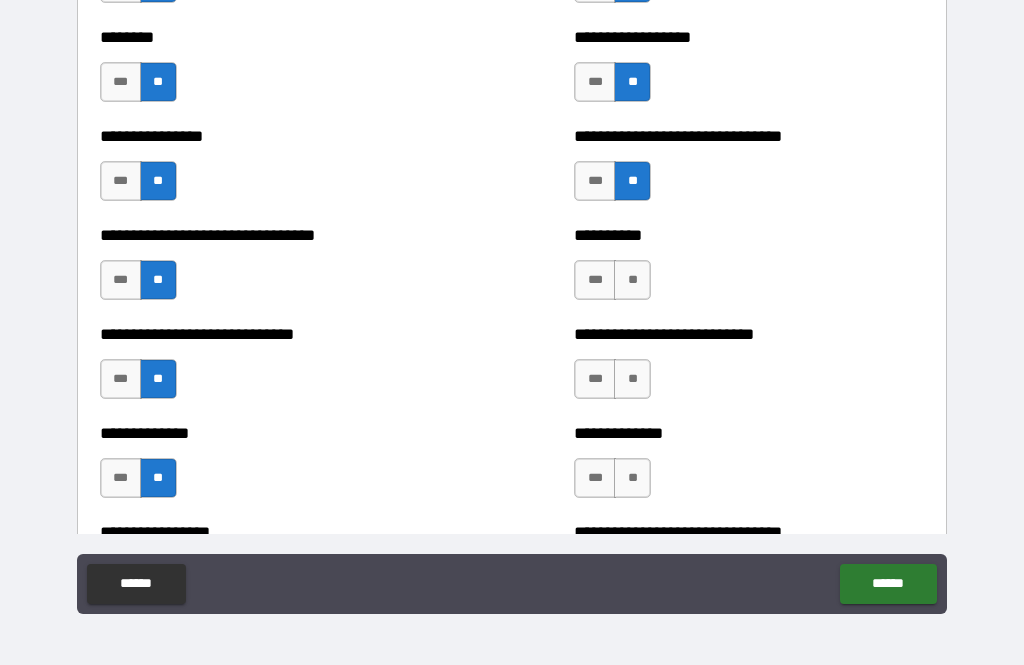 click on "**" at bounding box center (632, 280) 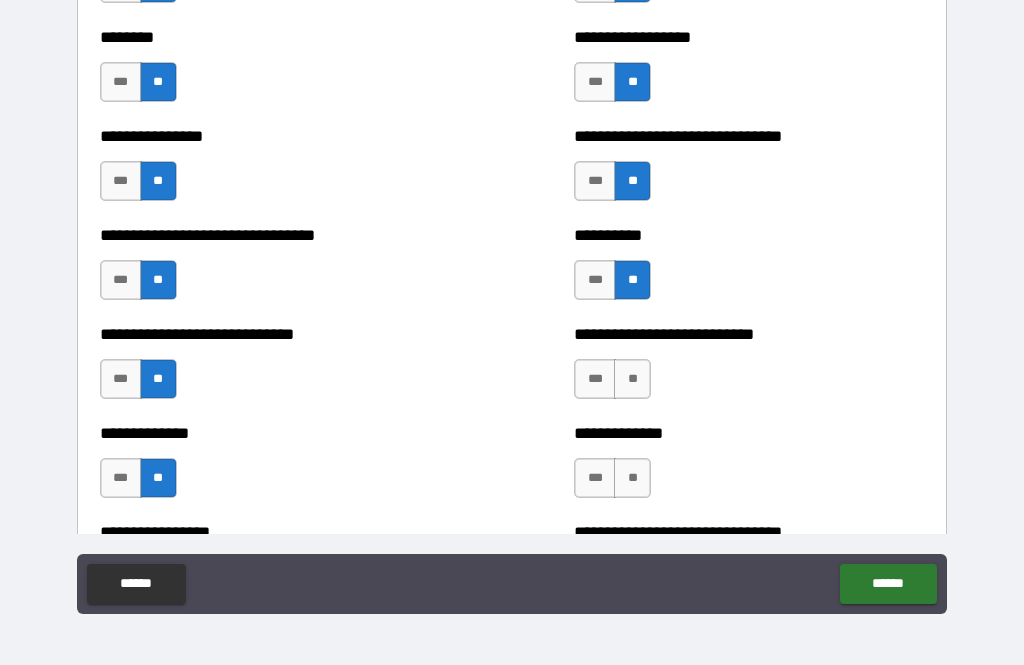 click on "**" at bounding box center (632, 379) 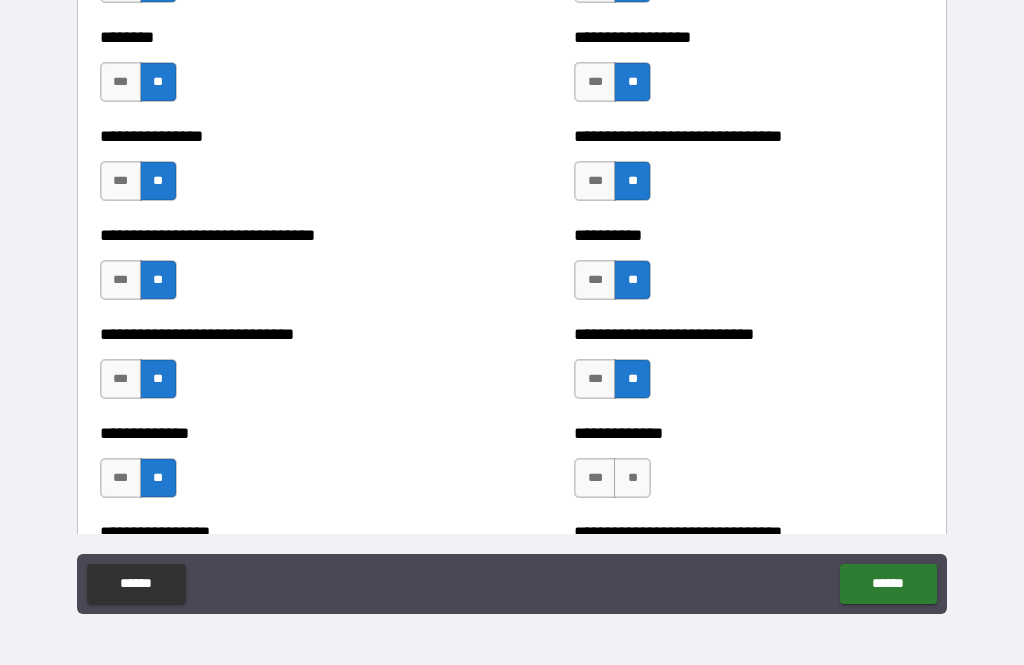click on "**" at bounding box center [632, 478] 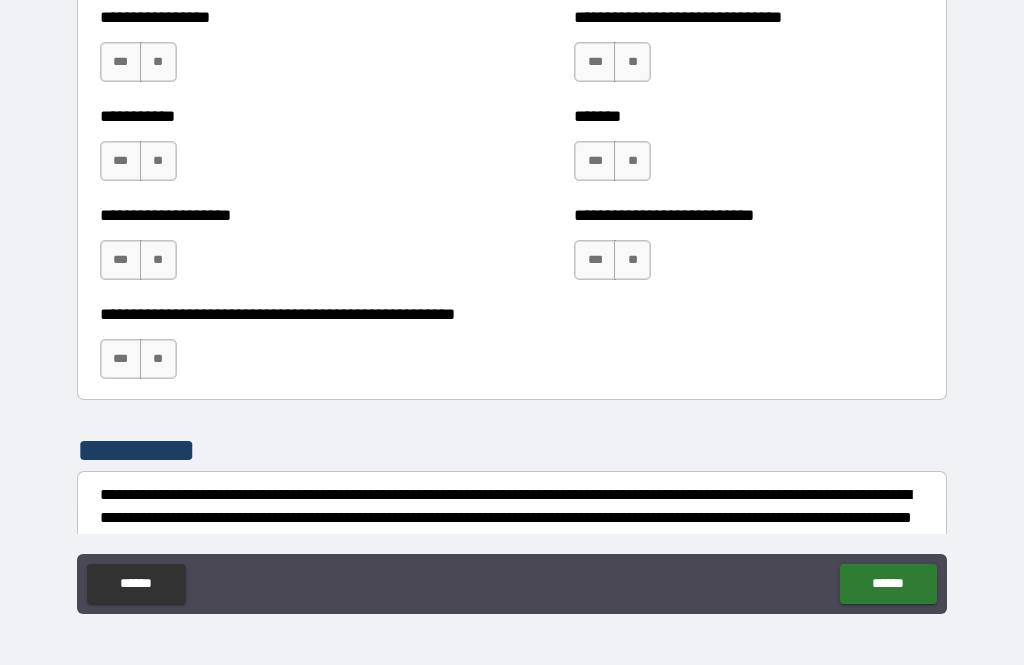 scroll, scrollTop: 7967, scrollLeft: 0, axis: vertical 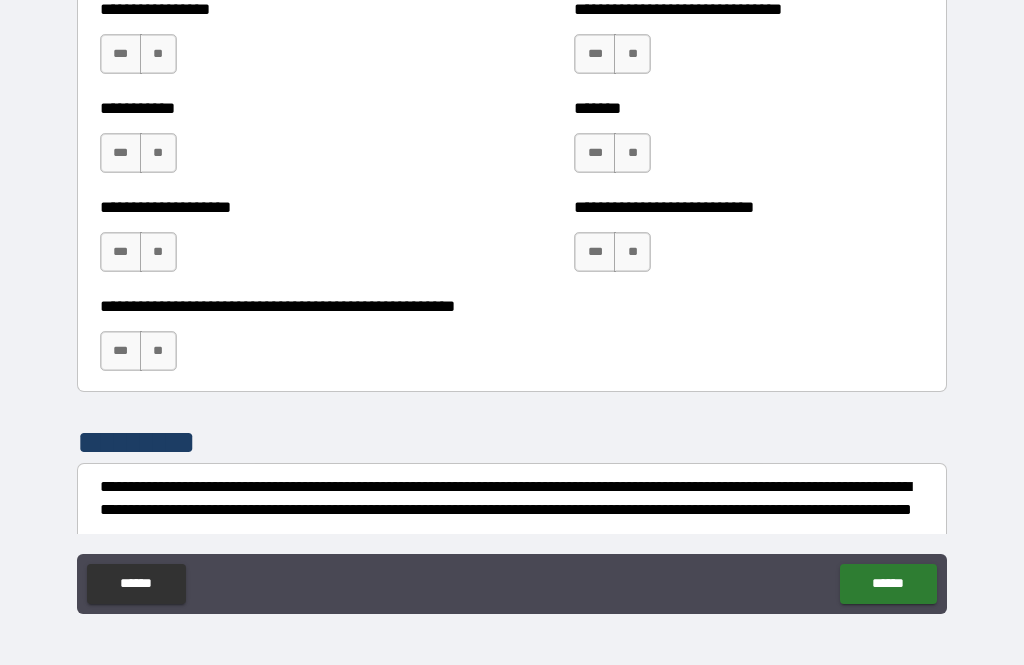 click on "**" at bounding box center [158, 54] 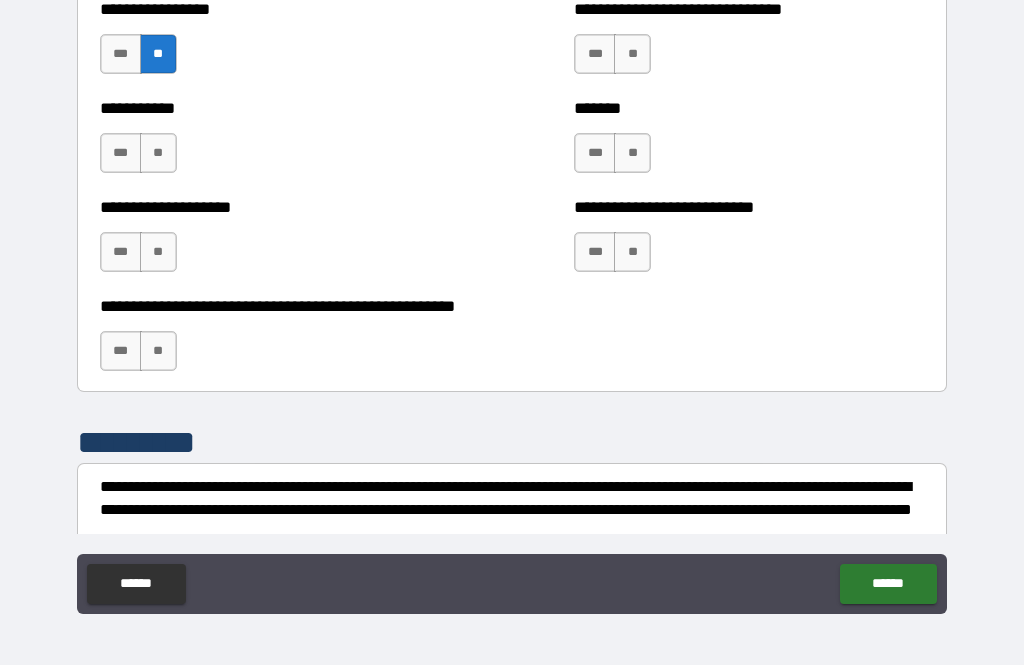 click on "**" at bounding box center [158, 153] 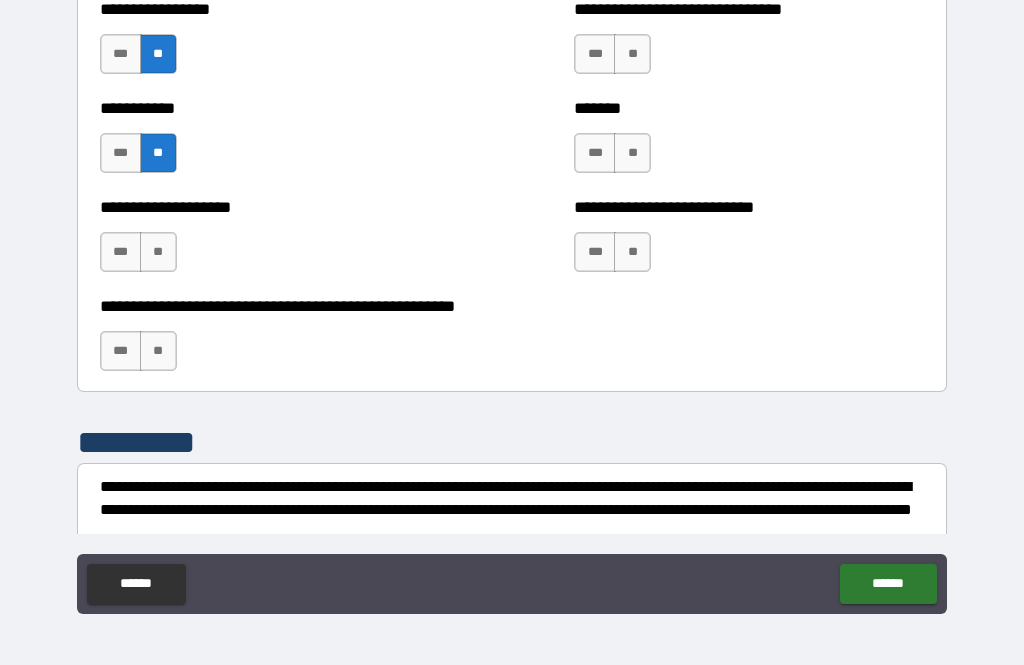 click on "**" at bounding box center (158, 252) 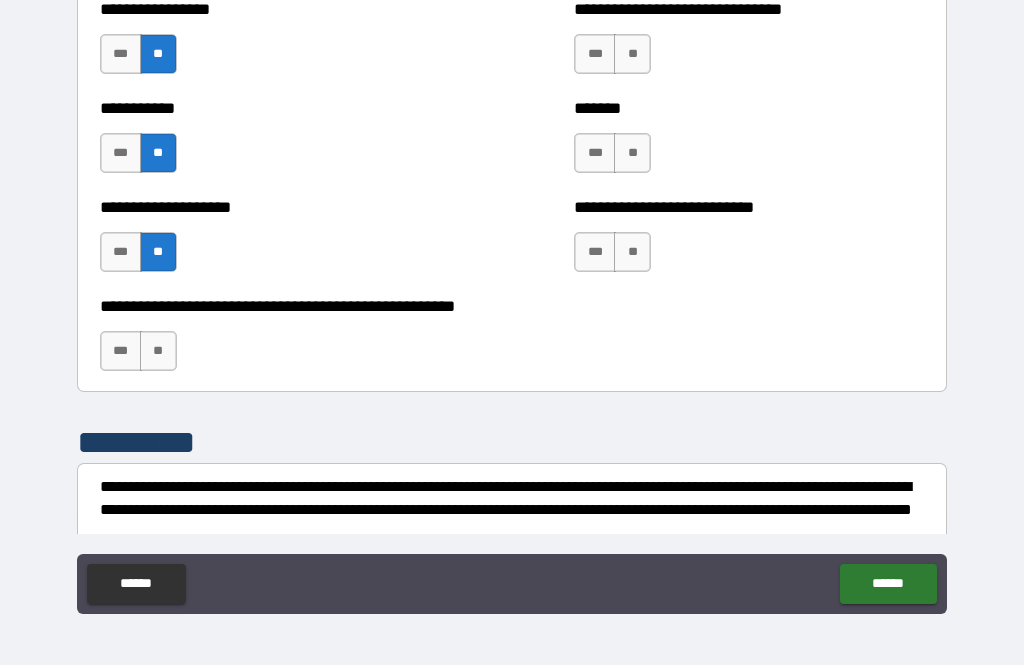 click on "**" at bounding box center (158, 351) 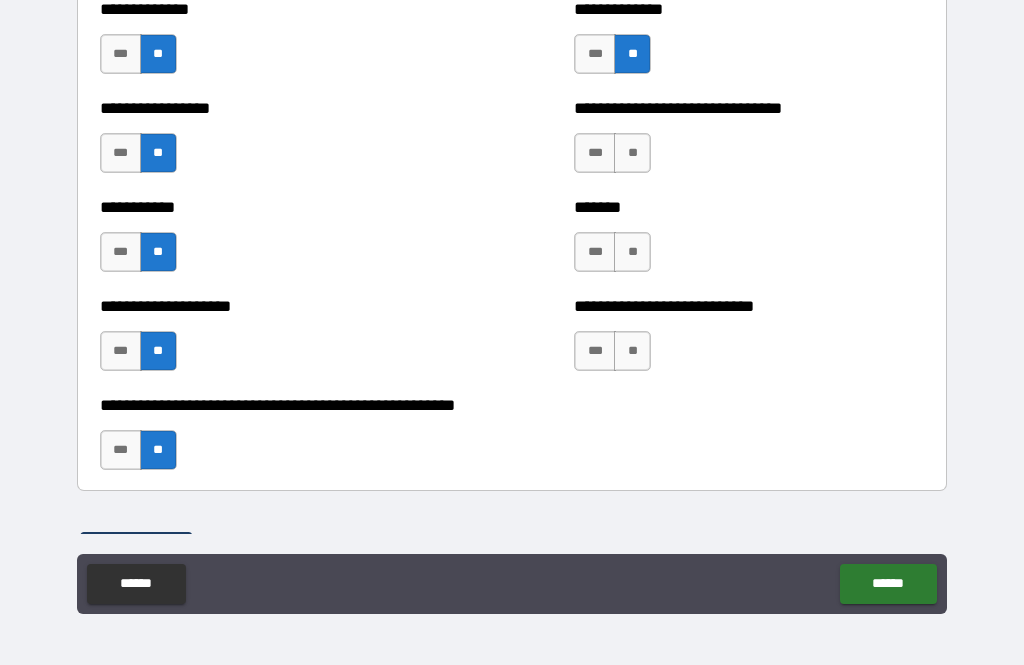 scroll, scrollTop: 7836, scrollLeft: 0, axis: vertical 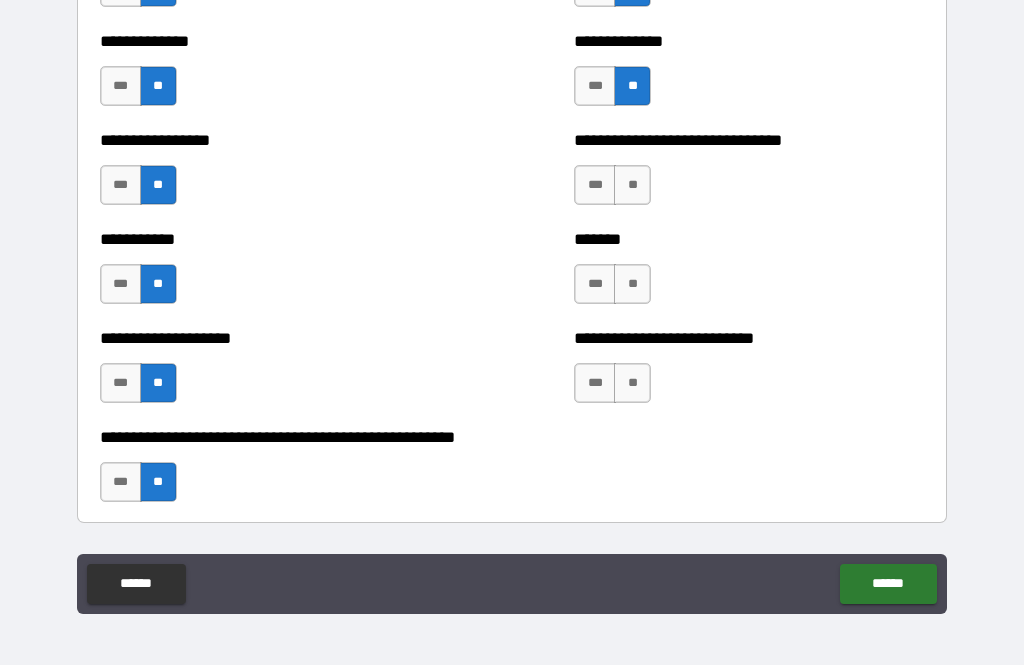 click on "***" at bounding box center (595, 185) 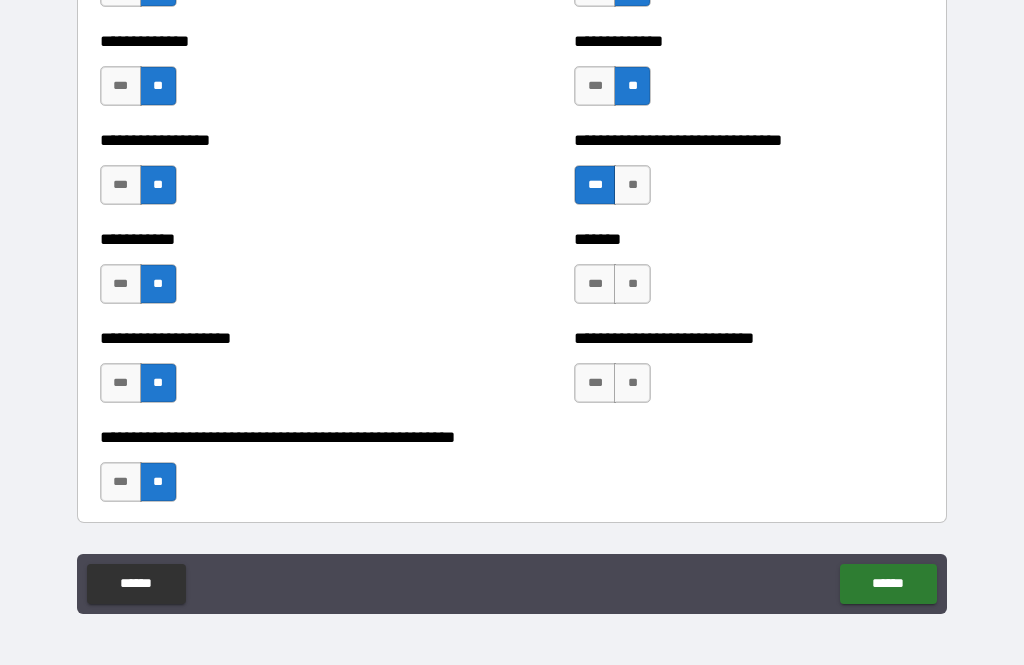 click on "**" at bounding box center [632, 284] 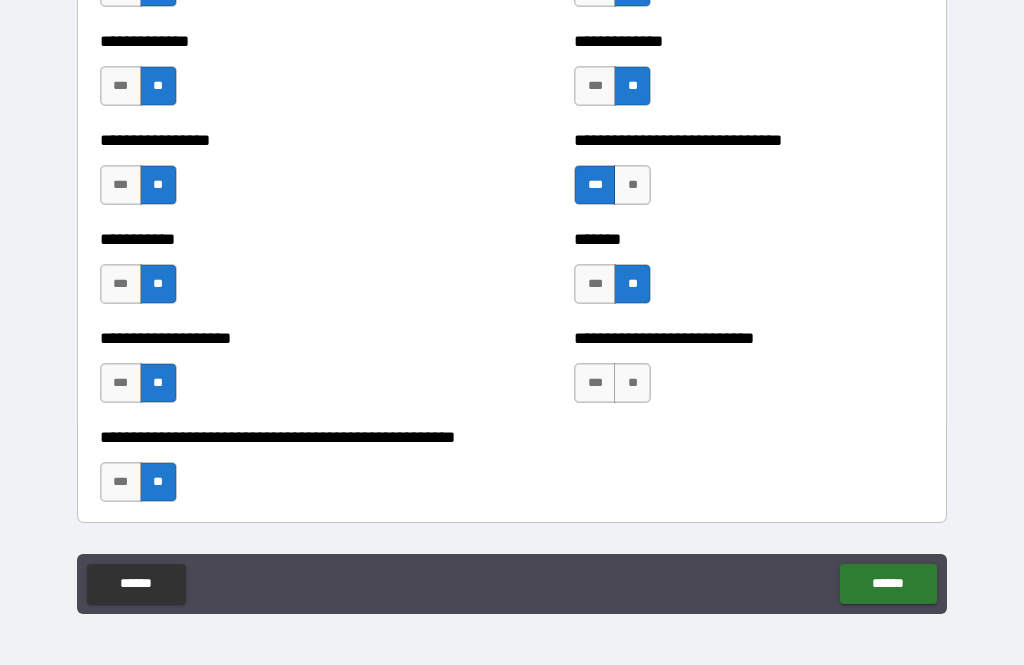 click on "**" at bounding box center (632, 383) 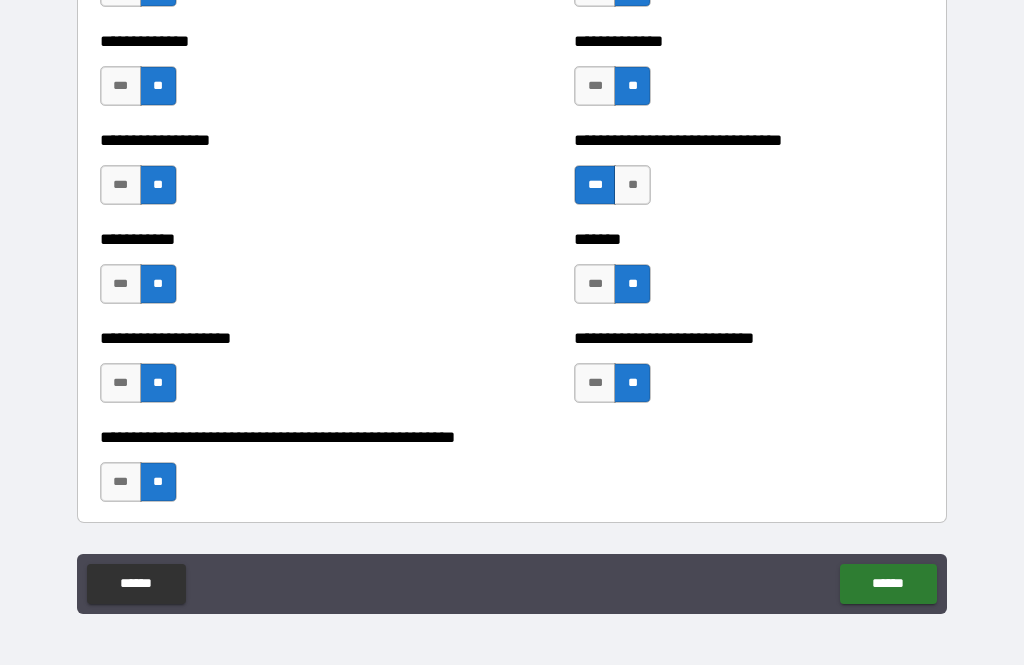 click on "******" at bounding box center [888, 584] 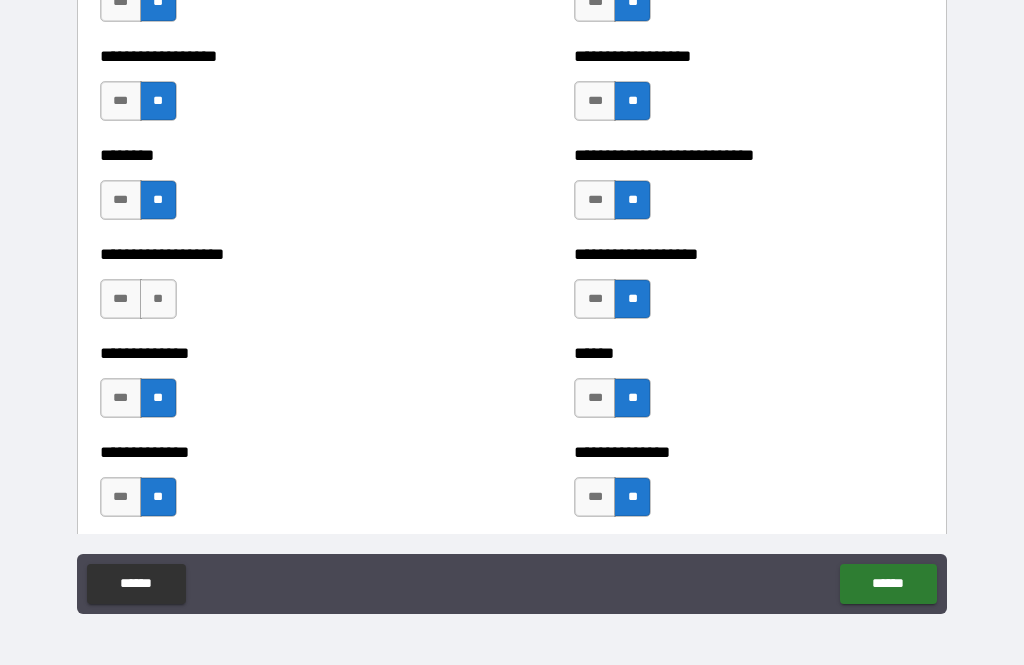 scroll, scrollTop: 4428, scrollLeft: 0, axis: vertical 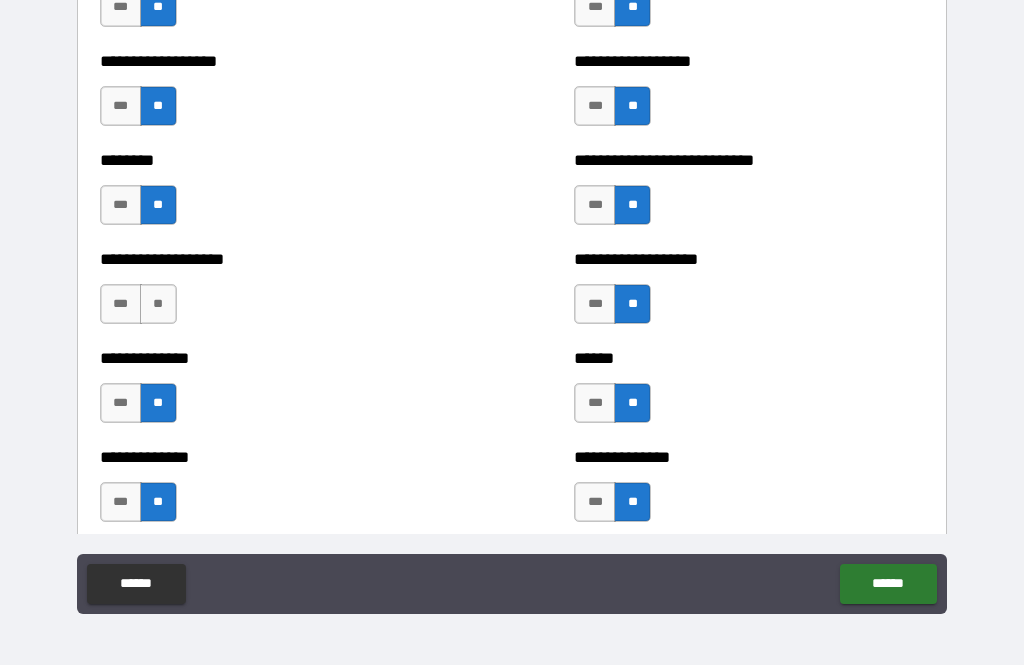 click on "**" at bounding box center (158, 304) 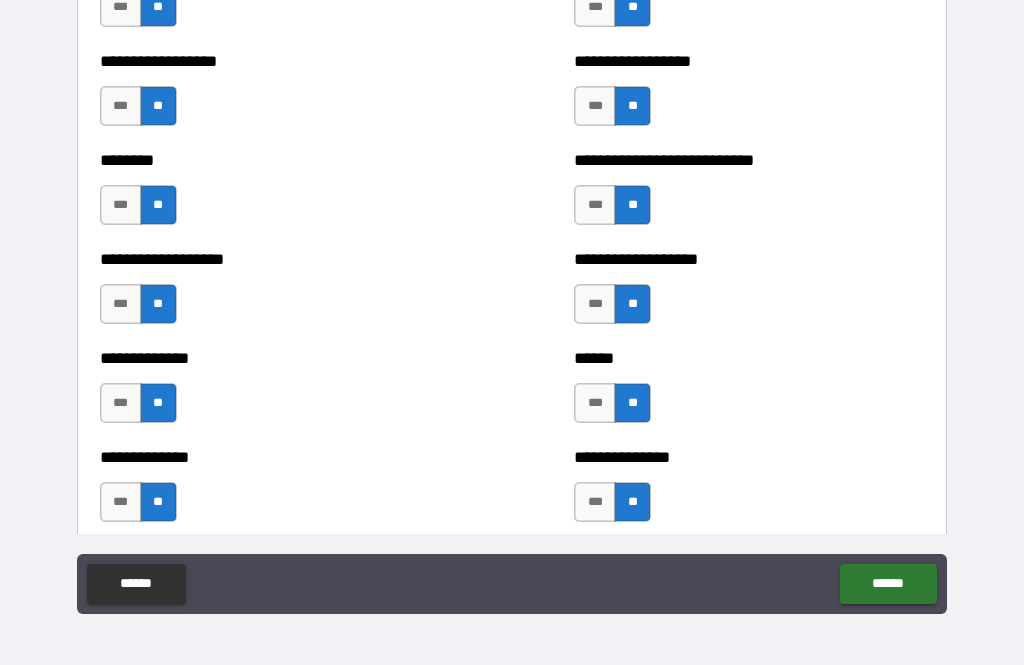 click on "******" at bounding box center [888, 584] 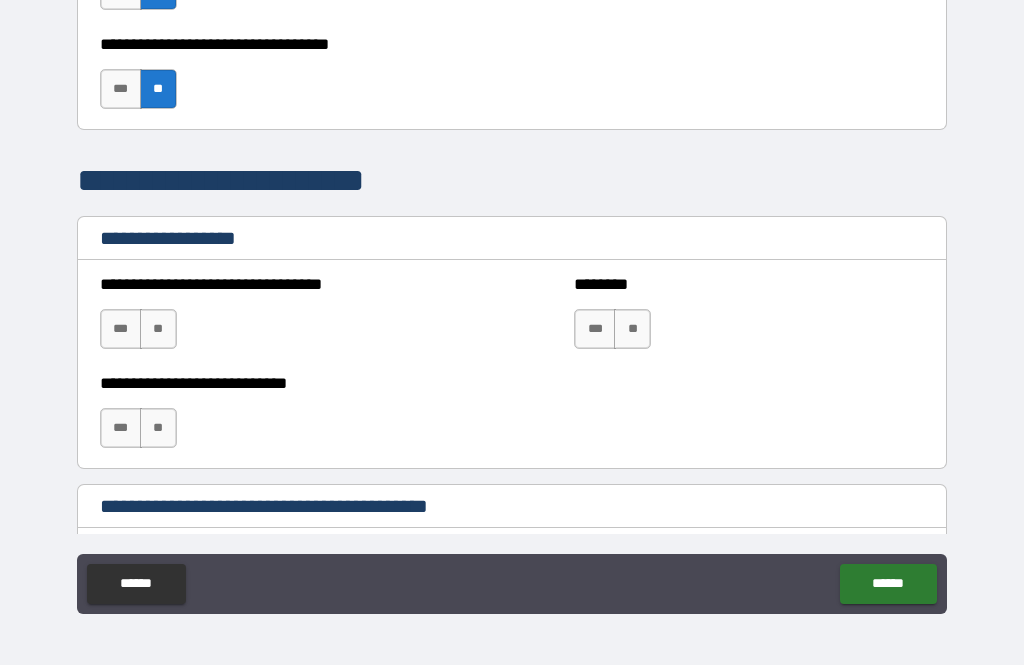scroll, scrollTop: 1346, scrollLeft: 0, axis: vertical 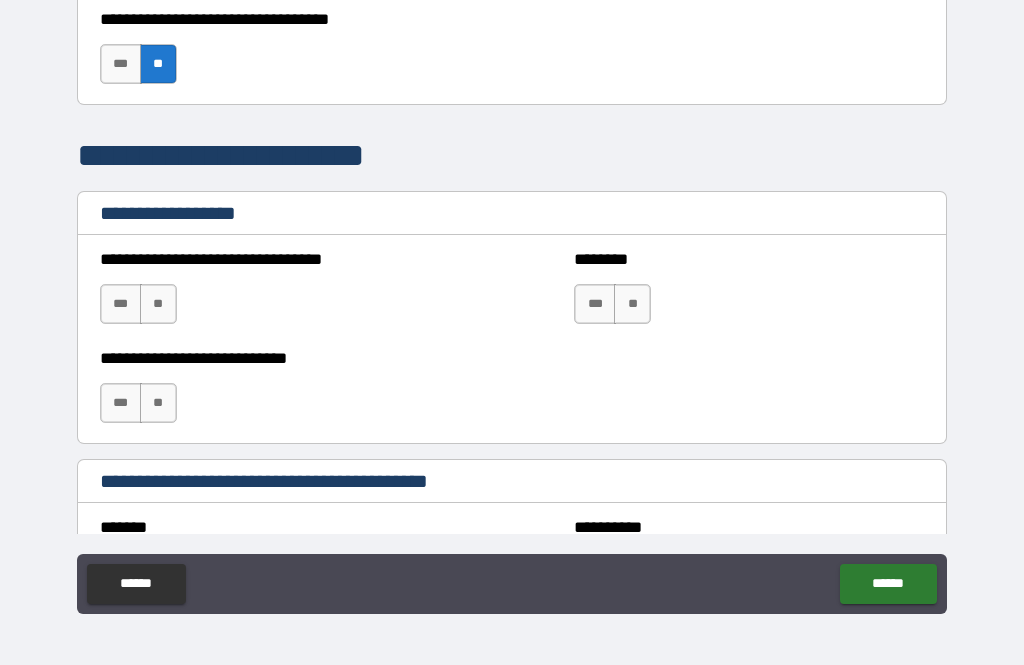 click on "**" at bounding box center [158, 304] 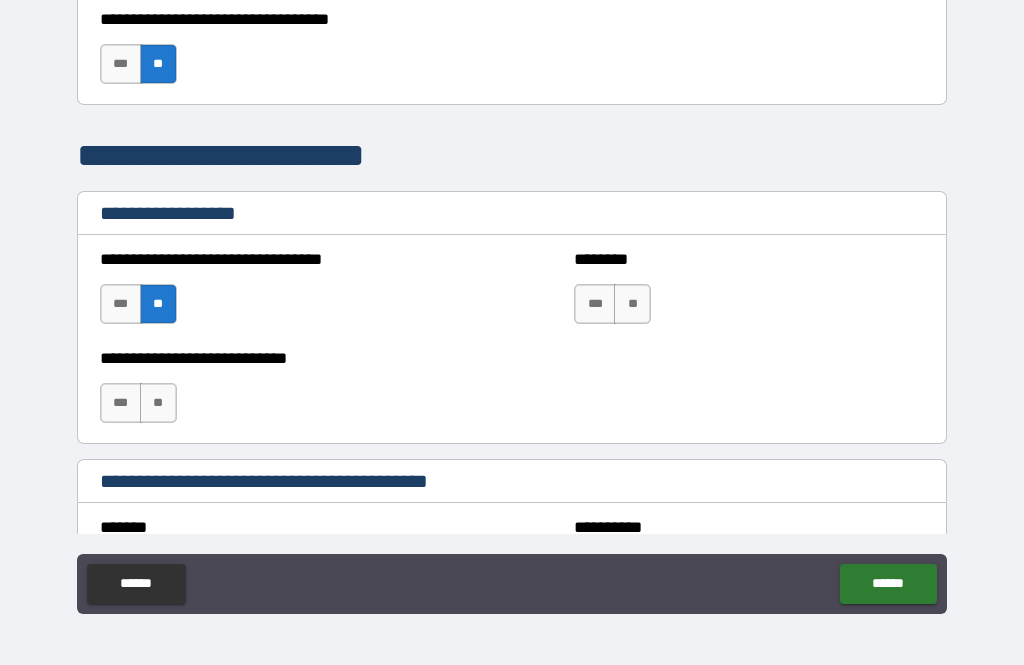 click on "**" at bounding box center (158, 403) 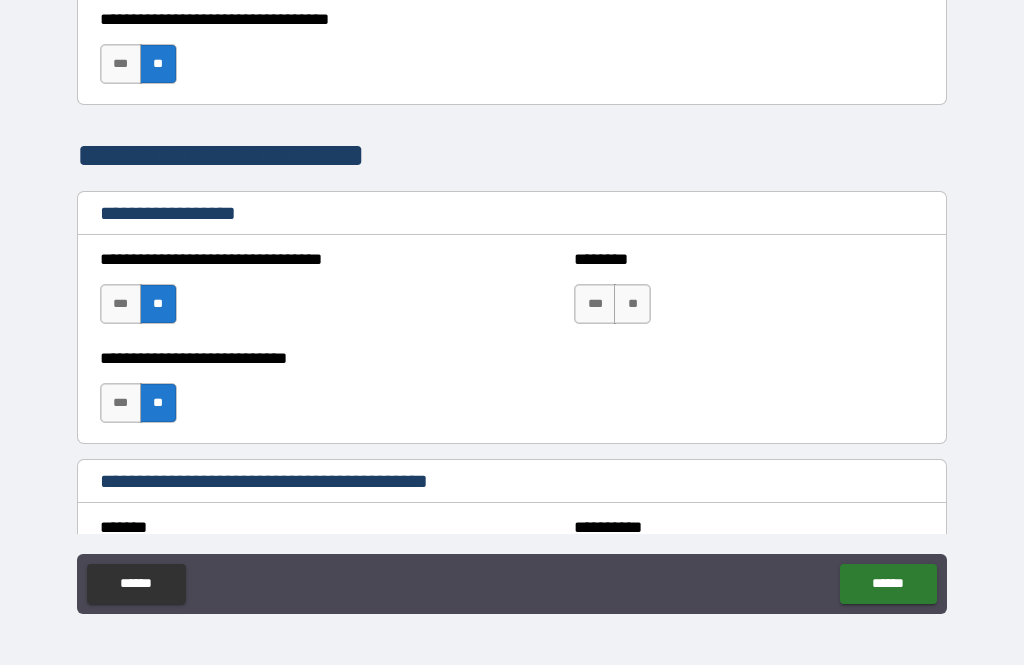 click on "**" at bounding box center (632, 304) 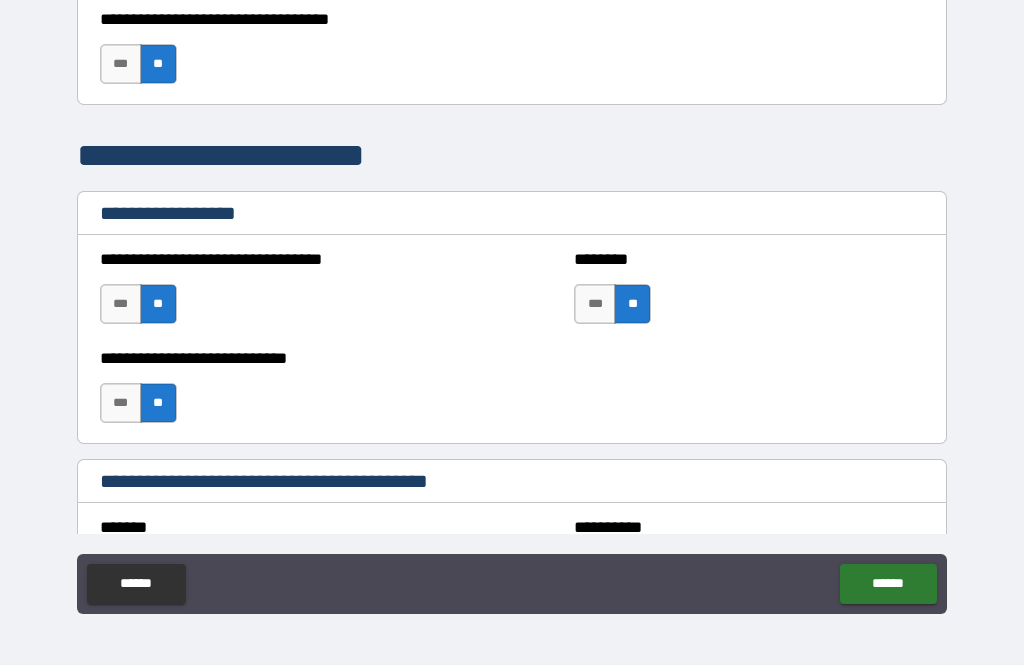 click on "******" at bounding box center (888, 584) 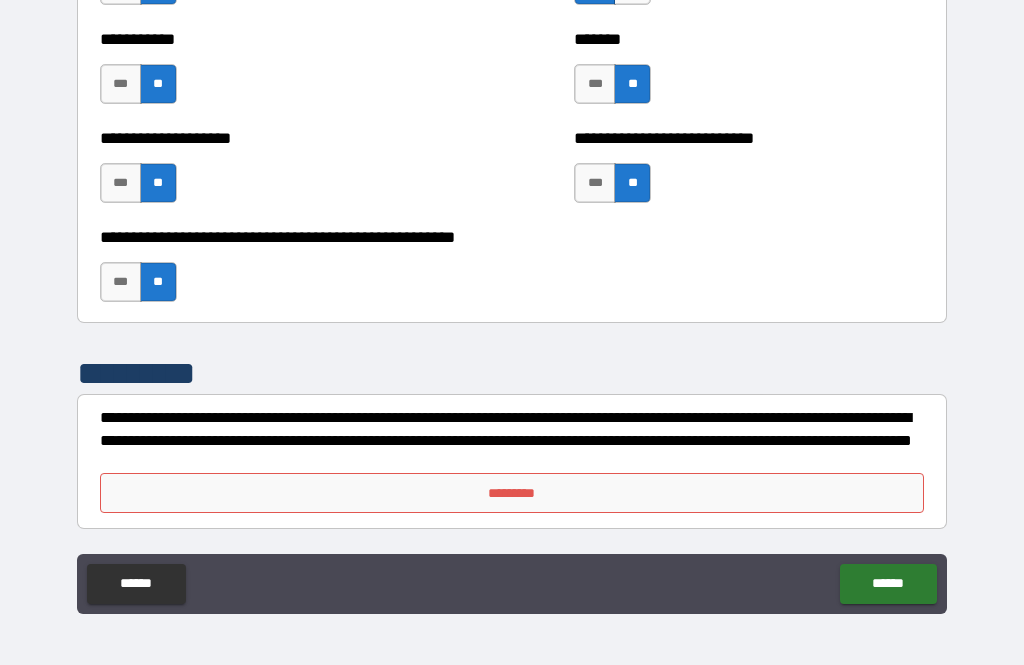scroll, scrollTop: 8036, scrollLeft: 0, axis: vertical 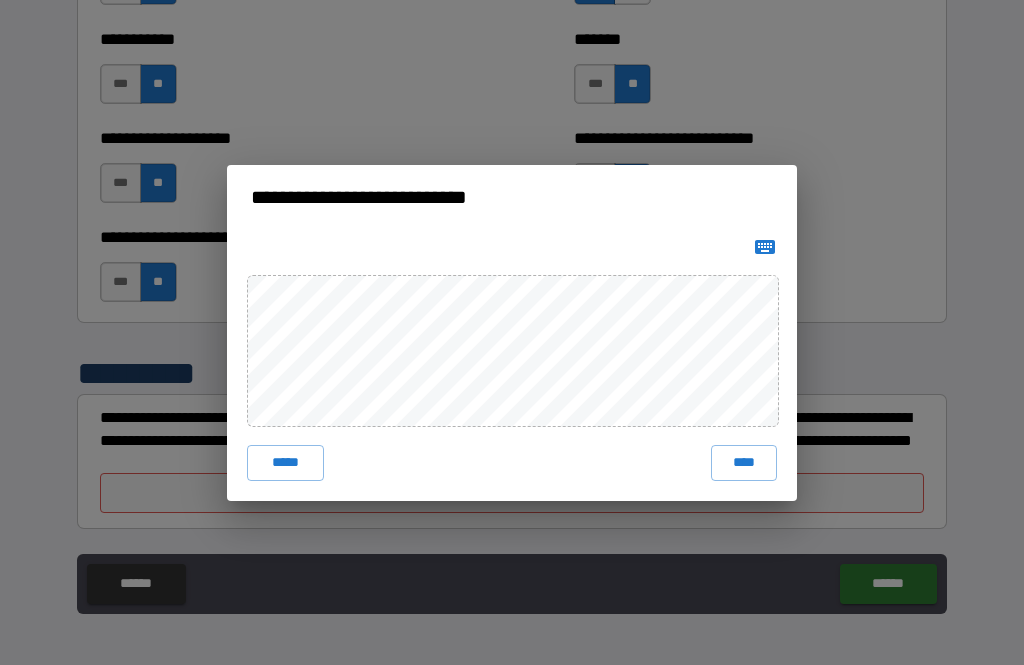 click on "****" at bounding box center (744, 463) 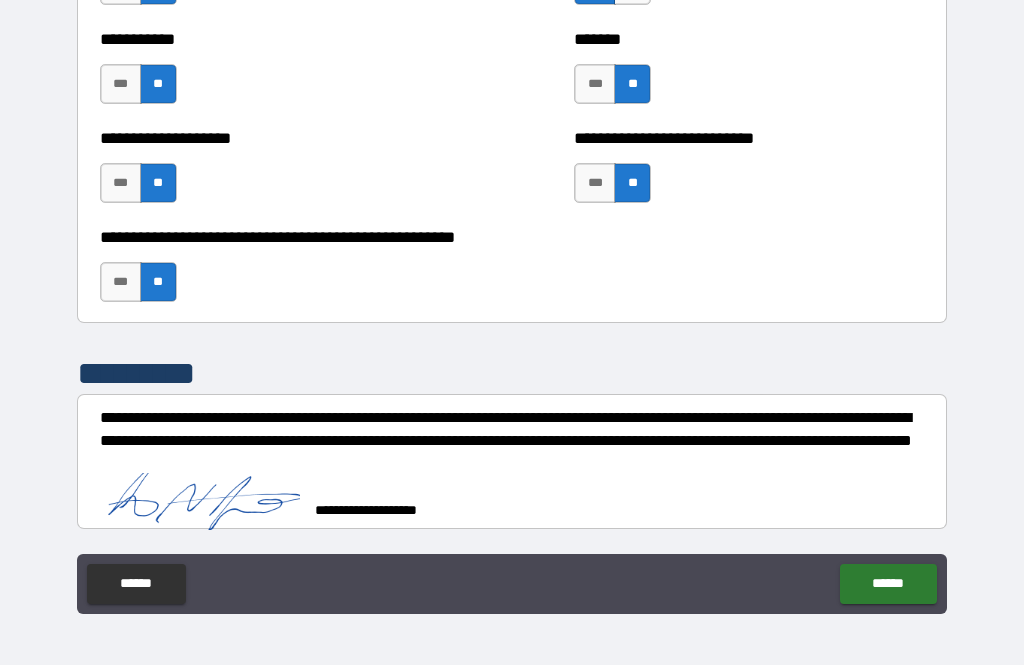 scroll, scrollTop: 8026, scrollLeft: 0, axis: vertical 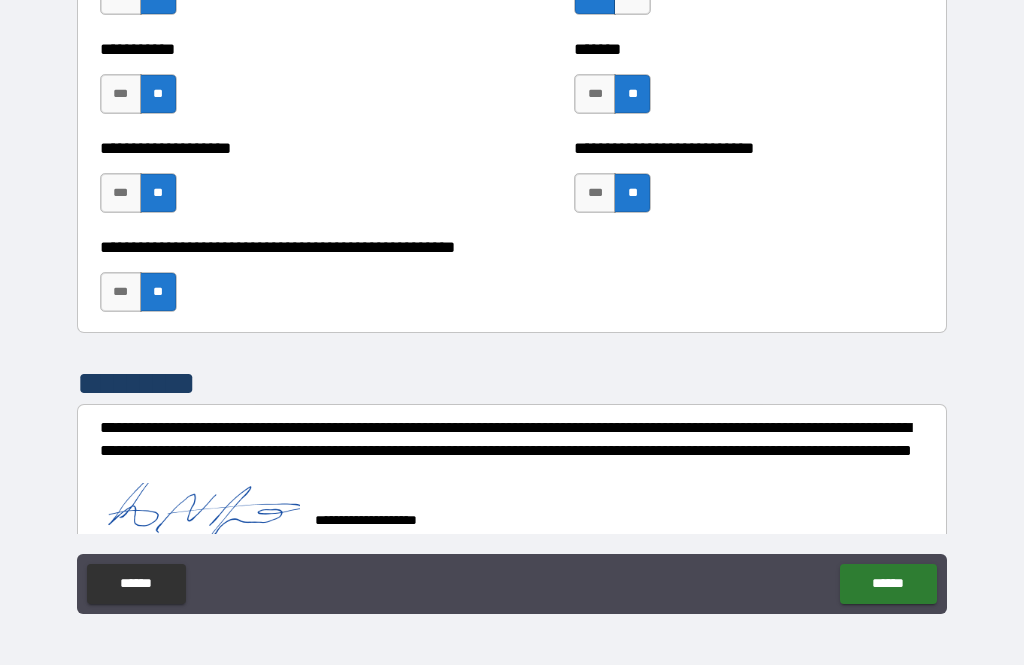 click on "******" at bounding box center (888, 584) 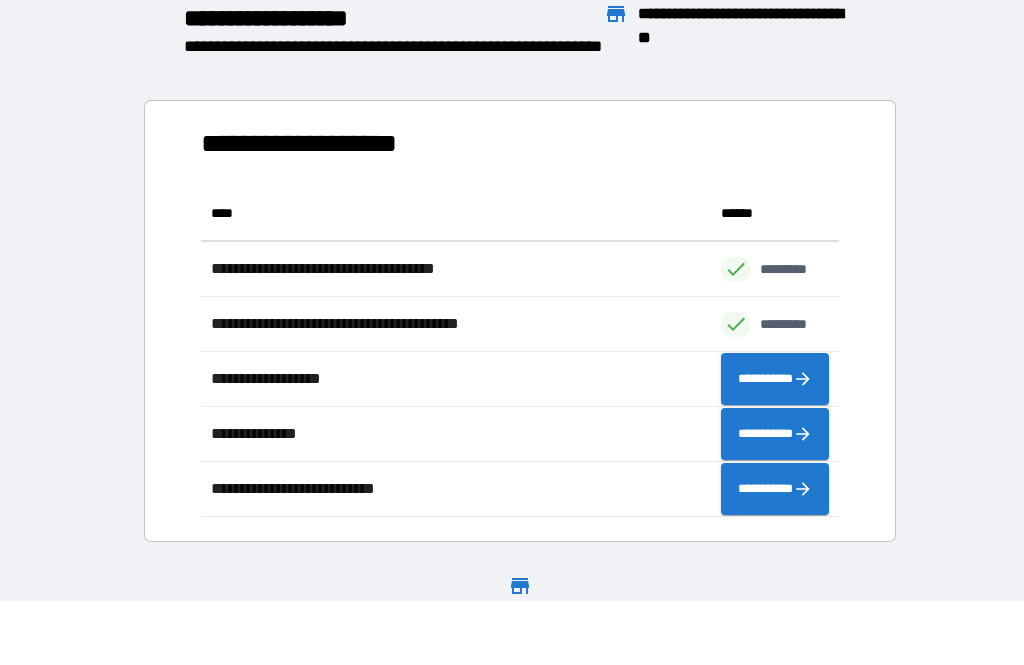 scroll, scrollTop: 331, scrollLeft: 638, axis: both 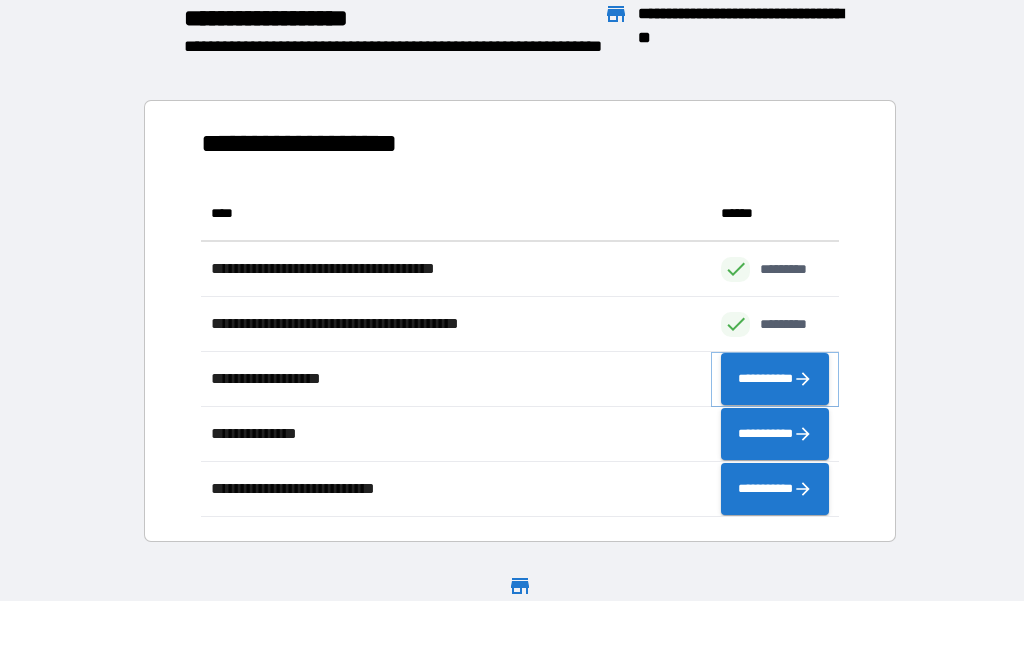 click 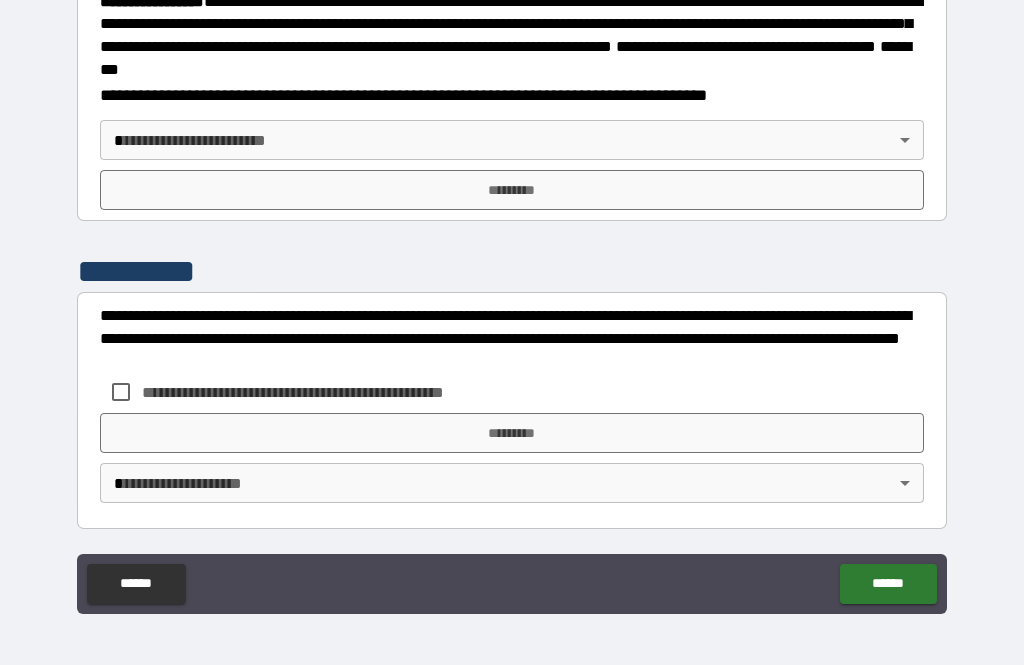 scroll, scrollTop: 2321, scrollLeft: 0, axis: vertical 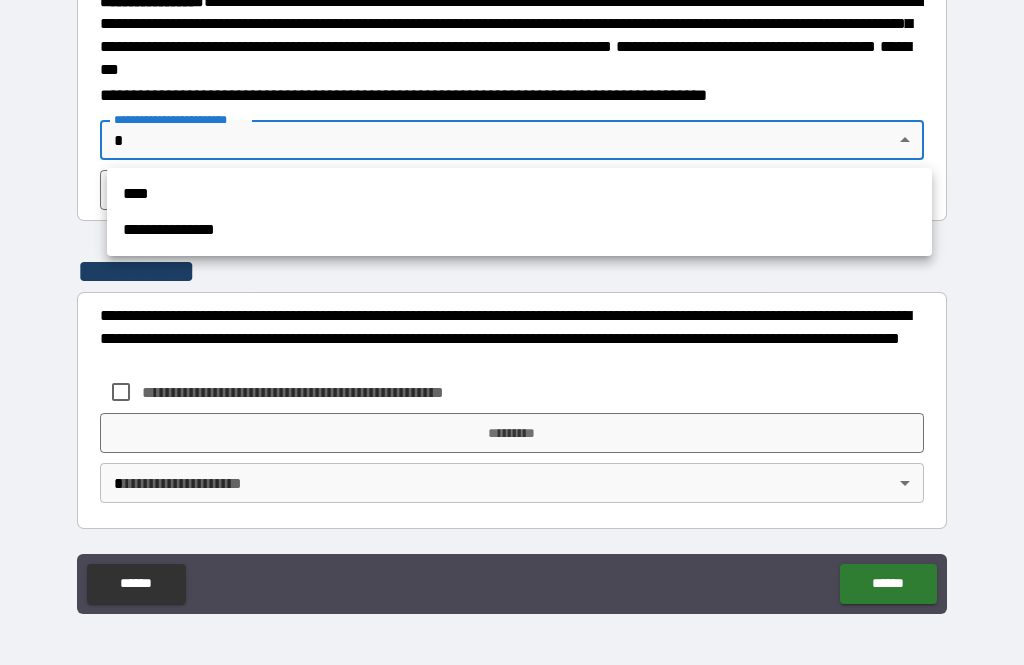 click on "**********" at bounding box center [519, 230] 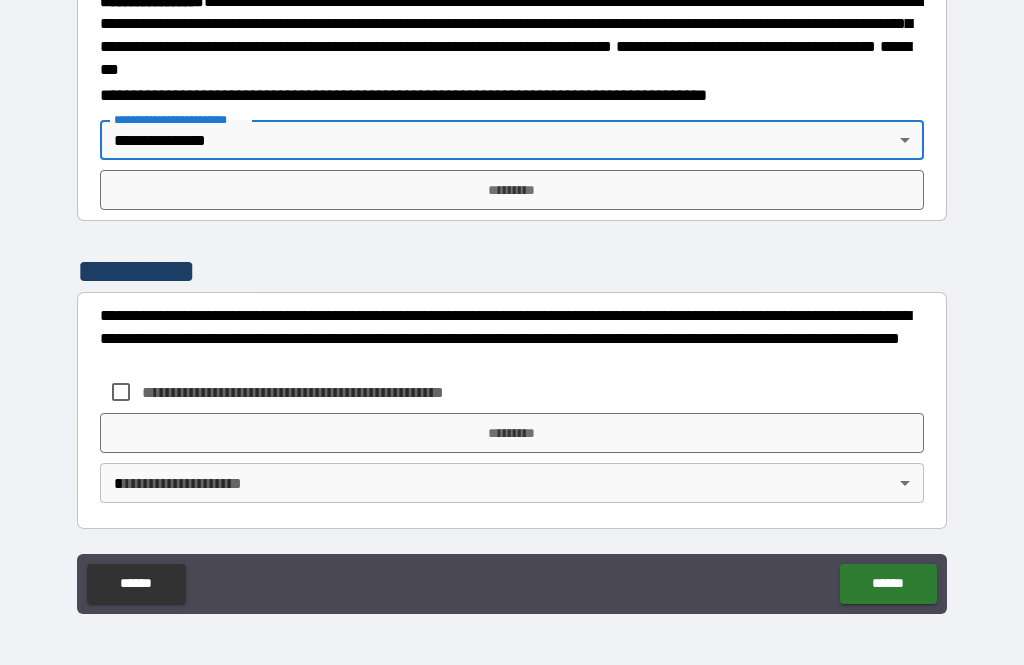 click on "*********" at bounding box center [512, 190] 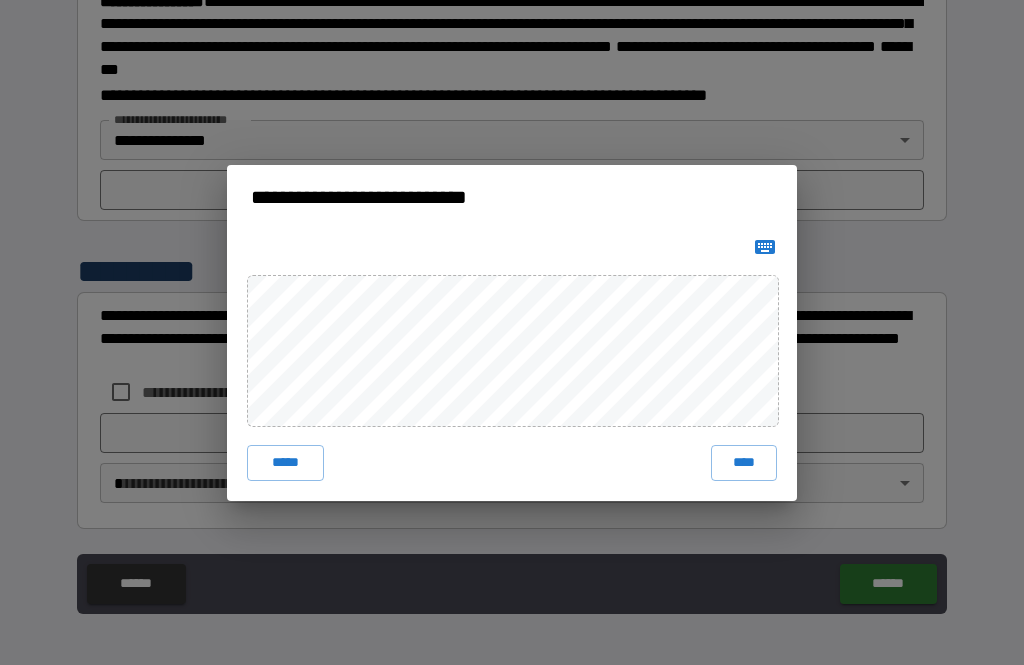 click on "****" at bounding box center (744, 463) 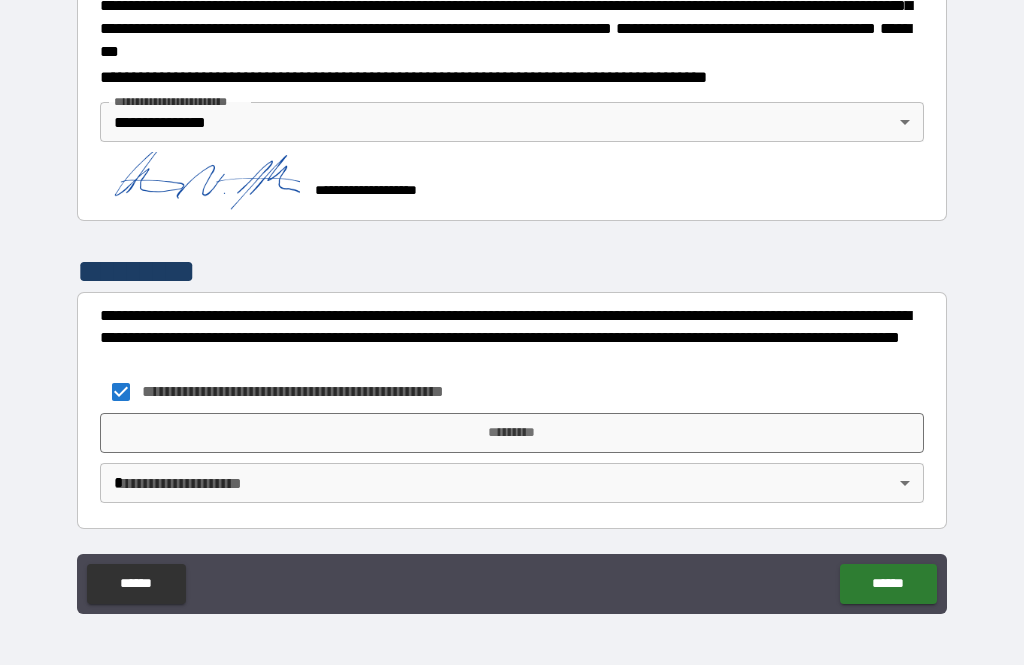 click on "**********" at bounding box center [512, 300] 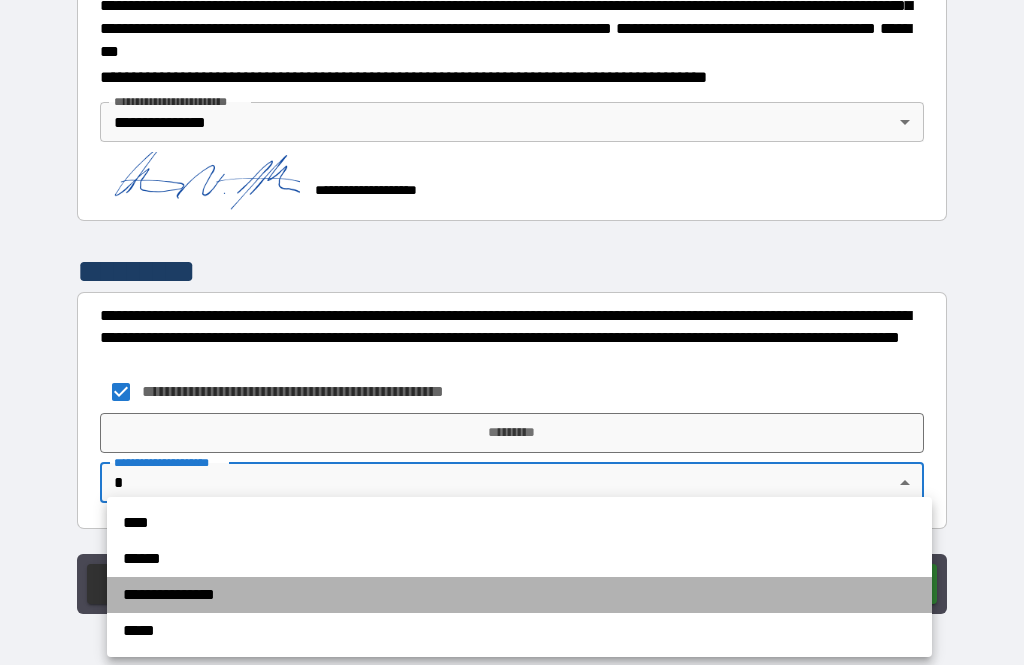 click on "**********" at bounding box center [519, 595] 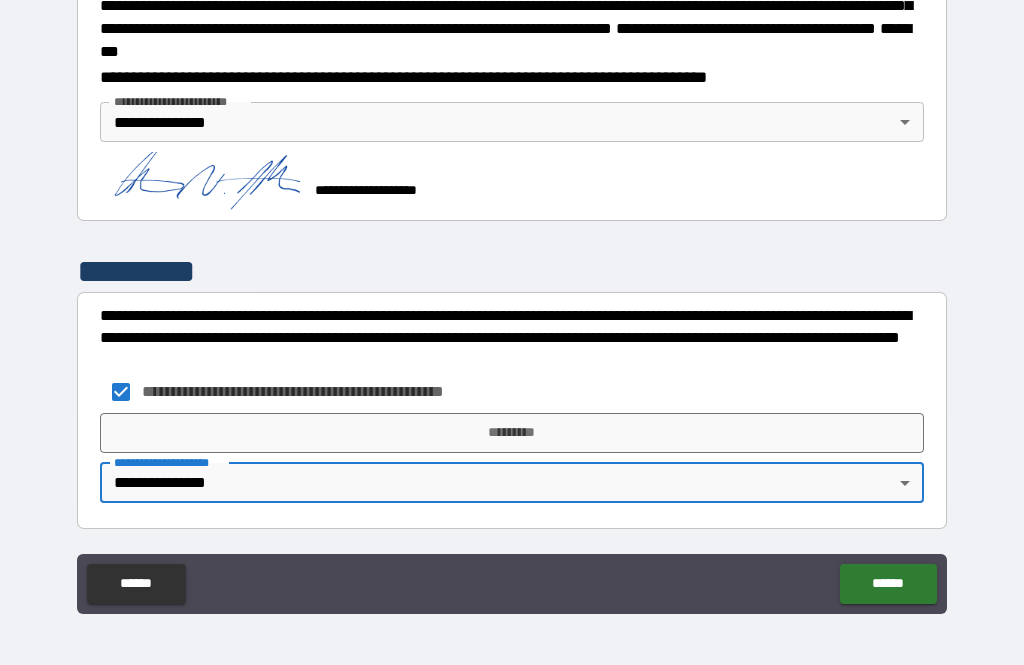click on "*********" at bounding box center (512, 433) 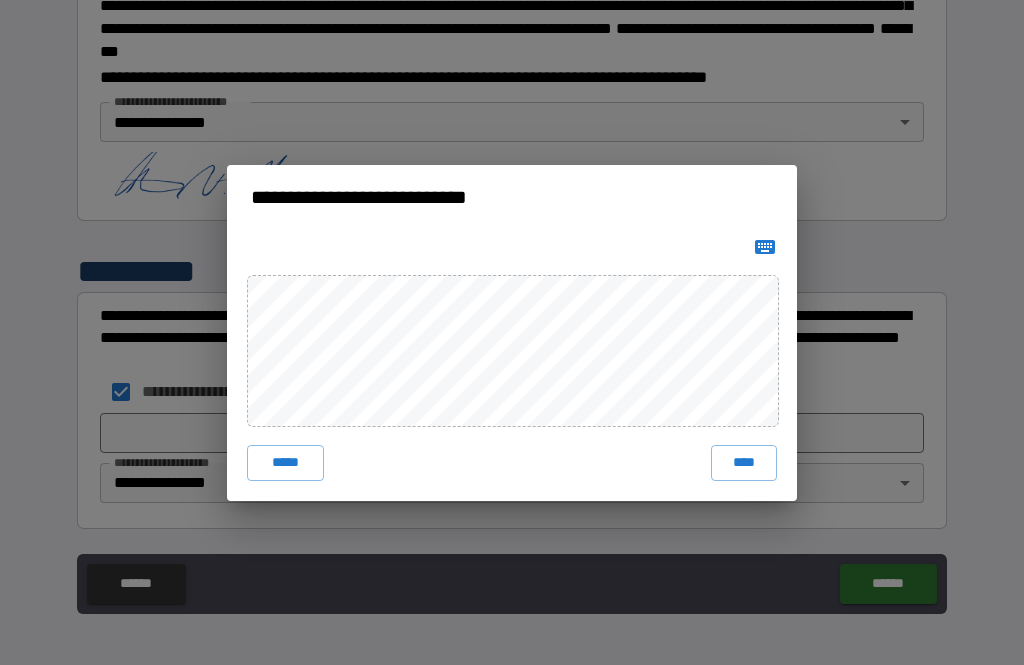click on "****" at bounding box center [744, 463] 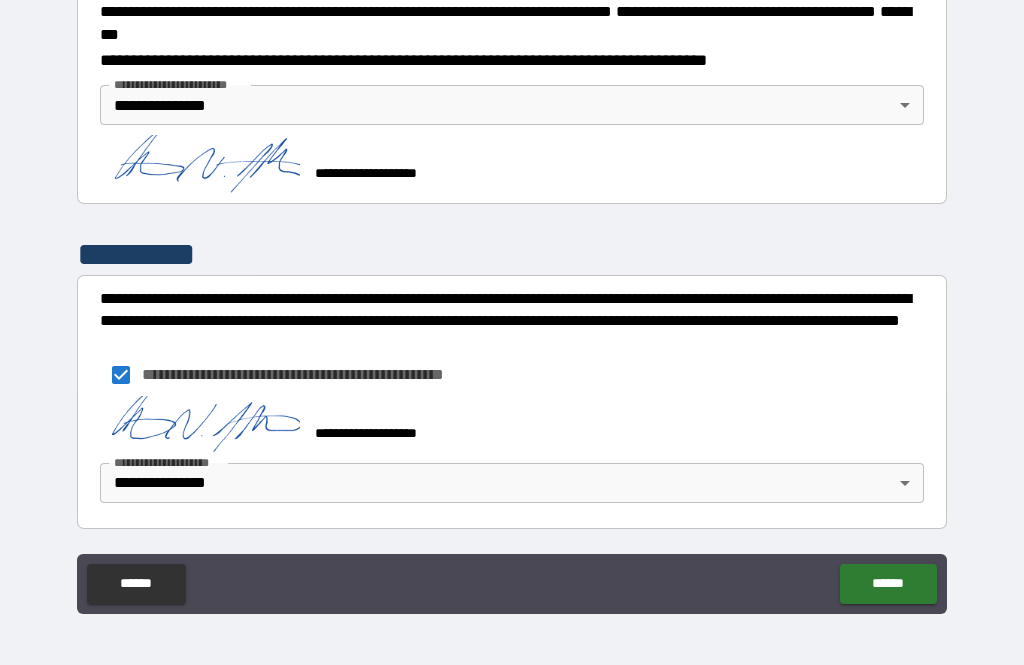 scroll, scrollTop: 2355, scrollLeft: 0, axis: vertical 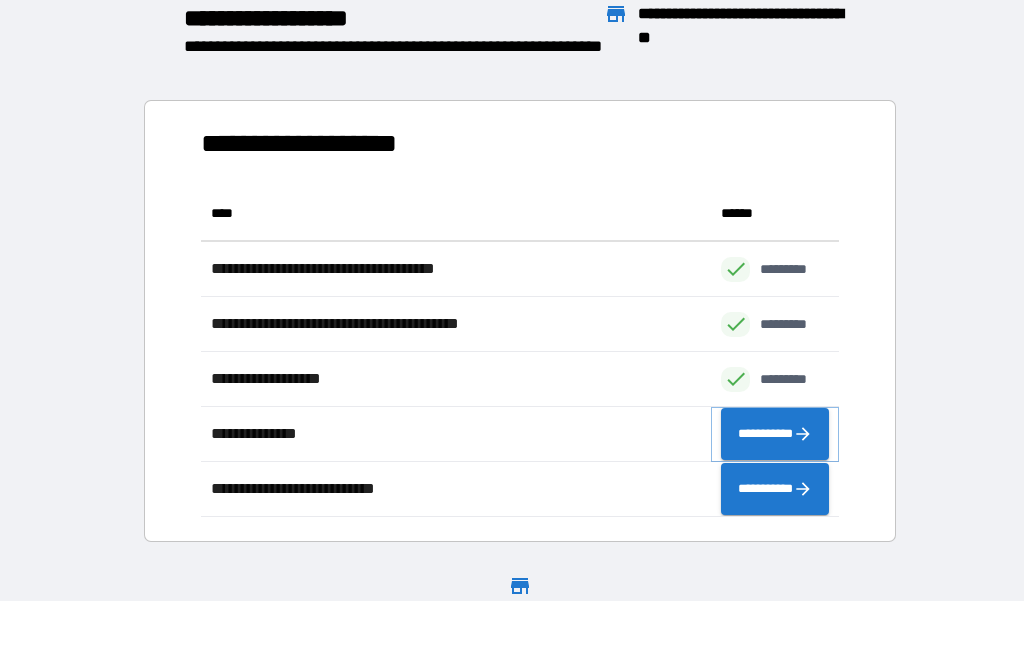 click on "**********" at bounding box center [775, 434] 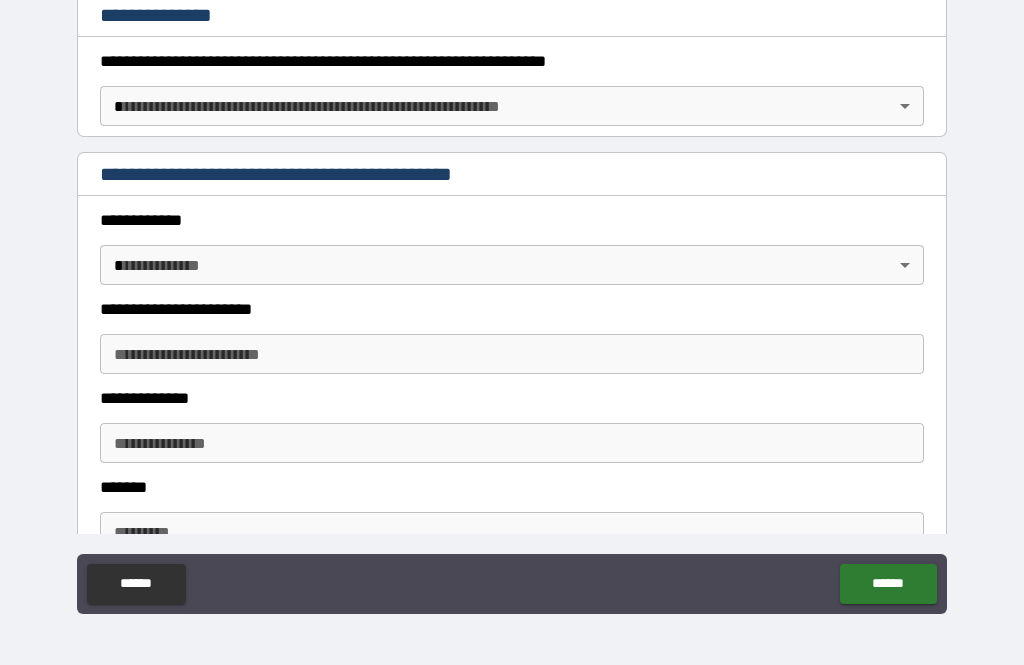 scroll, scrollTop: 326, scrollLeft: 0, axis: vertical 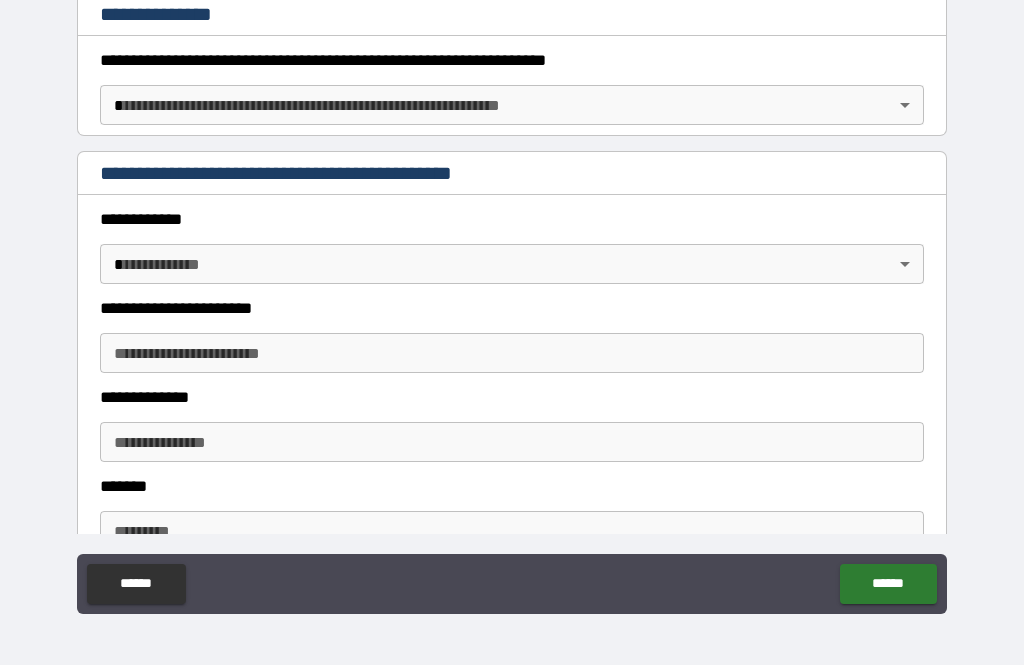 click on "**********" at bounding box center [512, 300] 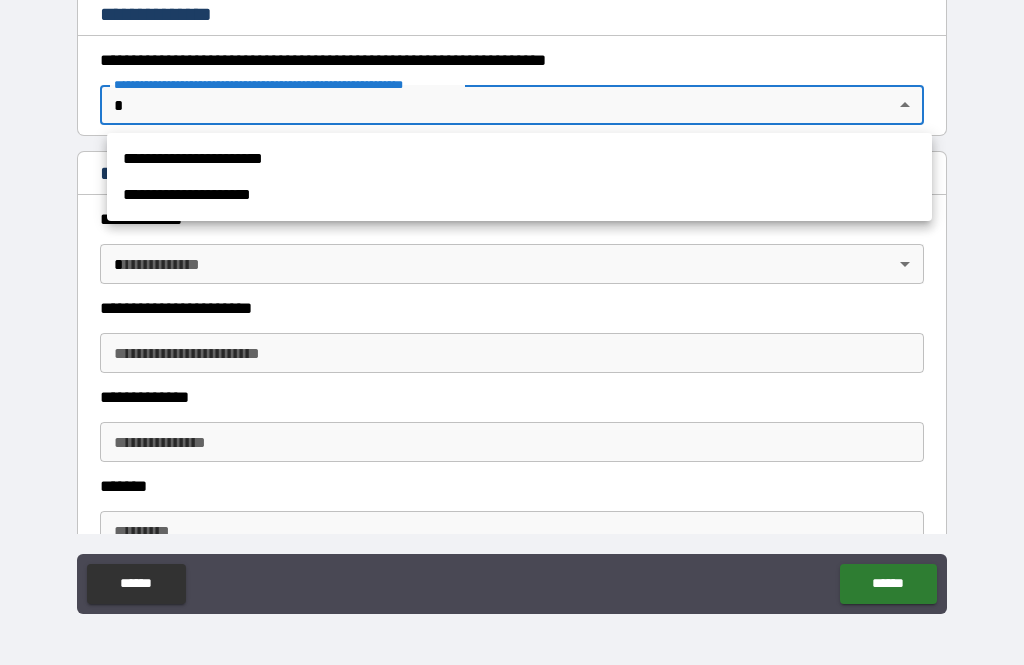 click on "**********" at bounding box center [519, 159] 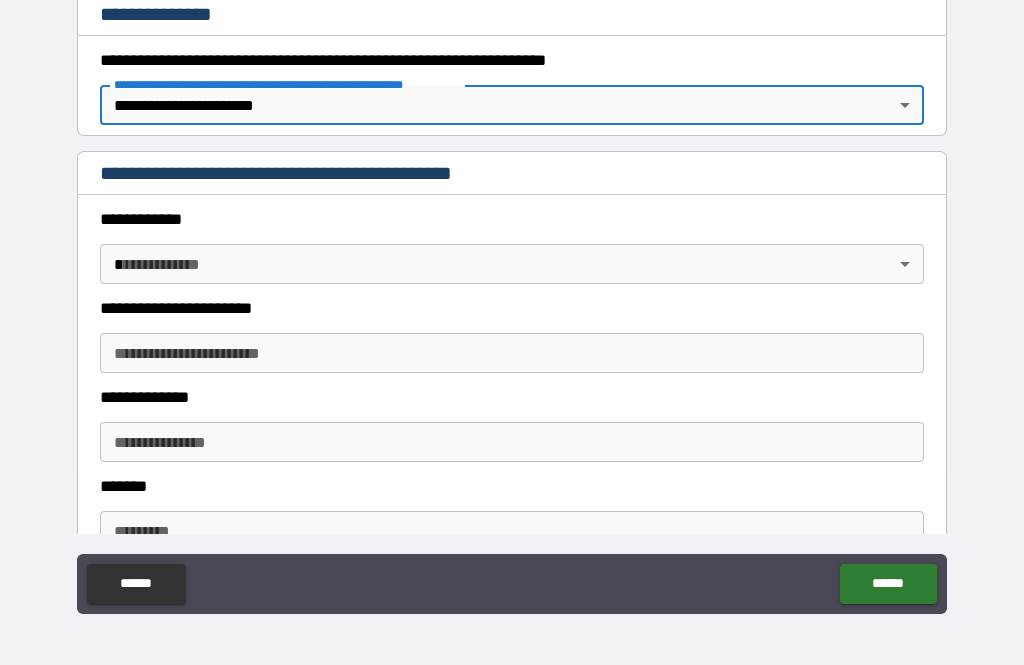 type 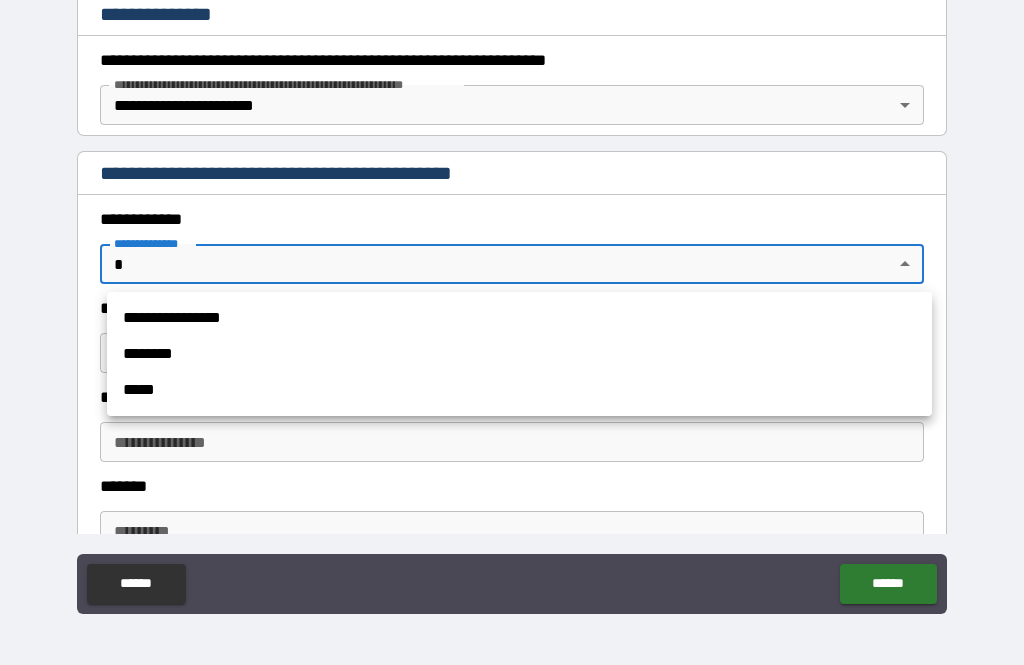 click on "**********" at bounding box center (519, 318) 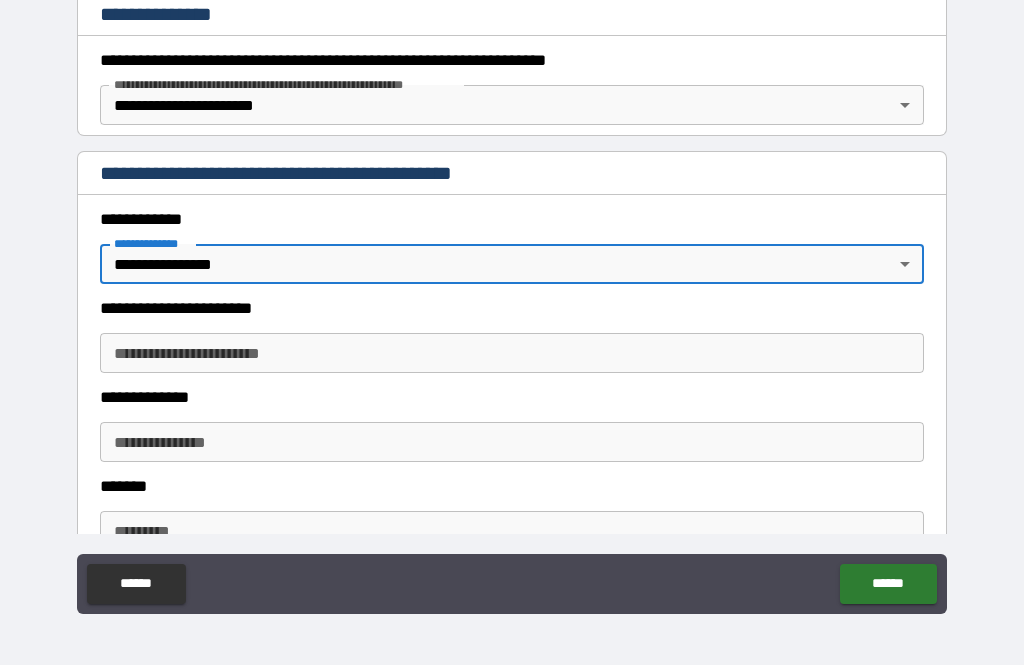 click on "**********" at bounding box center [512, 300] 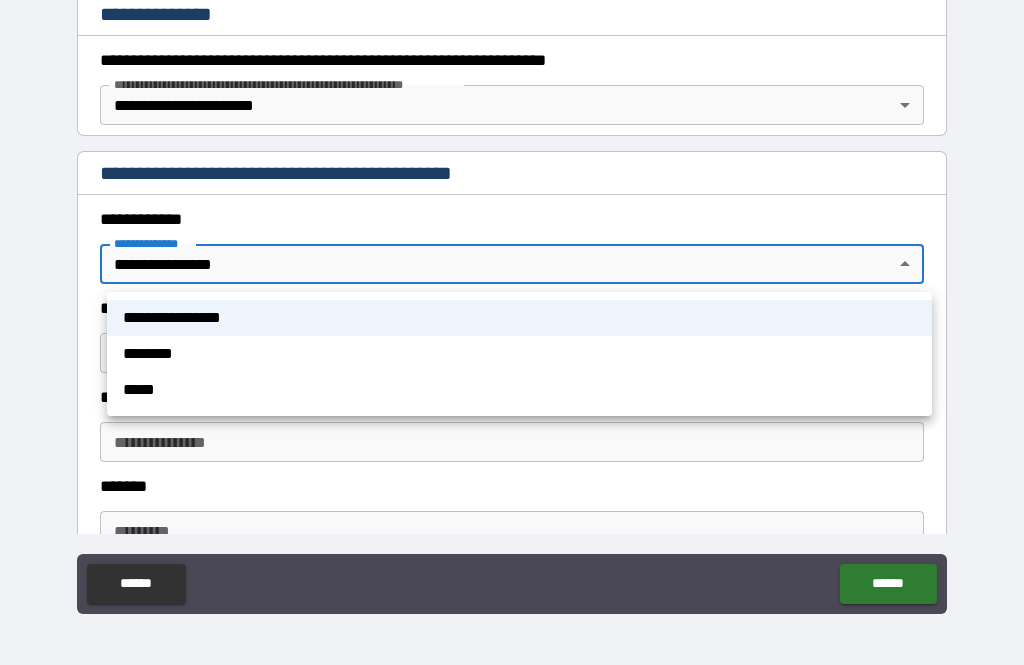 click on "********" at bounding box center (519, 354) 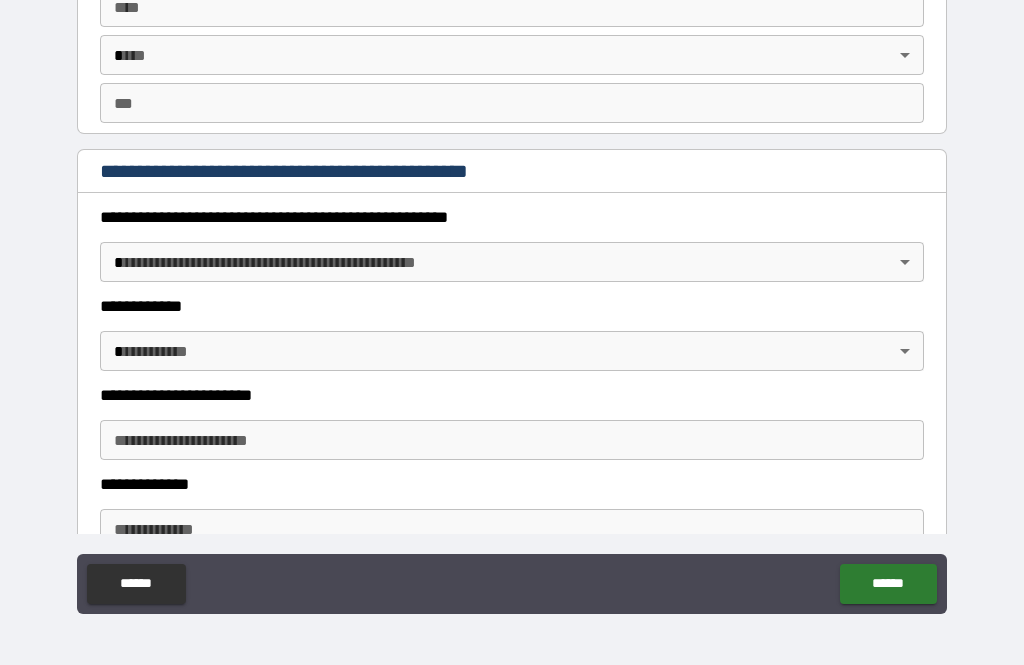 scroll, scrollTop: 1874, scrollLeft: 0, axis: vertical 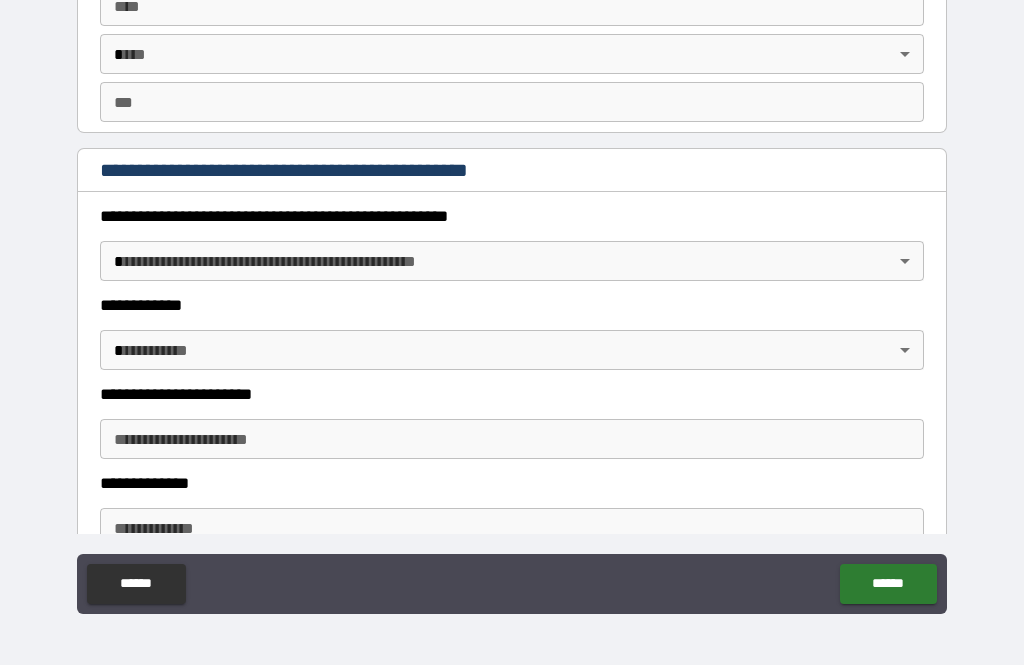 click on "**********" at bounding box center [512, 300] 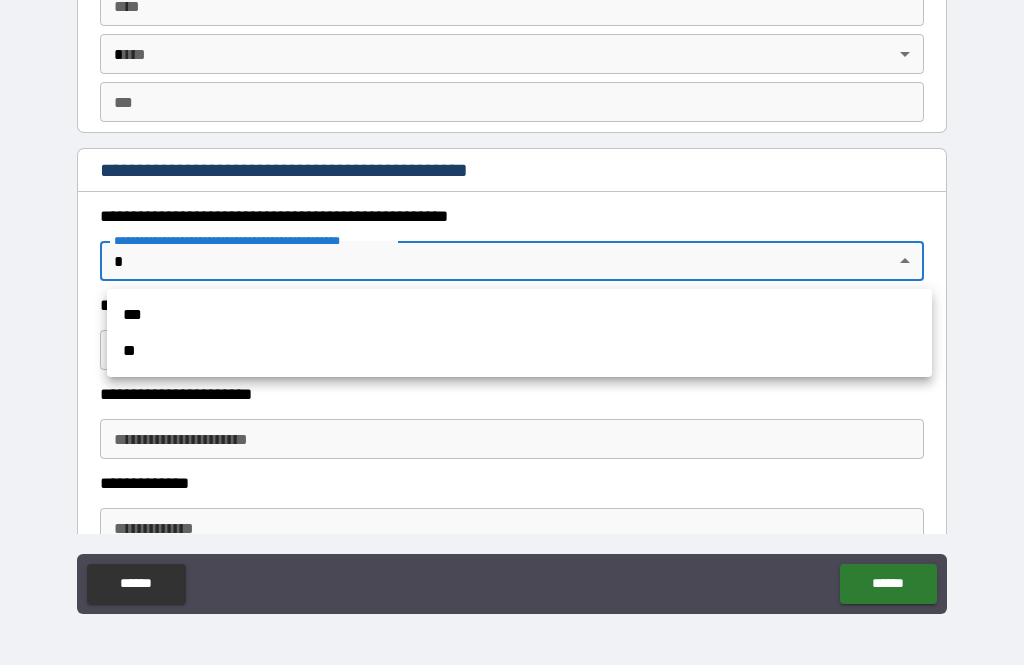 click on "***" at bounding box center (519, 315) 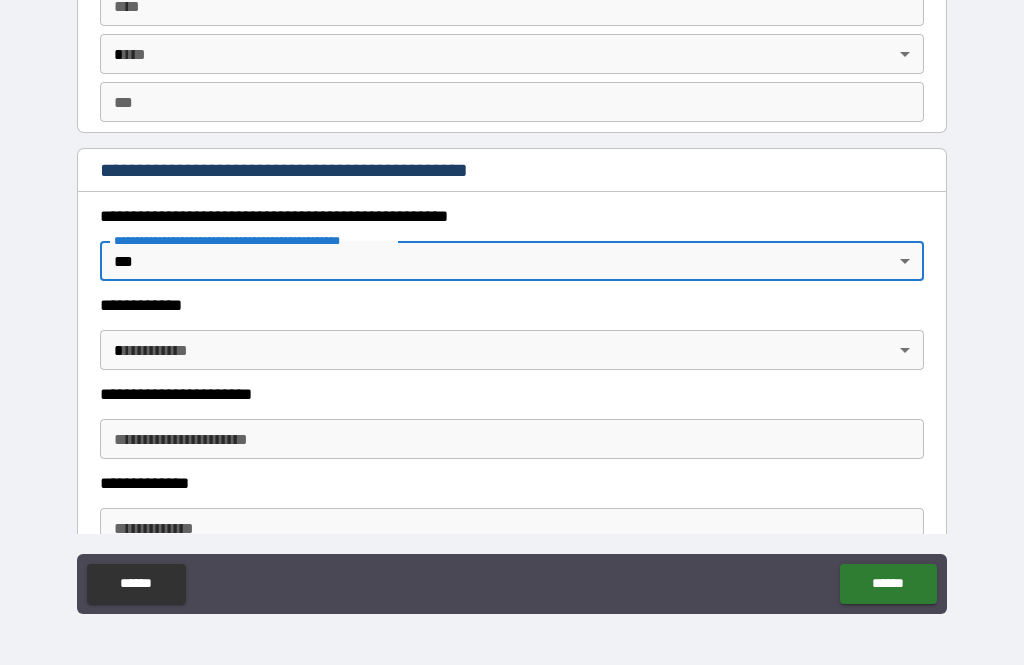 click on "**********" at bounding box center [512, 300] 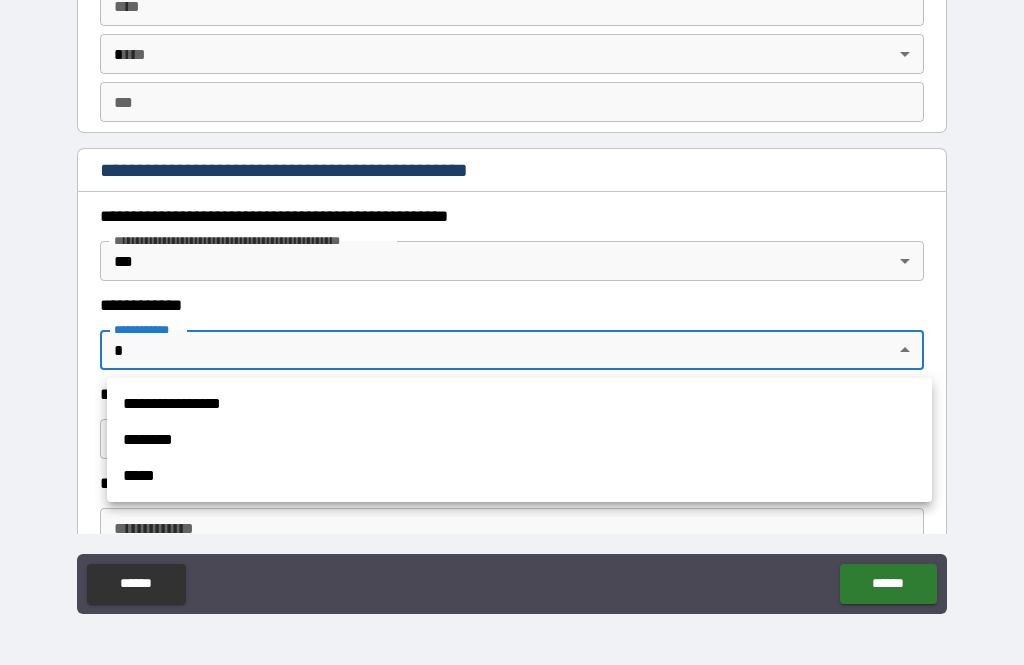 click on "**********" at bounding box center [519, 404] 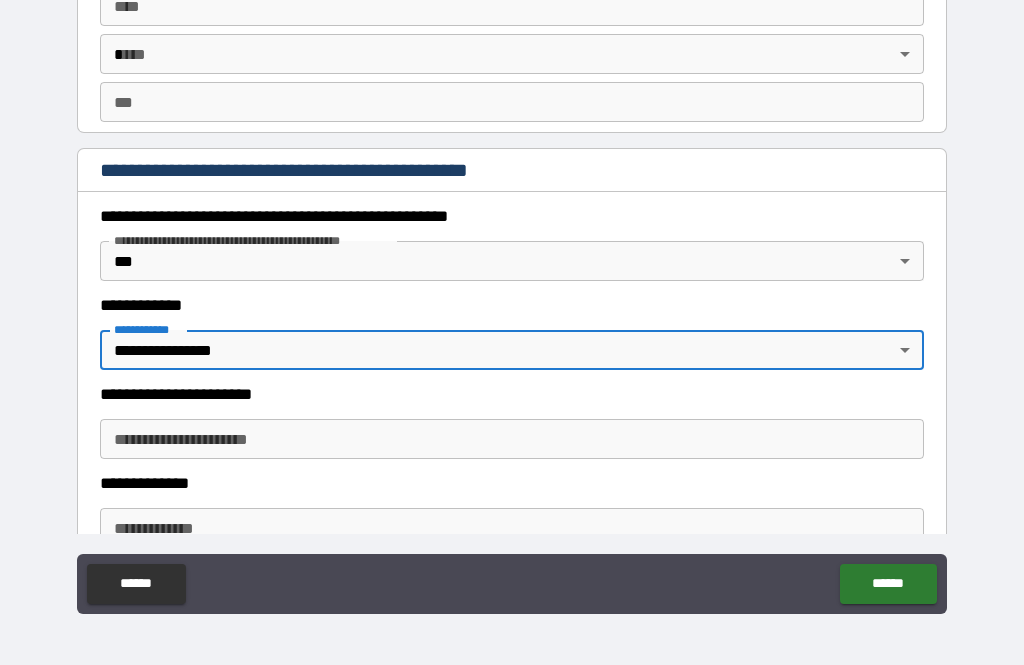 click on "**********" at bounding box center (512, 439) 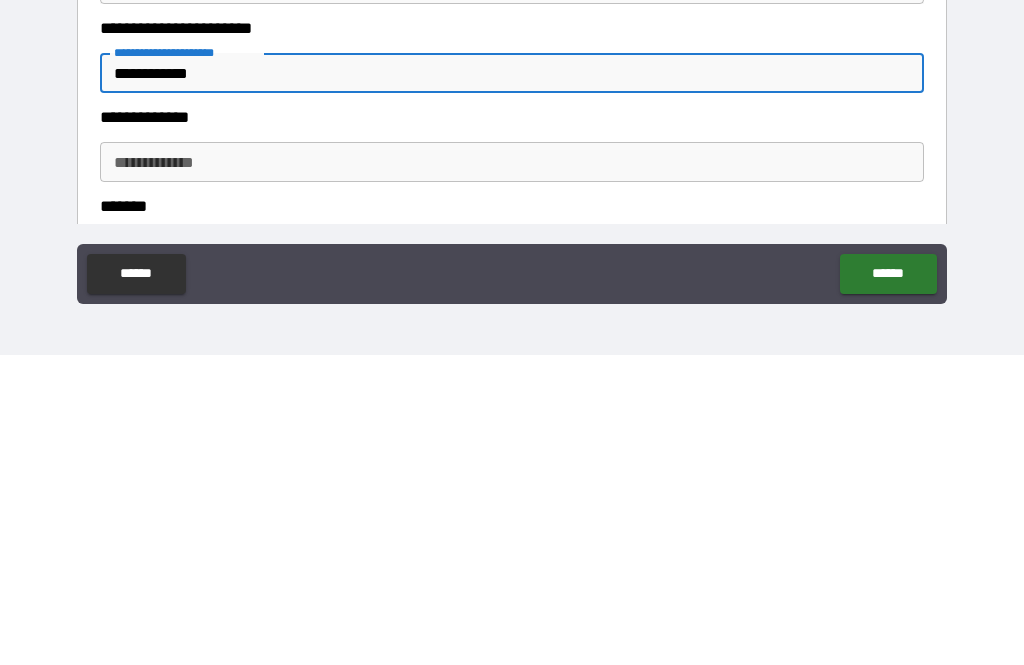 scroll, scrollTop: 1965, scrollLeft: 0, axis: vertical 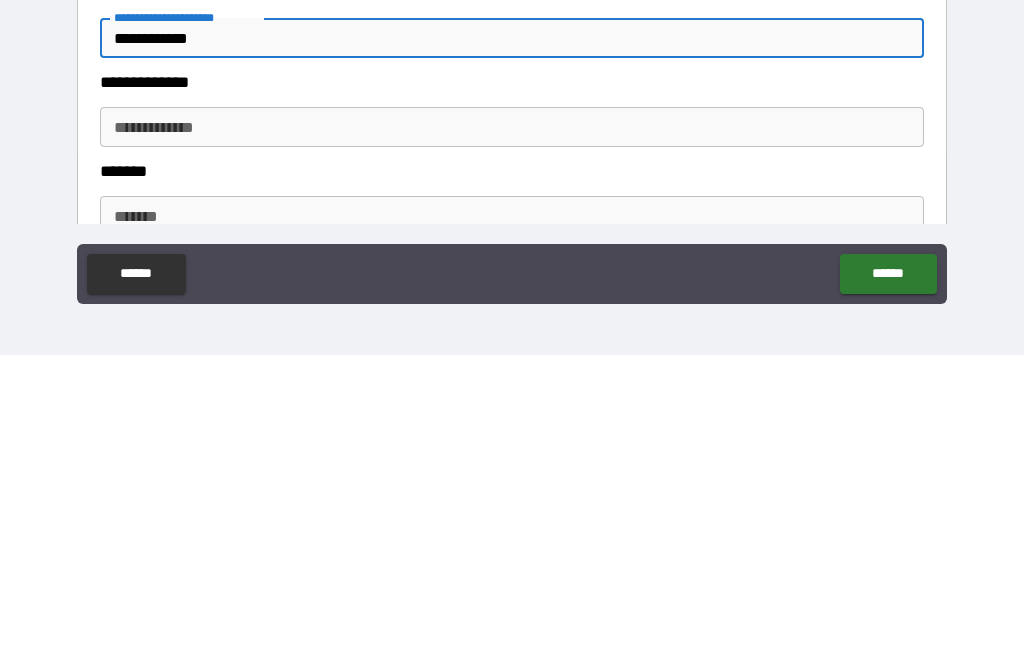 click on "**********" at bounding box center (512, 437) 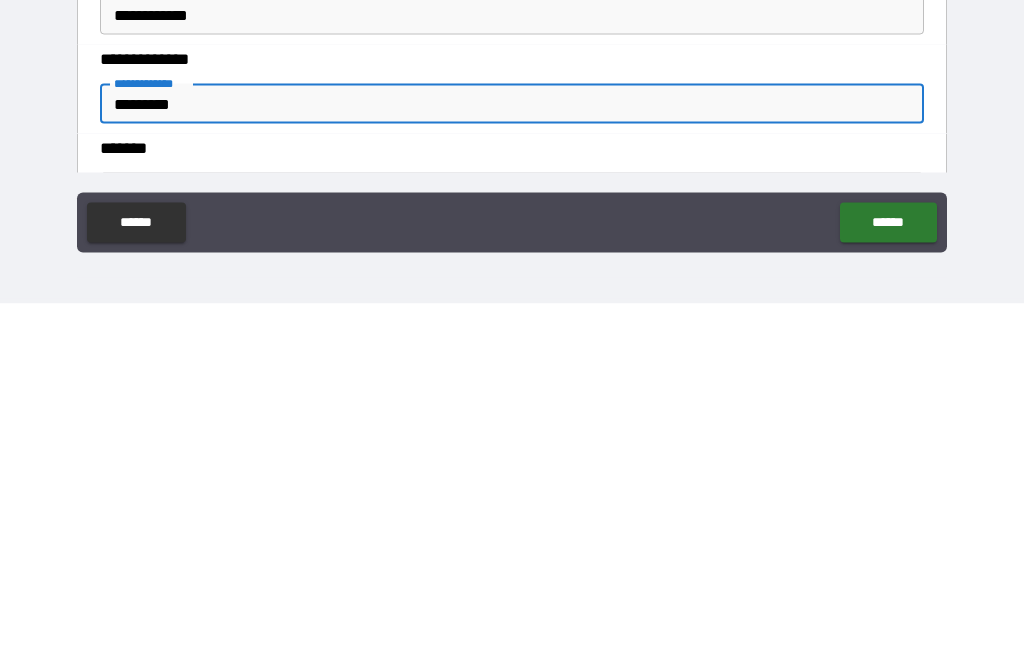 scroll, scrollTop: 1939, scrollLeft: 0, axis: vertical 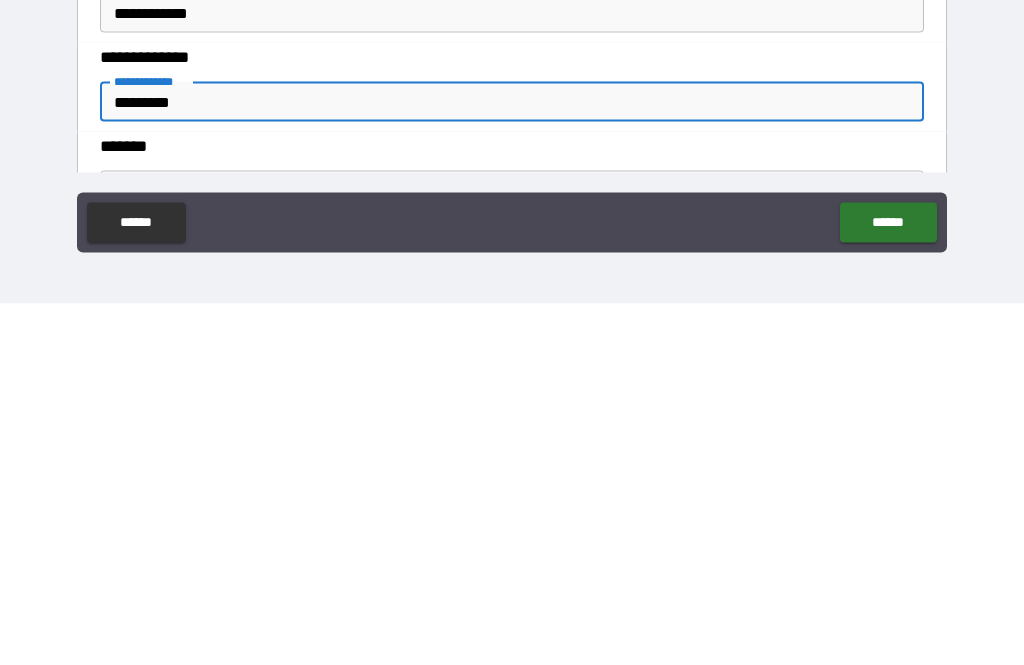 click on "*********" at bounding box center [512, 463] 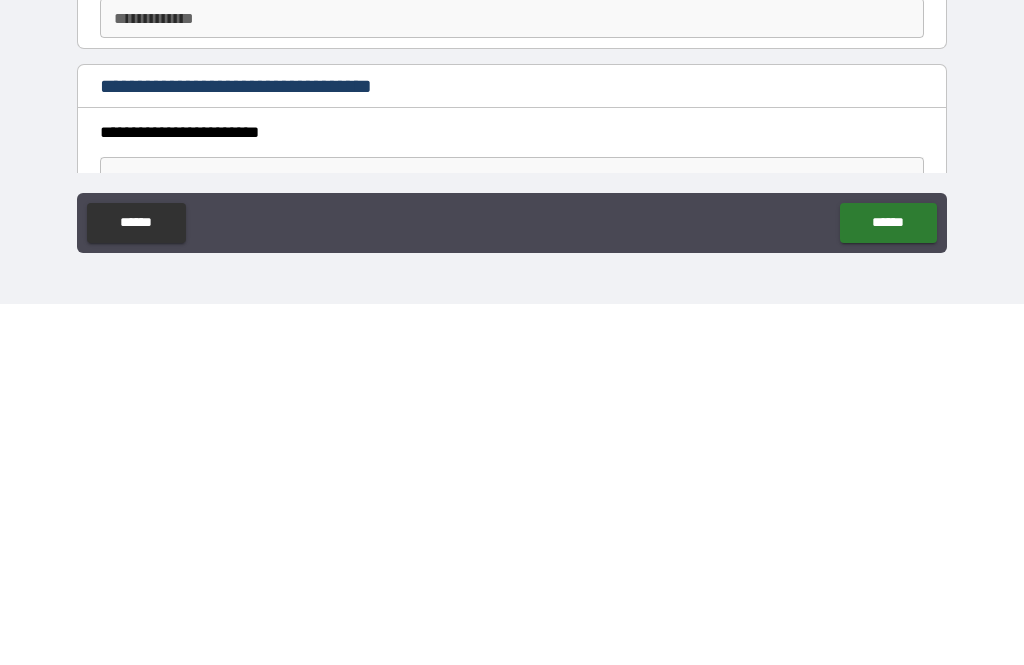 scroll, scrollTop: 256, scrollLeft: 0, axis: vertical 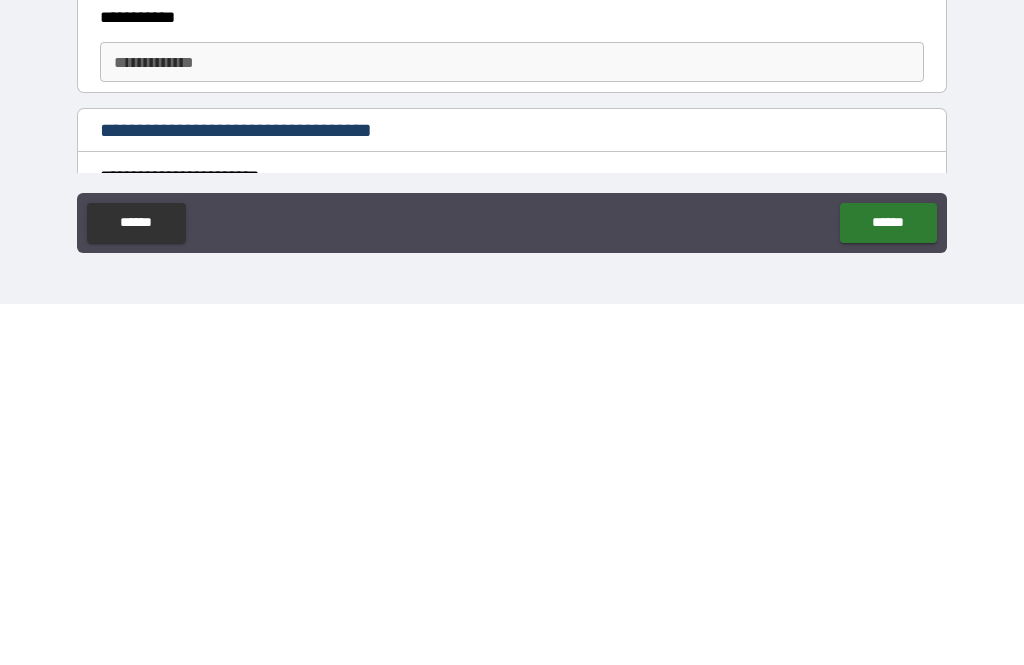 click on "**********" at bounding box center (512, 423) 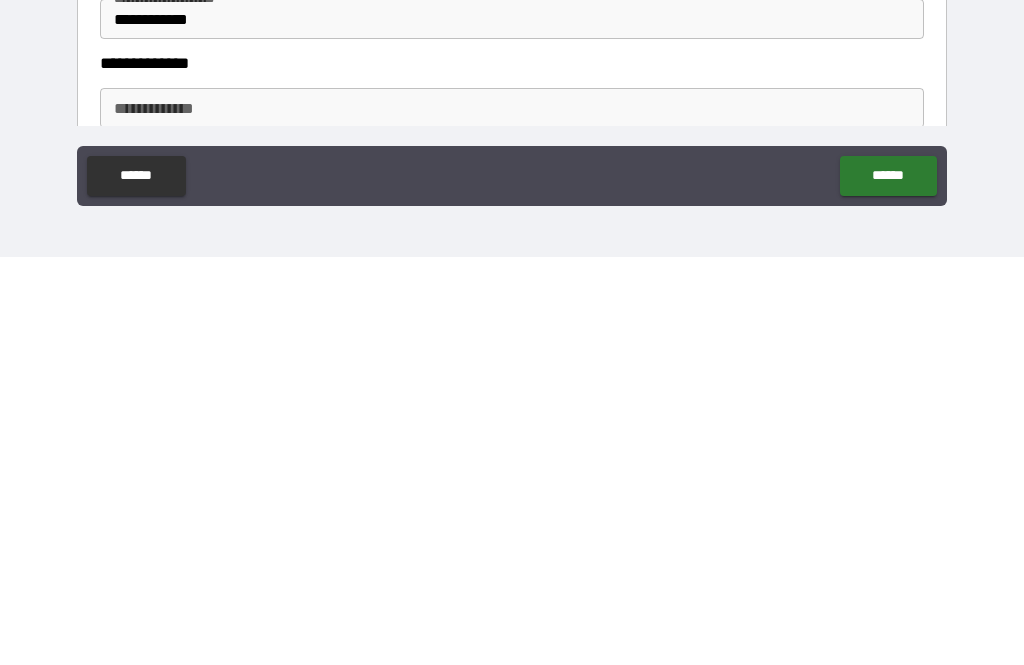 scroll, scrollTop: 1887, scrollLeft: 0, axis: vertical 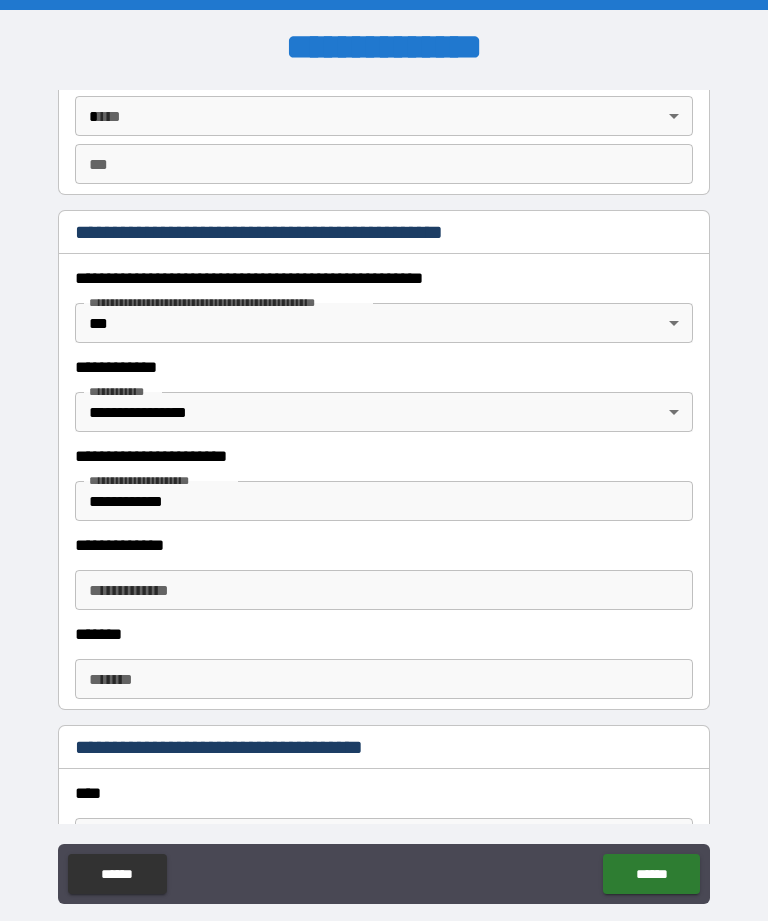 click on "**********" at bounding box center [384, 492] 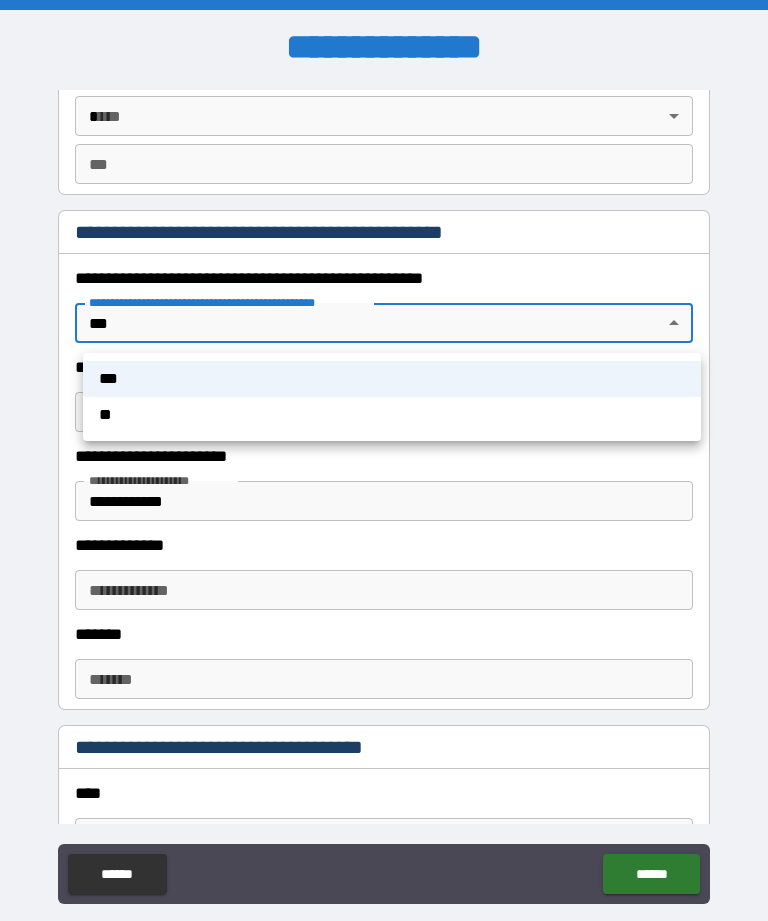 click on "***" at bounding box center [392, 379] 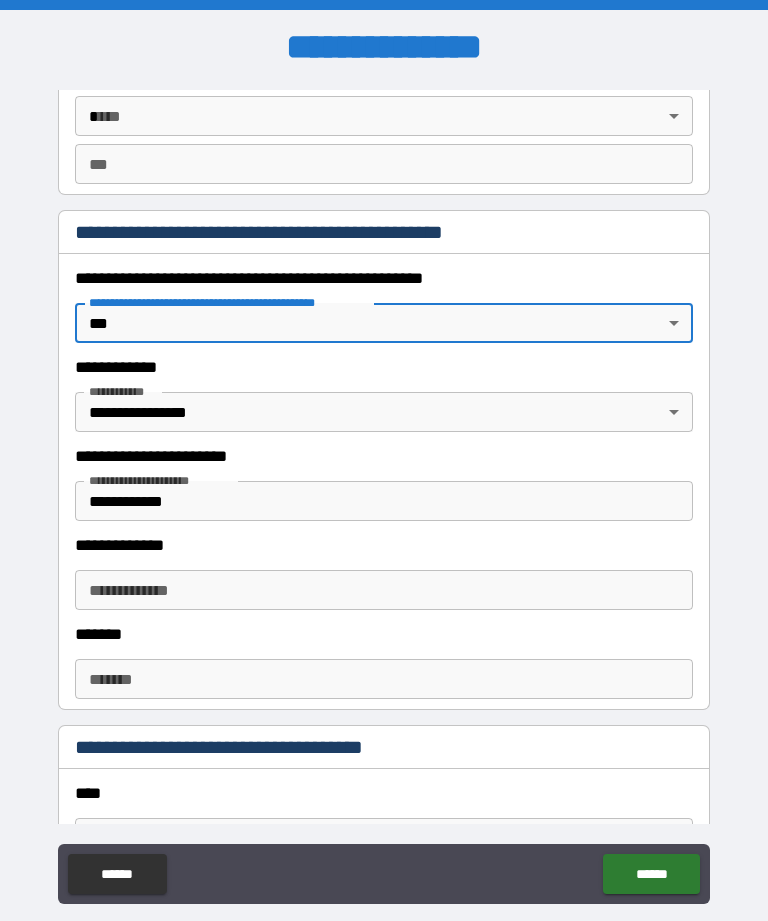 click on "**********" at bounding box center (384, 492) 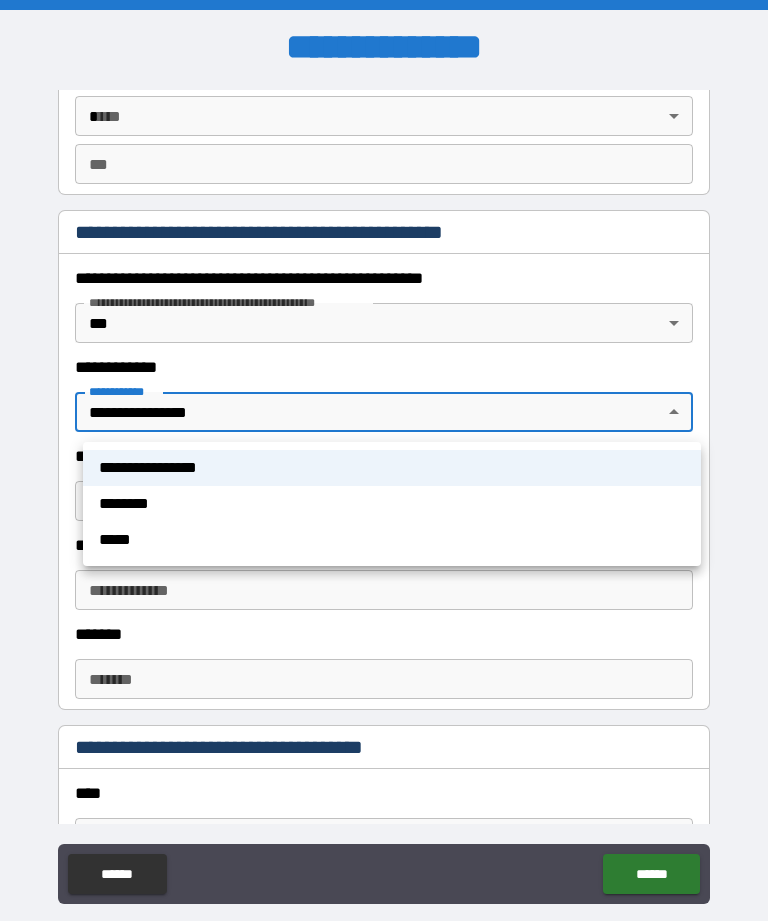 click on "**********" at bounding box center (392, 468) 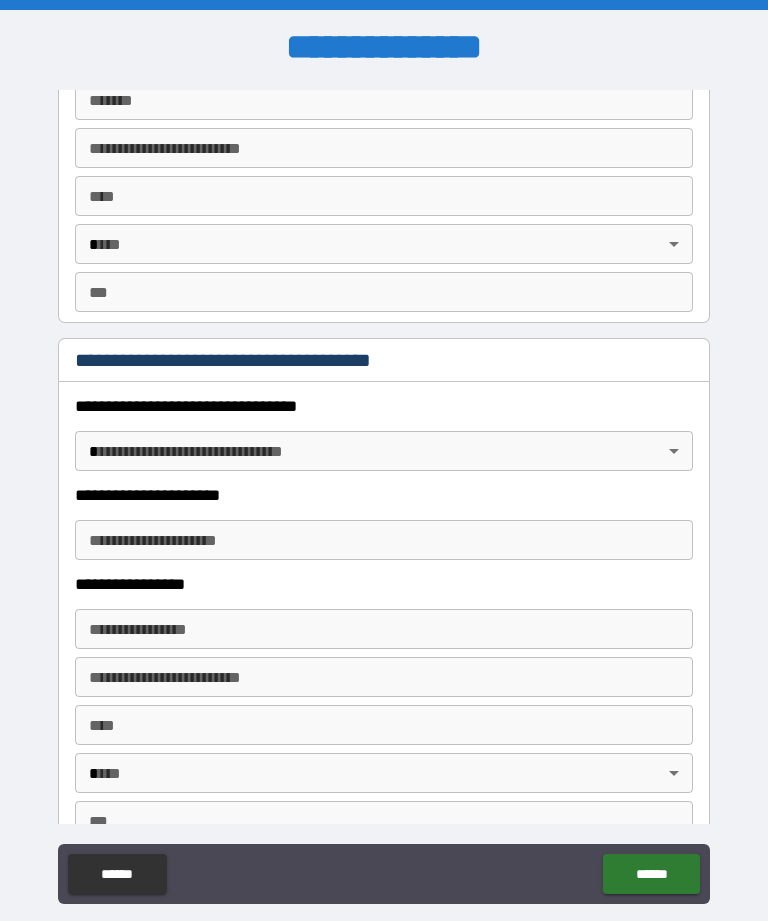 scroll, scrollTop: 3071, scrollLeft: 0, axis: vertical 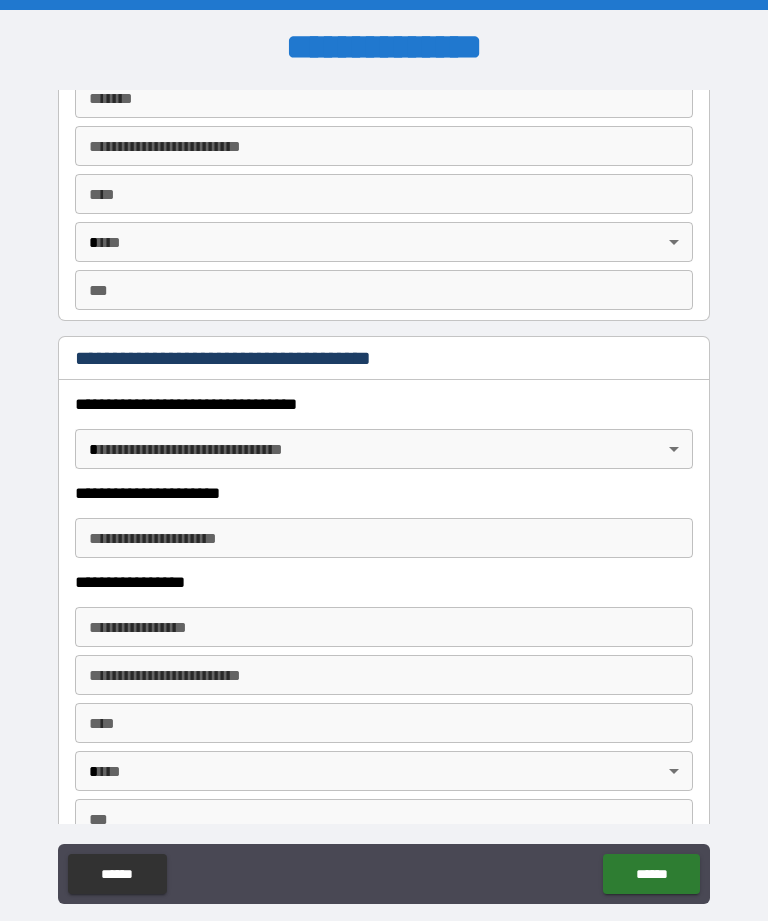 click on "**********" at bounding box center [384, 492] 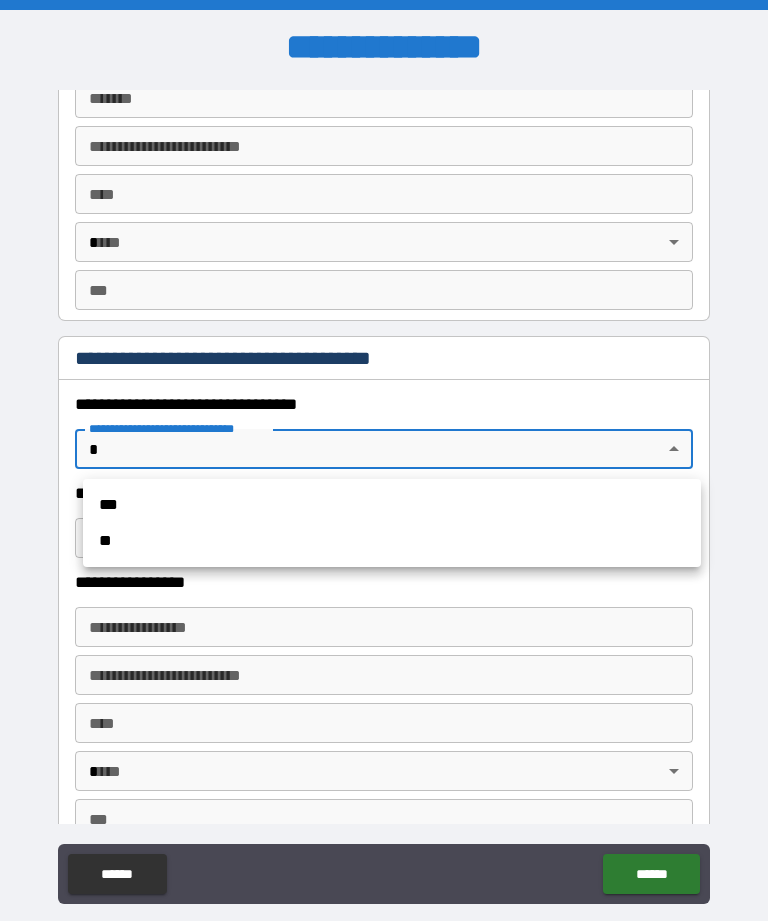 click on "***" at bounding box center [392, 505] 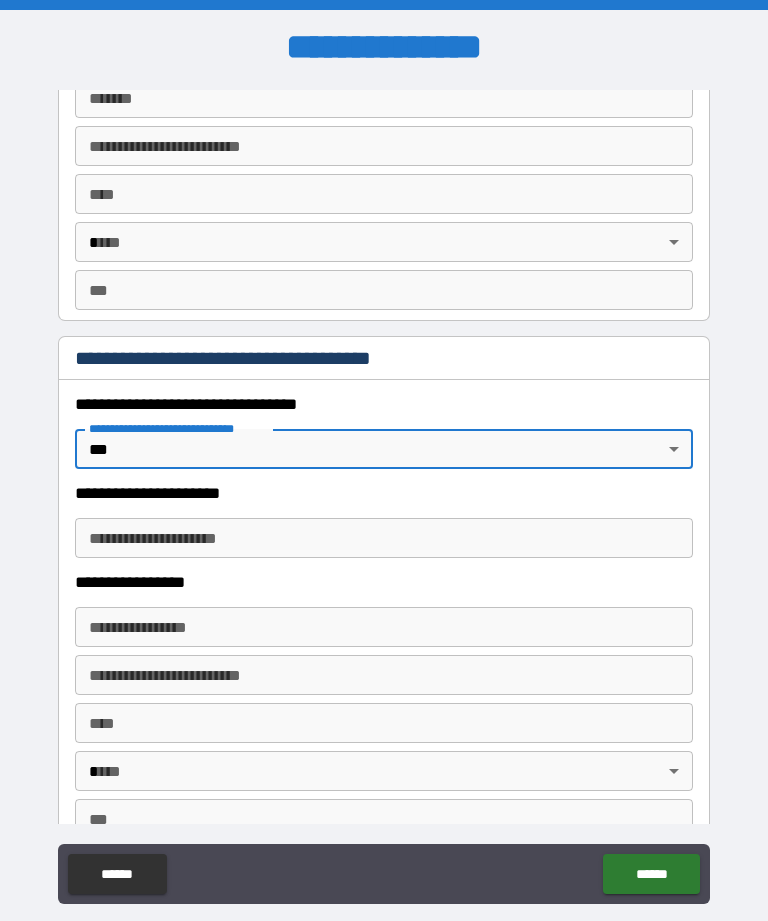 click on "**********" at bounding box center (384, 492) 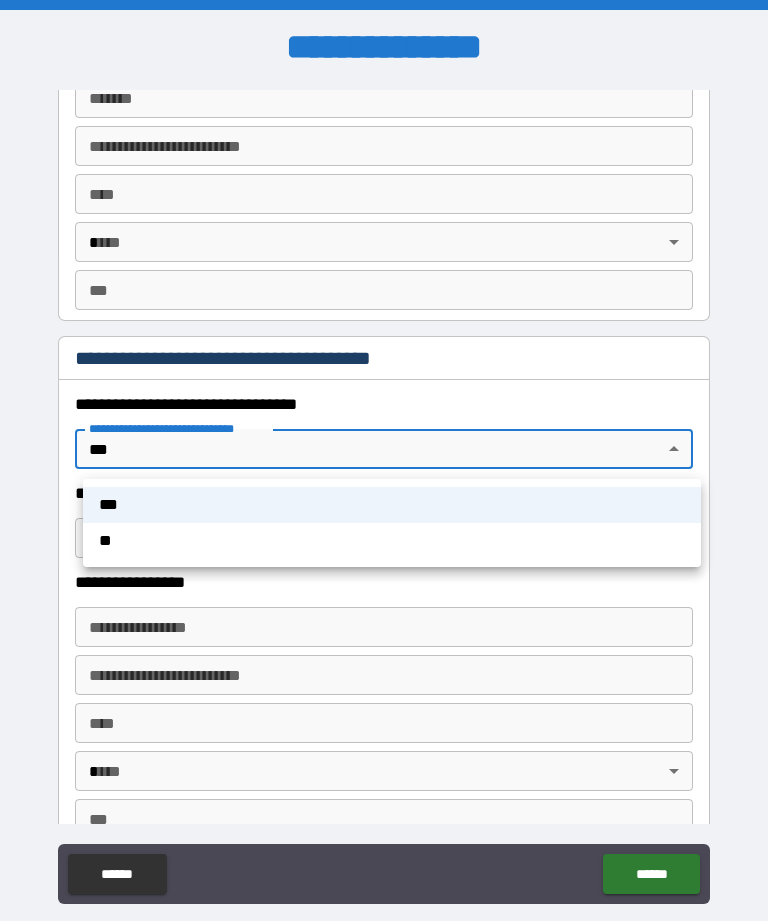 click on "**" at bounding box center (392, 541) 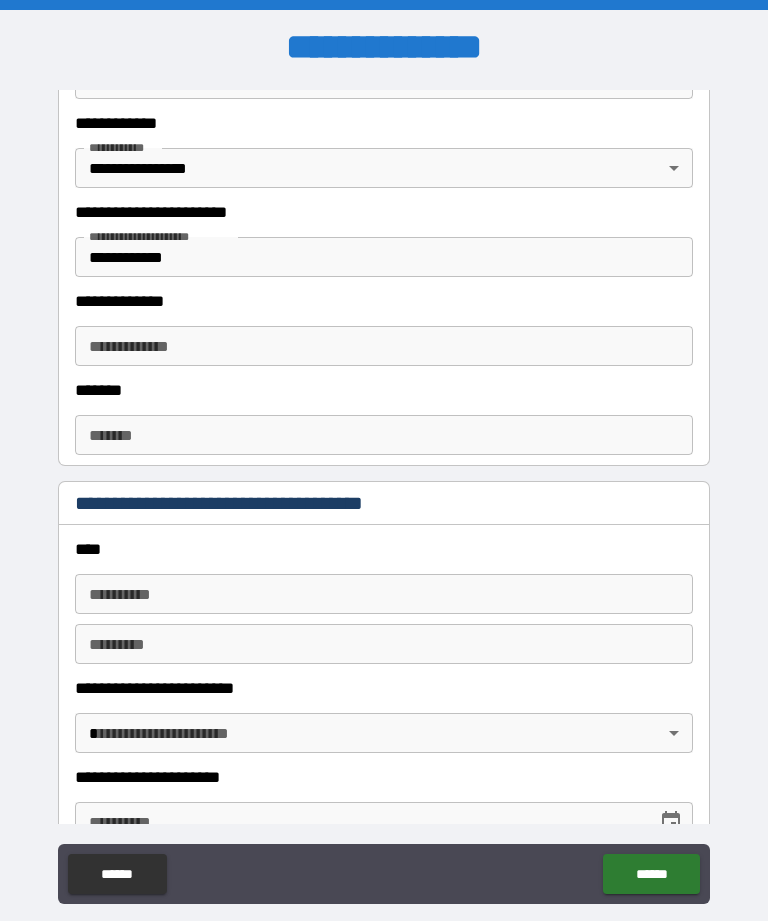 scroll, scrollTop: 2161, scrollLeft: 0, axis: vertical 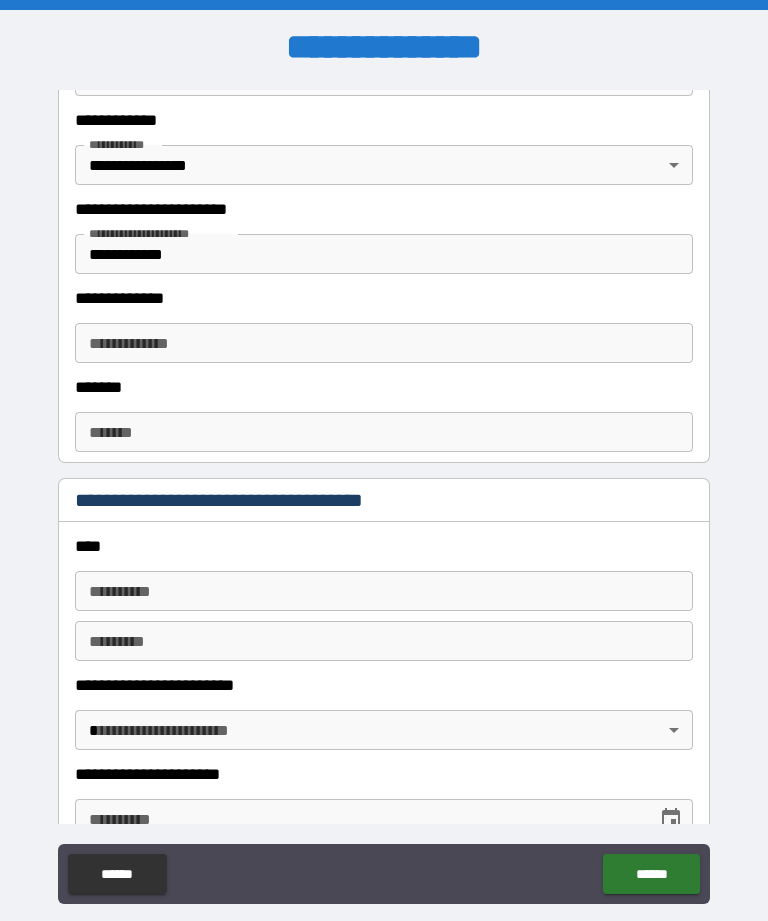 click on "**********" at bounding box center (384, 254) 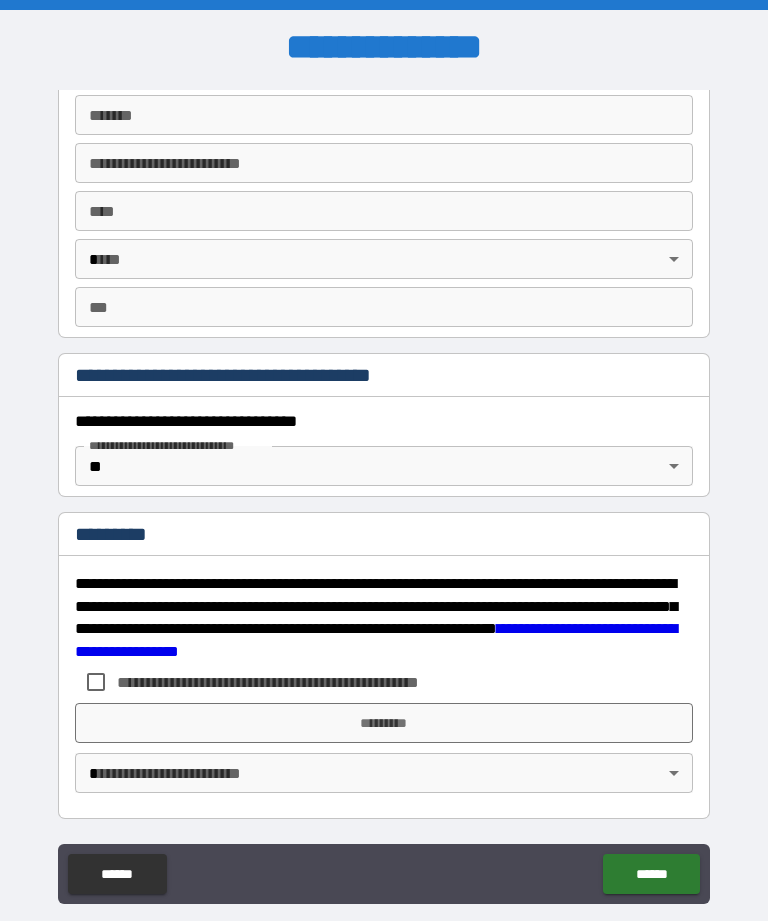 scroll, scrollTop: 3054, scrollLeft: 0, axis: vertical 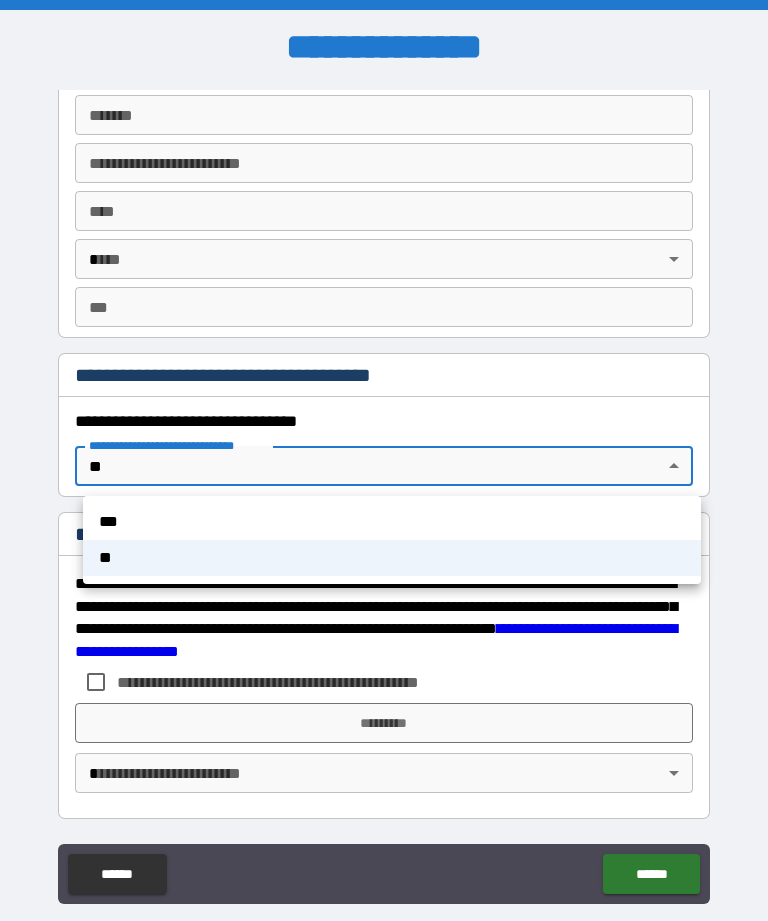 click on "***" at bounding box center (392, 522) 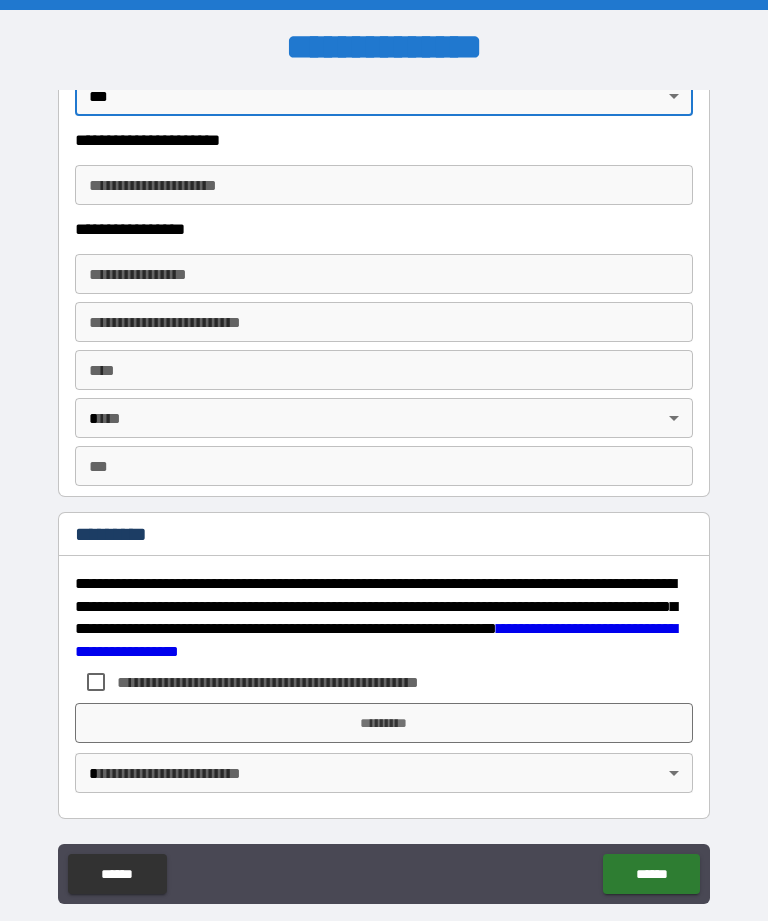 scroll, scrollTop: 3424, scrollLeft: 0, axis: vertical 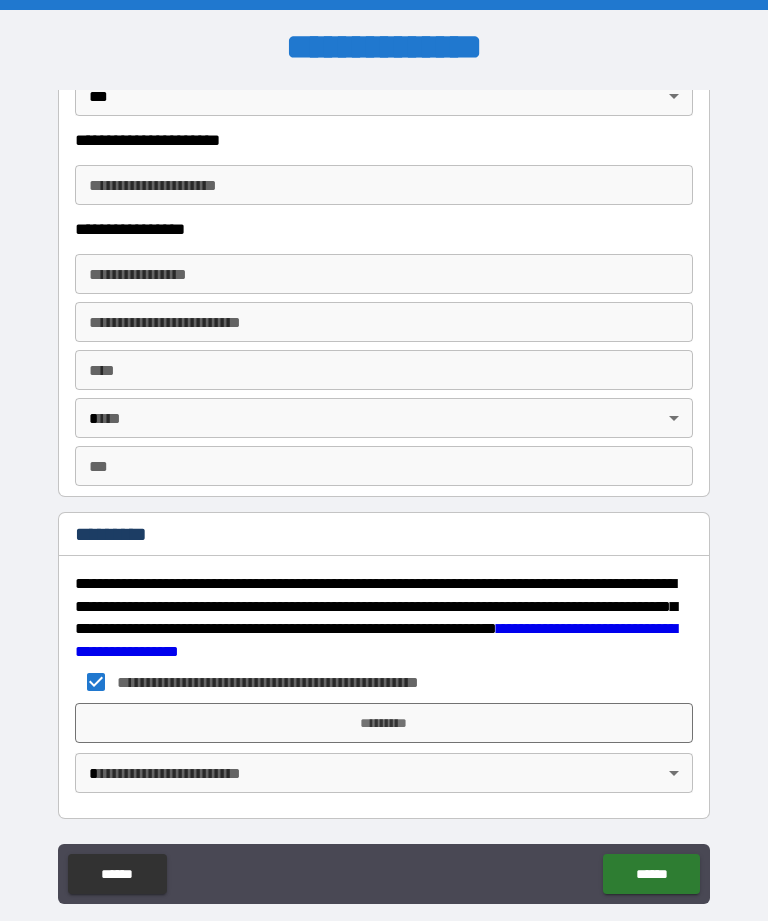 click on "*********" at bounding box center [384, 723] 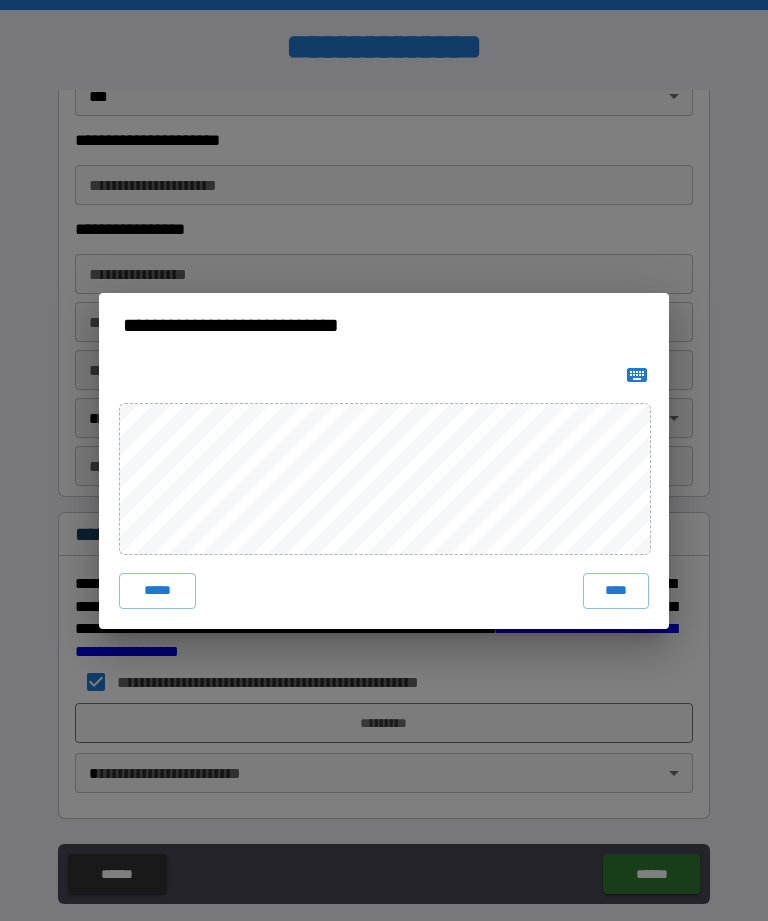 click on "****" at bounding box center [616, 591] 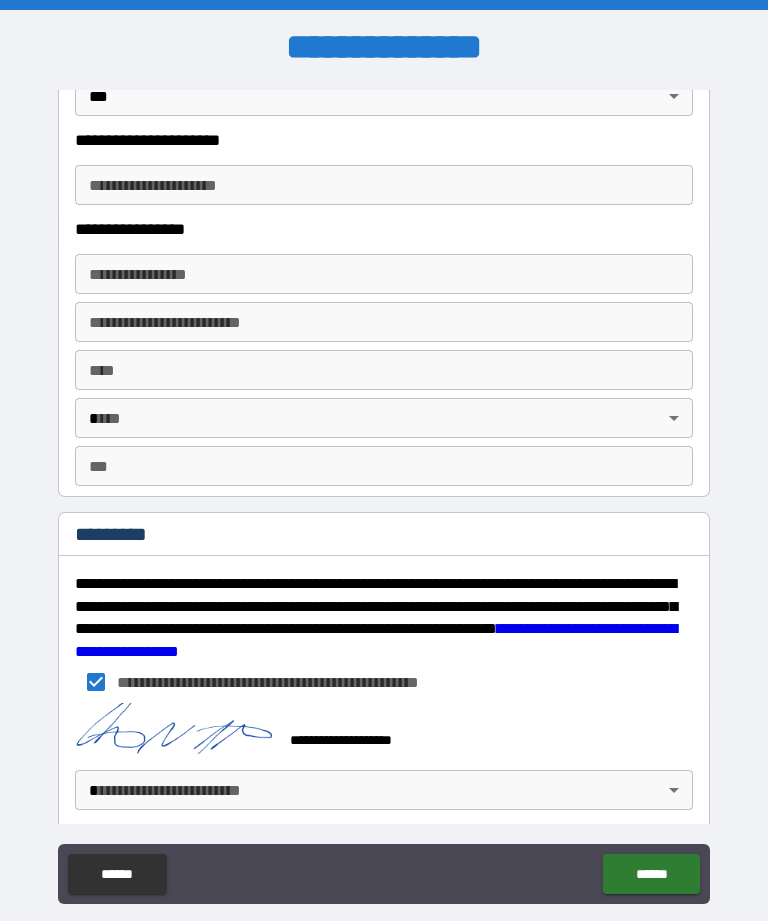 click on "**********" at bounding box center [384, 492] 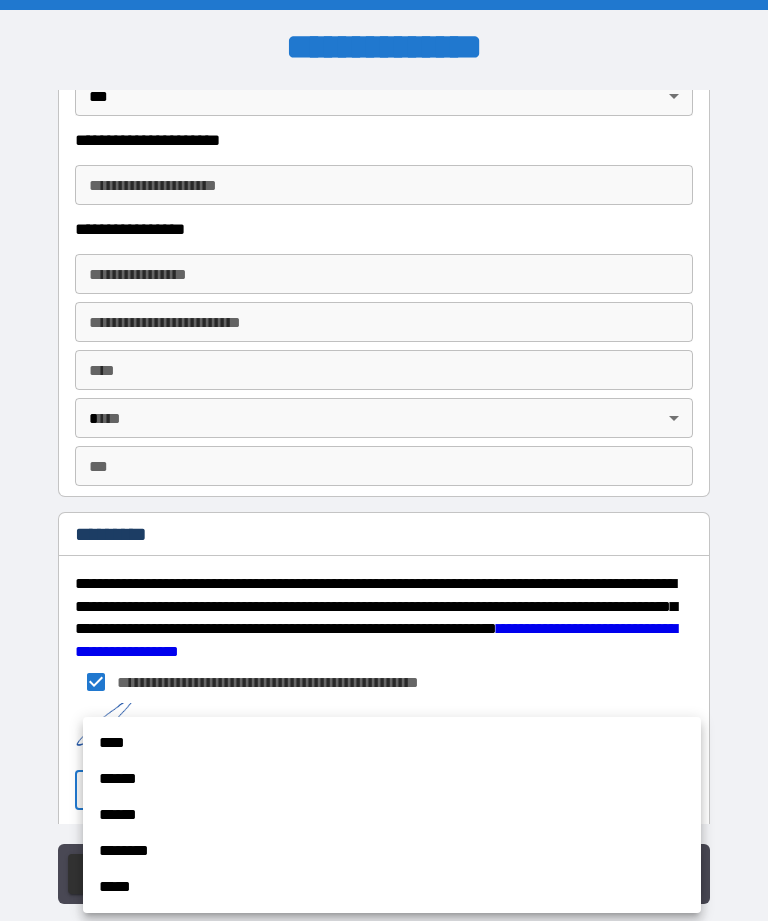 click on "******" at bounding box center [392, 779] 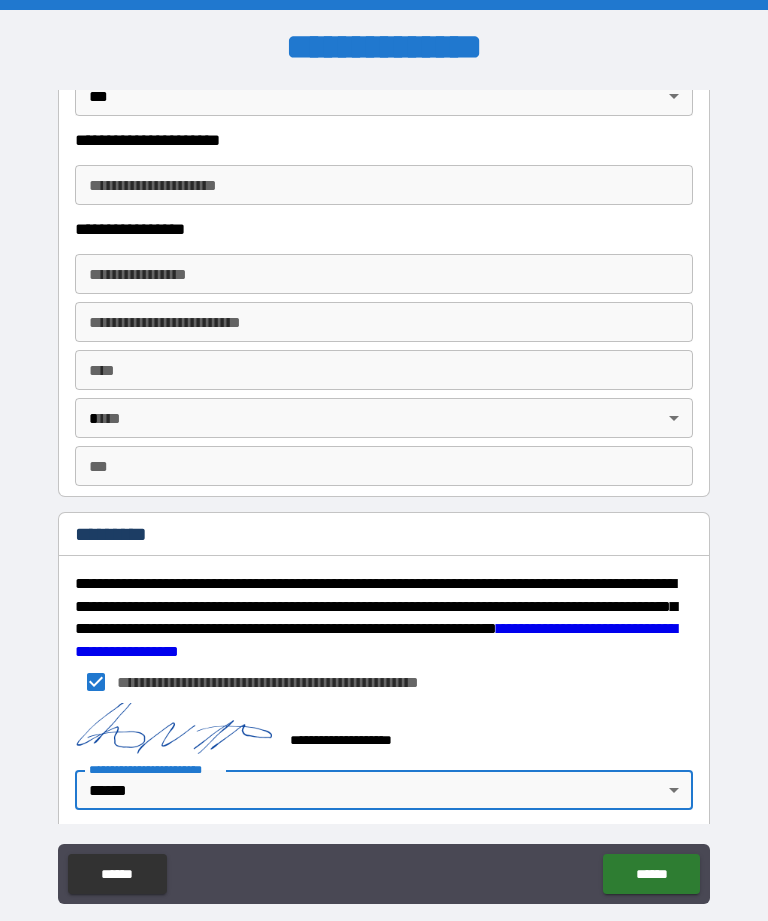 click on "******" at bounding box center (651, 874) 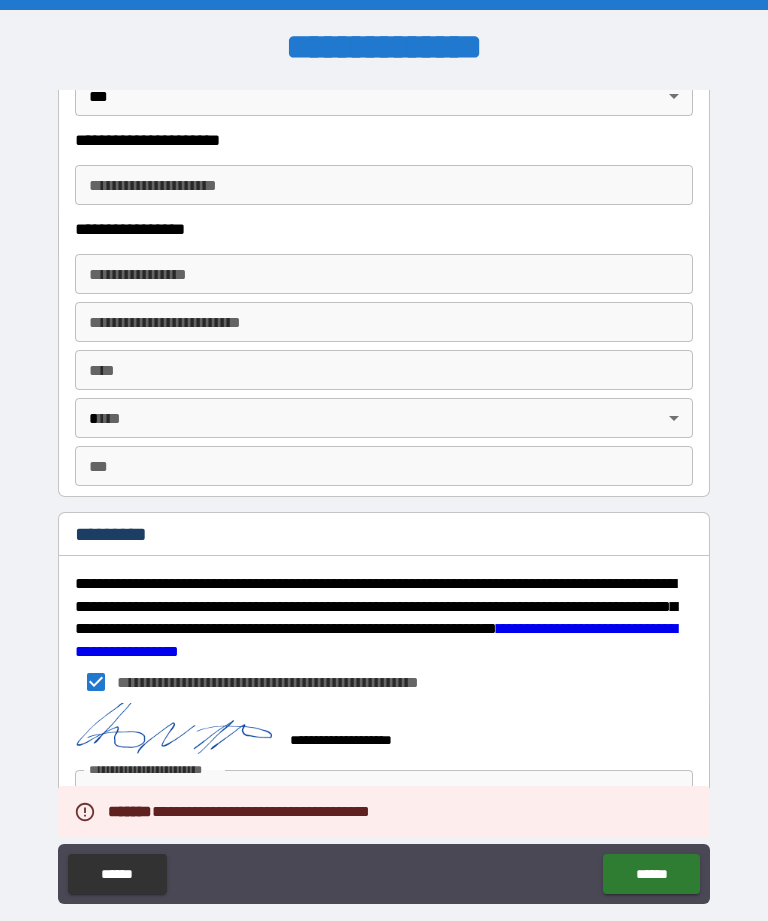 click on "******" at bounding box center (117, 874) 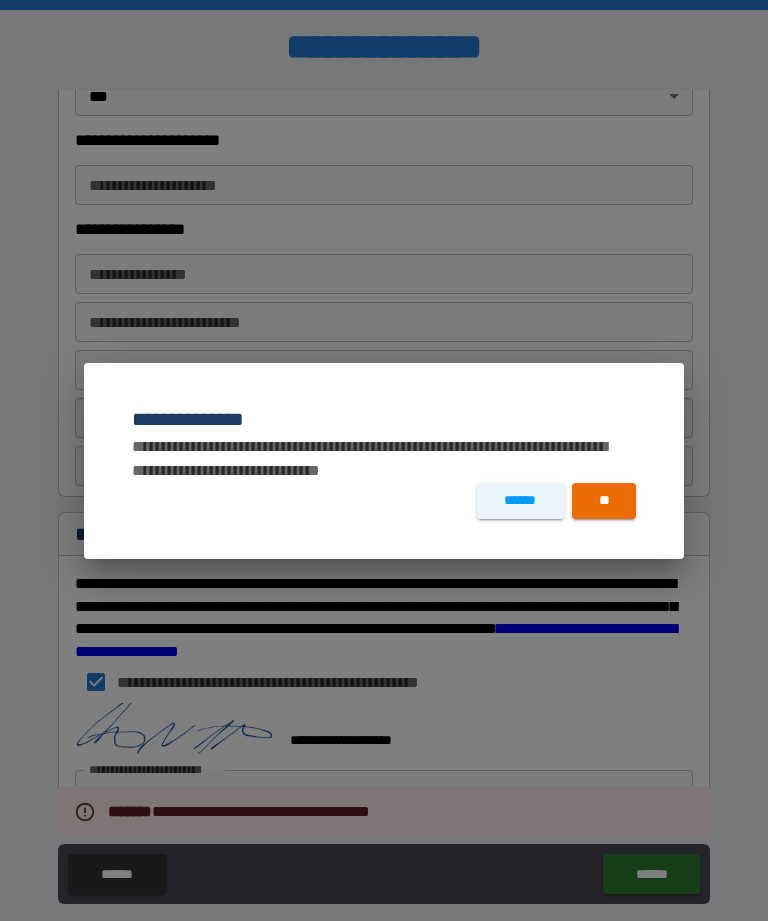 click on "**" at bounding box center (604, 501) 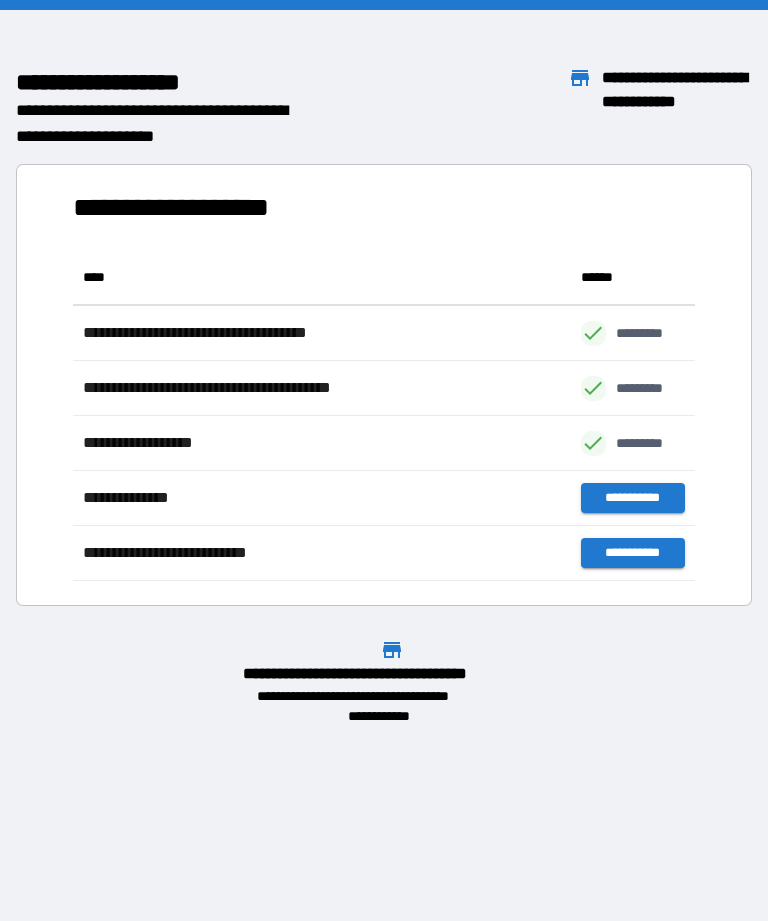 scroll, scrollTop: 331, scrollLeft: 622, axis: both 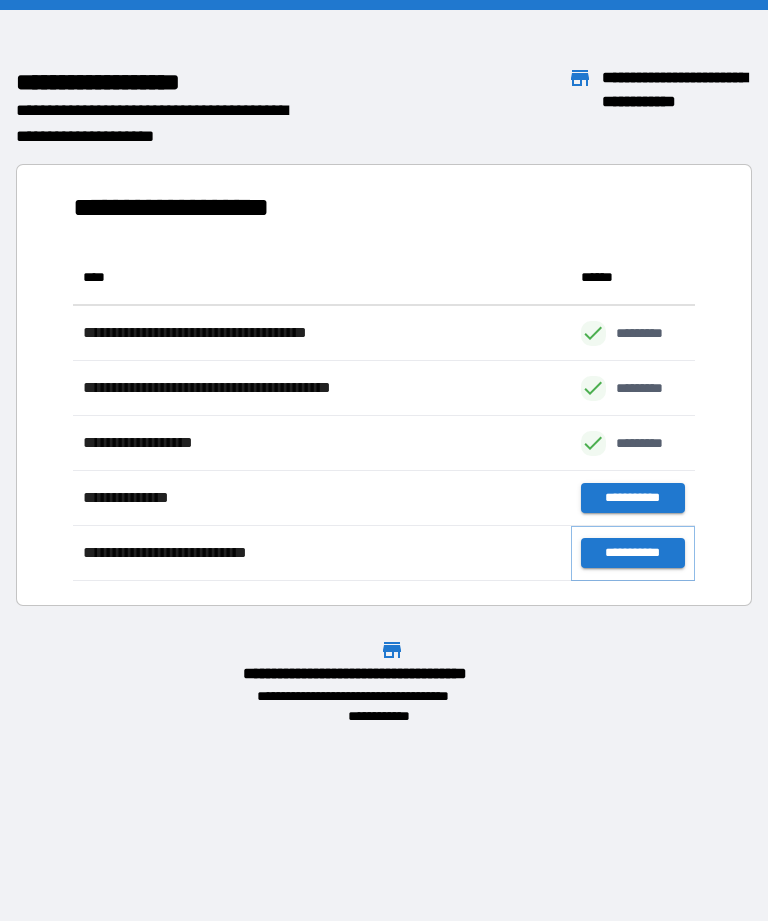click on "**********" at bounding box center [633, 553] 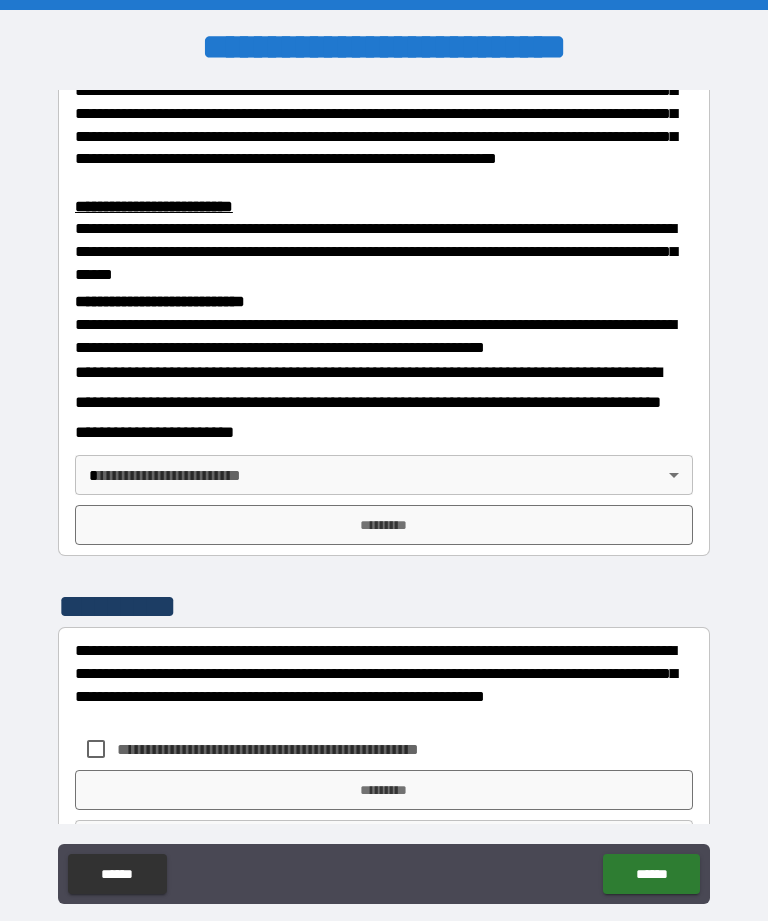 scroll, scrollTop: 612, scrollLeft: 0, axis: vertical 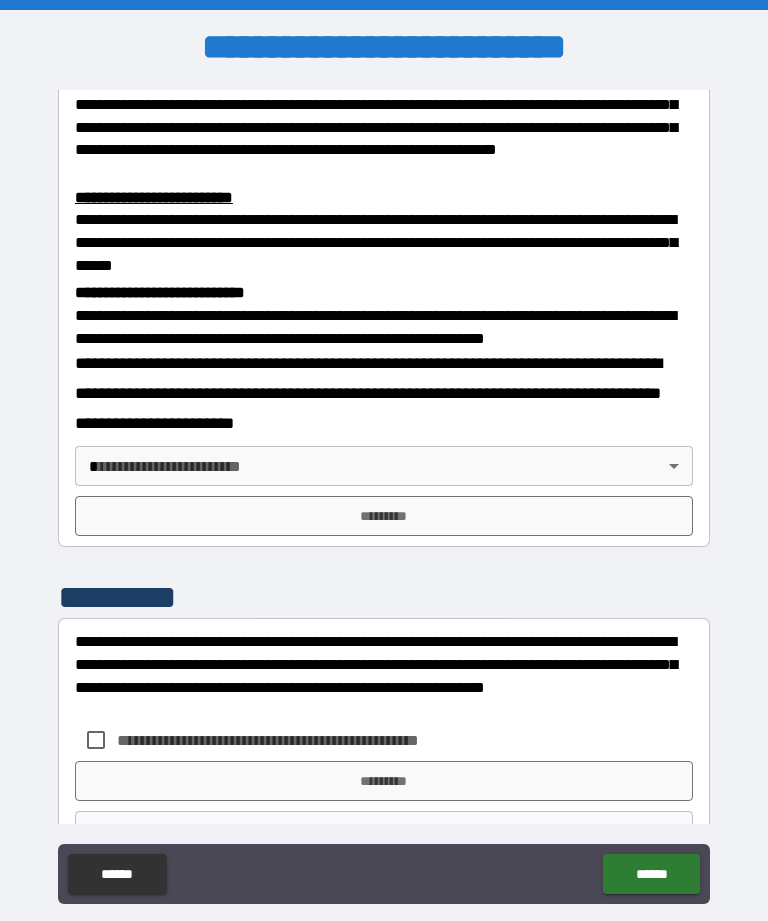 click on "**********" at bounding box center [384, 492] 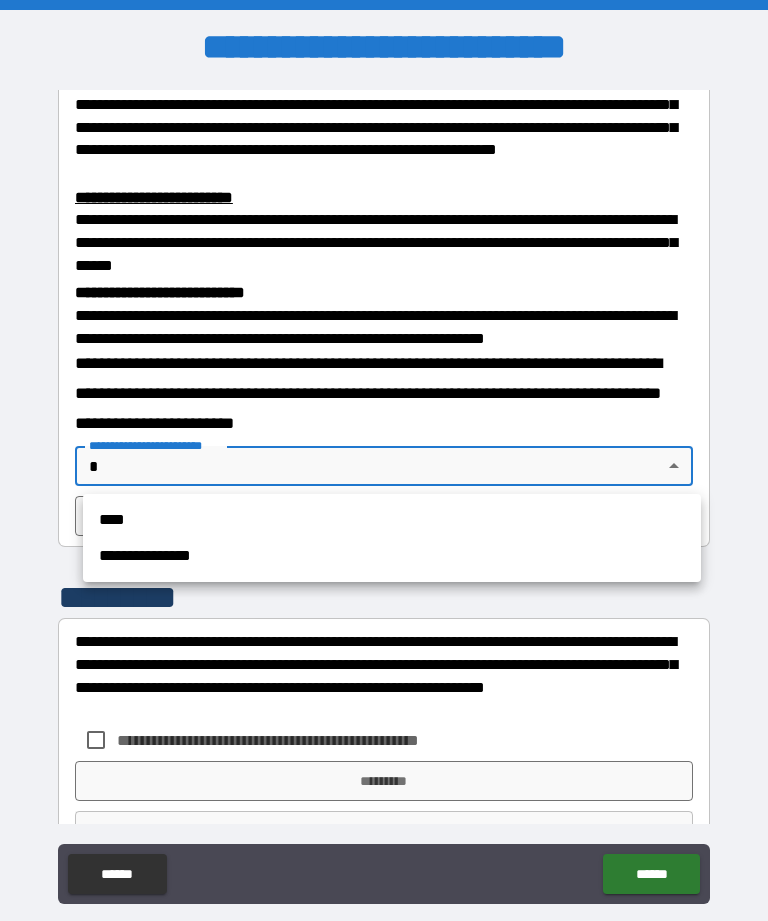 click on "**********" at bounding box center [392, 556] 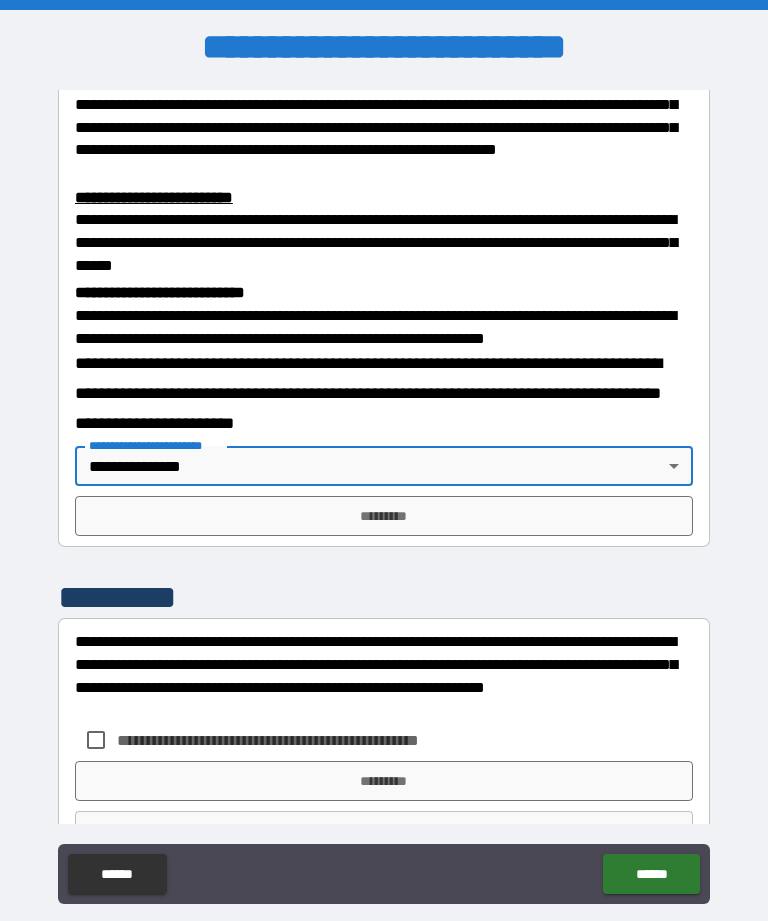click on "*********" at bounding box center [384, 516] 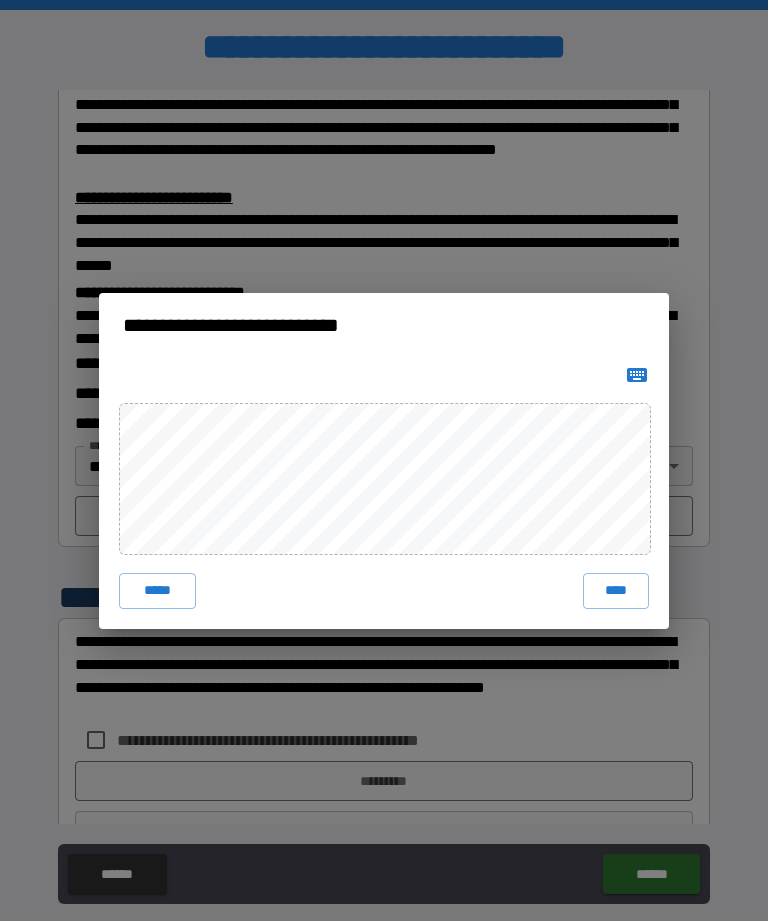 click on "****" at bounding box center (616, 591) 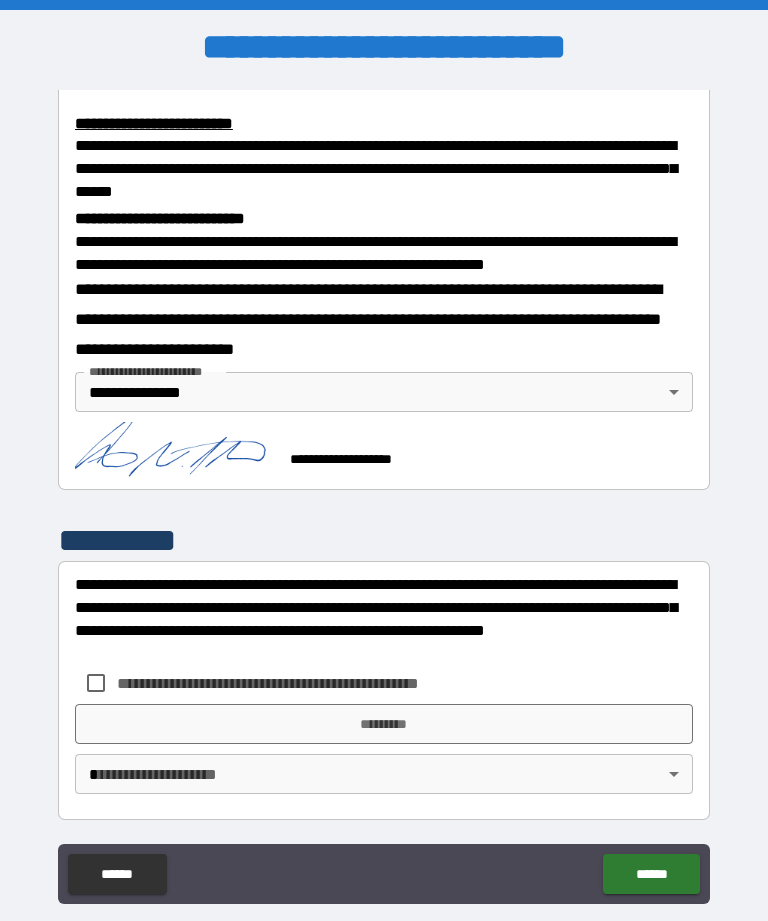 scroll, scrollTop: 685, scrollLeft: 0, axis: vertical 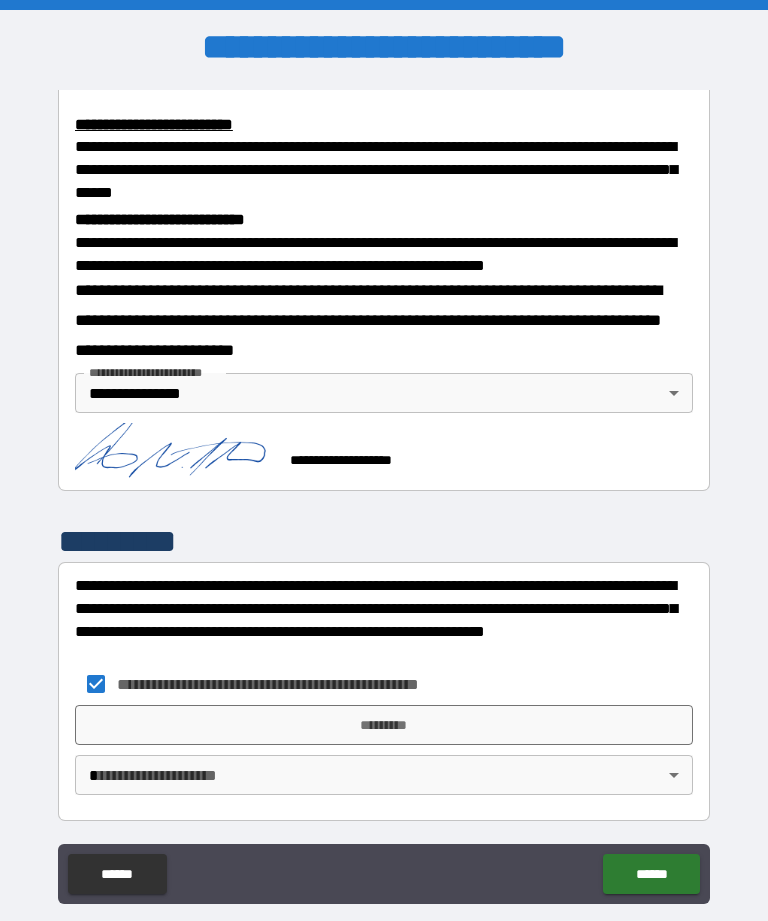 click on "*********" at bounding box center [384, 725] 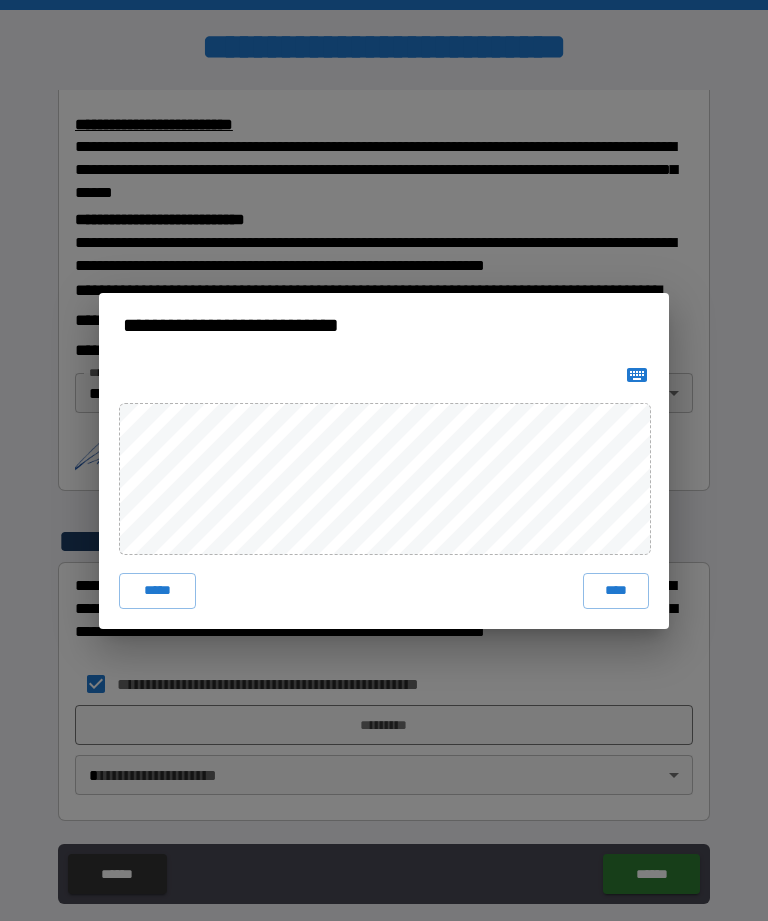 click on "****" at bounding box center [616, 591] 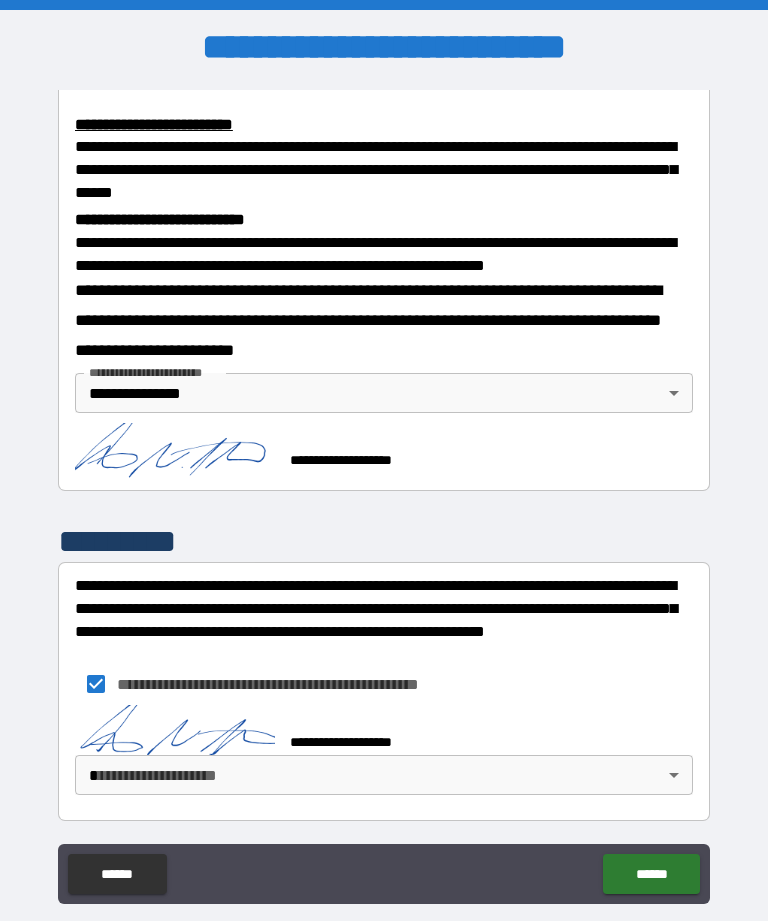 scroll, scrollTop: 675, scrollLeft: 0, axis: vertical 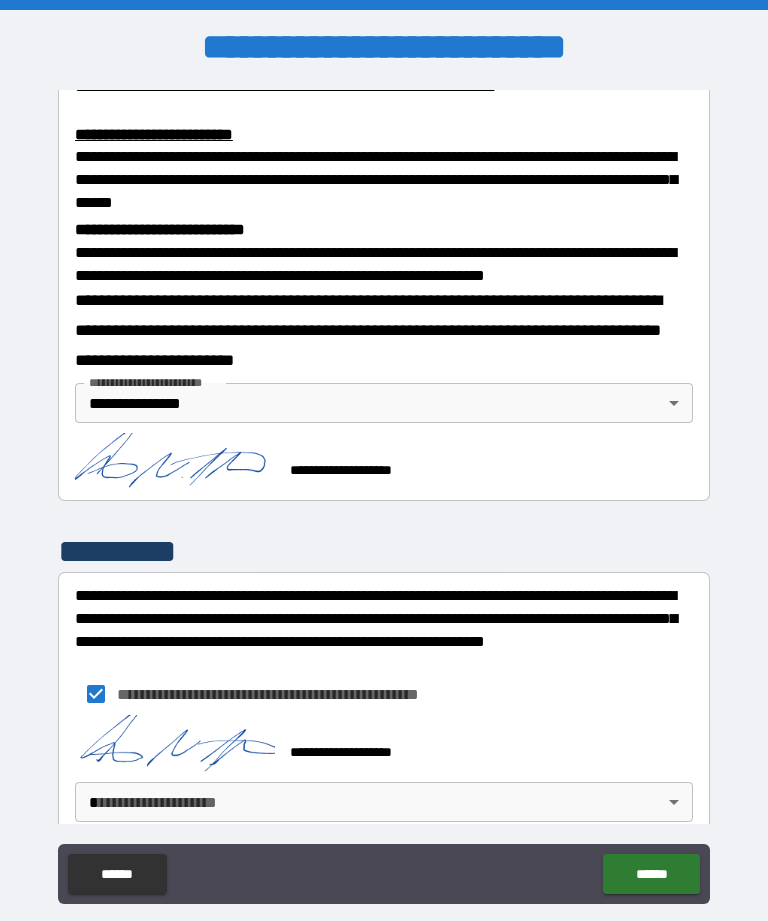 click on "**********" at bounding box center [384, 492] 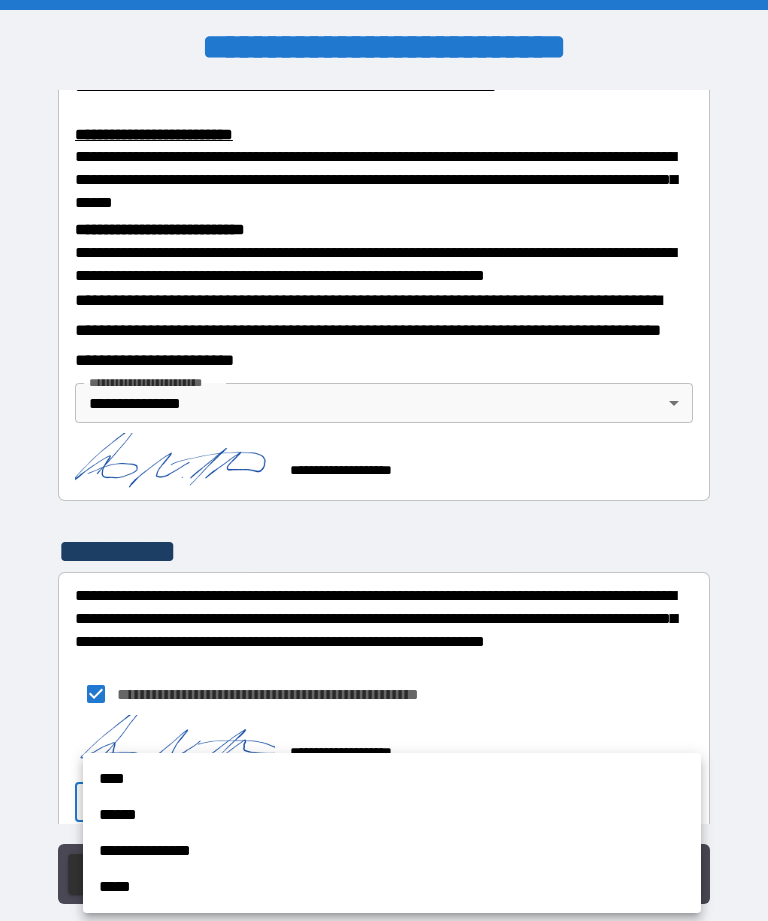 click on "**********" at bounding box center [392, 851] 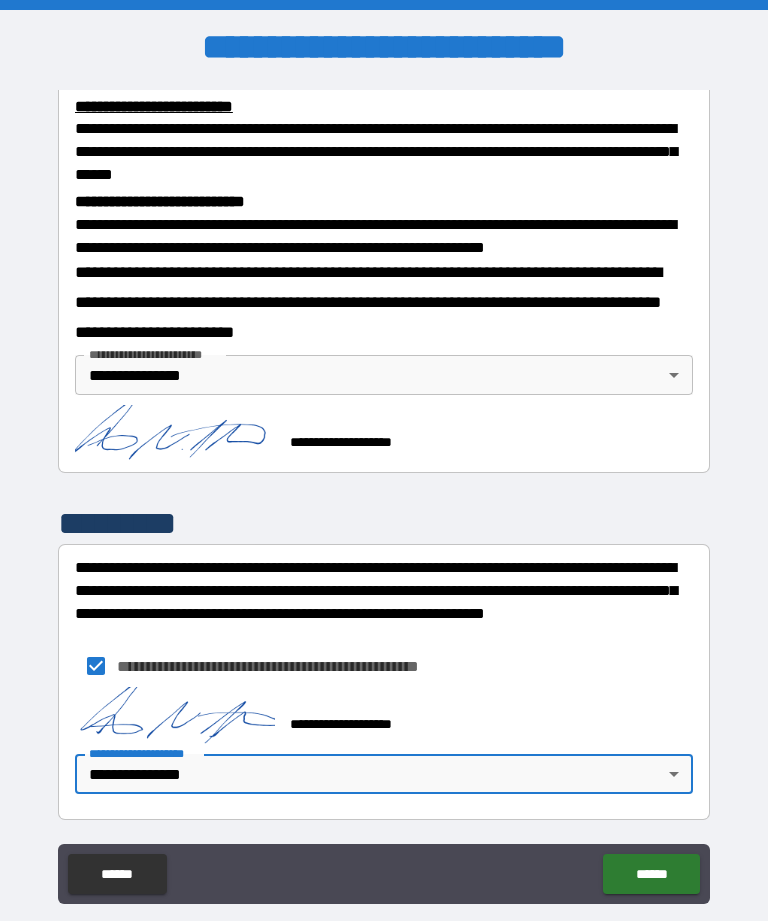 scroll, scrollTop: 702, scrollLeft: 0, axis: vertical 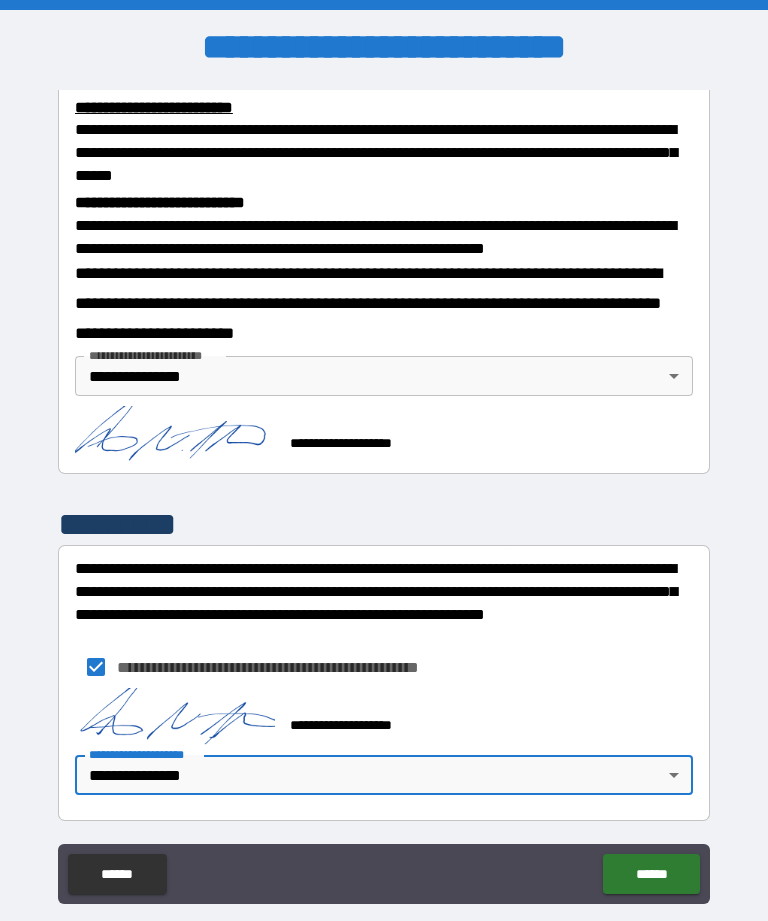 click on "******" at bounding box center [651, 874] 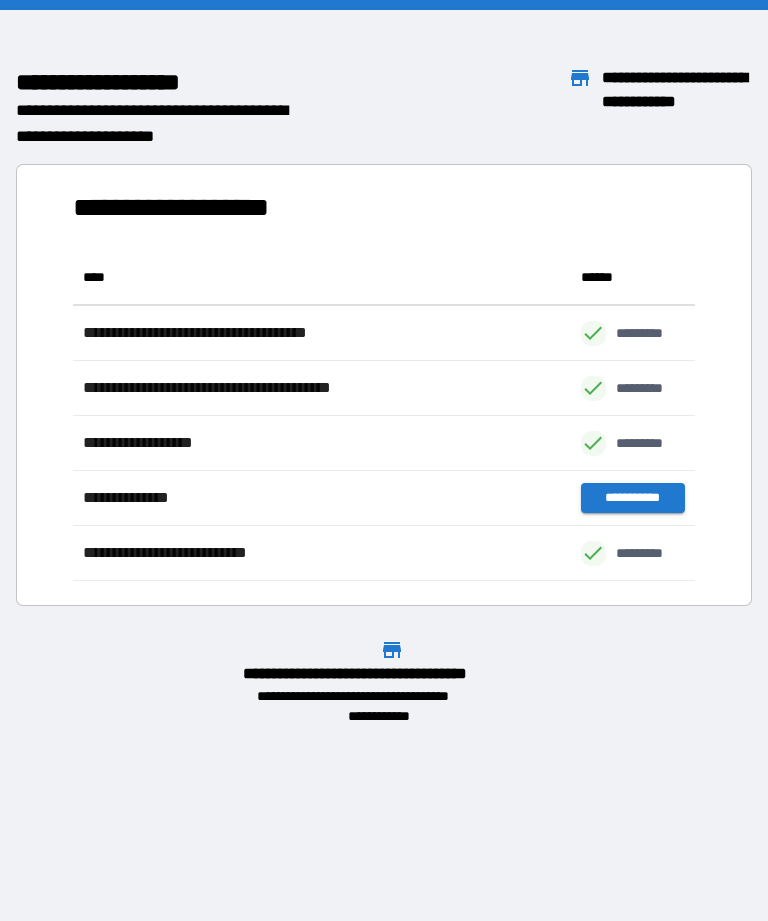 scroll, scrollTop: 331, scrollLeft: 622, axis: both 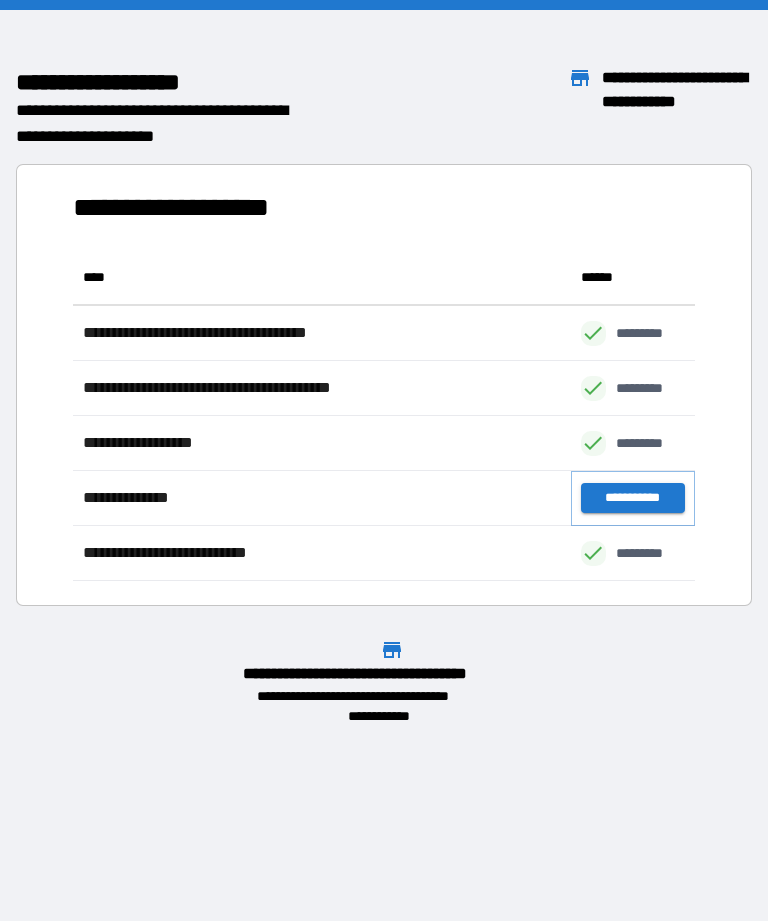 click on "**********" at bounding box center [633, 498] 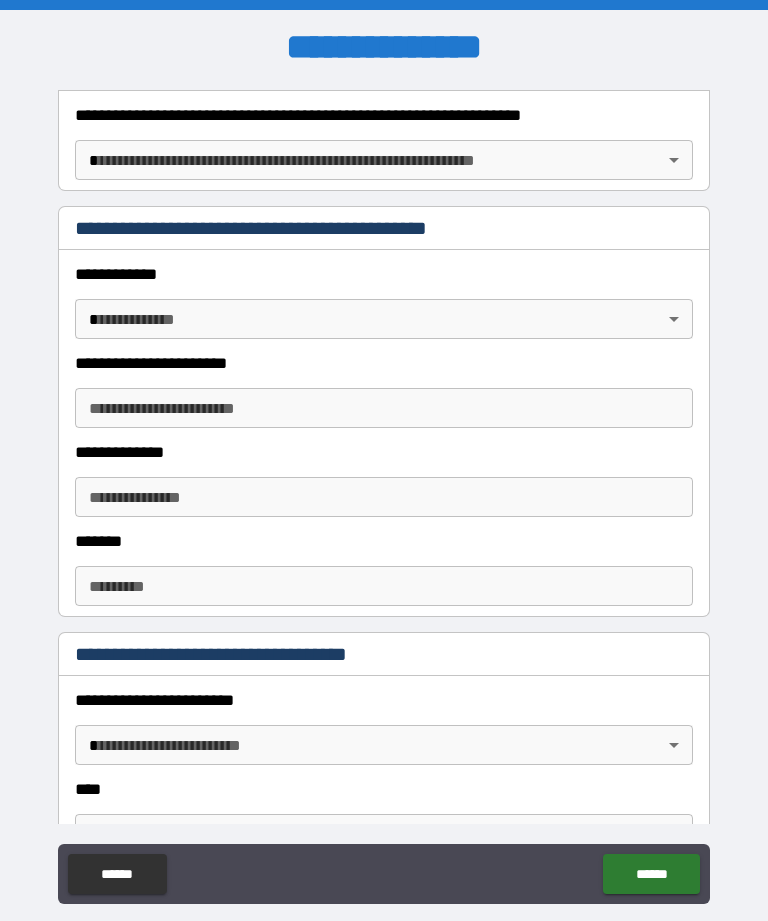 scroll, scrollTop: 306, scrollLeft: 0, axis: vertical 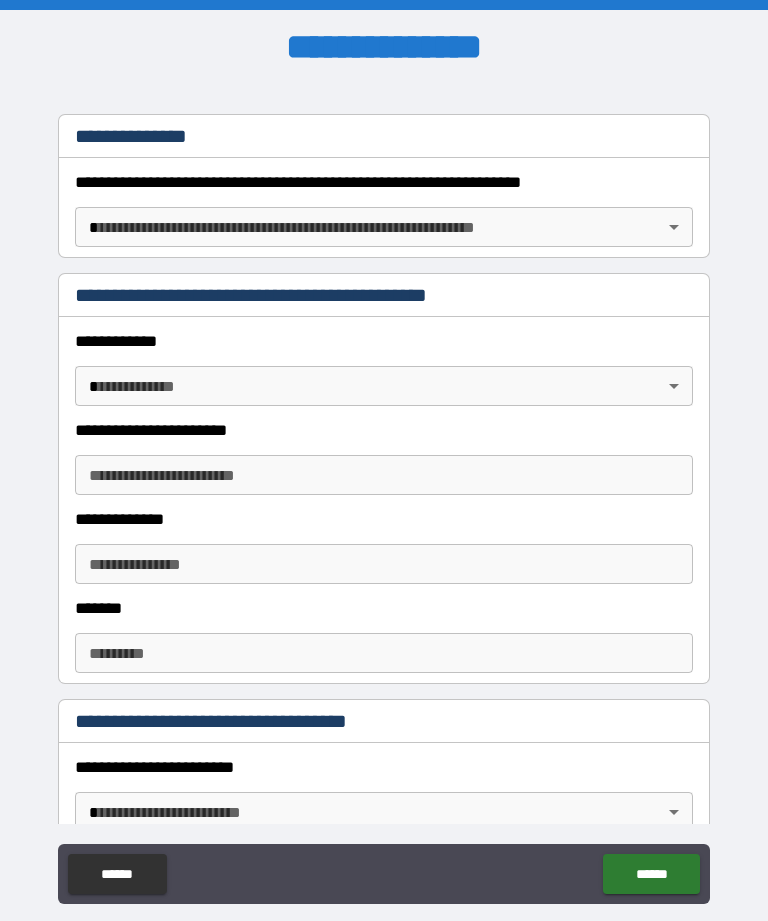 click on "**********" at bounding box center (384, 492) 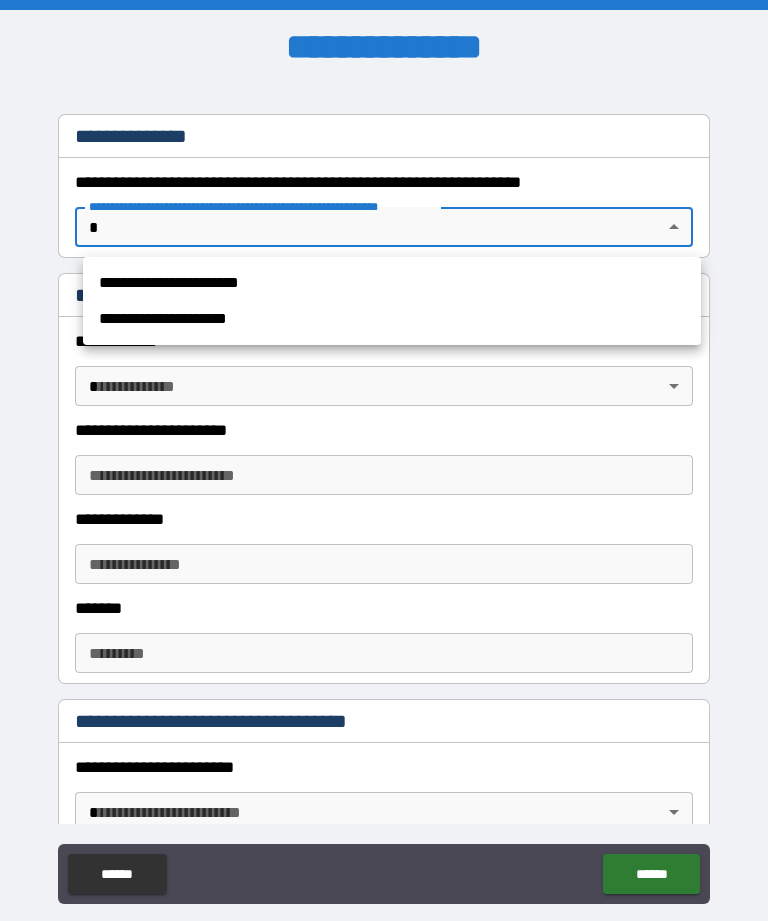click on "**********" at bounding box center (392, 283) 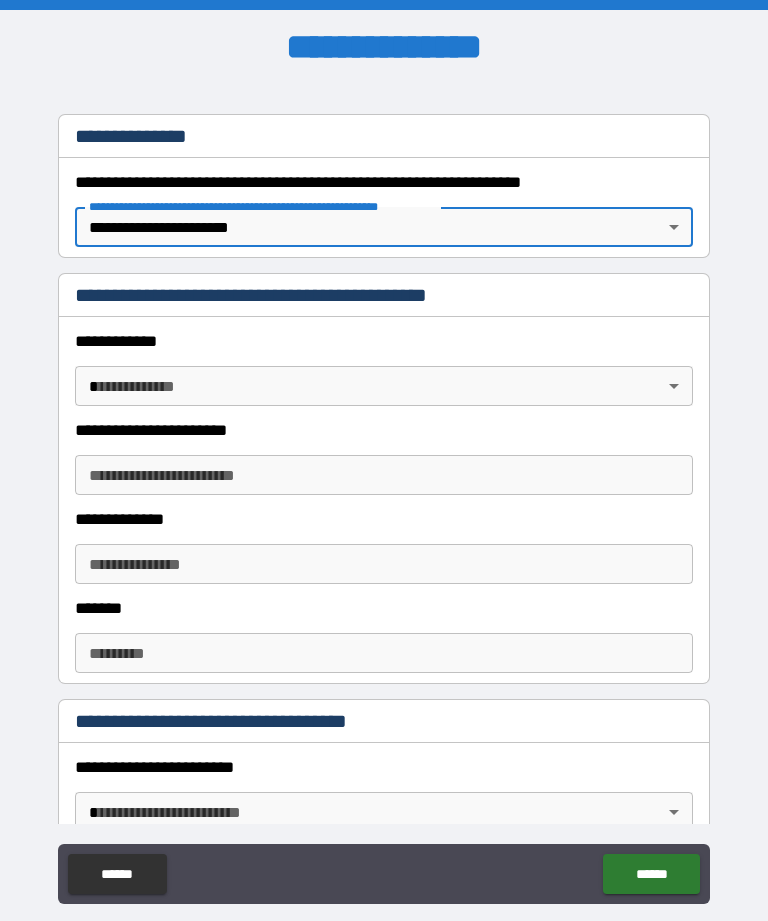 click on "**********" at bounding box center [384, 492] 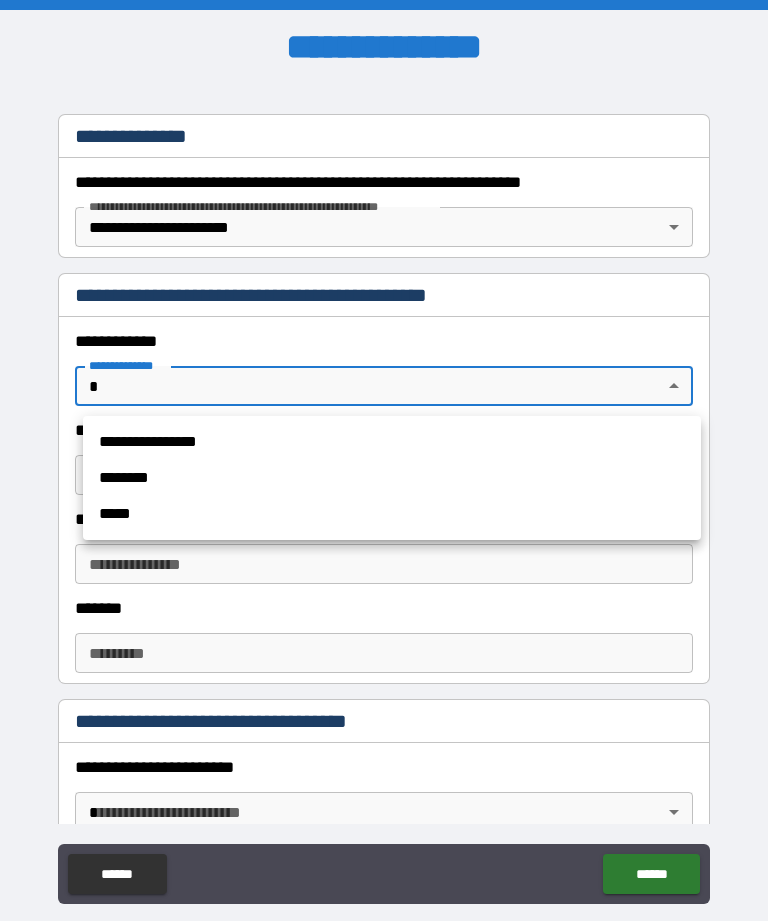 click on "********" at bounding box center [392, 478] 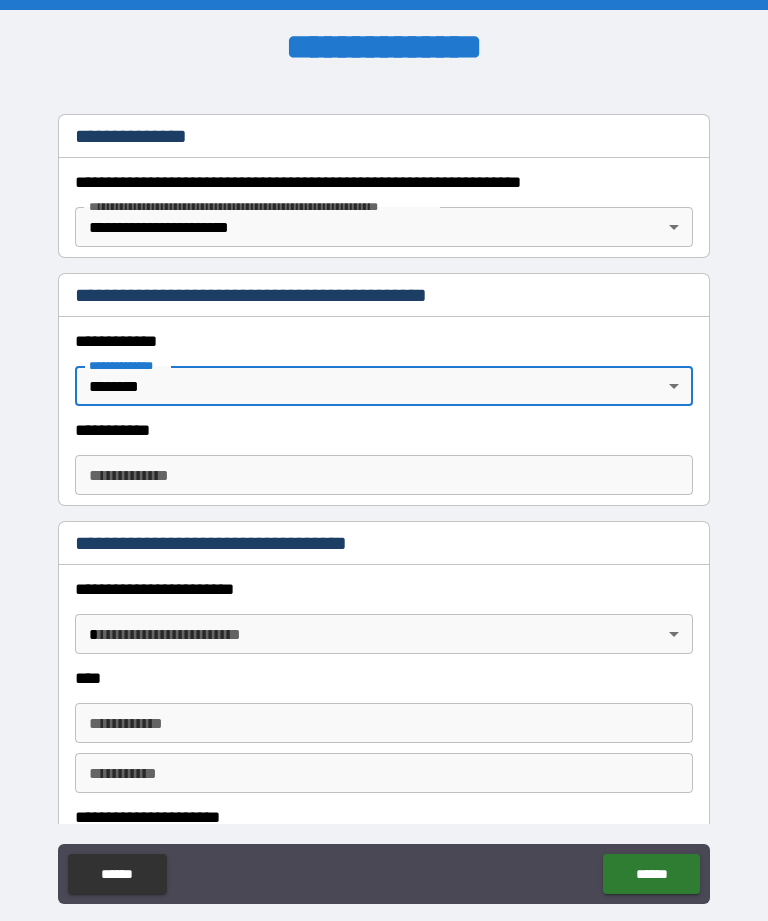 click on "**********" at bounding box center (384, 475) 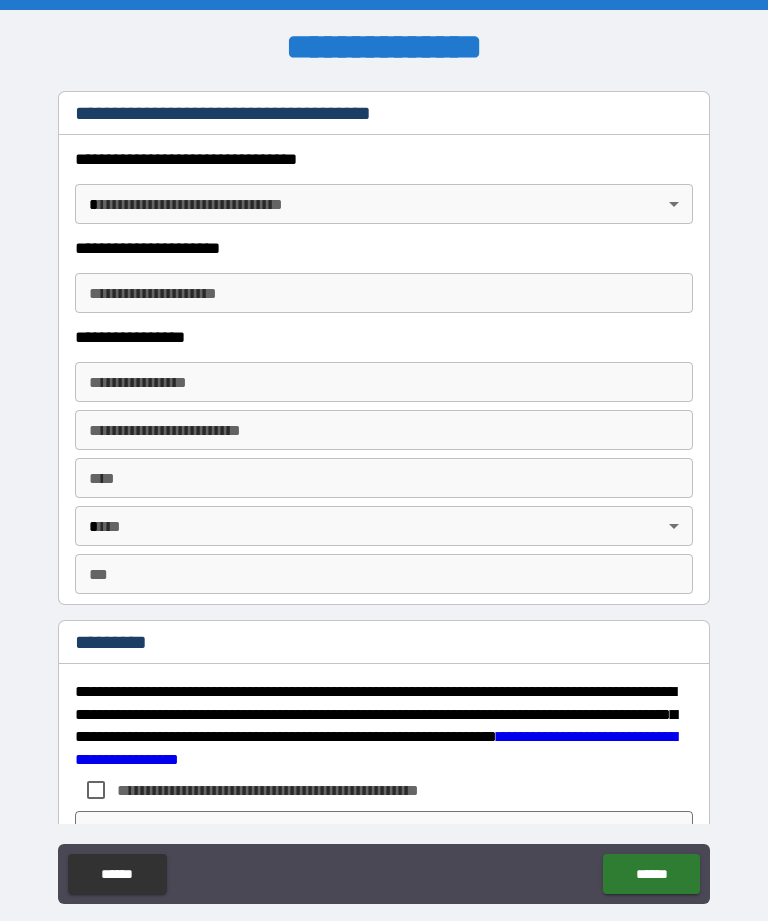 scroll, scrollTop: 3317, scrollLeft: 0, axis: vertical 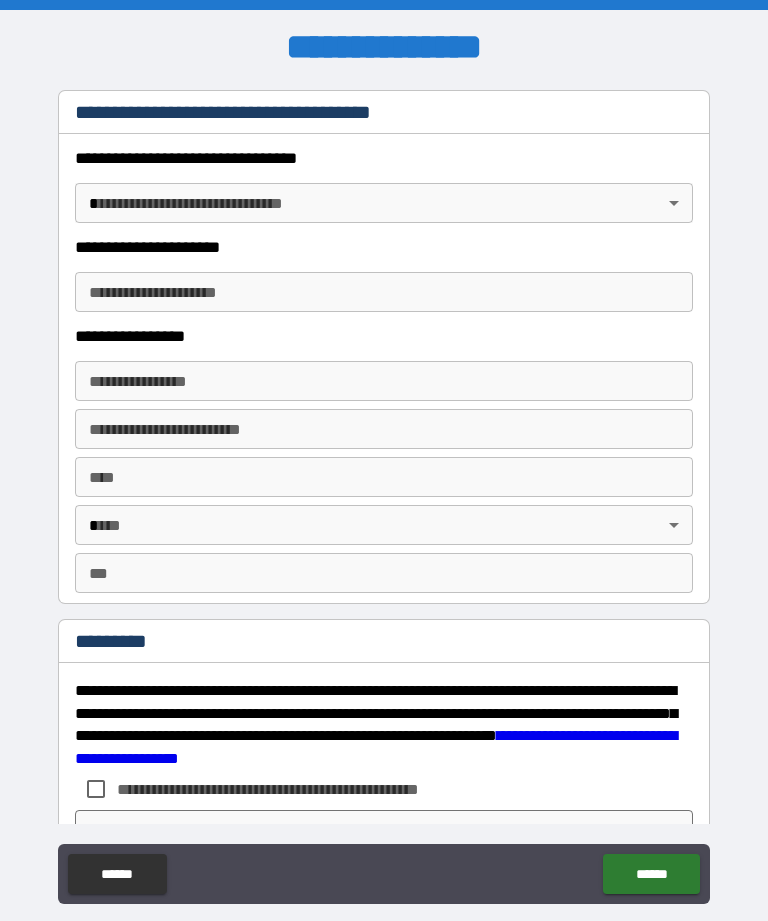 click on "**********" at bounding box center (384, 492) 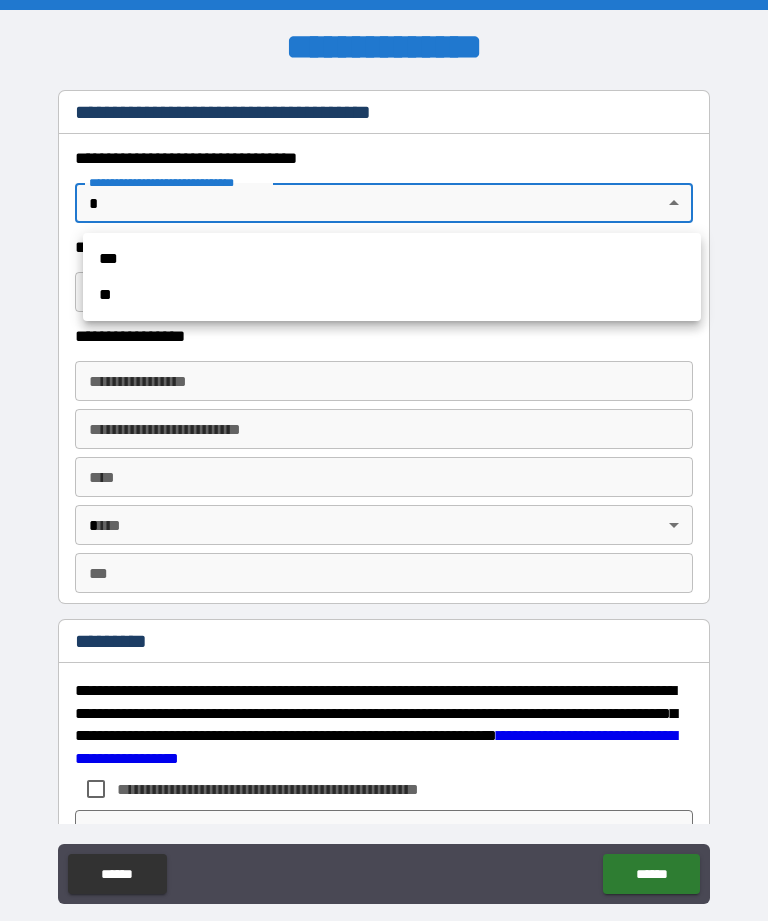 click on "***" at bounding box center [392, 259] 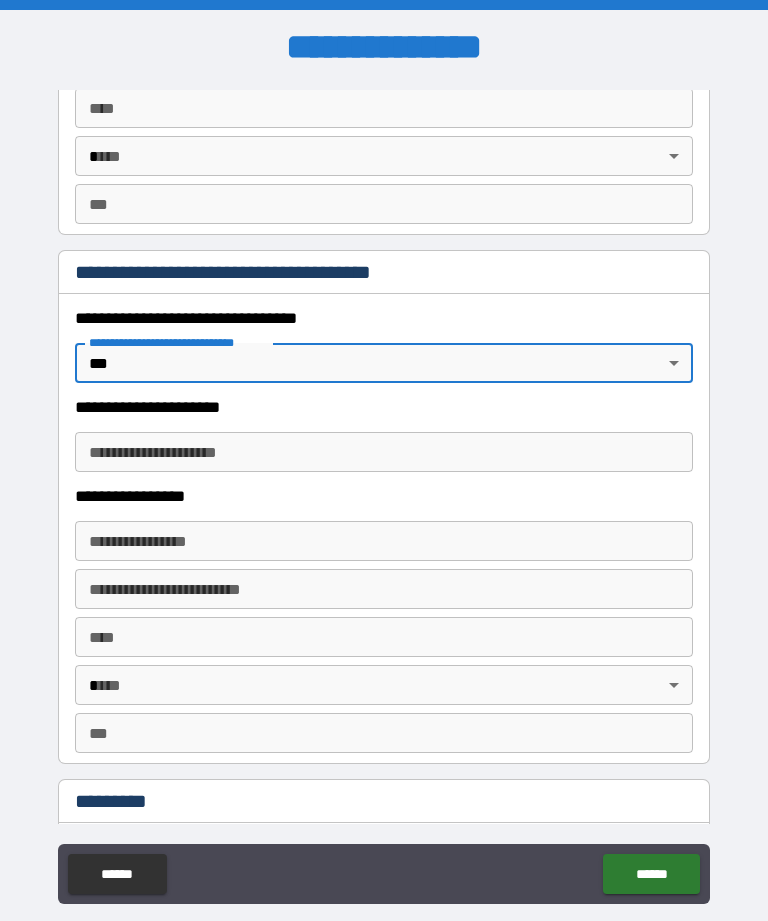 scroll, scrollTop: 3159, scrollLeft: 0, axis: vertical 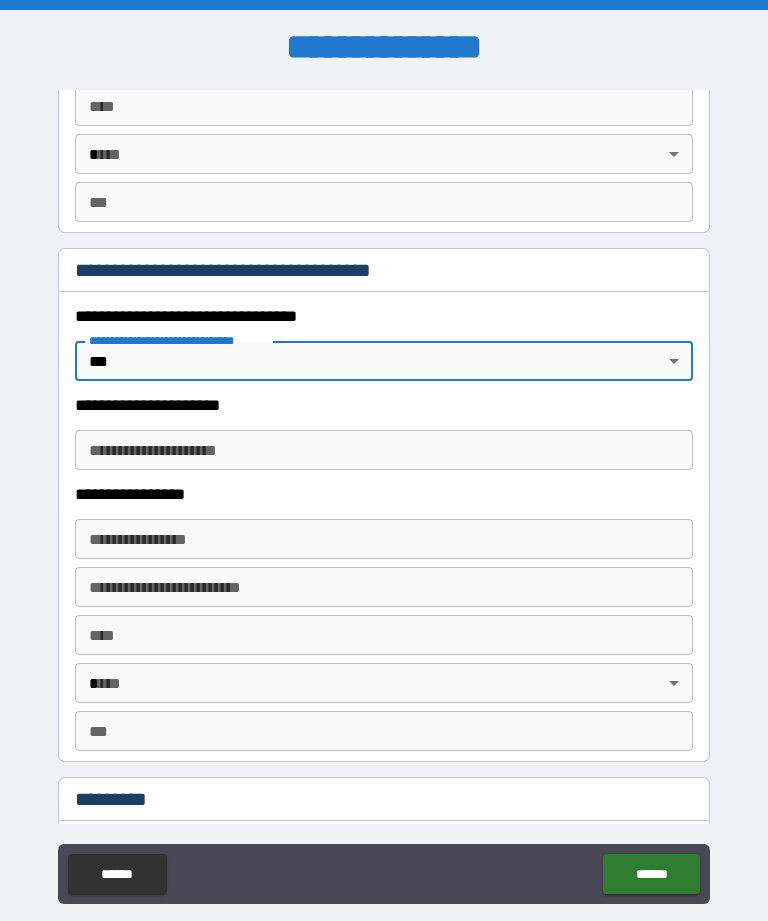 click on "**********" at bounding box center [384, 492] 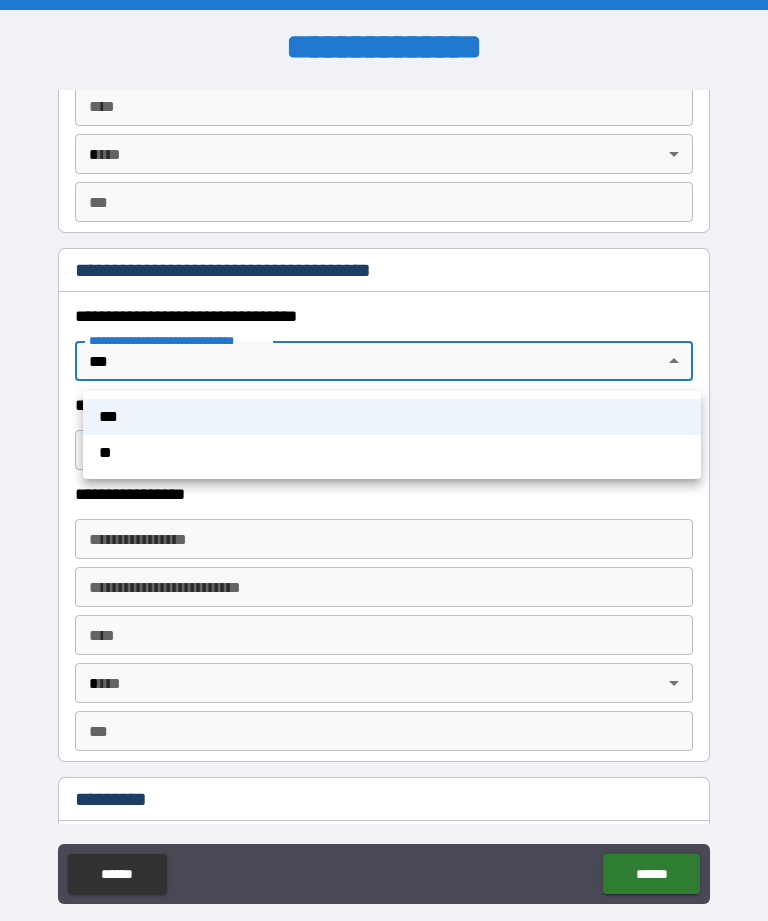 click on "**" at bounding box center (392, 453) 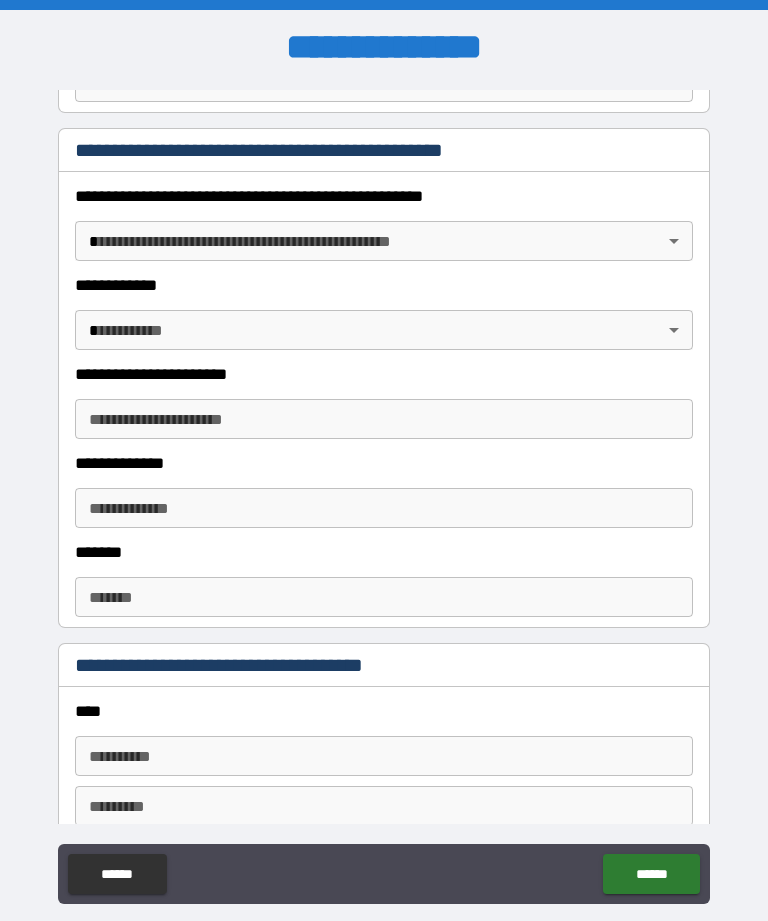scroll, scrollTop: 1979, scrollLeft: 0, axis: vertical 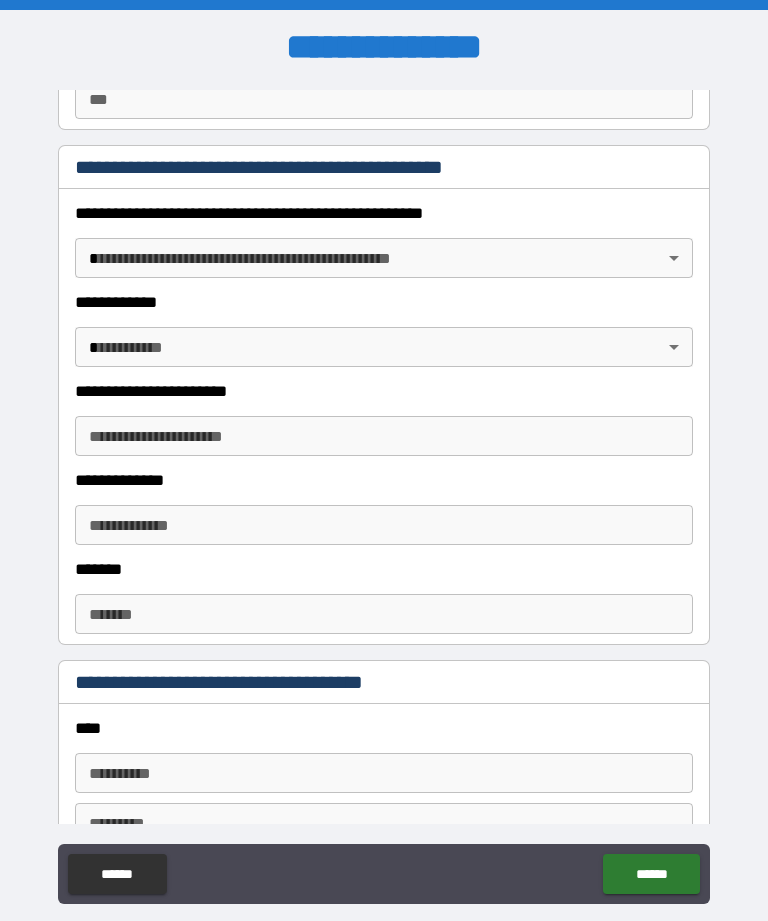 click on "**********" at bounding box center (384, 492) 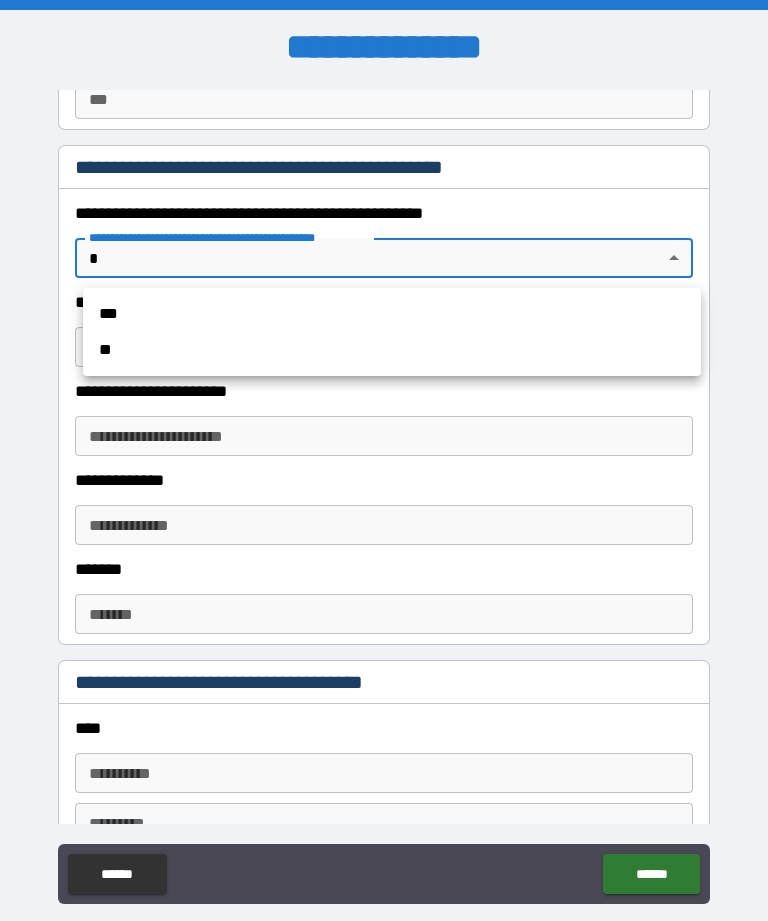 click on "***" at bounding box center (392, 314) 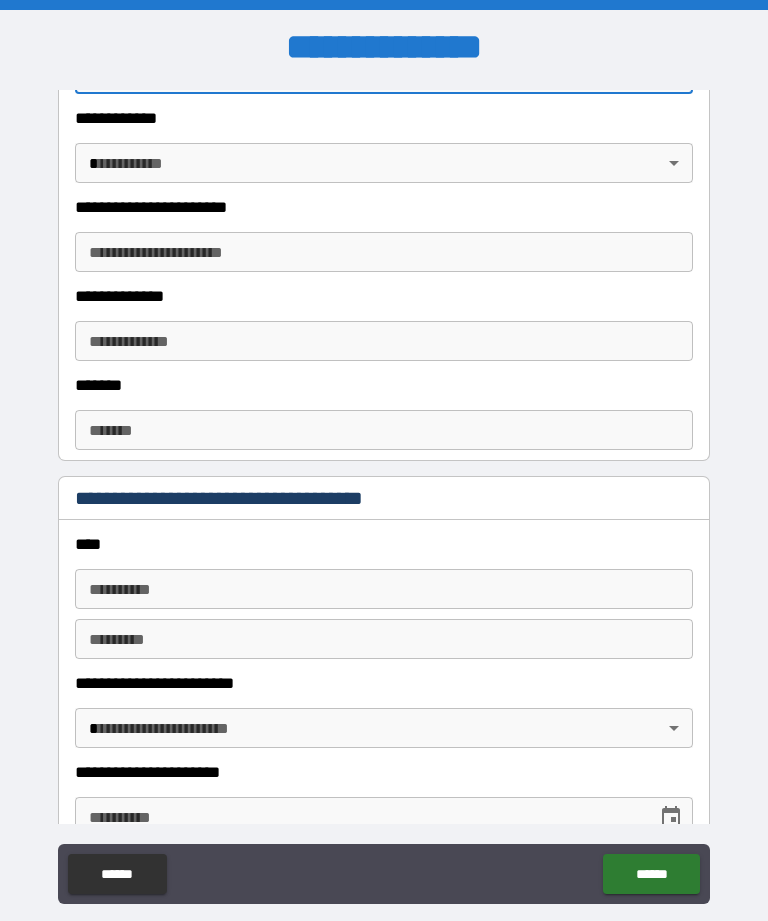 scroll, scrollTop: 2170, scrollLeft: 0, axis: vertical 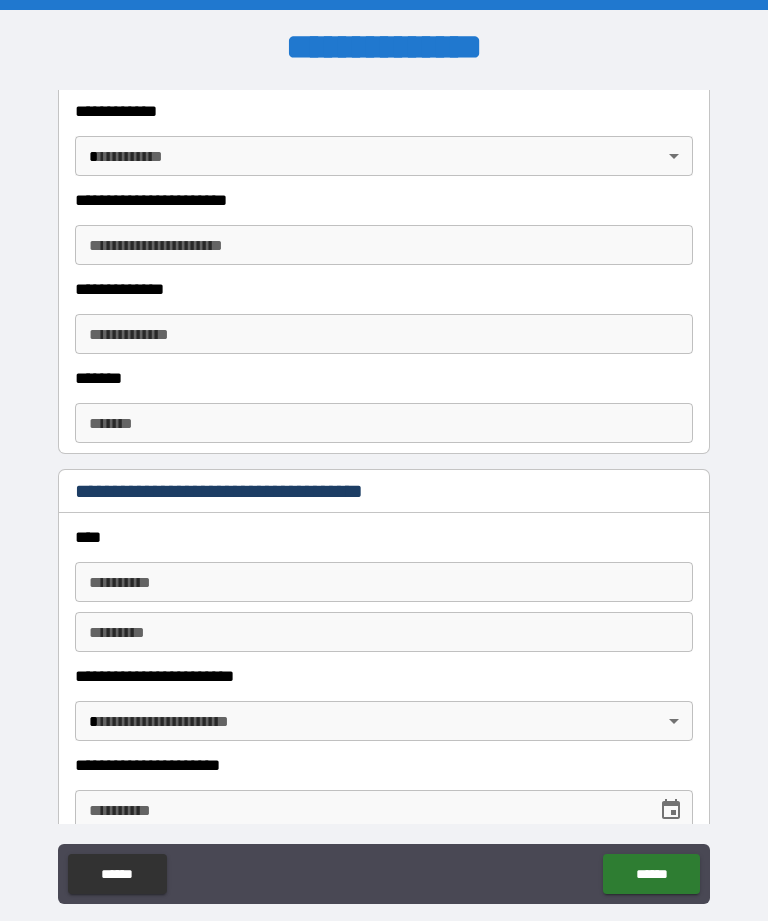click on "**********" at bounding box center (384, 492) 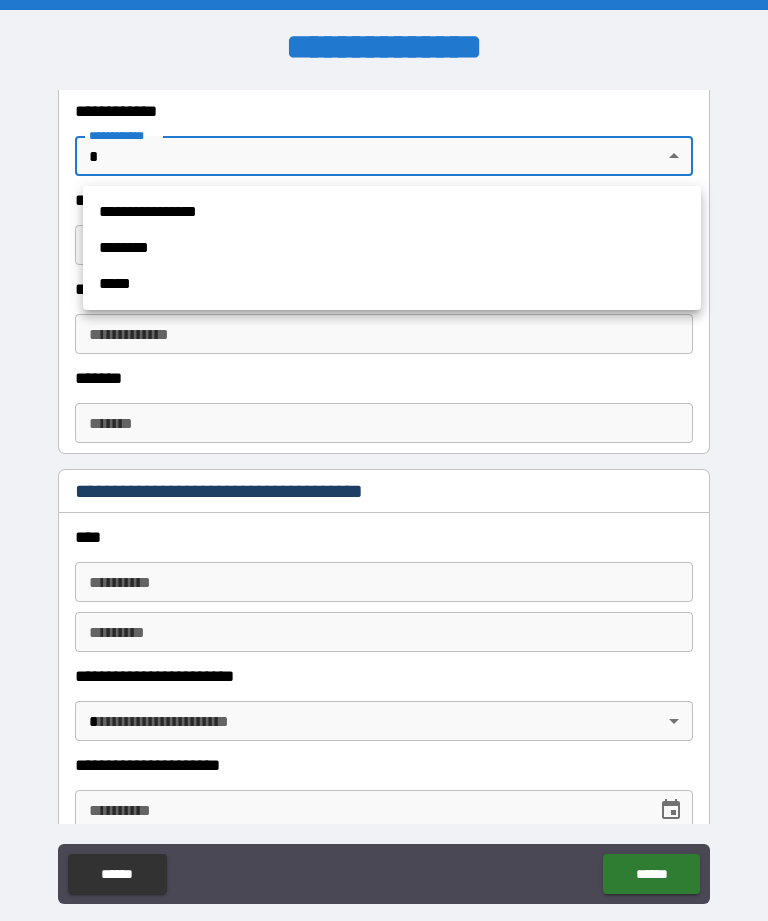 click on "**********" at bounding box center (392, 212) 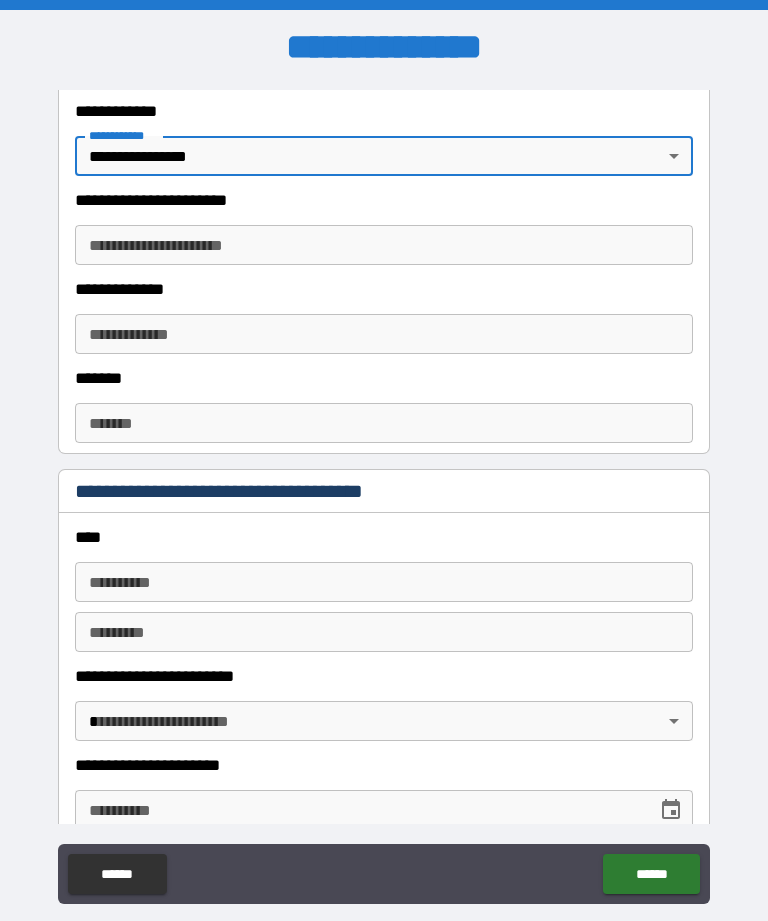 click on "**********" at bounding box center (384, 245) 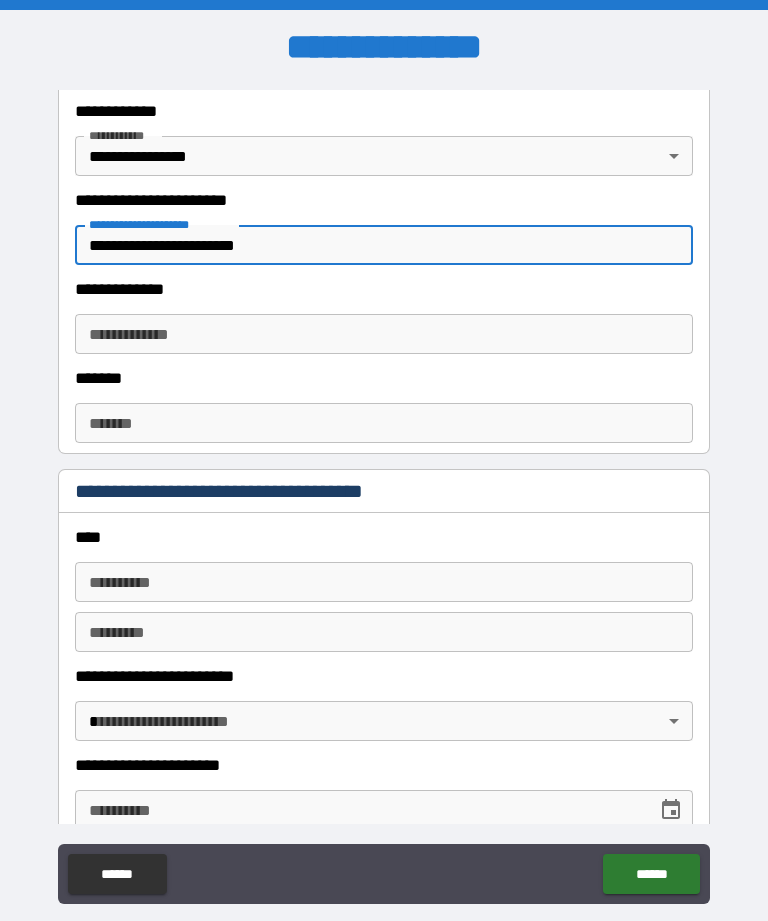 click on "**********" at bounding box center (384, 334) 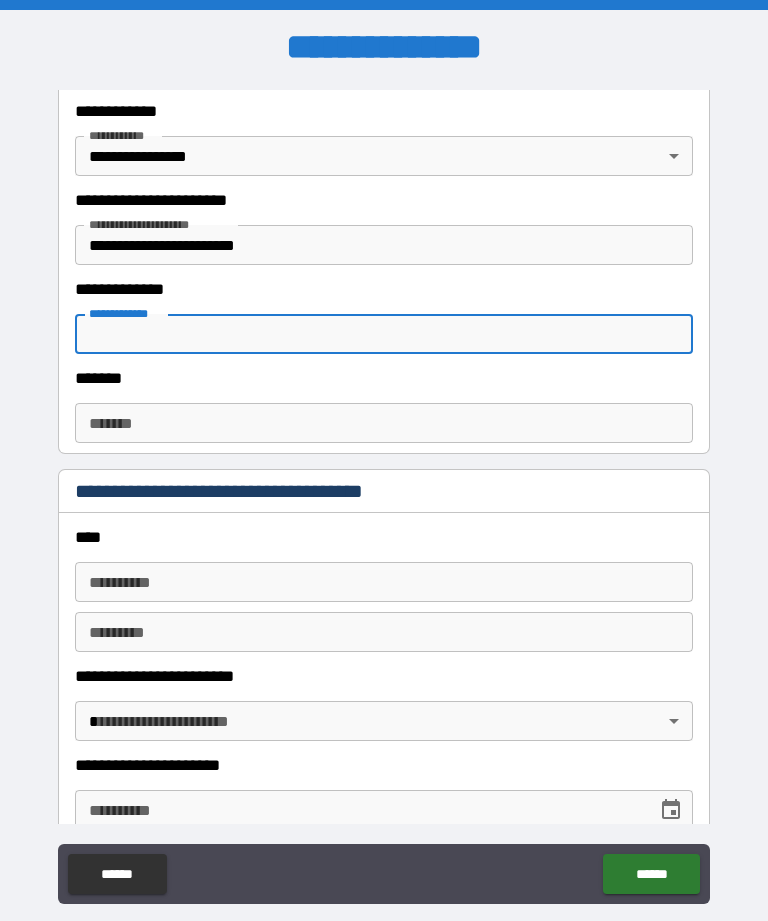 click on "*******" at bounding box center (384, 423) 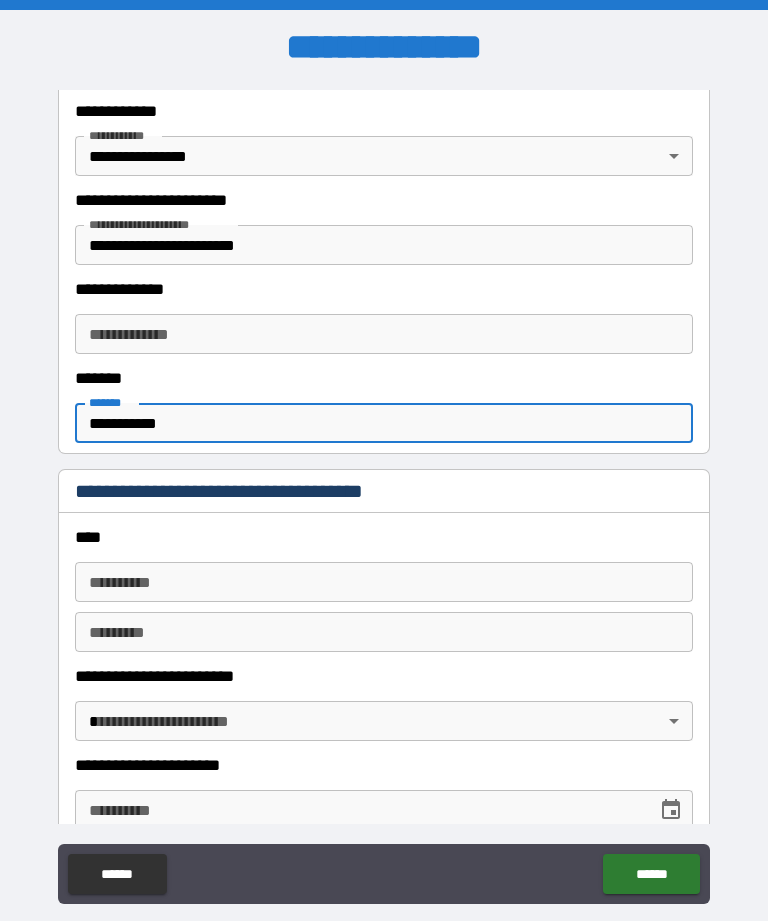 click on "**********" at bounding box center [384, 334] 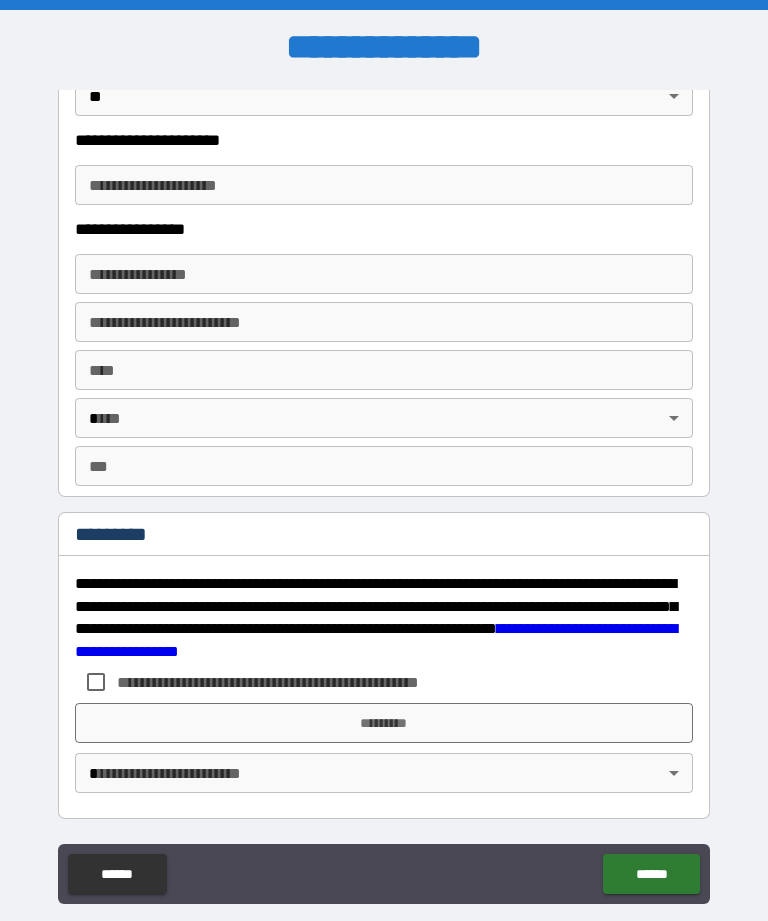 scroll, scrollTop: 3424, scrollLeft: 0, axis: vertical 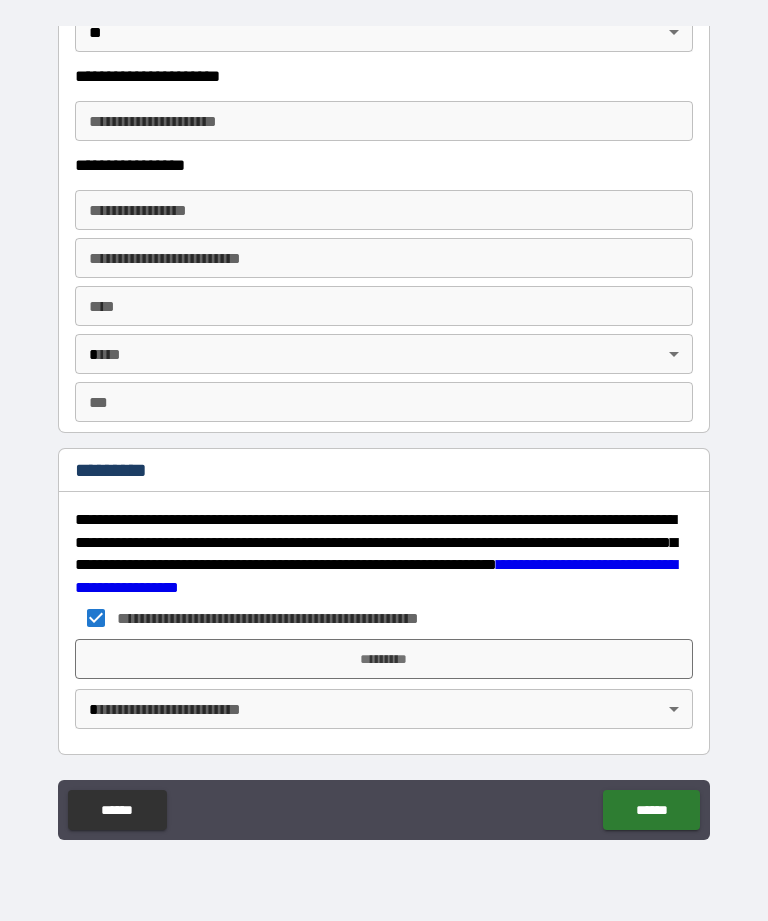 click on "*********" at bounding box center [384, 659] 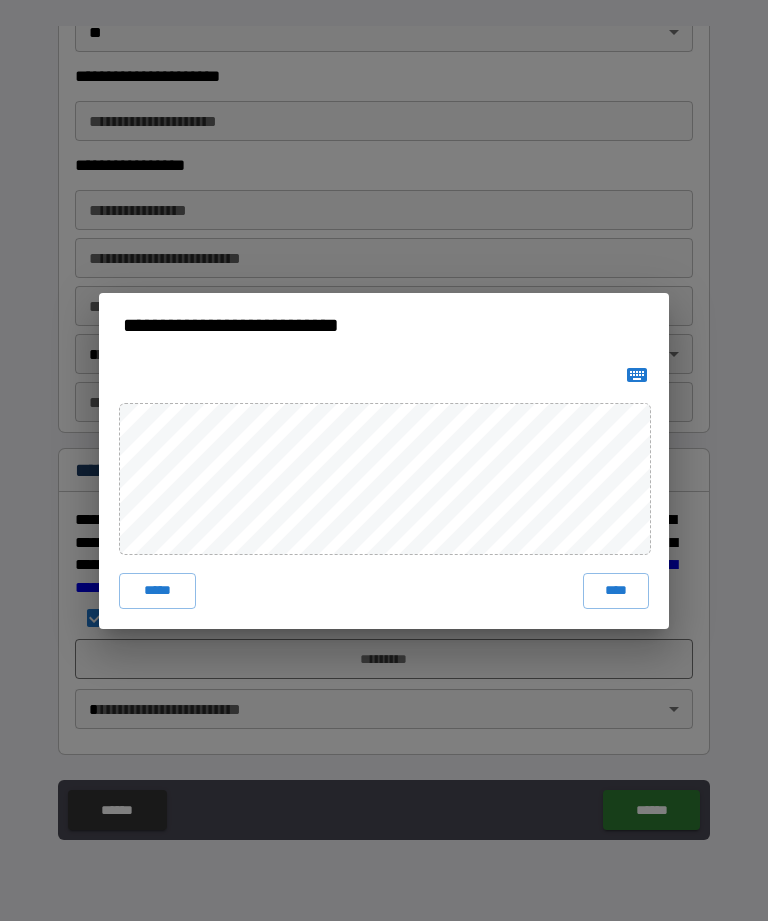 click on "****" at bounding box center (616, 591) 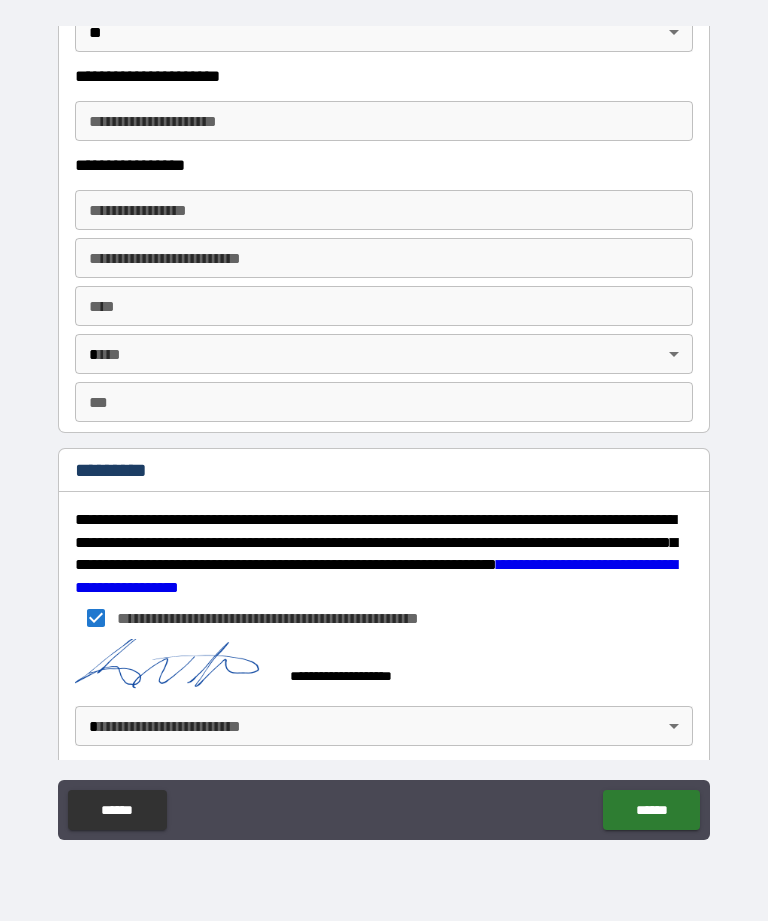 click on "**********" at bounding box center (384, 428) 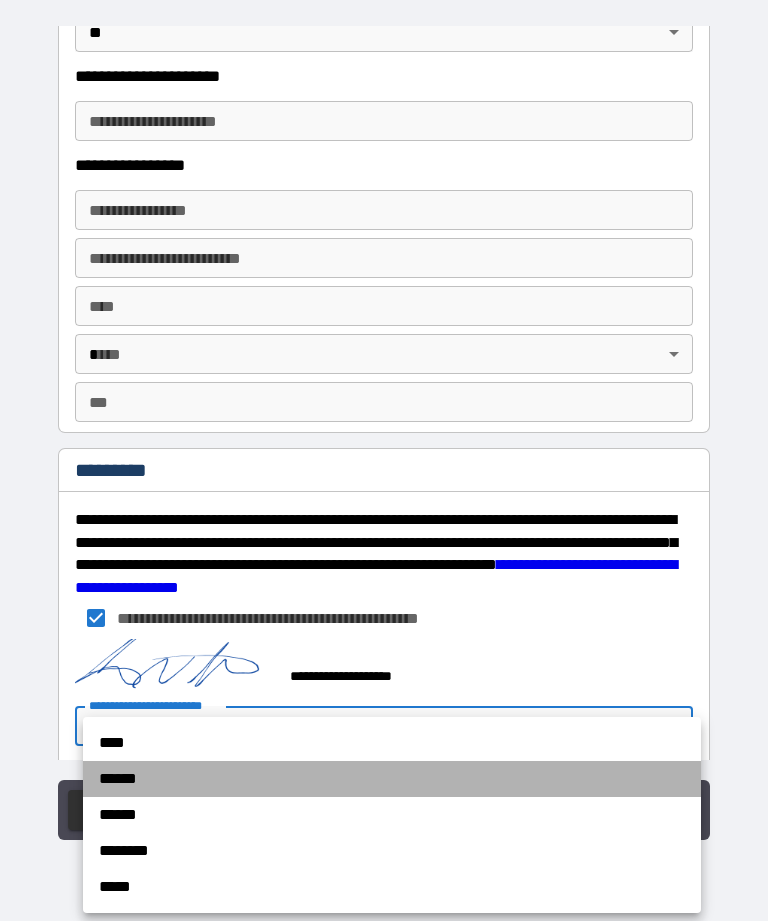 click on "******" at bounding box center [392, 779] 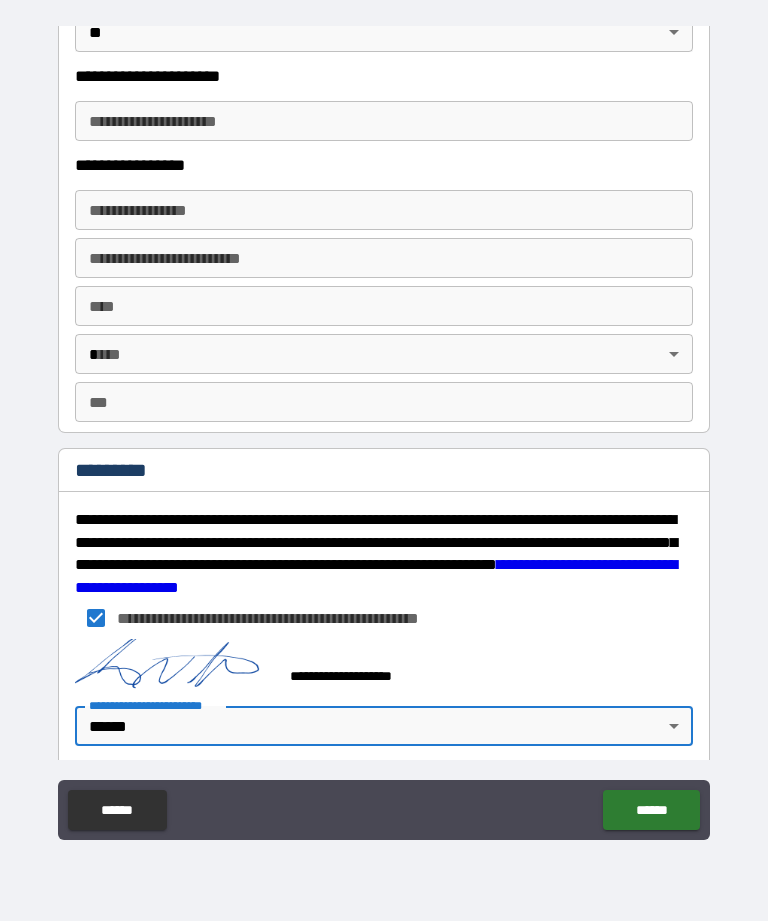 click on "******" at bounding box center (651, 810) 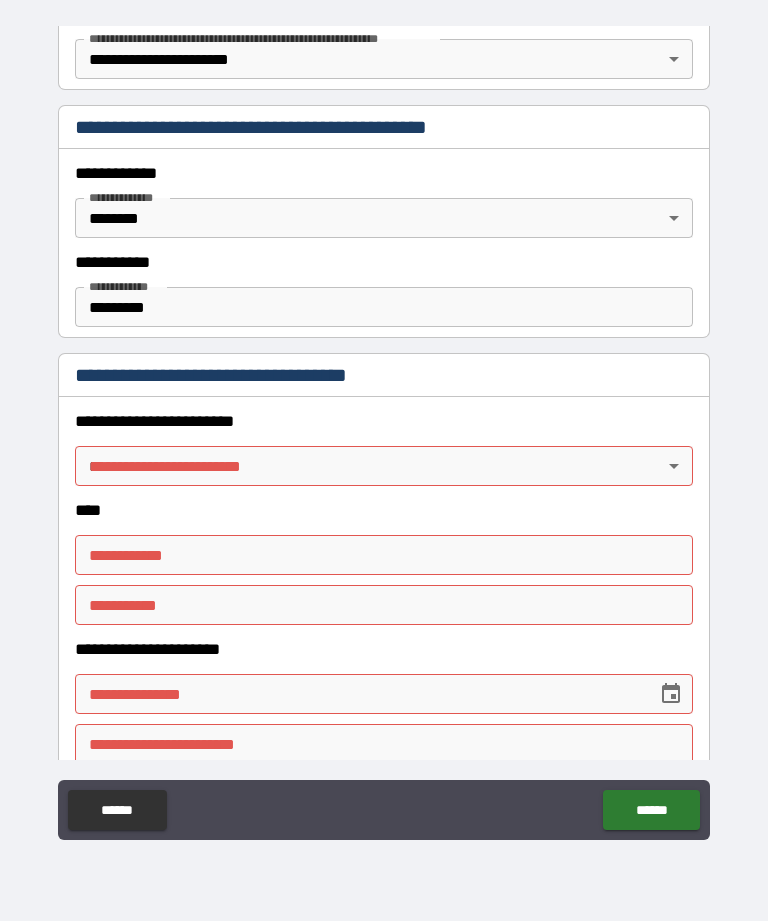 scroll, scrollTop: 409, scrollLeft: 0, axis: vertical 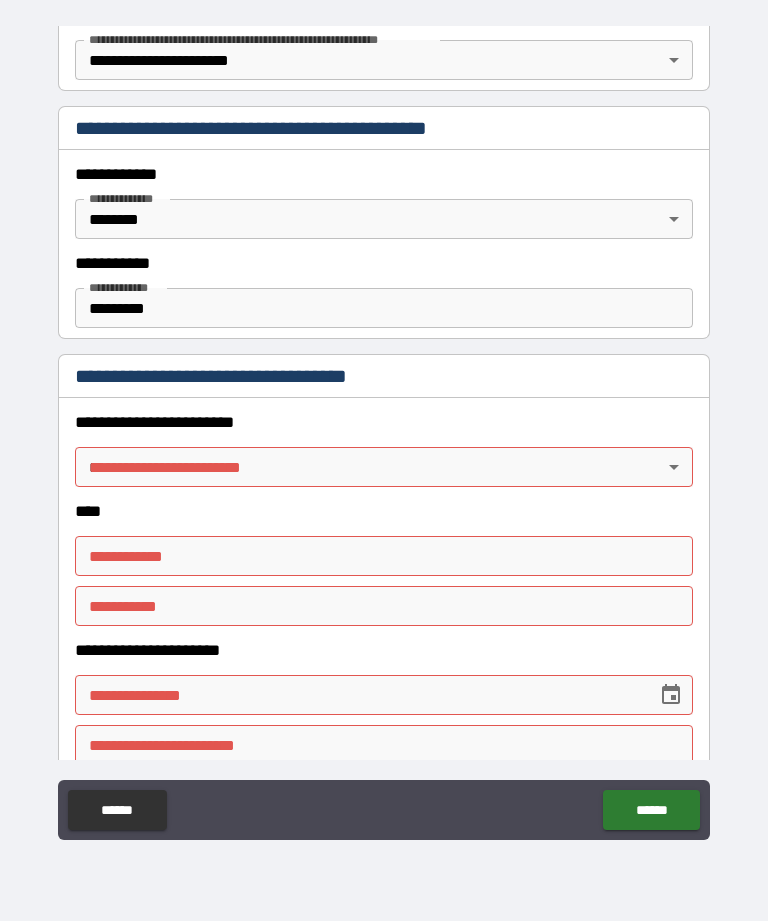 click on "**********" at bounding box center (384, 428) 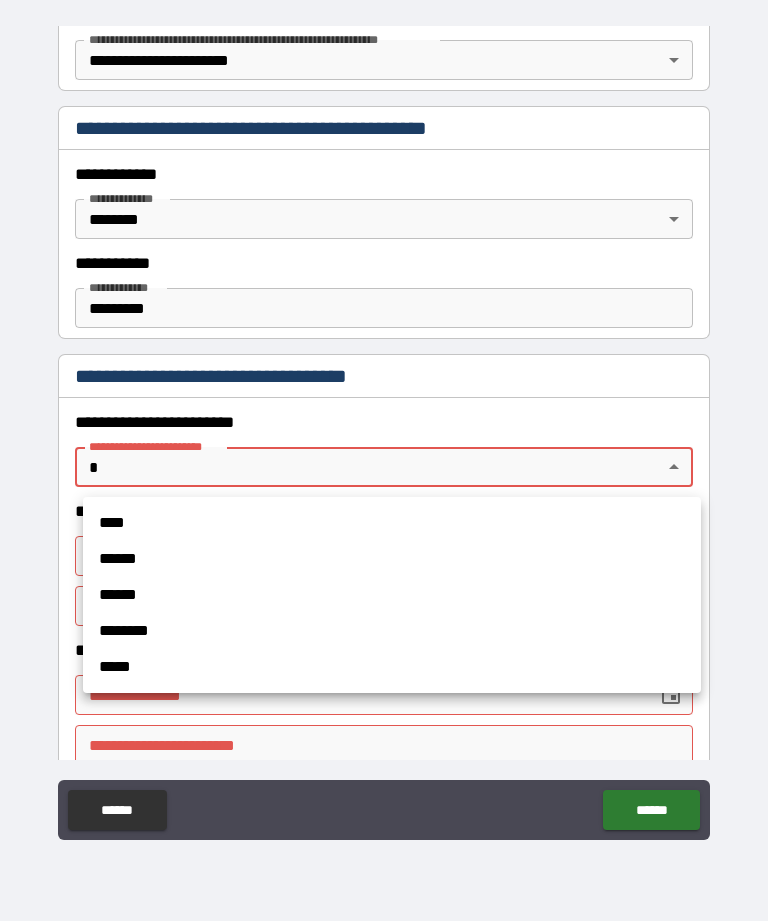 click on "******" at bounding box center [392, 559] 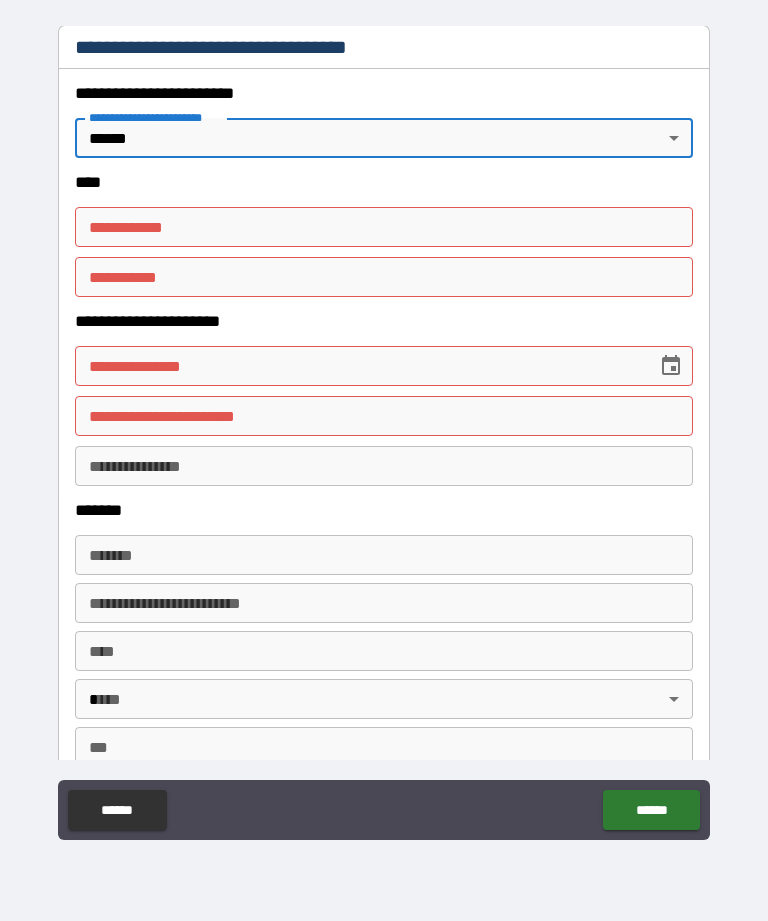 scroll, scrollTop: 736, scrollLeft: 0, axis: vertical 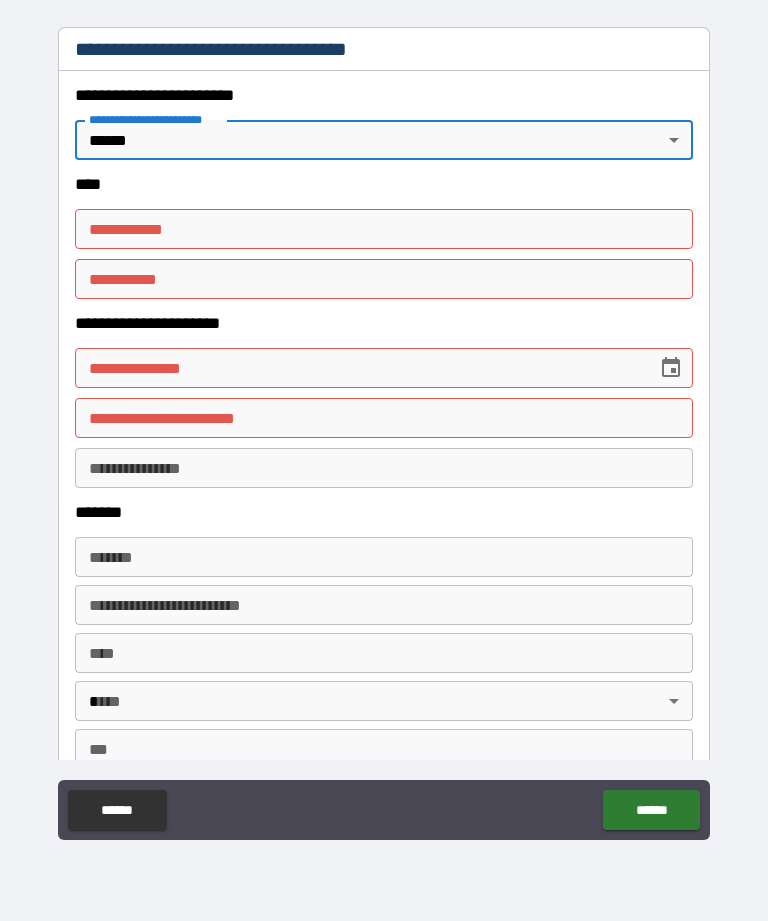 click on "**********" at bounding box center [384, 428] 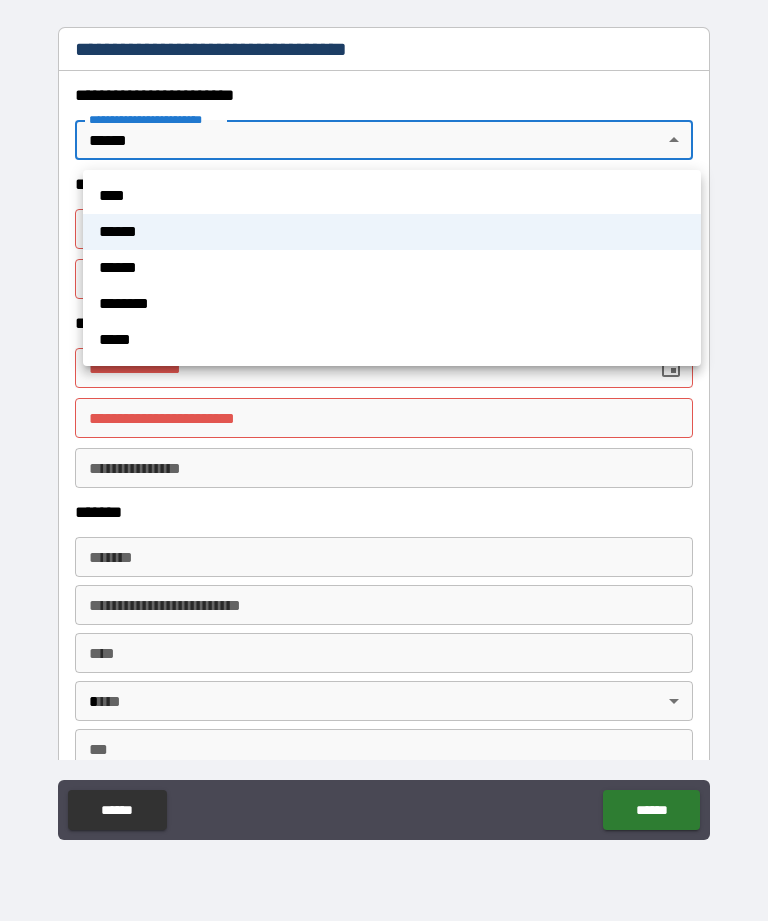 click on "****" at bounding box center (392, 196) 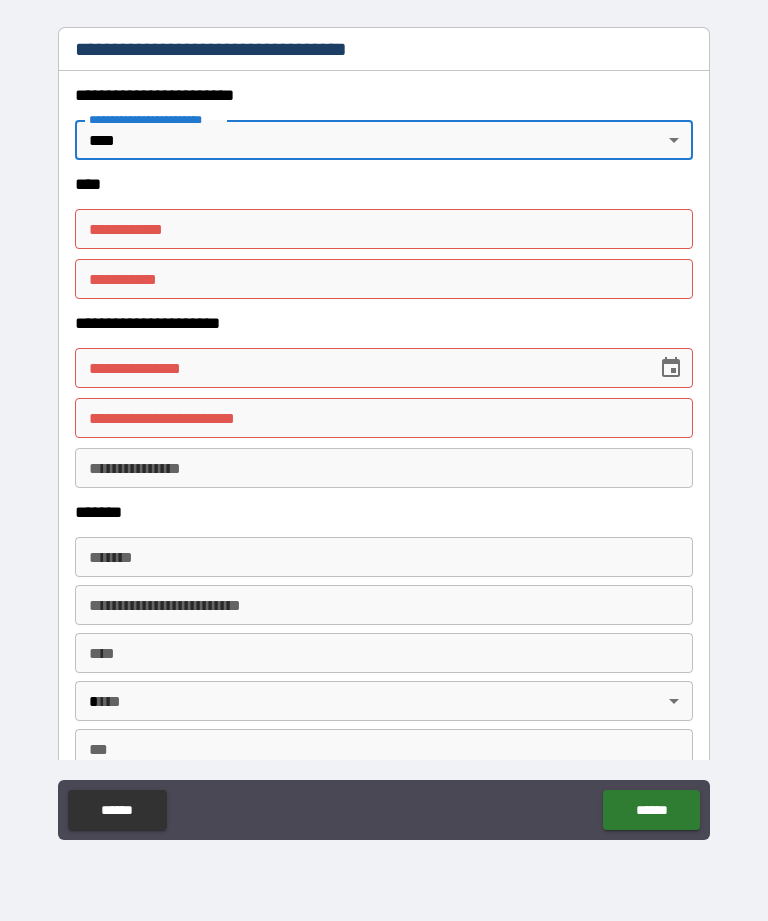 click on "**********" at bounding box center (384, 229) 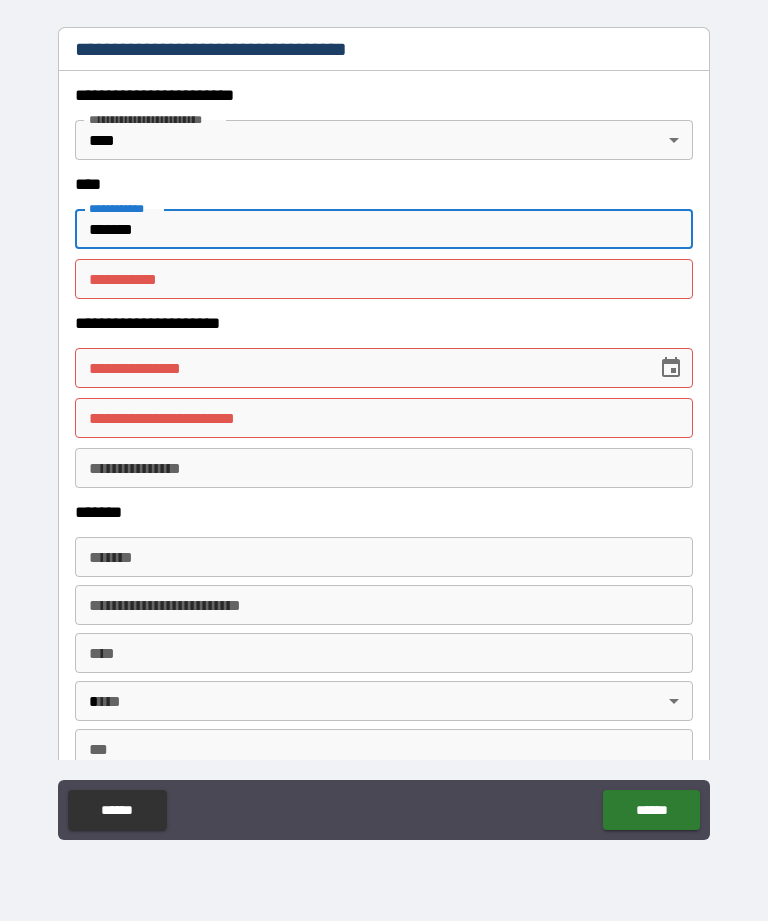 click on "*********   *" at bounding box center (384, 279) 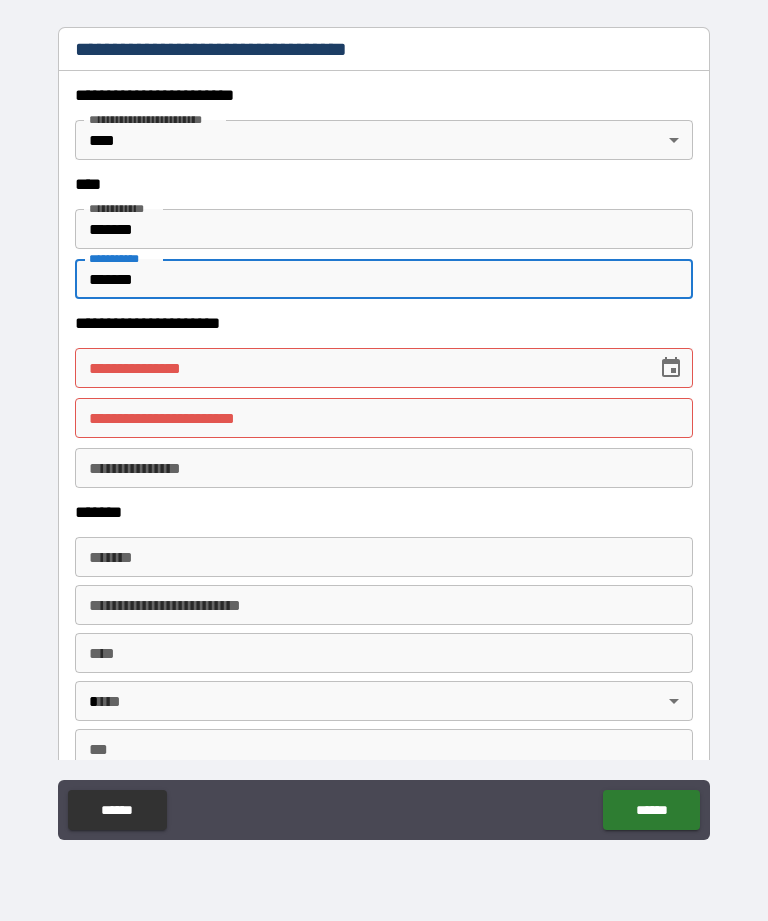 click on "**********" at bounding box center (359, 368) 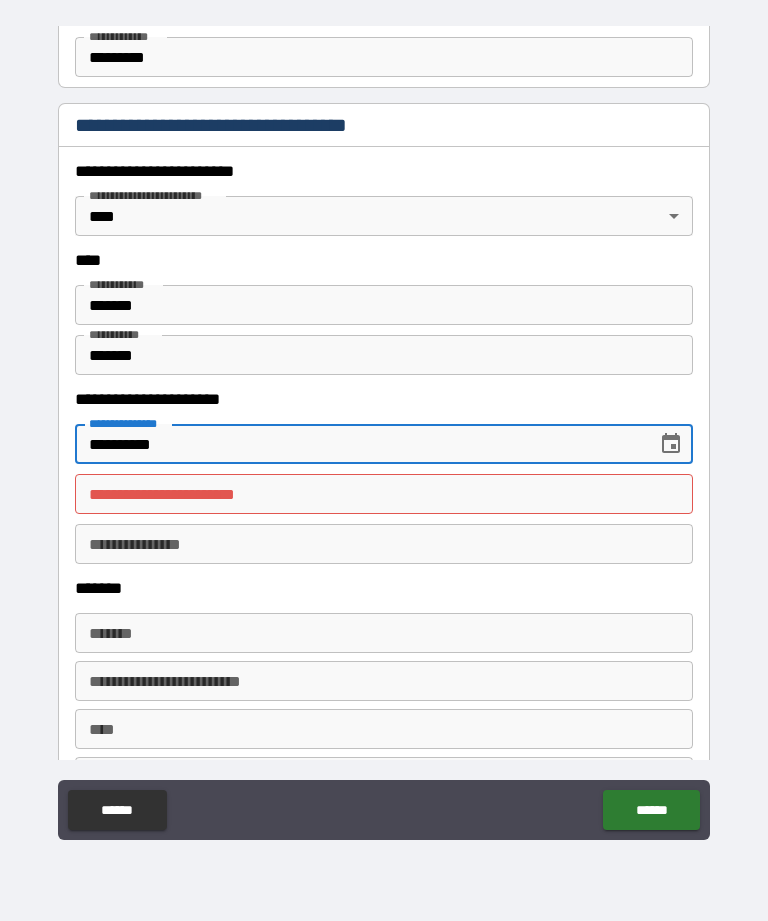 scroll, scrollTop: 658, scrollLeft: 0, axis: vertical 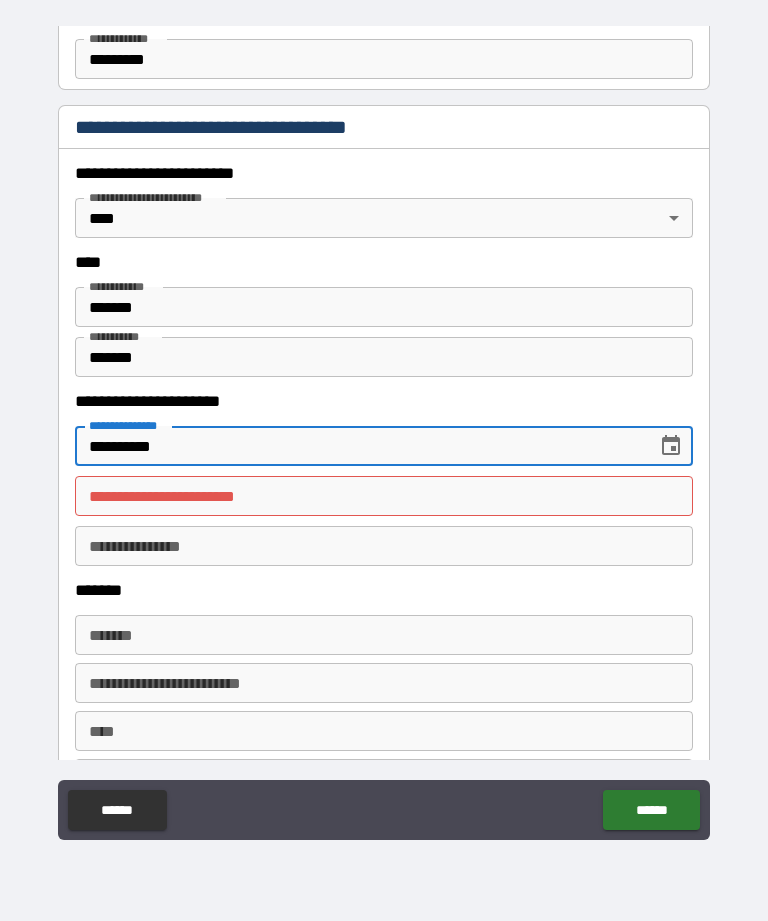 click on "**********" at bounding box center [384, 428] 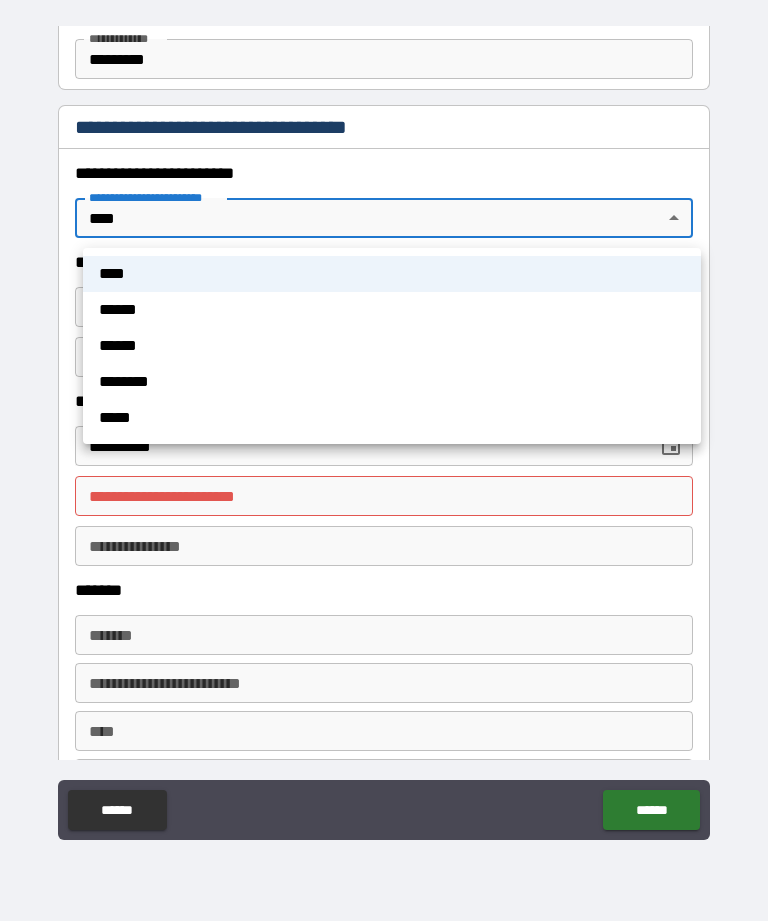 click on "******" at bounding box center (392, 310) 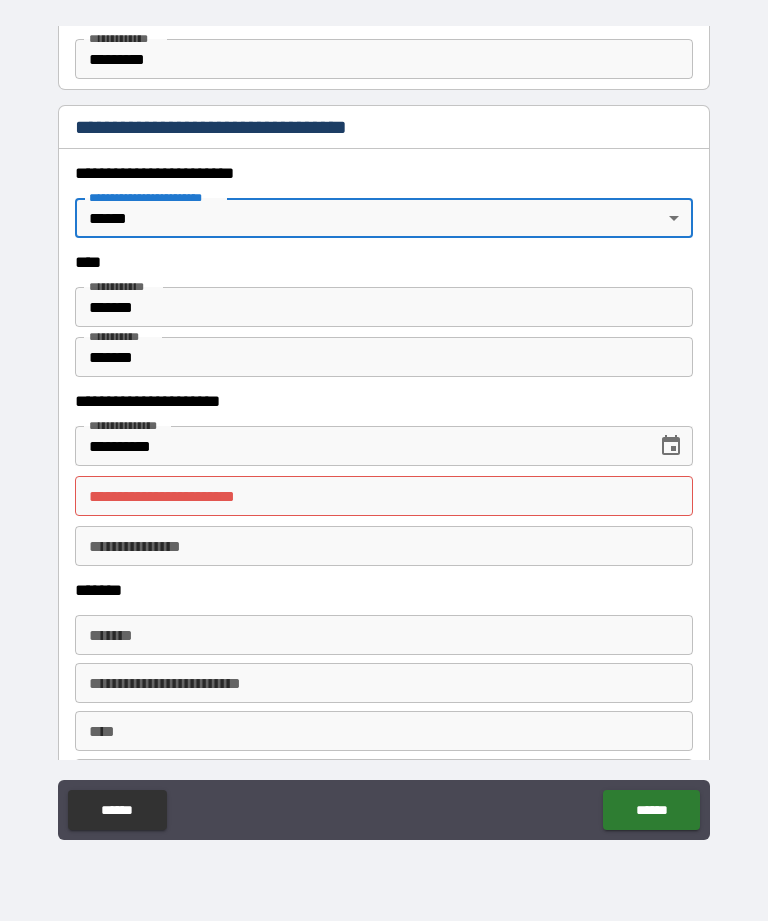 click on "******" at bounding box center [384, 307] 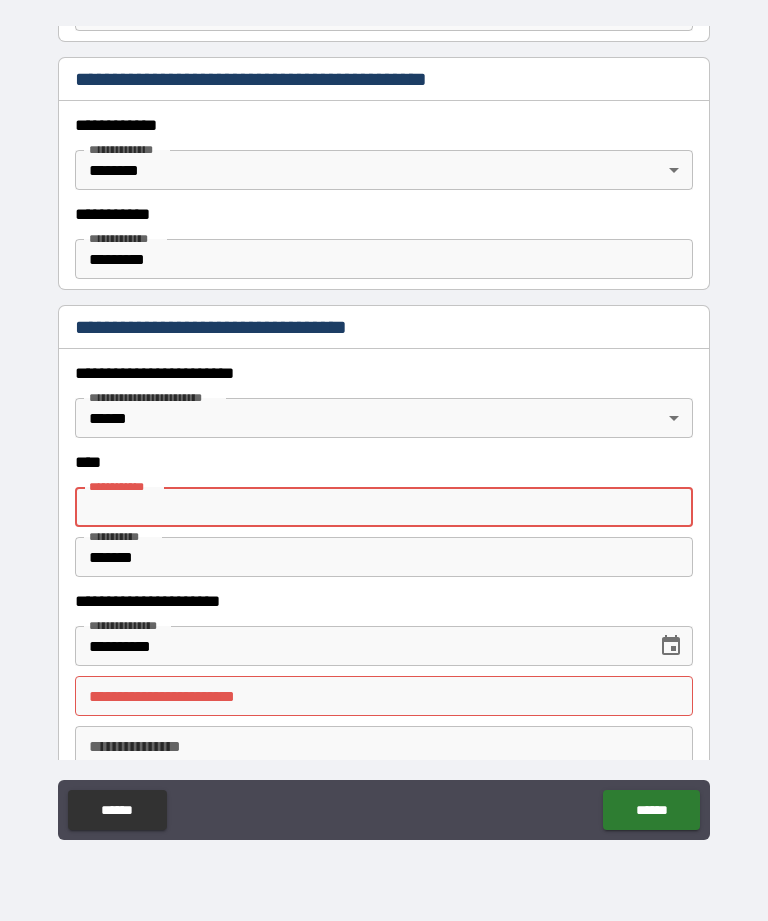 scroll, scrollTop: 456, scrollLeft: 0, axis: vertical 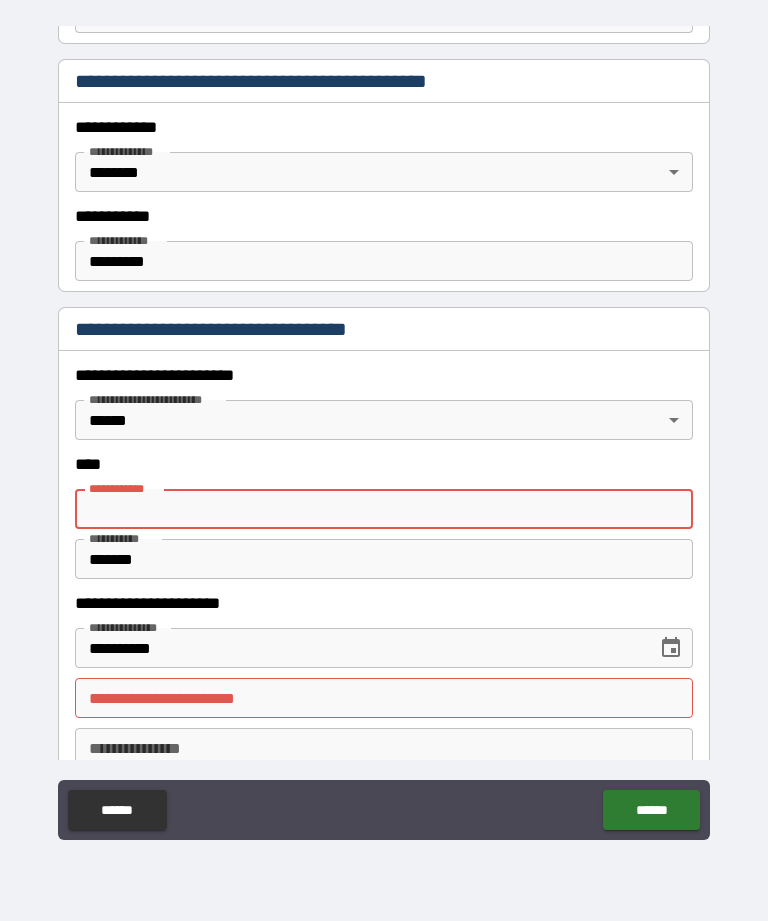 click on "**********" at bounding box center [384, 428] 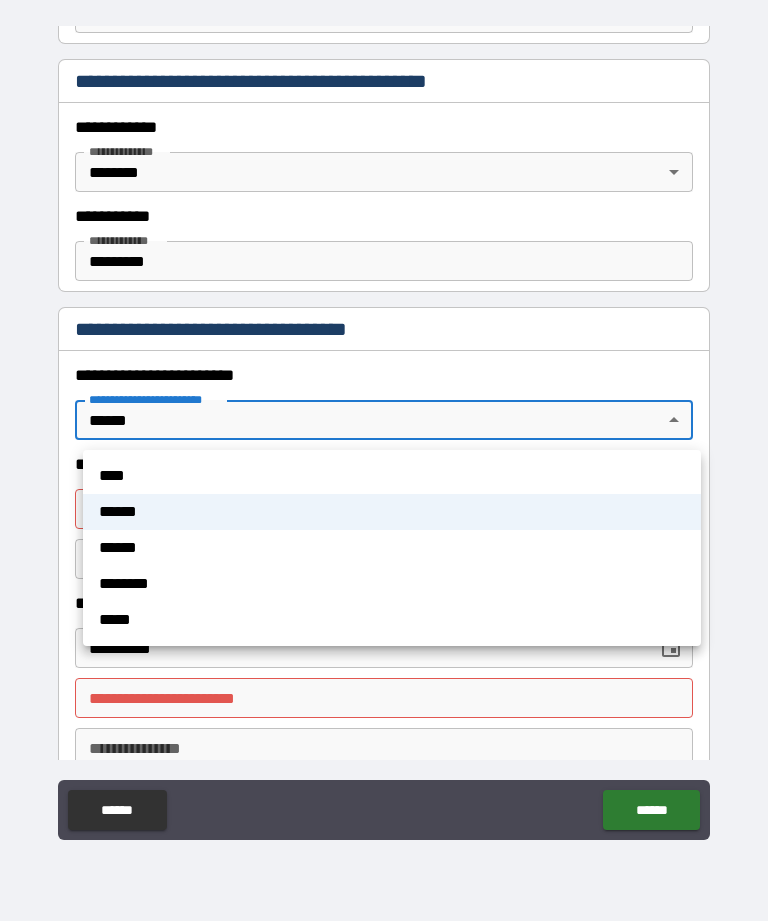 click on "****" at bounding box center (392, 476) 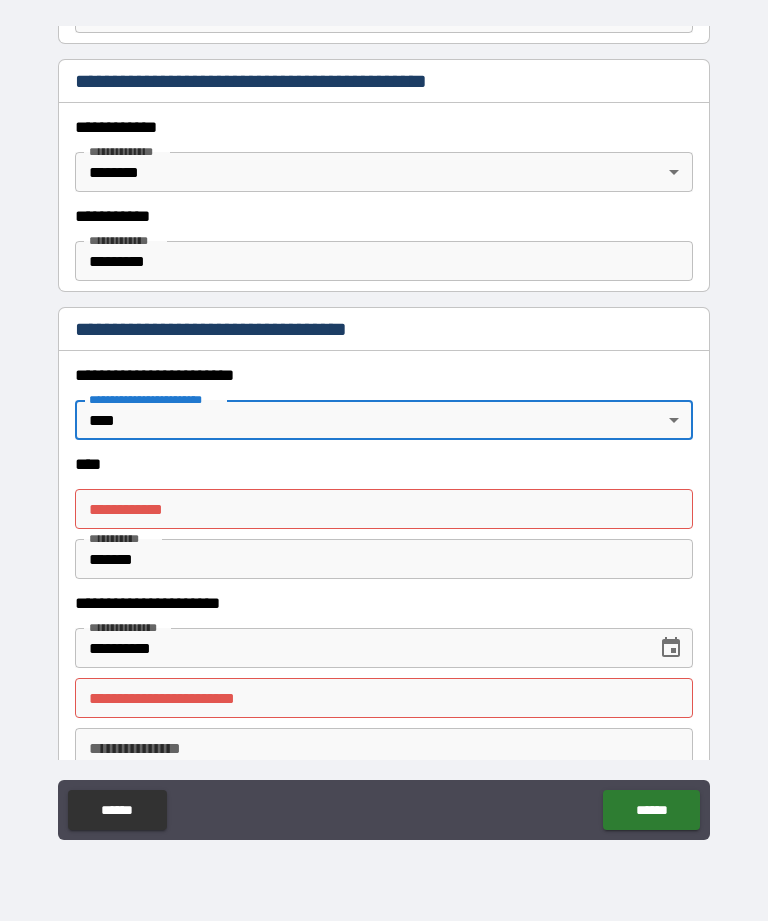 click on "**********" at bounding box center (384, 509) 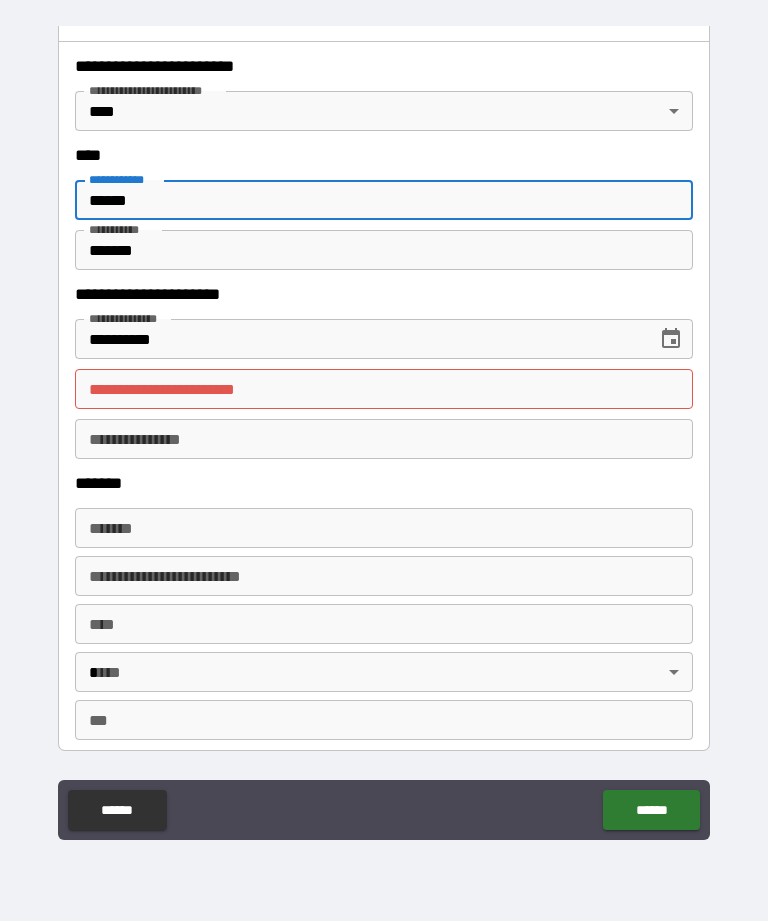 scroll, scrollTop: 766, scrollLeft: 0, axis: vertical 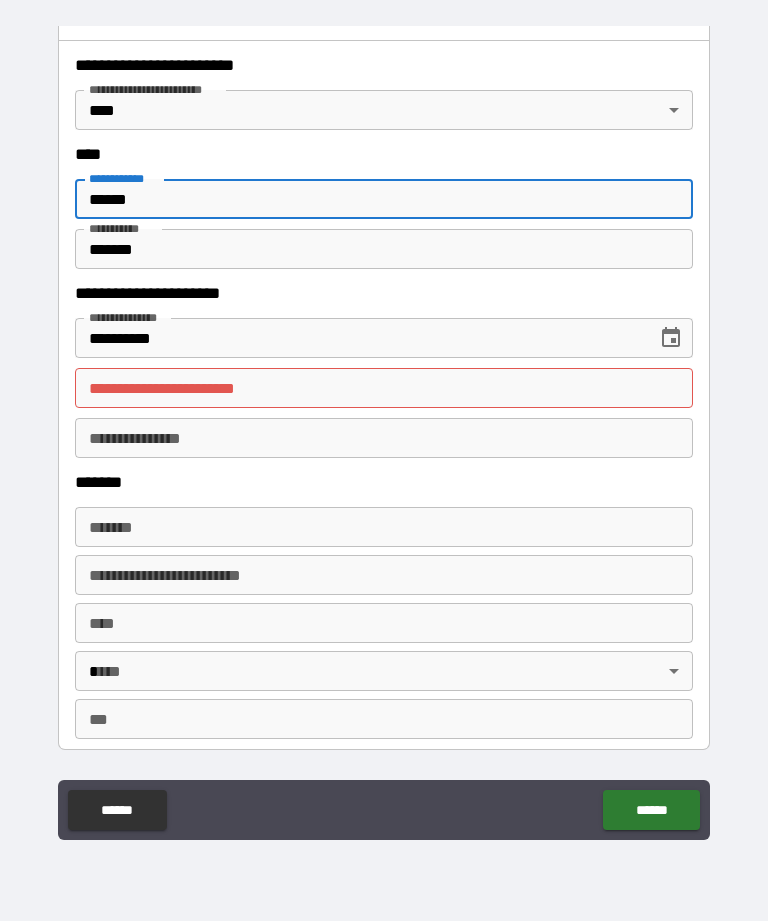 click on "**********" at bounding box center (384, 388) 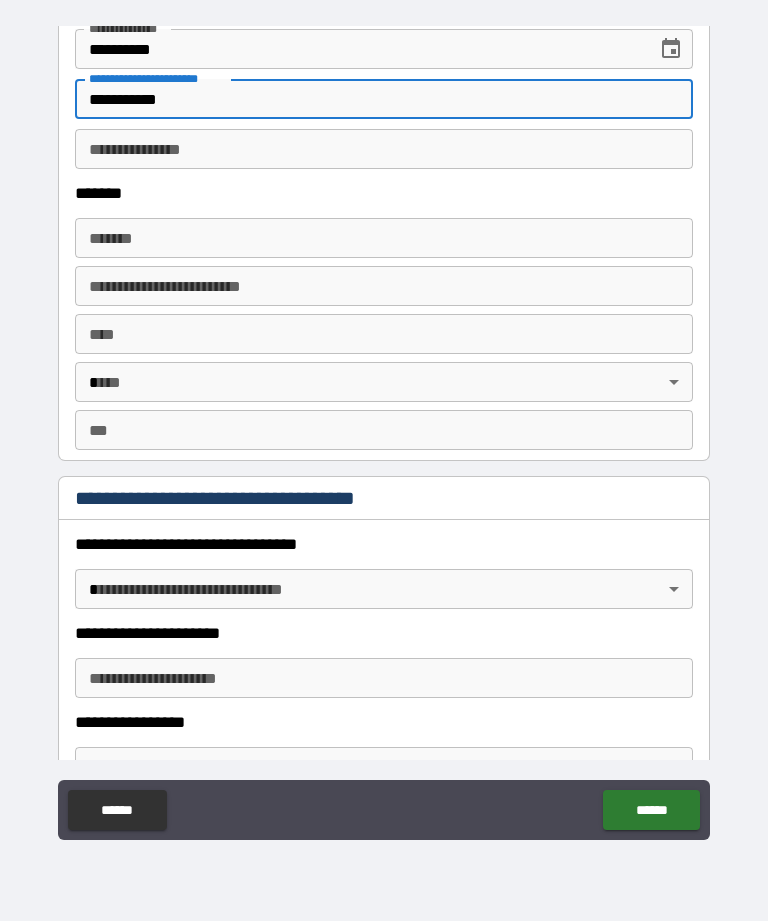 scroll, scrollTop: 1057, scrollLeft: 0, axis: vertical 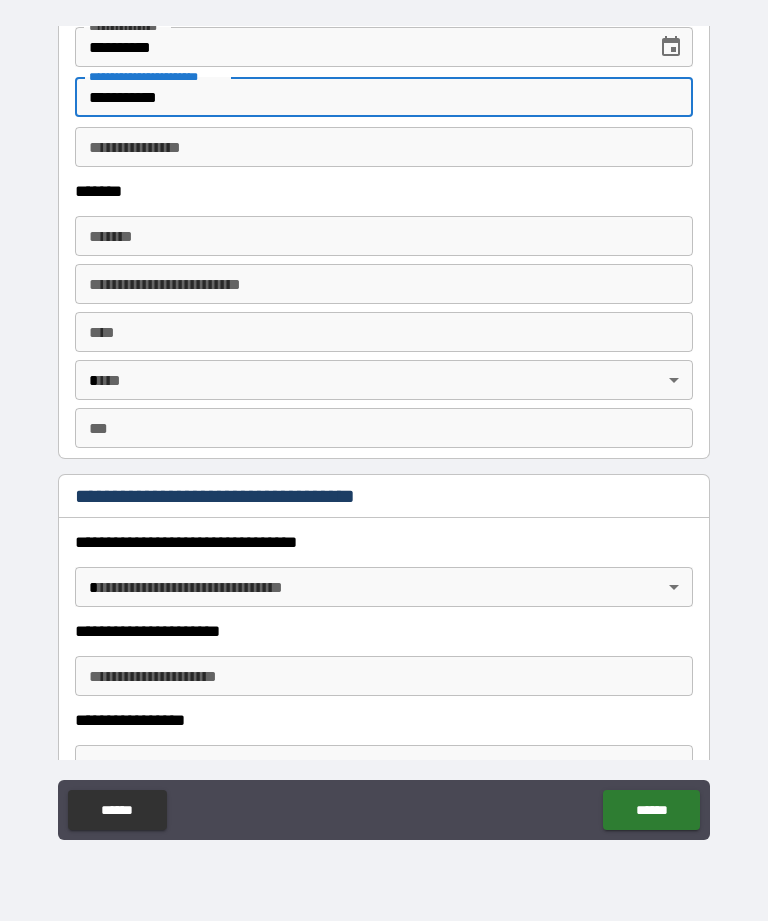 click on "*******" at bounding box center (384, 236) 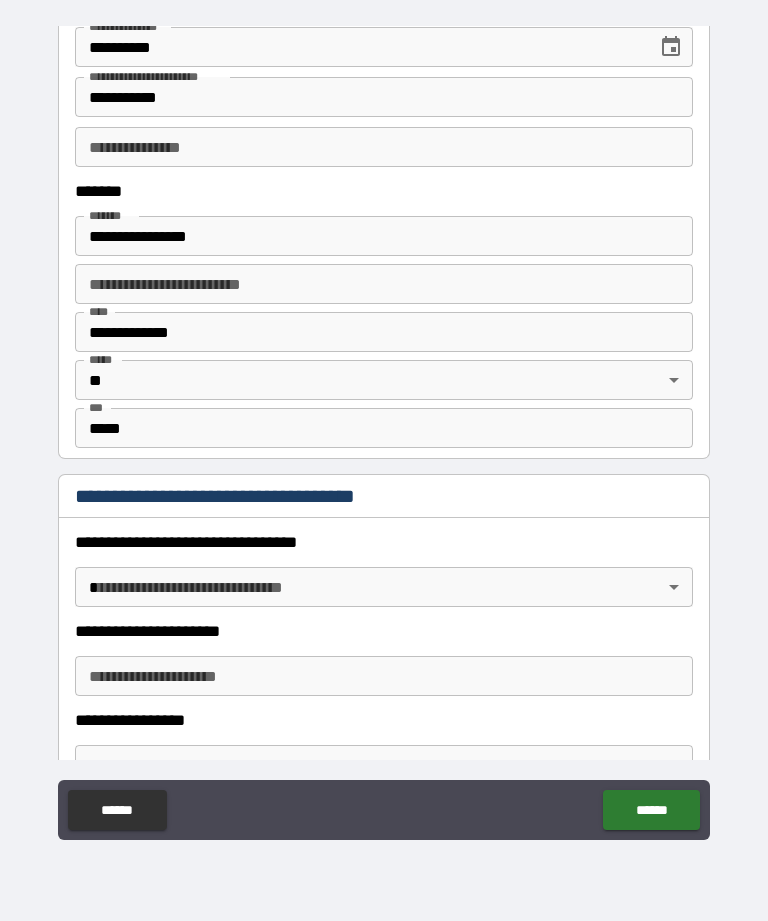 click on "******" at bounding box center (651, 810) 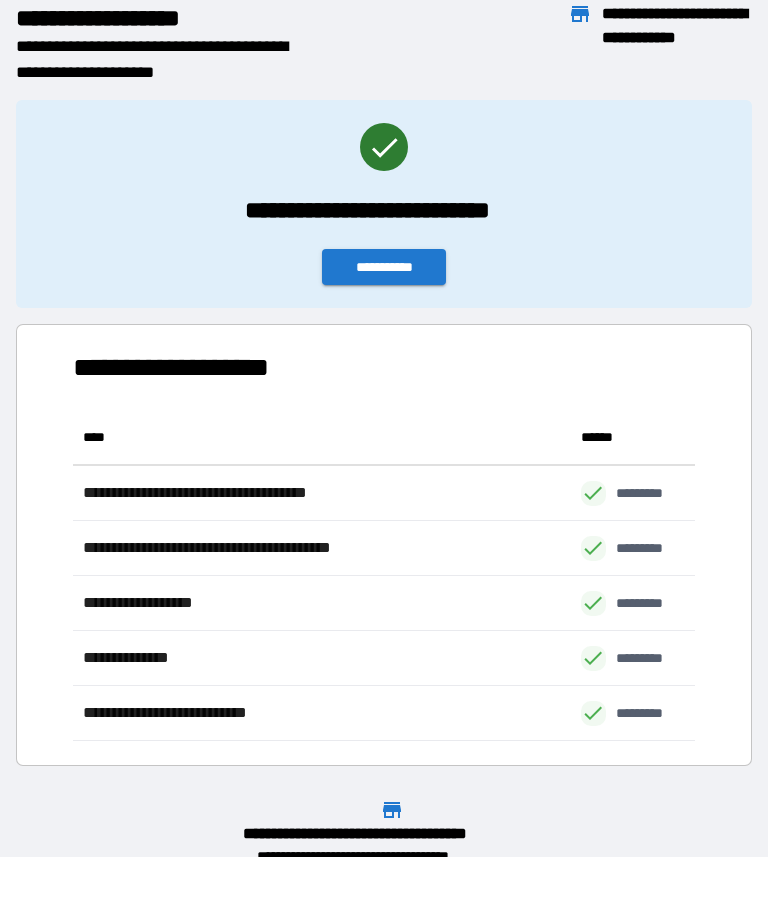 scroll, scrollTop: 331, scrollLeft: 622, axis: both 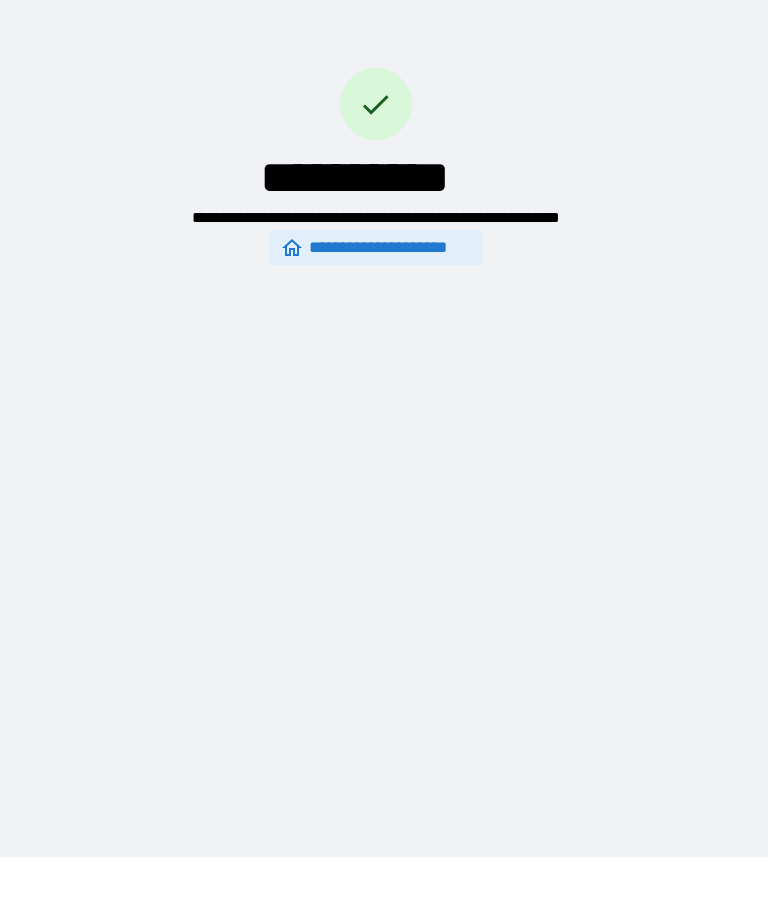 click on "**********" at bounding box center (376, 247) 